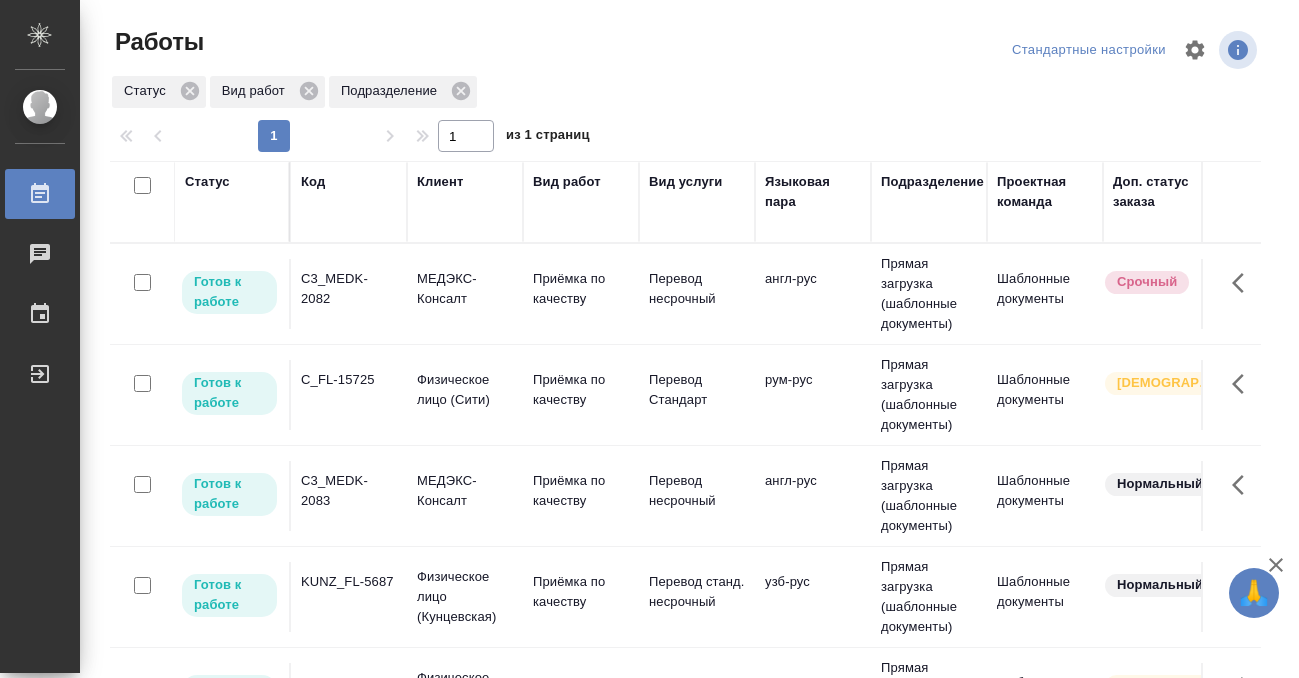 scroll, scrollTop: 0, scrollLeft: 0, axis: both 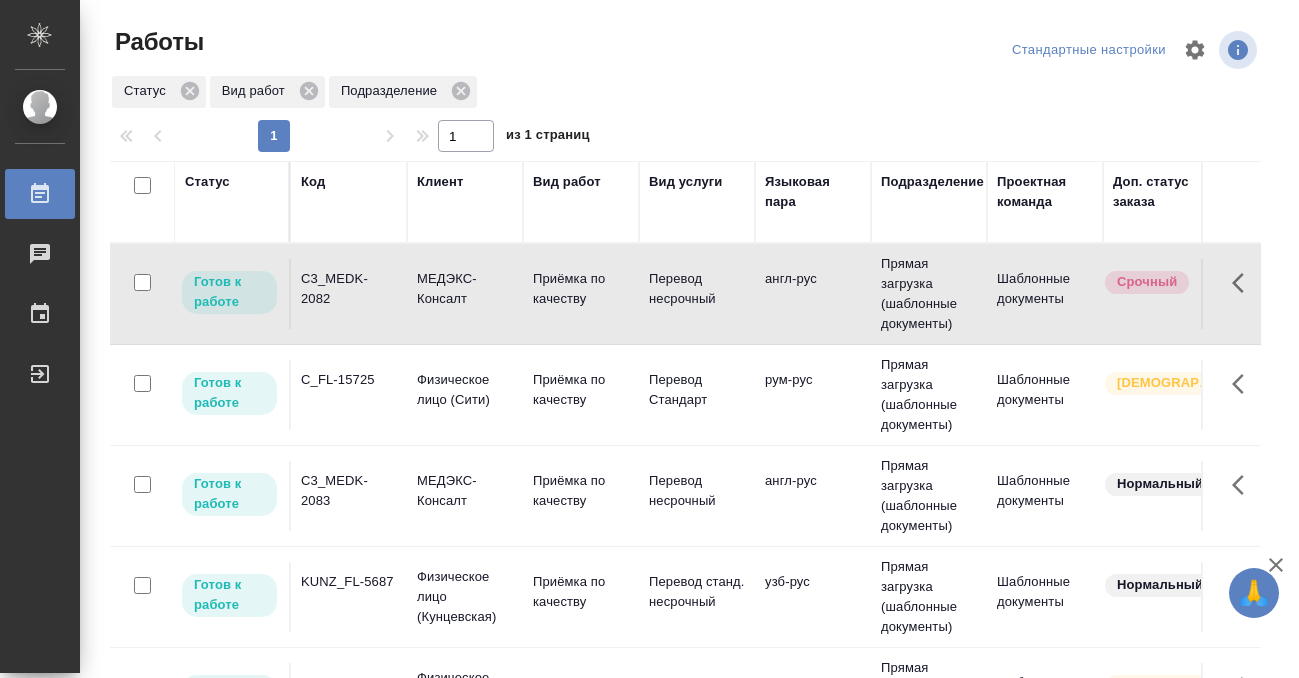 click on "C3_MEDK-2082" at bounding box center [349, 289] 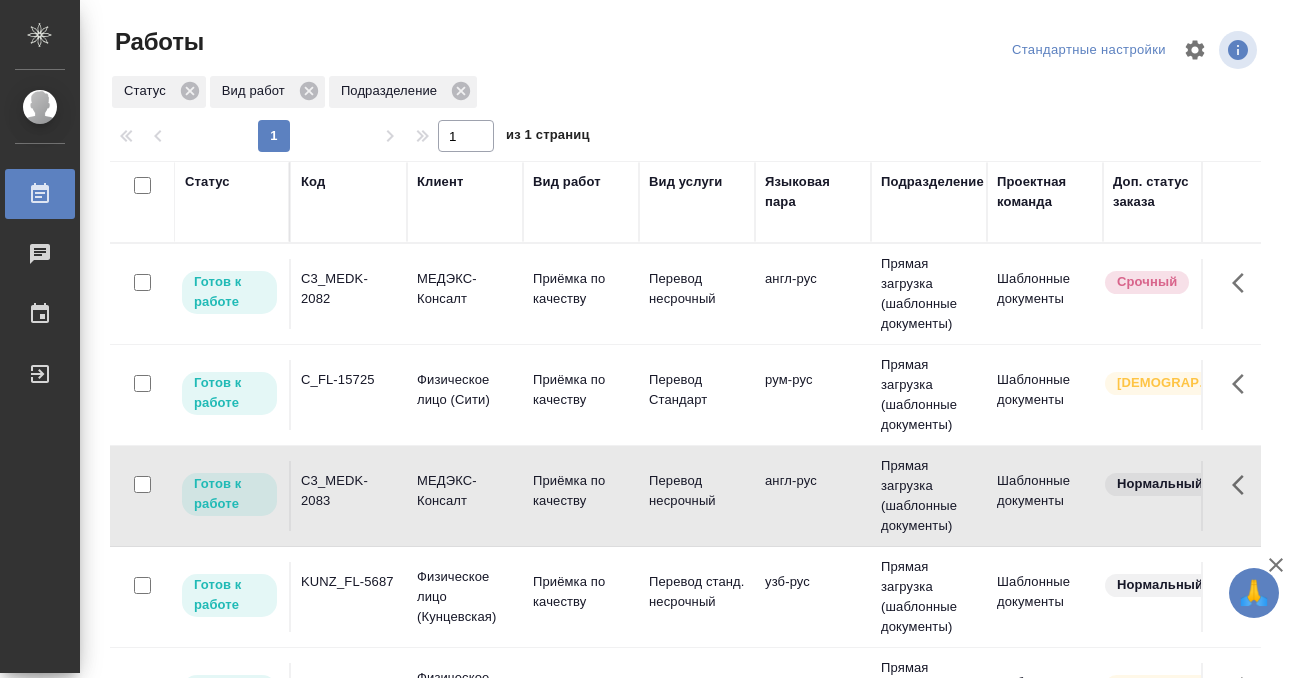 click on "C3_MEDK-2083" at bounding box center (349, 289) 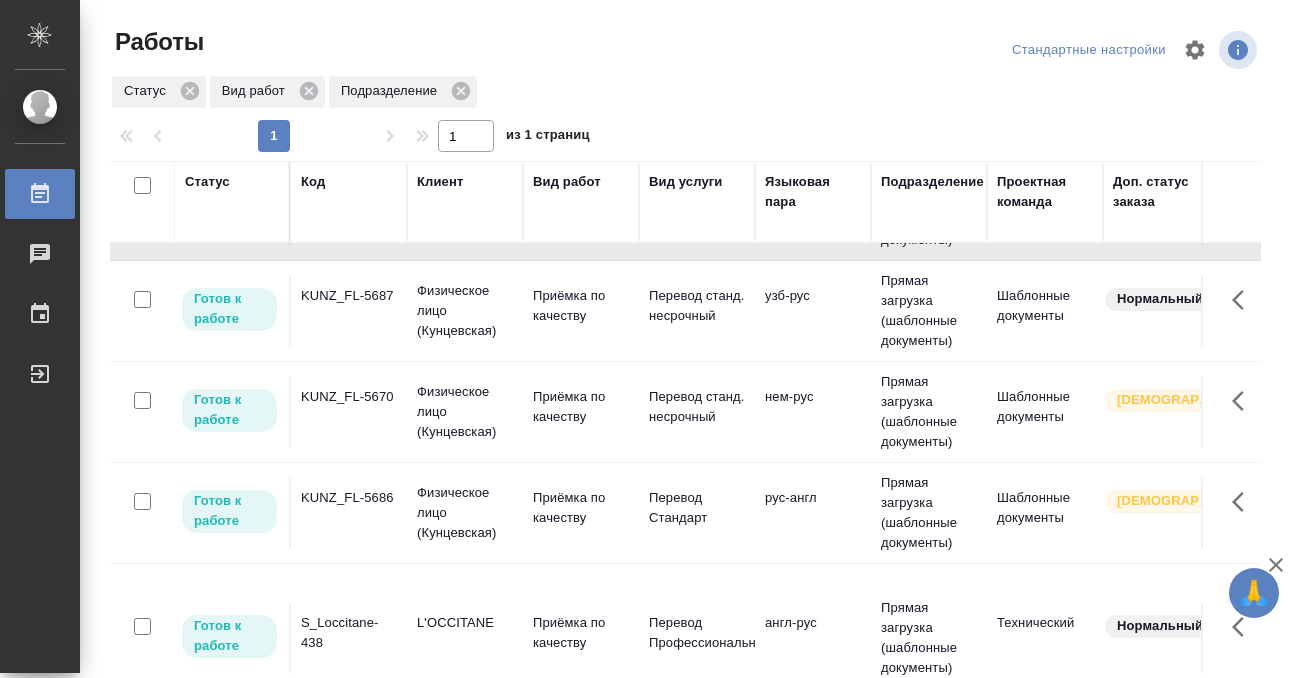 click on "KUNZ_FL-5686" at bounding box center (349, 8) 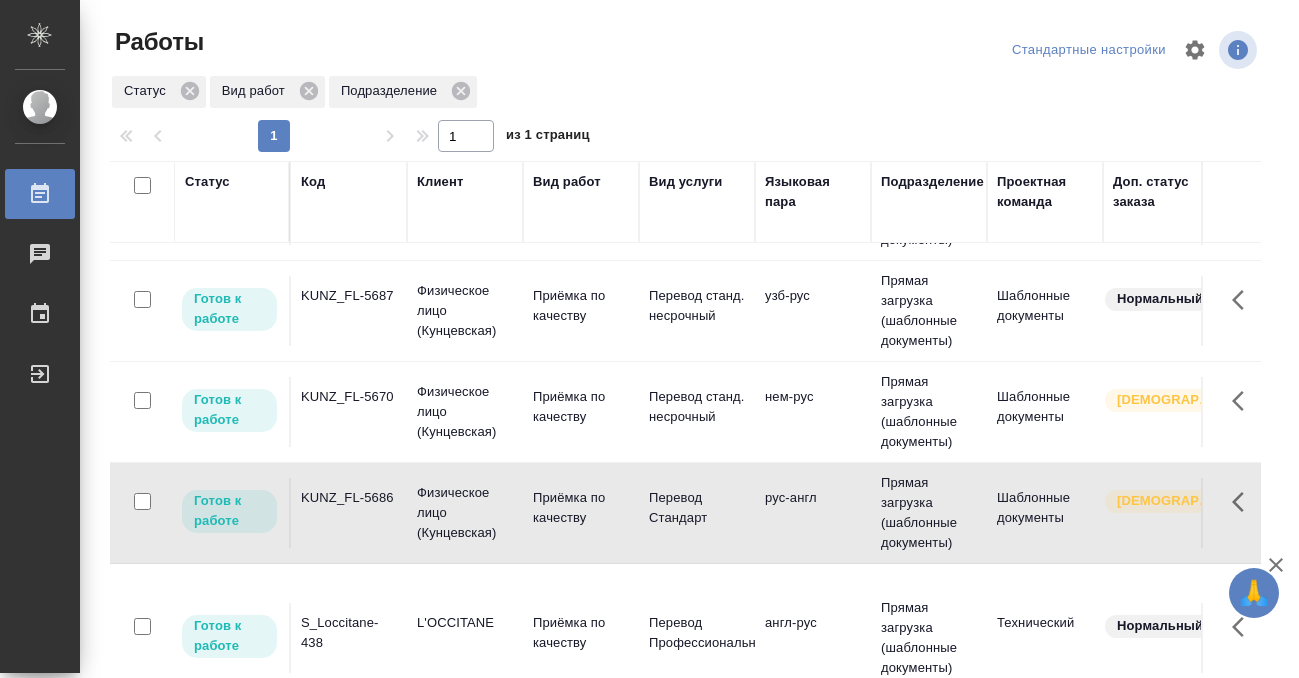 click on "KUNZ_FL-5686" at bounding box center [349, 8] 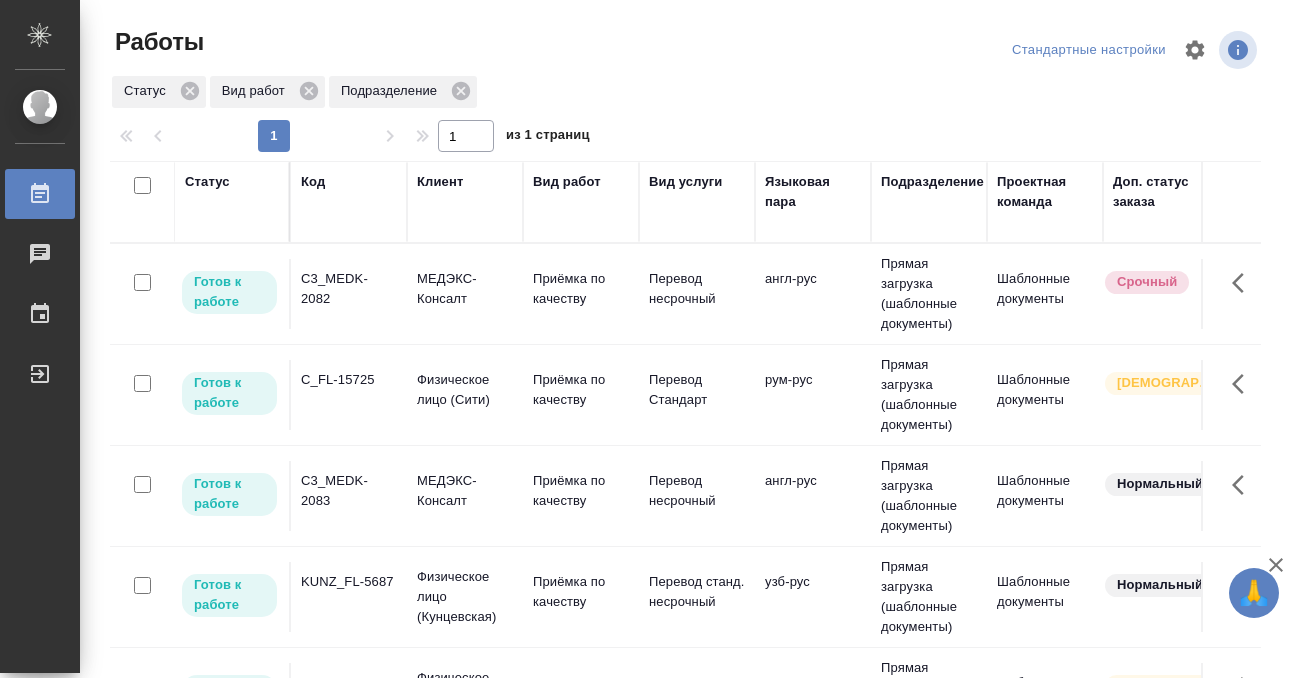click on "C_FL-15725" at bounding box center [349, 294] 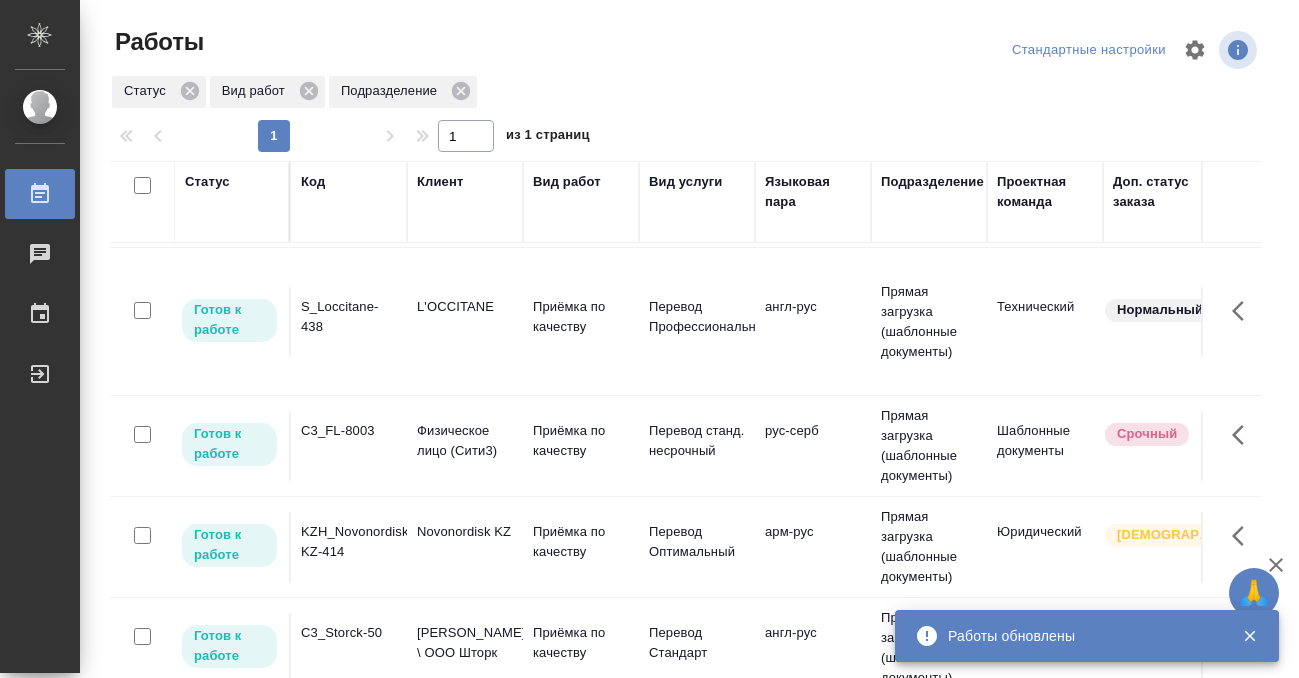 scroll, scrollTop: 608, scrollLeft: 0, axis: vertical 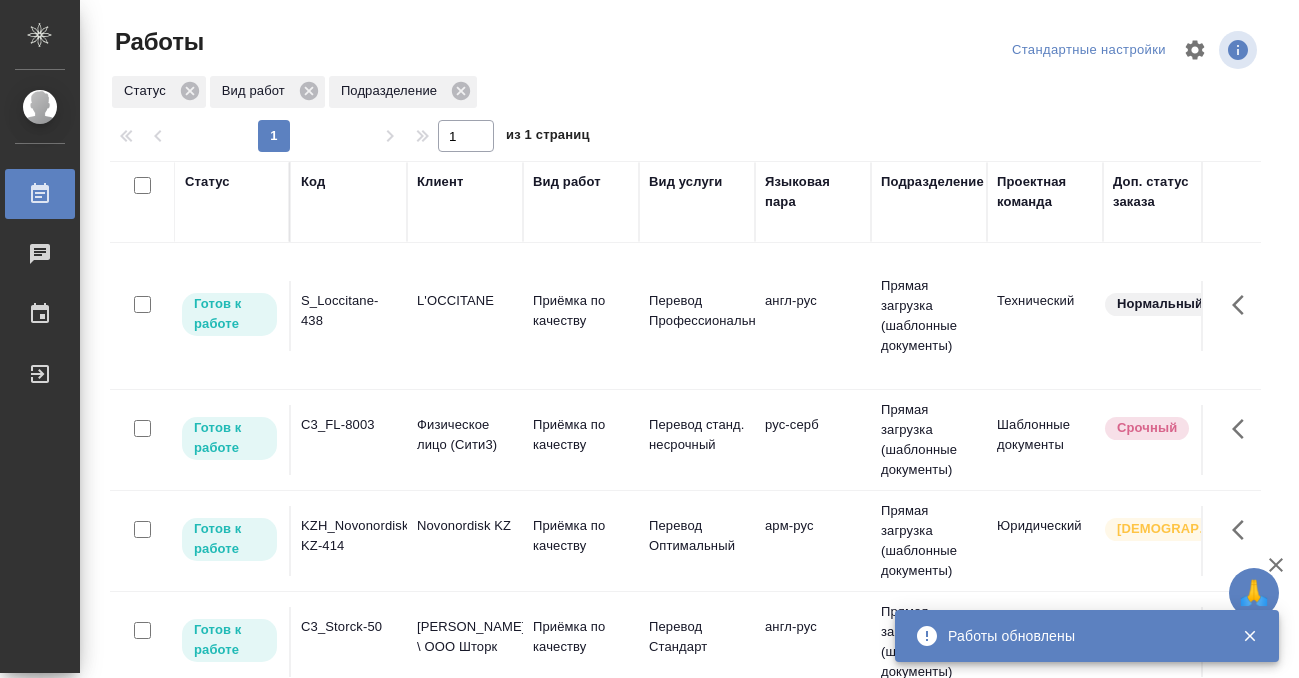 click on "C3_FL-8003" at bounding box center [349, -314] 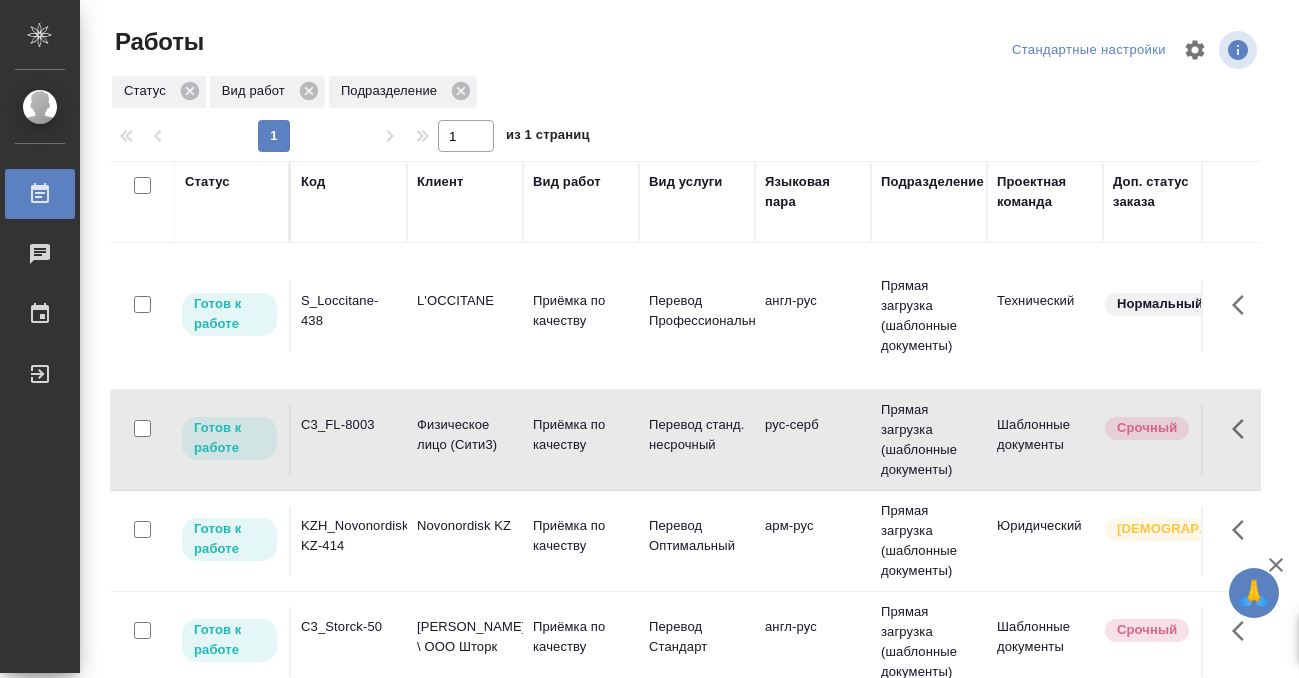 click on "C3_FL-8003" at bounding box center [349, -314] 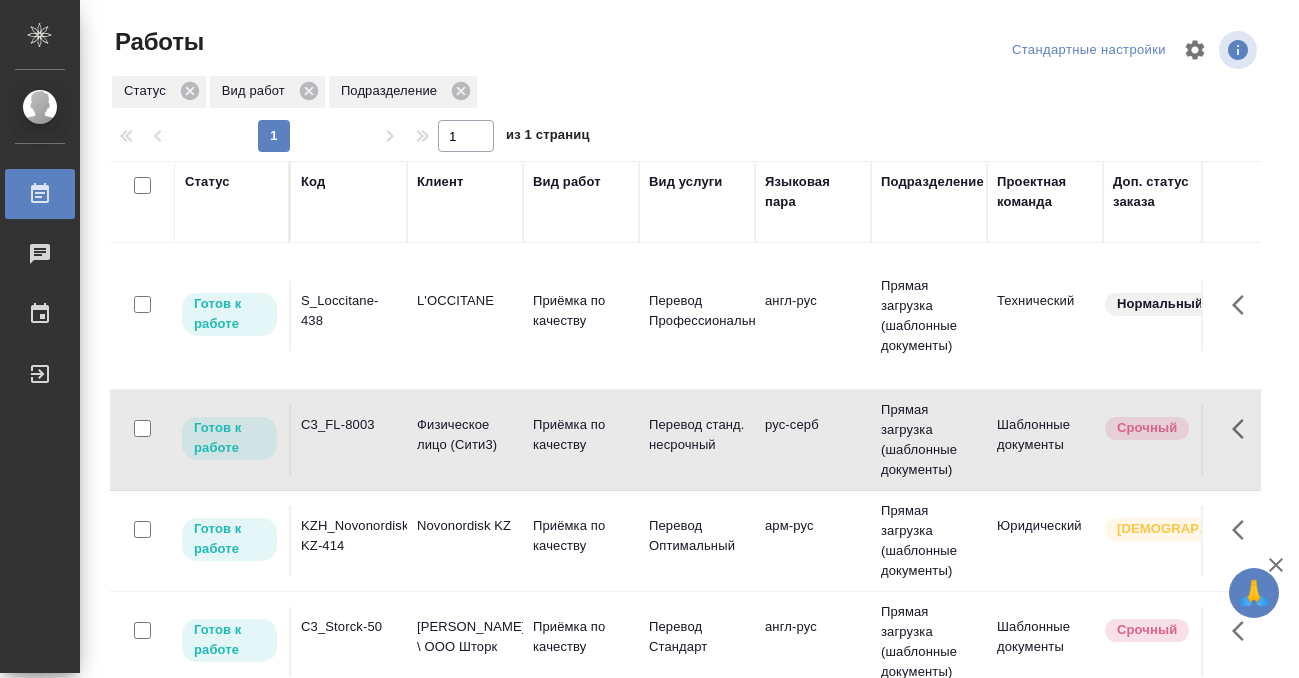 click on "C3_FL-8003" at bounding box center (349, -314) 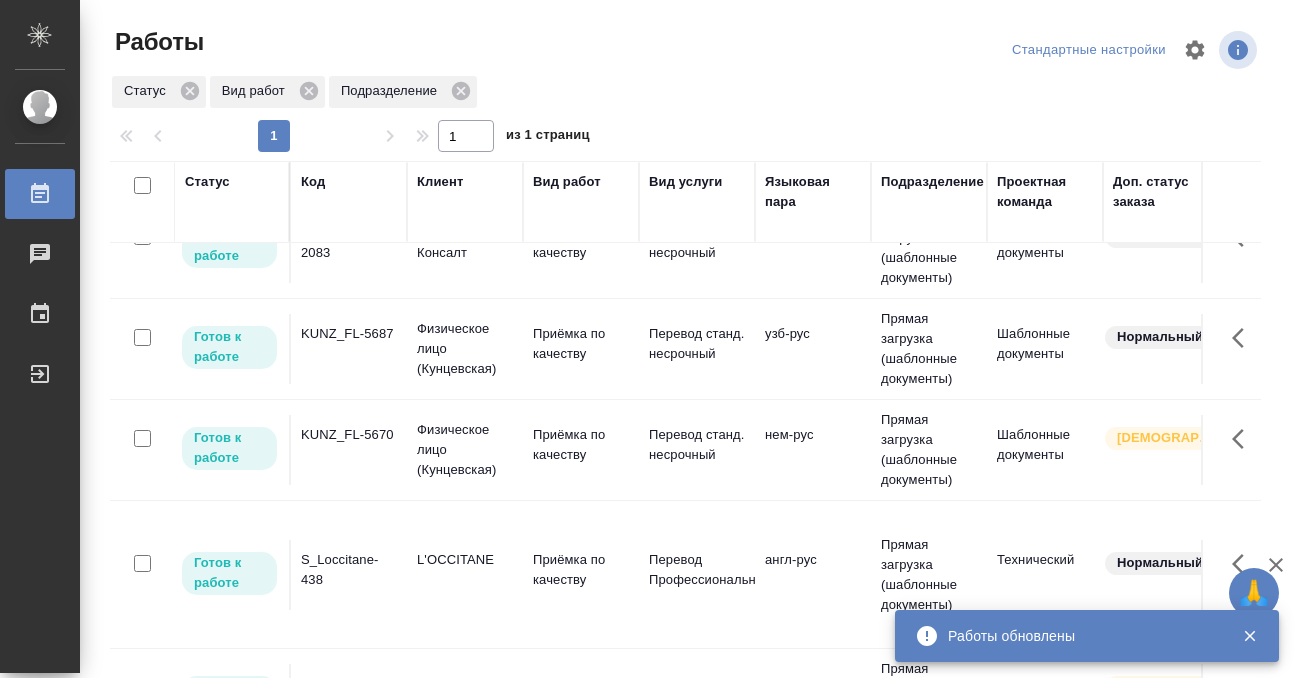 scroll, scrollTop: 0, scrollLeft: 0, axis: both 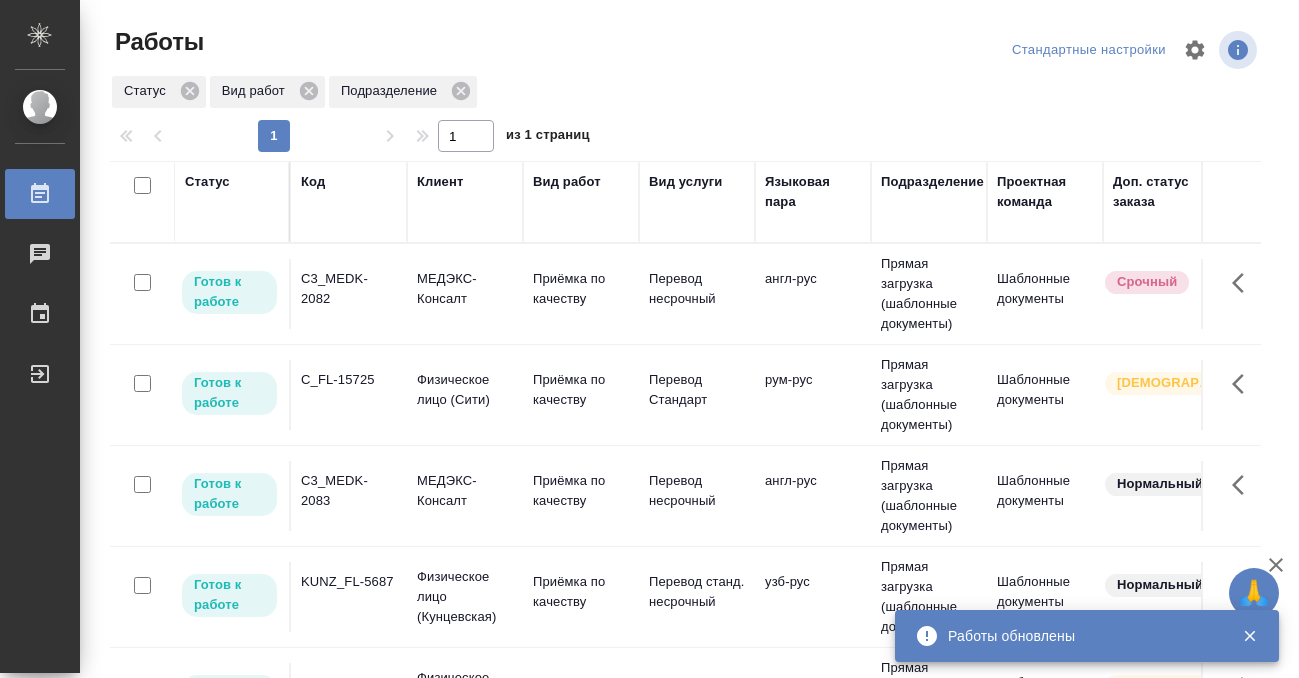 click on "C_FL-15725" at bounding box center (349, 289) 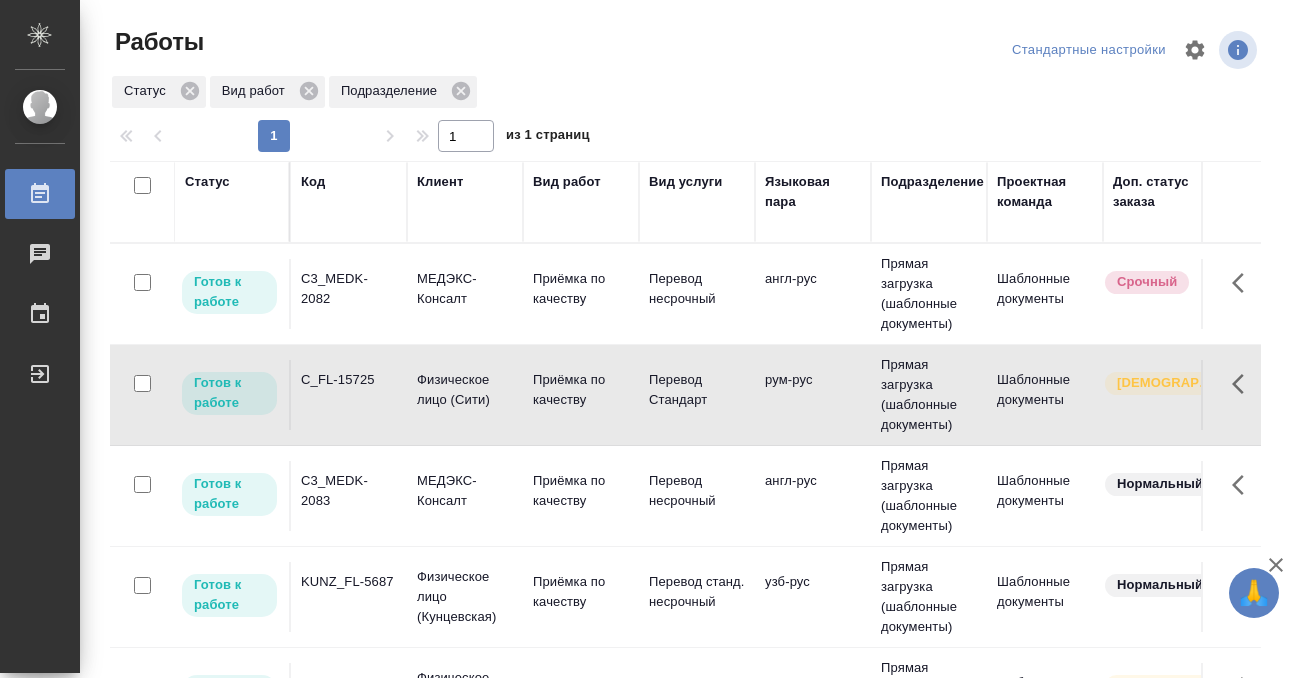 click on "C_FL-15725" at bounding box center (349, 289) 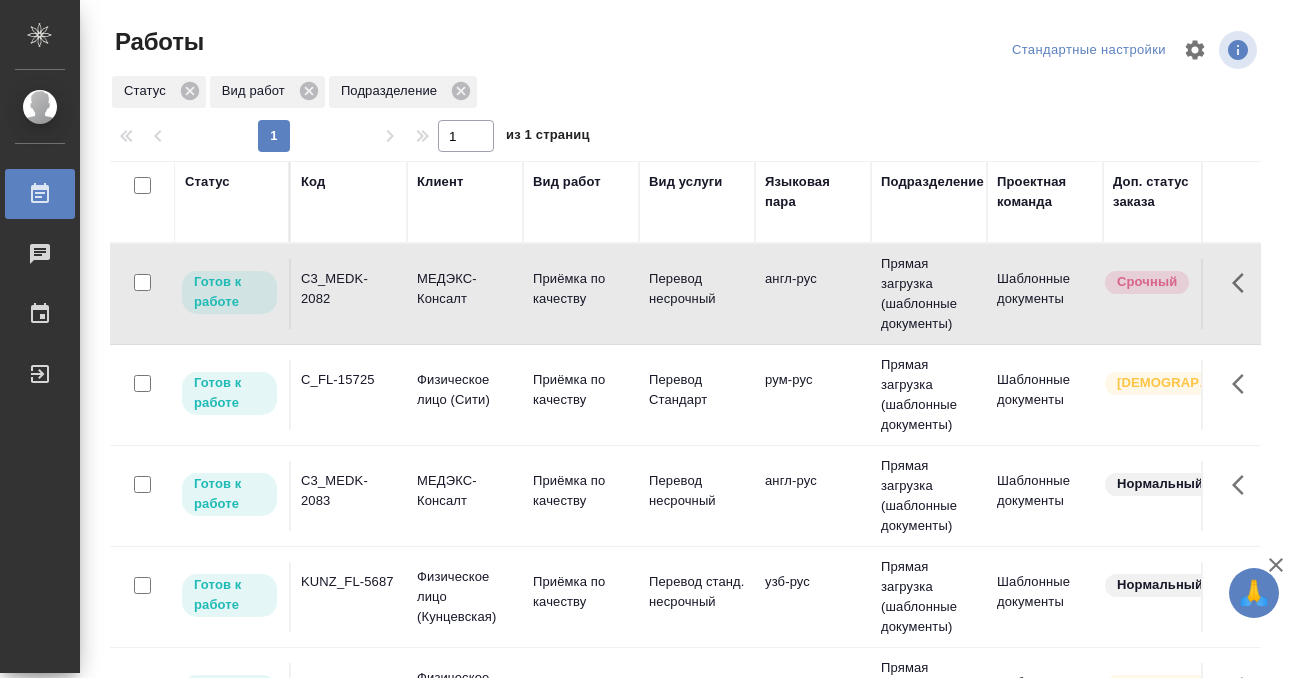 click on "C3_MEDK-2082" at bounding box center (349, 289) 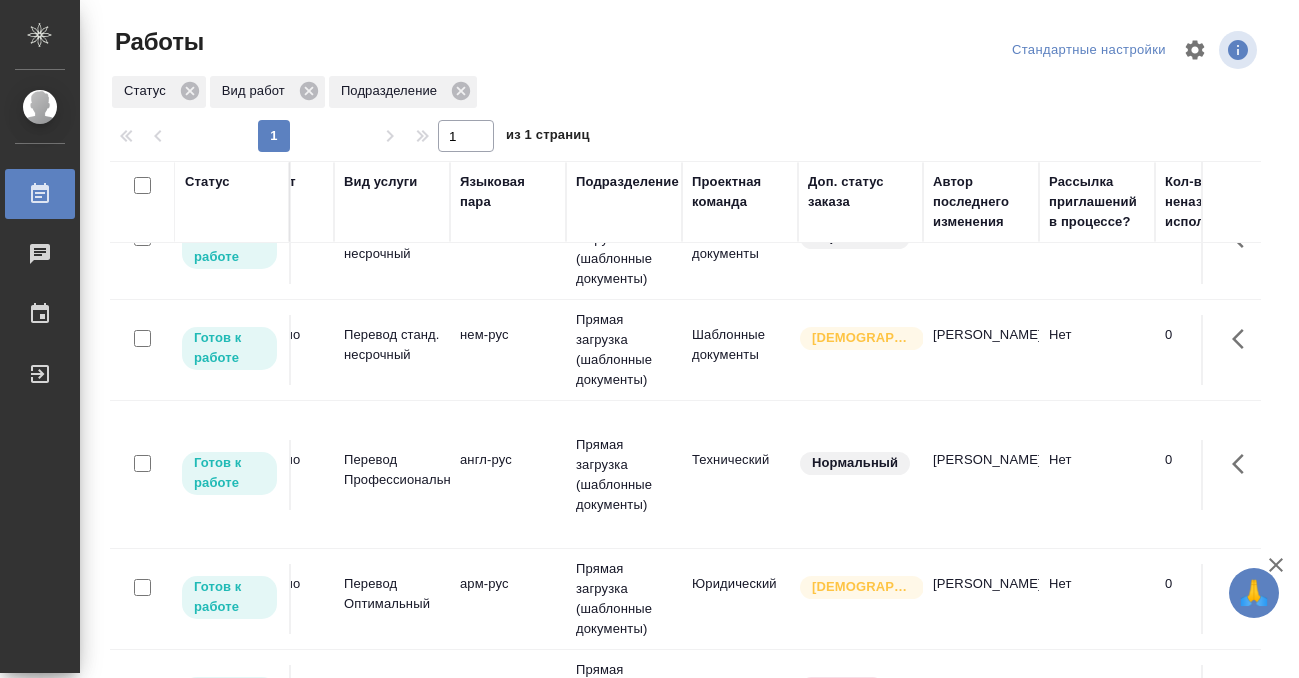 scroll, scrollTop: 348, scrollLeft: 0, axis: vertical 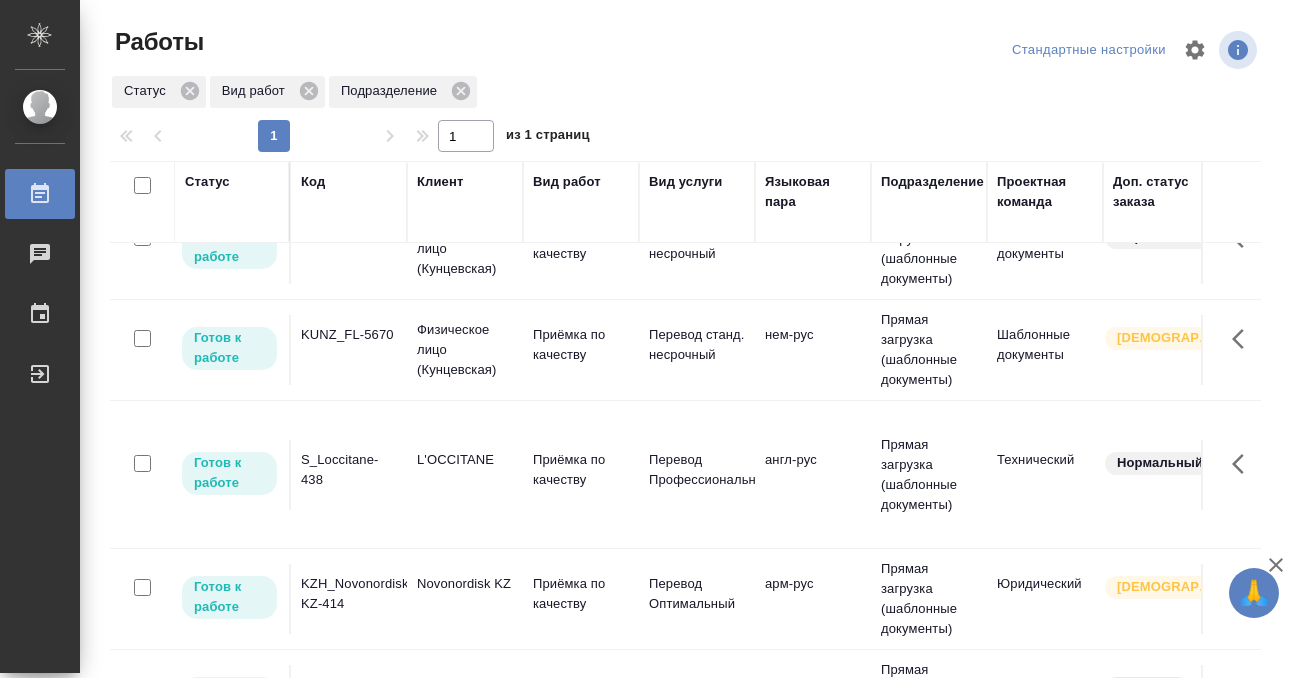 click on "S_Loccitane-438" at bounding box center [349, -54] 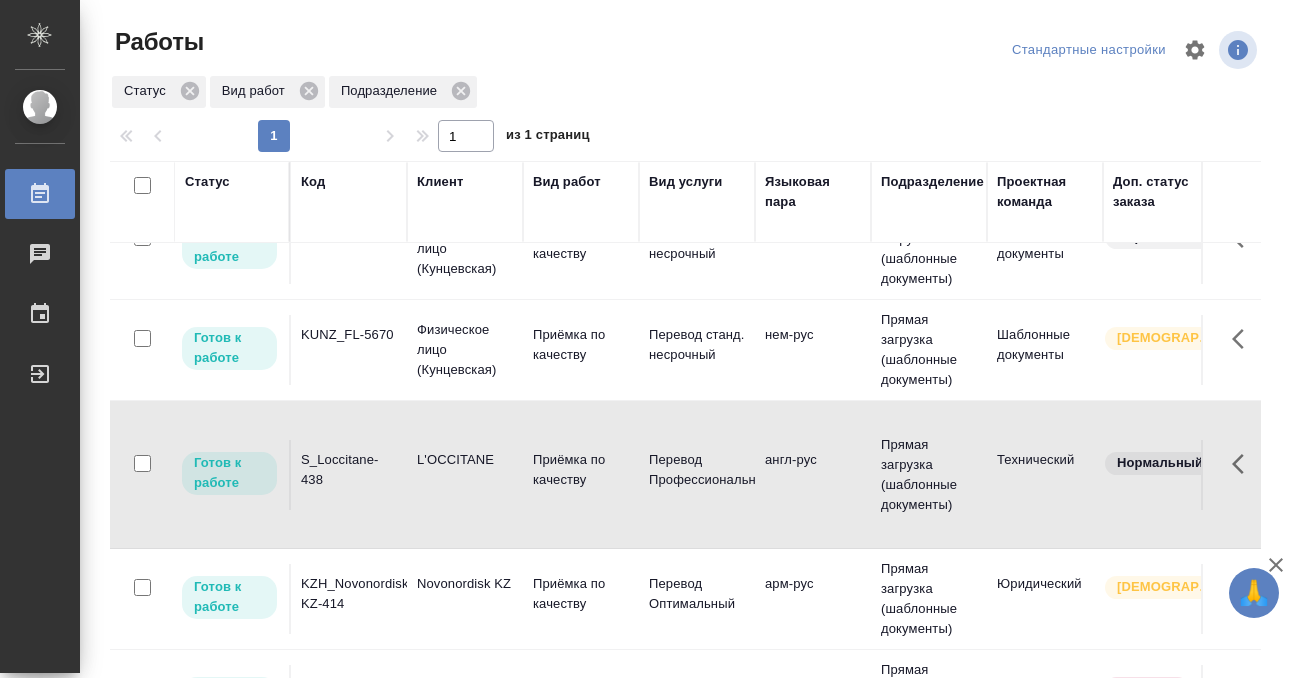 click on "S_Loccitane-438" at bounding box center [349, -54] 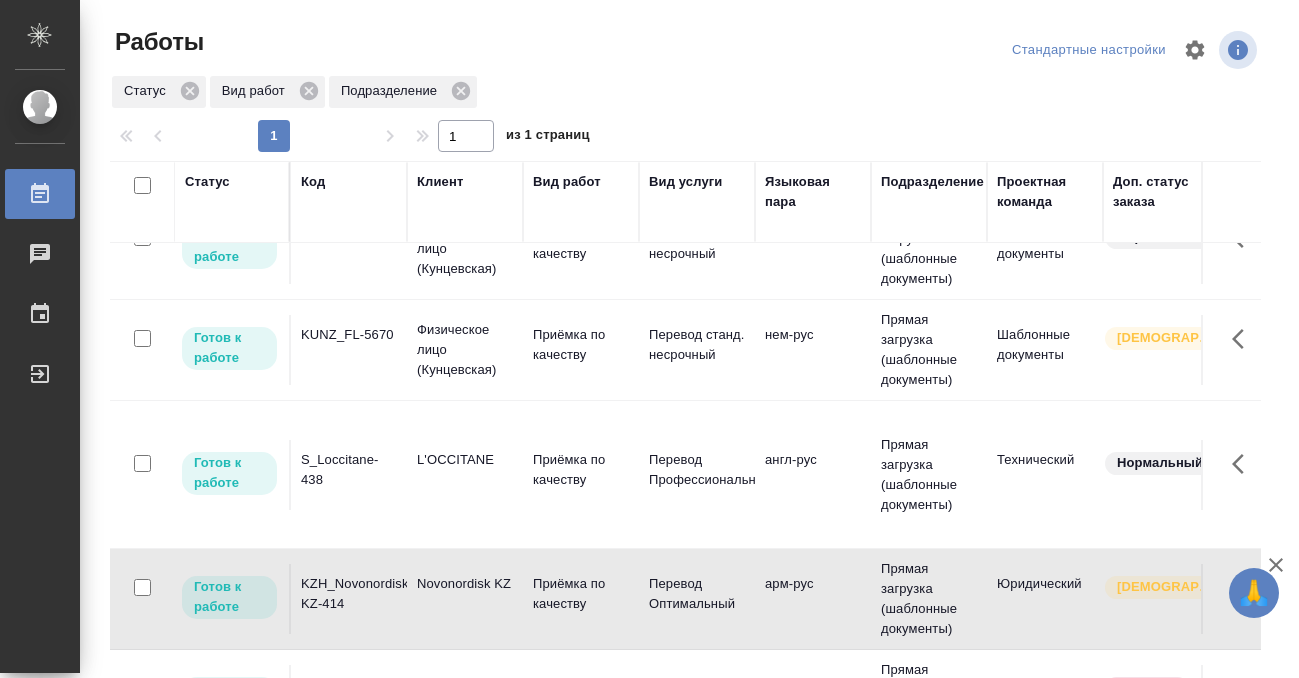 click on "Novonordisk KZ" at bounding box center [465, -59] 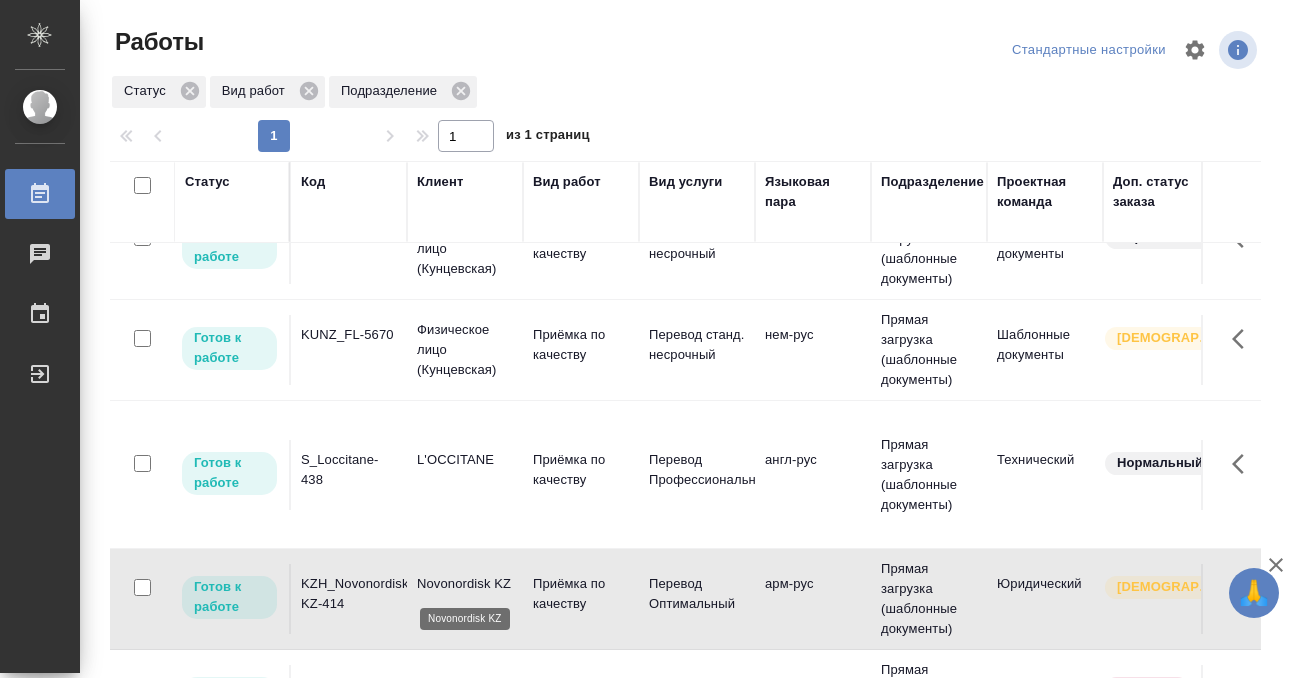 click on "Novonordisk KZ" at bounding box center [465, 584] 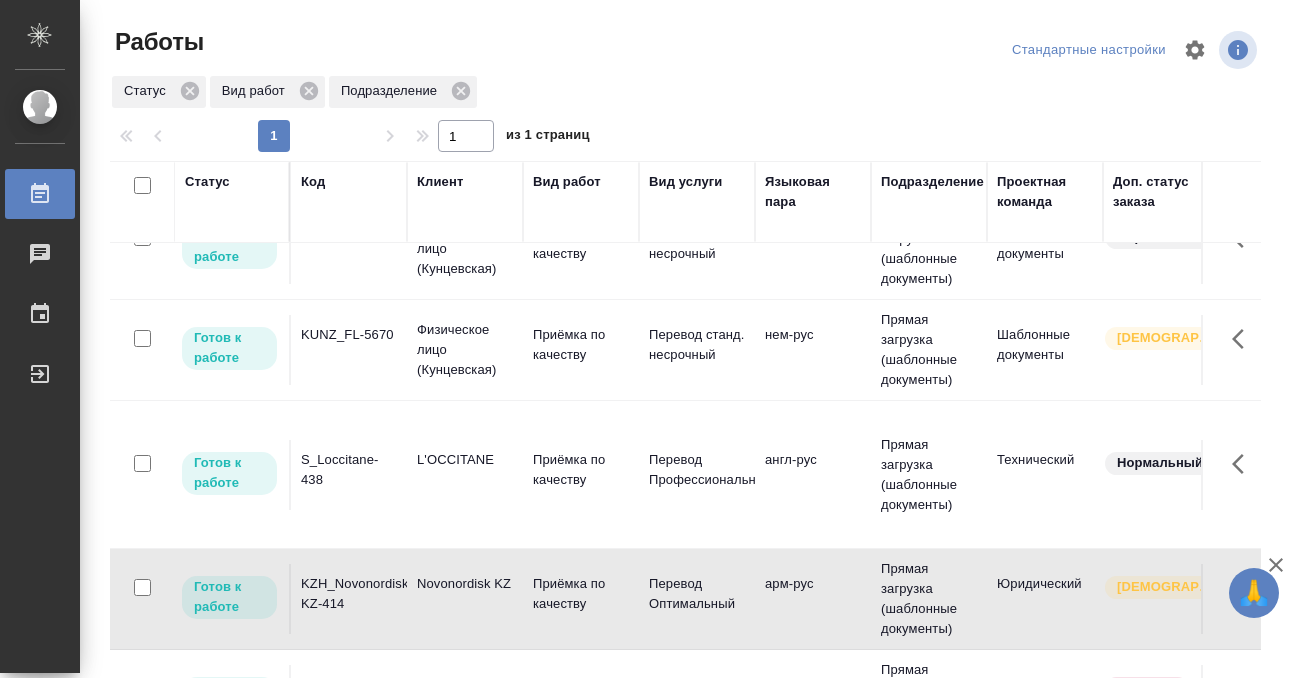 click on "S_Loccitane-438" at bounding box center [349, -59] 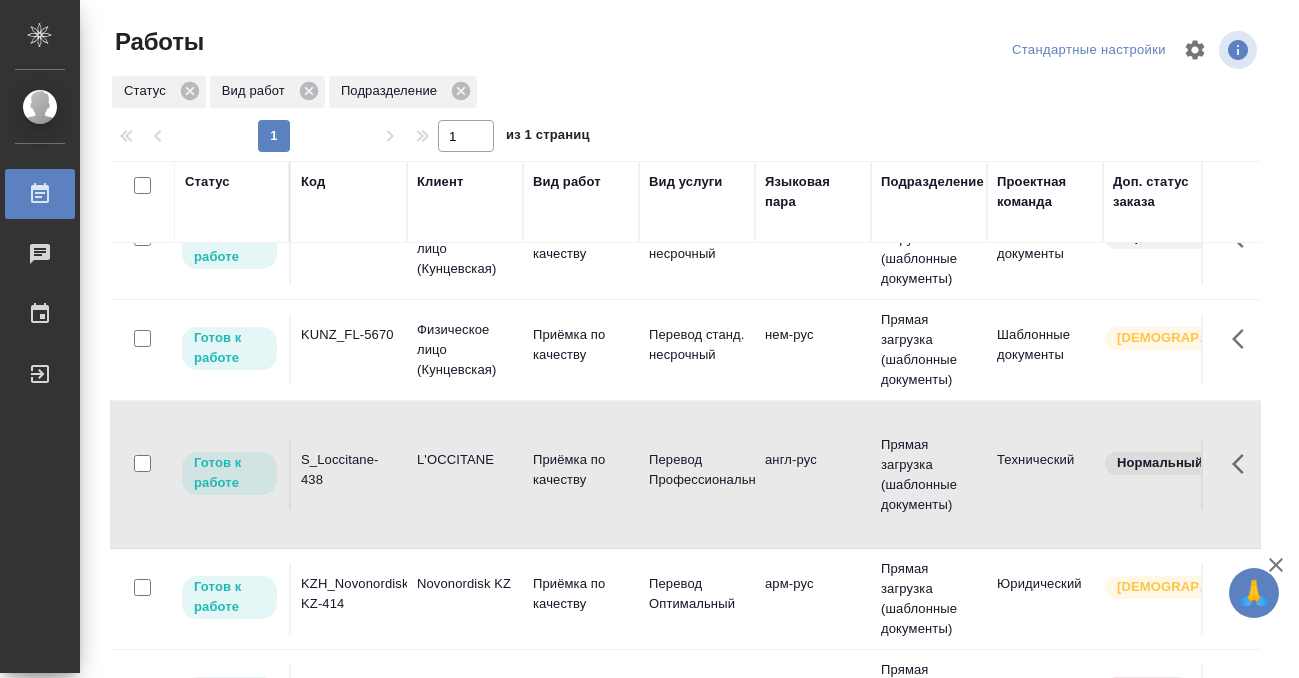 scroll, scrollTop: 177, scrollLeft: 0, axis: vertical 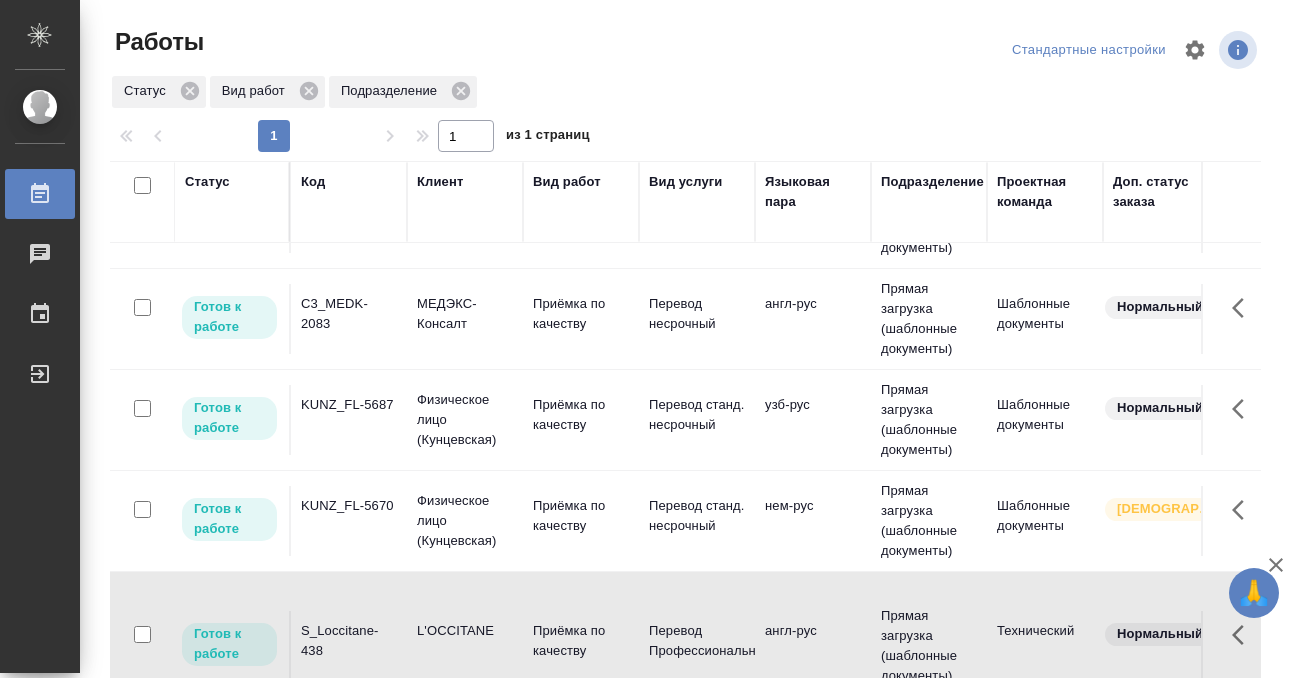 click on "KUNZ_FL-5670" at bounding box center [349, 117] 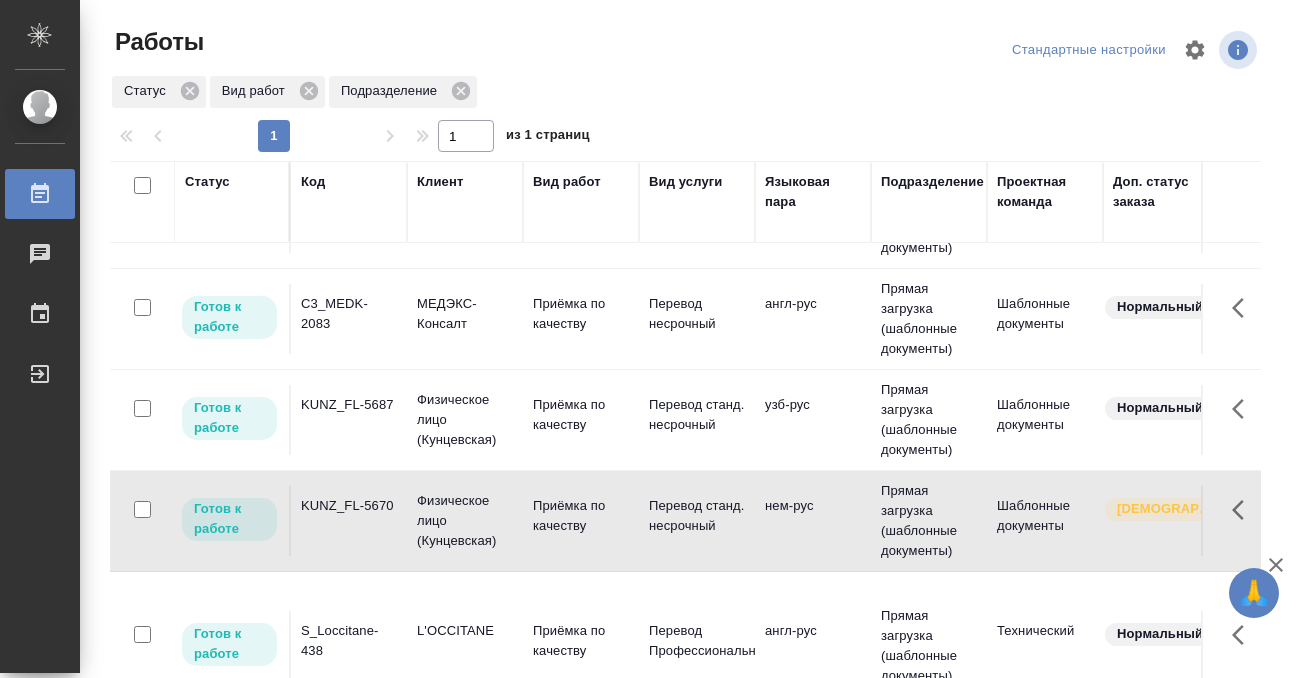 click on "KUNZ_FL-5670" at bounding box center [349, 117] 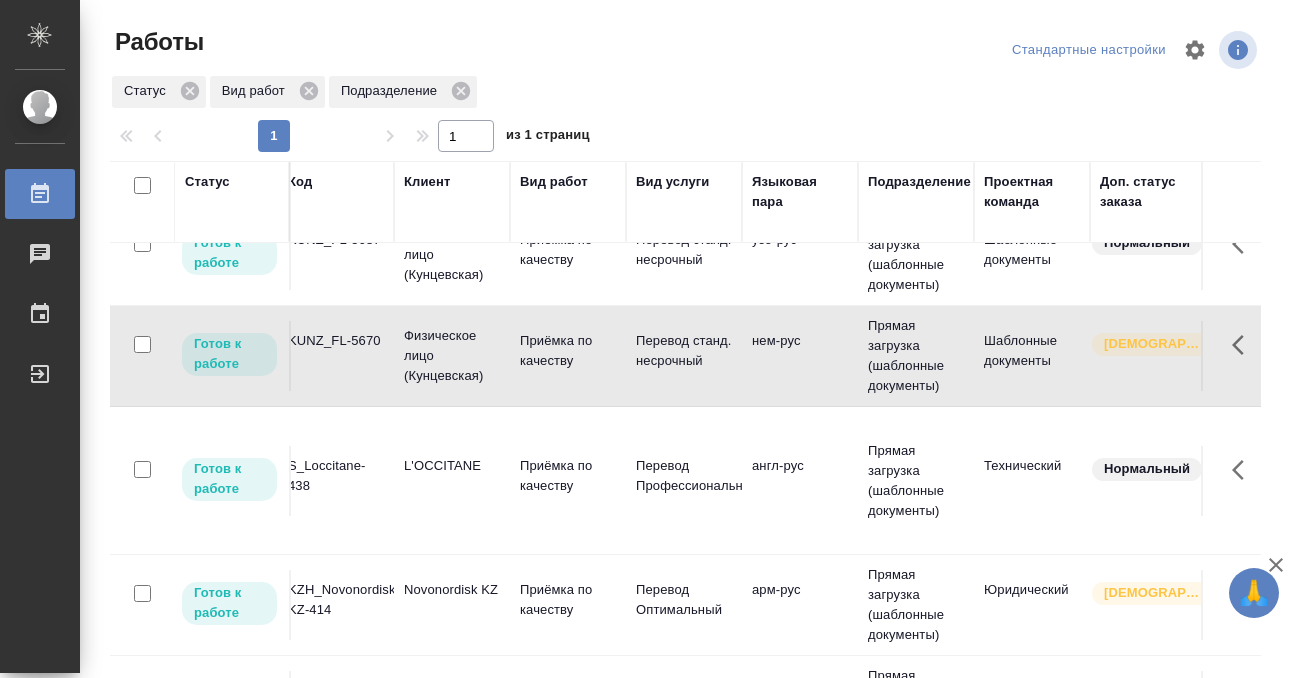 scroll, scrollTop: 342, scrollLeft: 0, axis: vertical 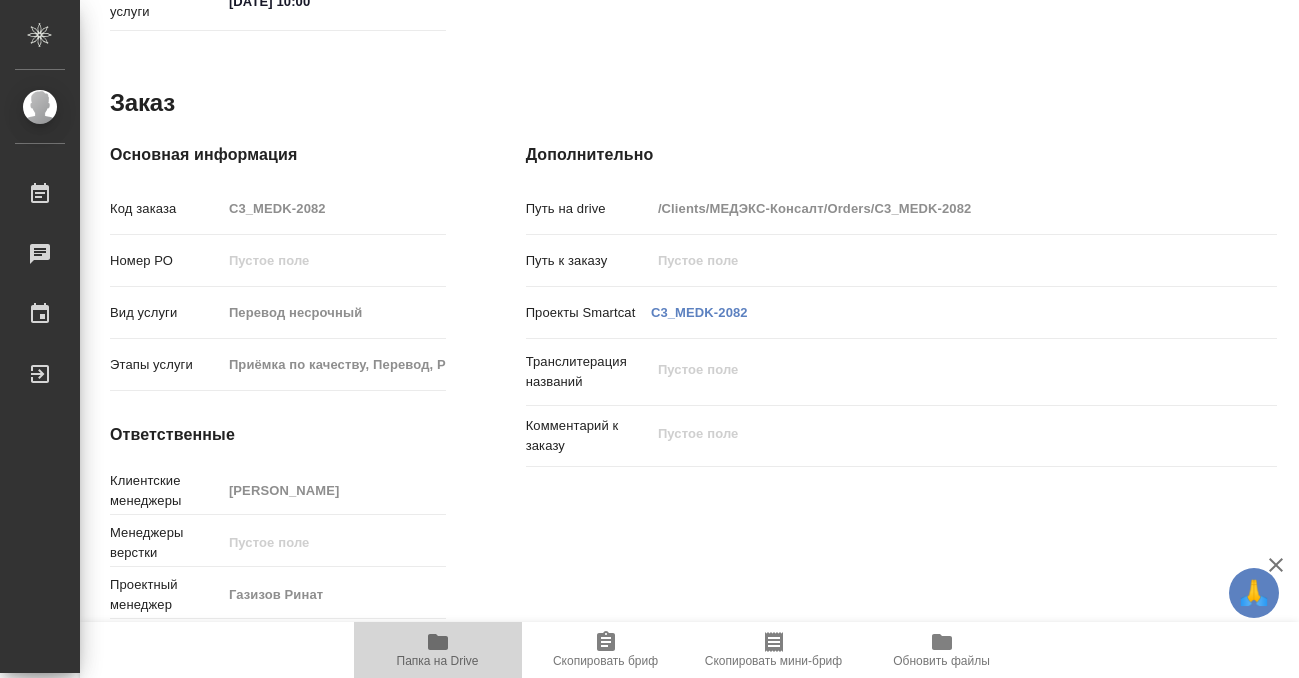 click on "Папка на Drive" at bounding box center [438, 649] 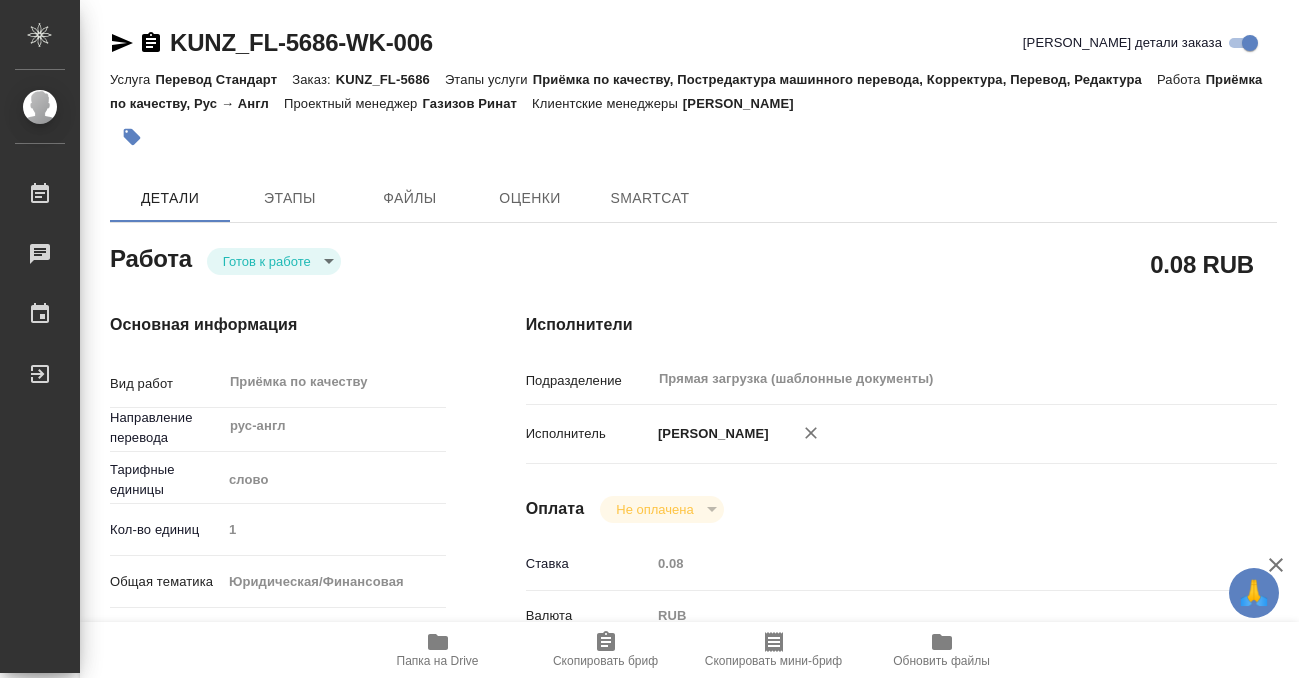 type on "x" 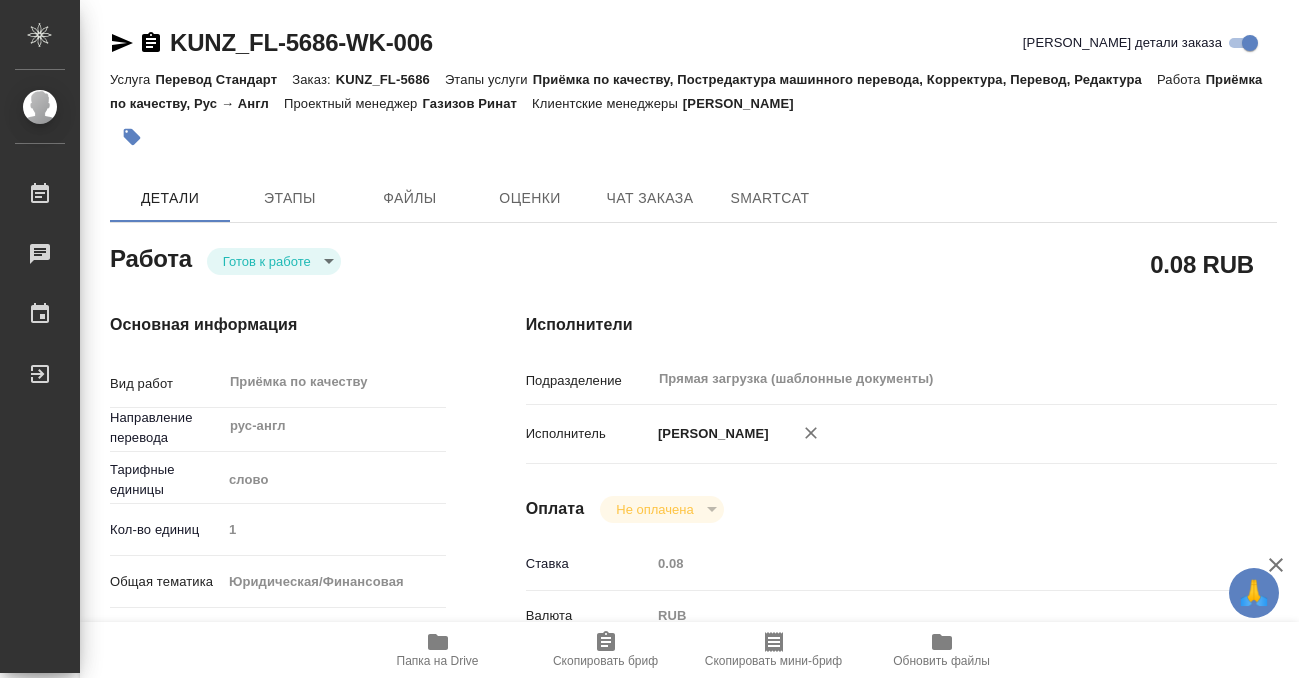 type on "x" 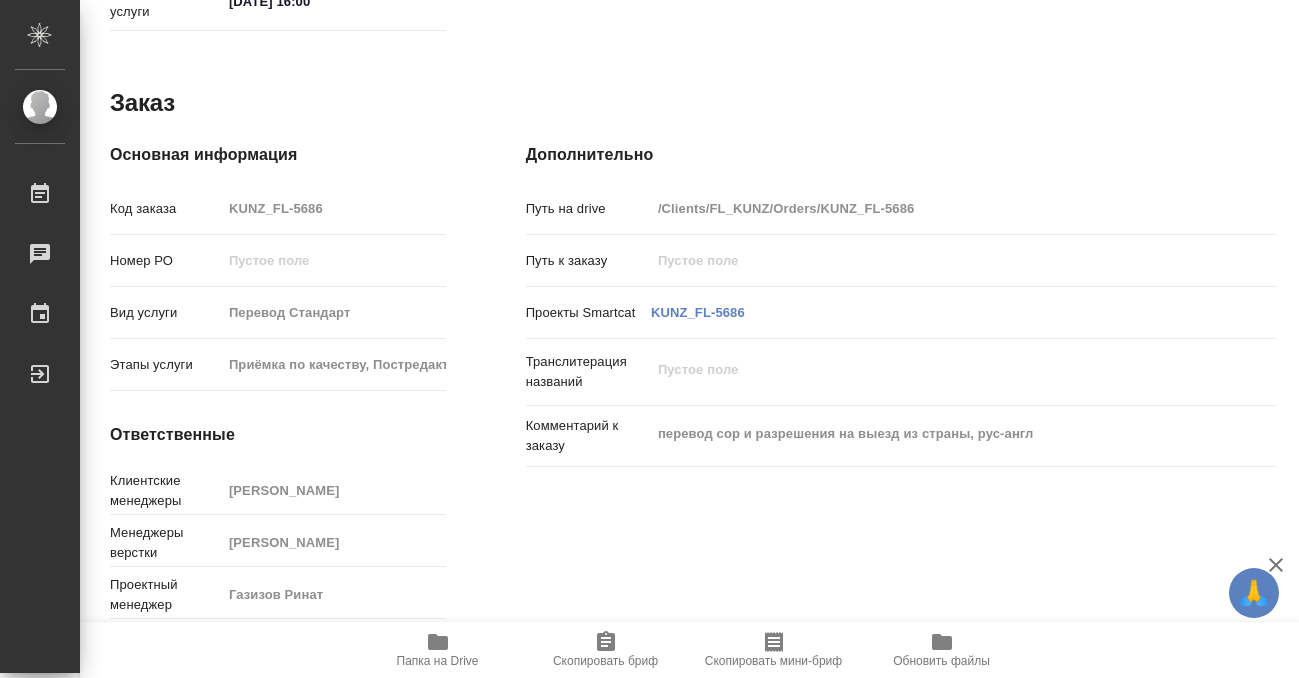 scroll, scrollTop: 0, scrollLeft: 0, axis: both 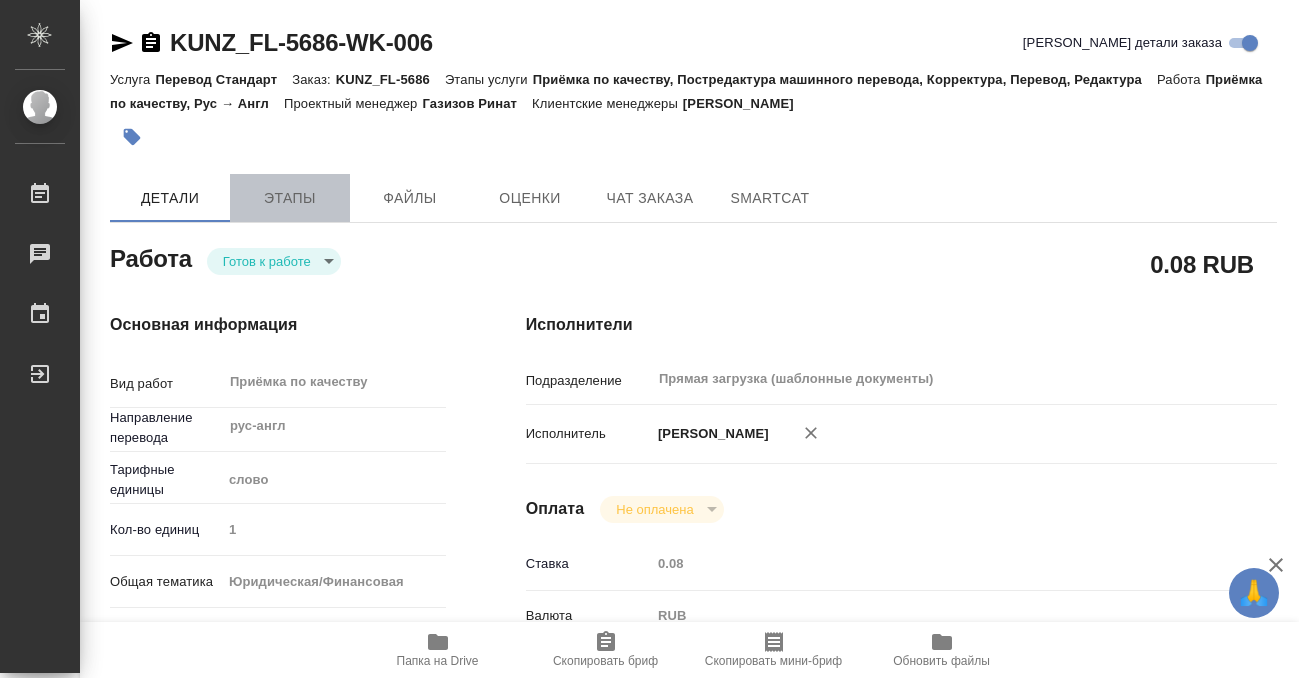 click on "Этапы" at bounding box center (290, 198) 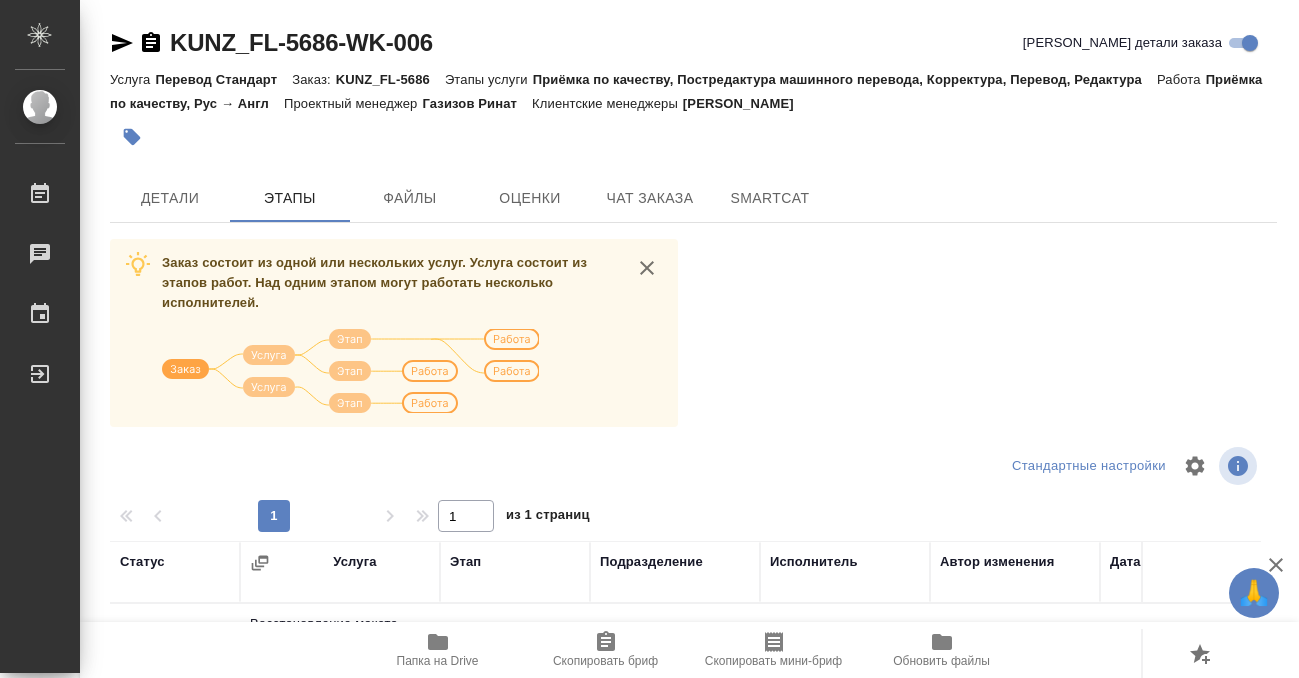 scroll, scrollTop: 364, scrollLeft: 0, axis: vertical 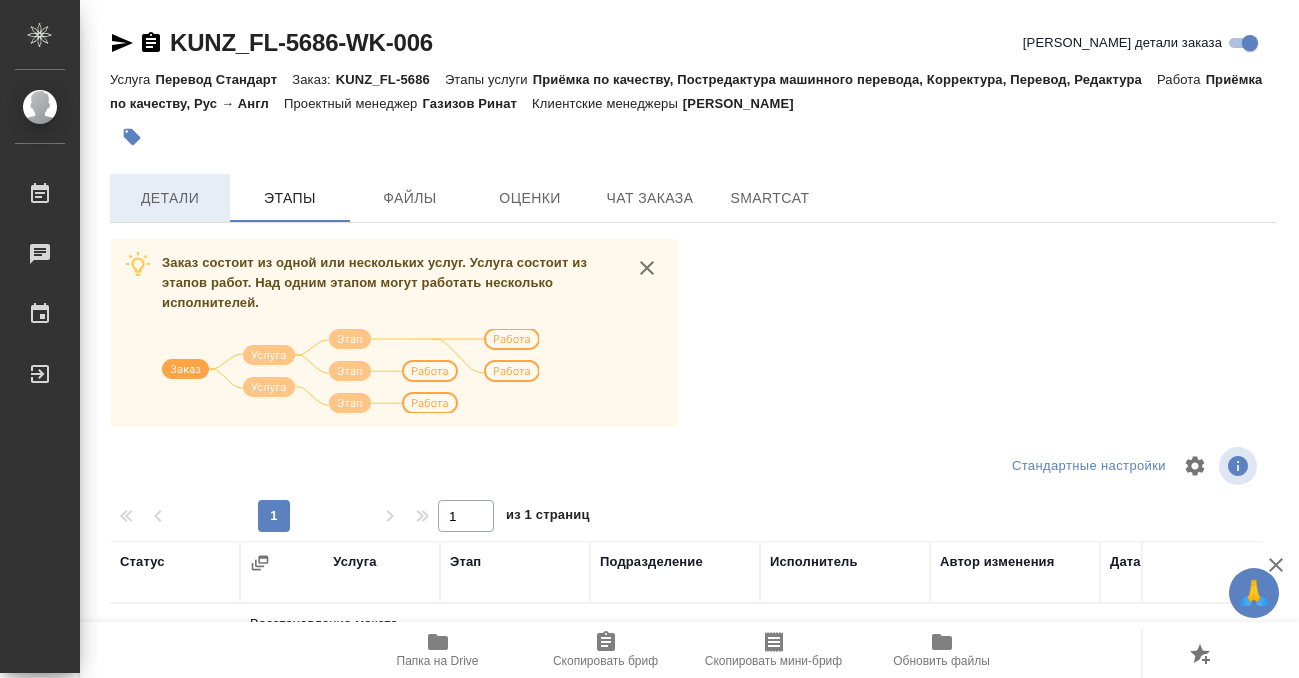 click on "Детали" at bounding box center [170, 198] 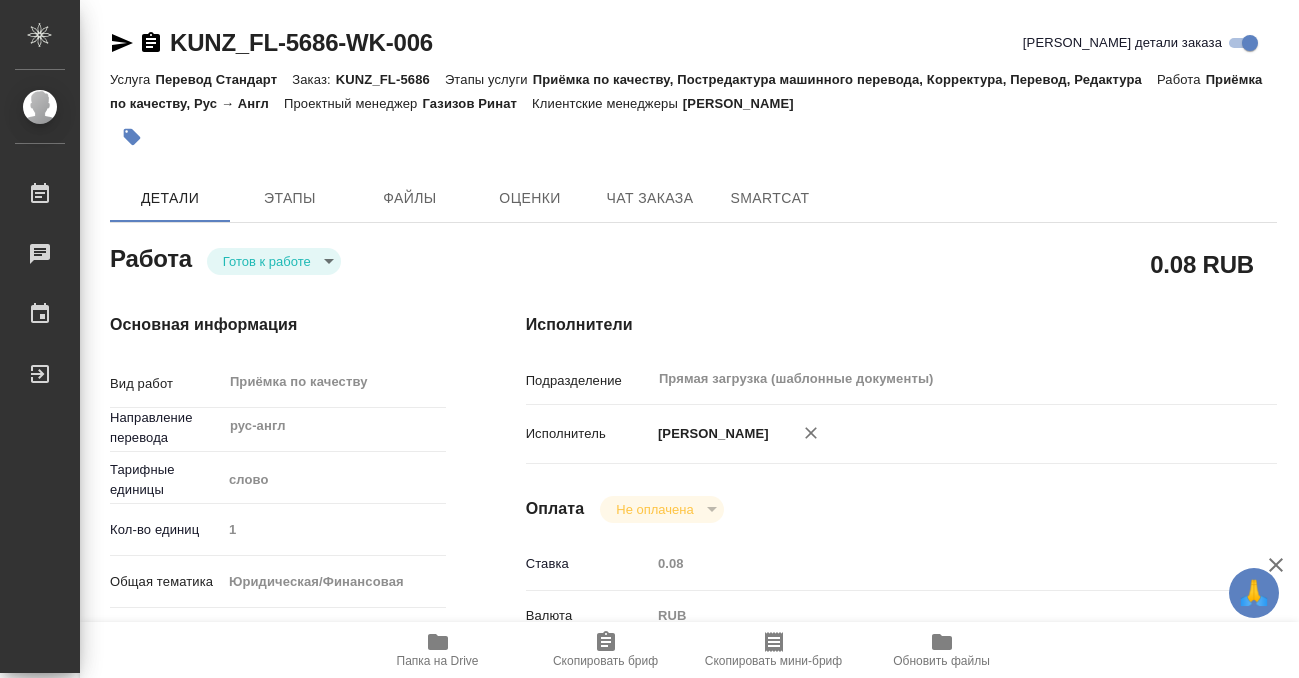 type on "x" 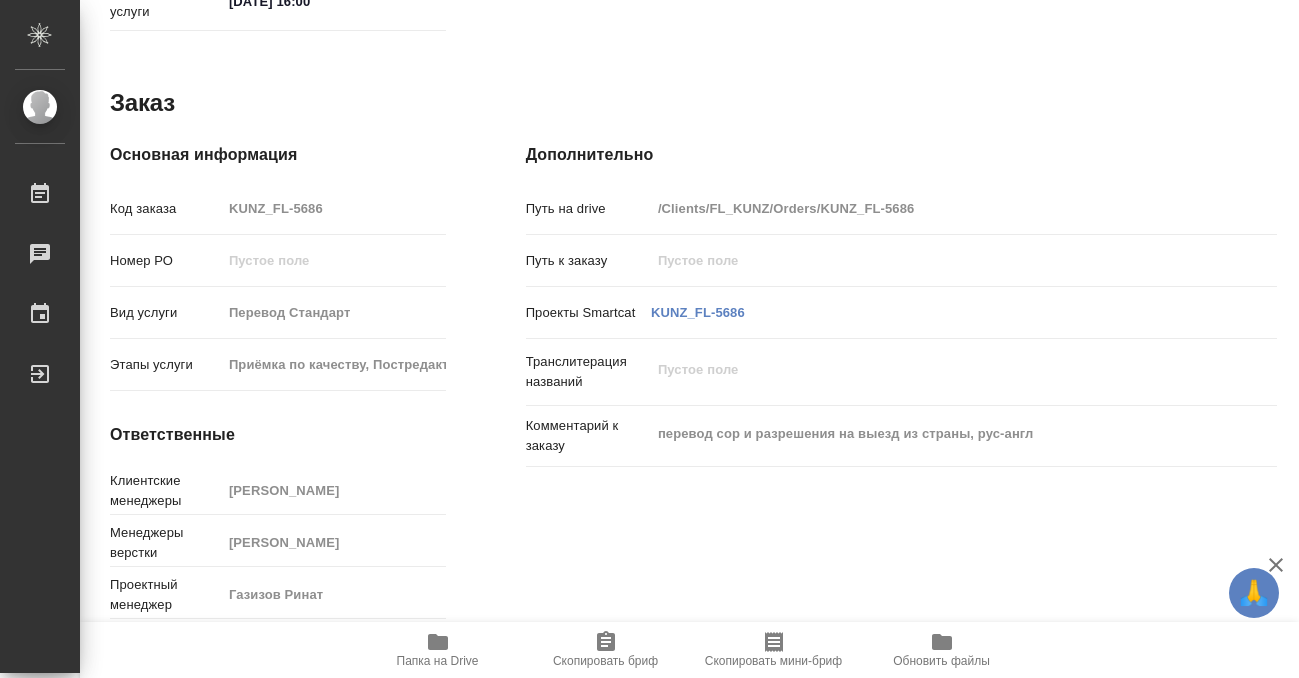 scroll, scrollTop: 1068, scrollLeft: 0, axis: vertical 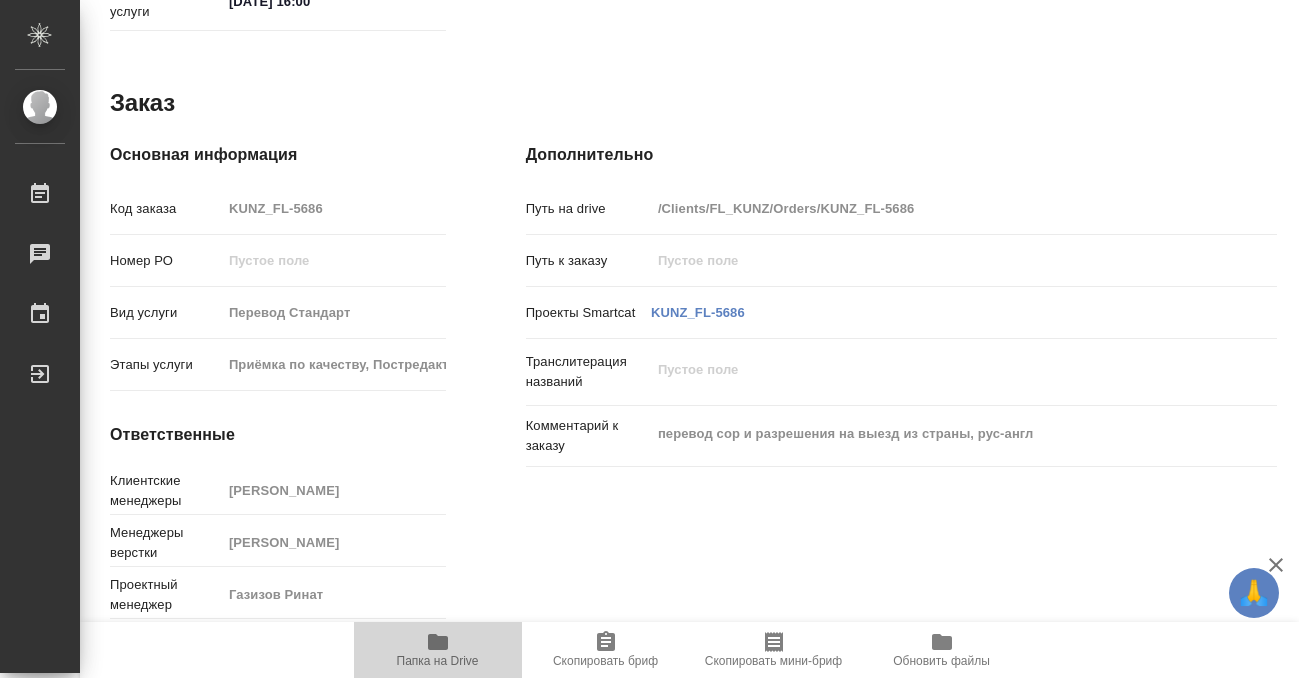 click on "Папка на Drive" at bounding box center (438, 661) 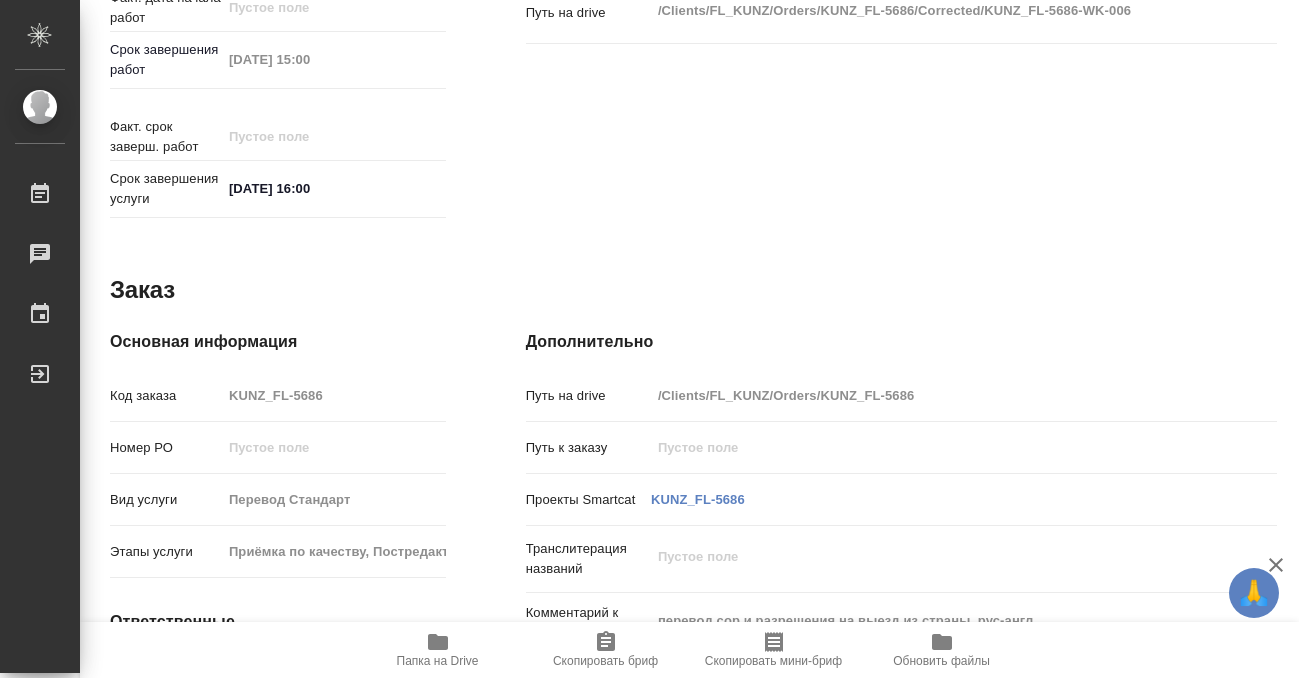 scroll, scrollTop: 0, scrollLeft: 0, axis: both 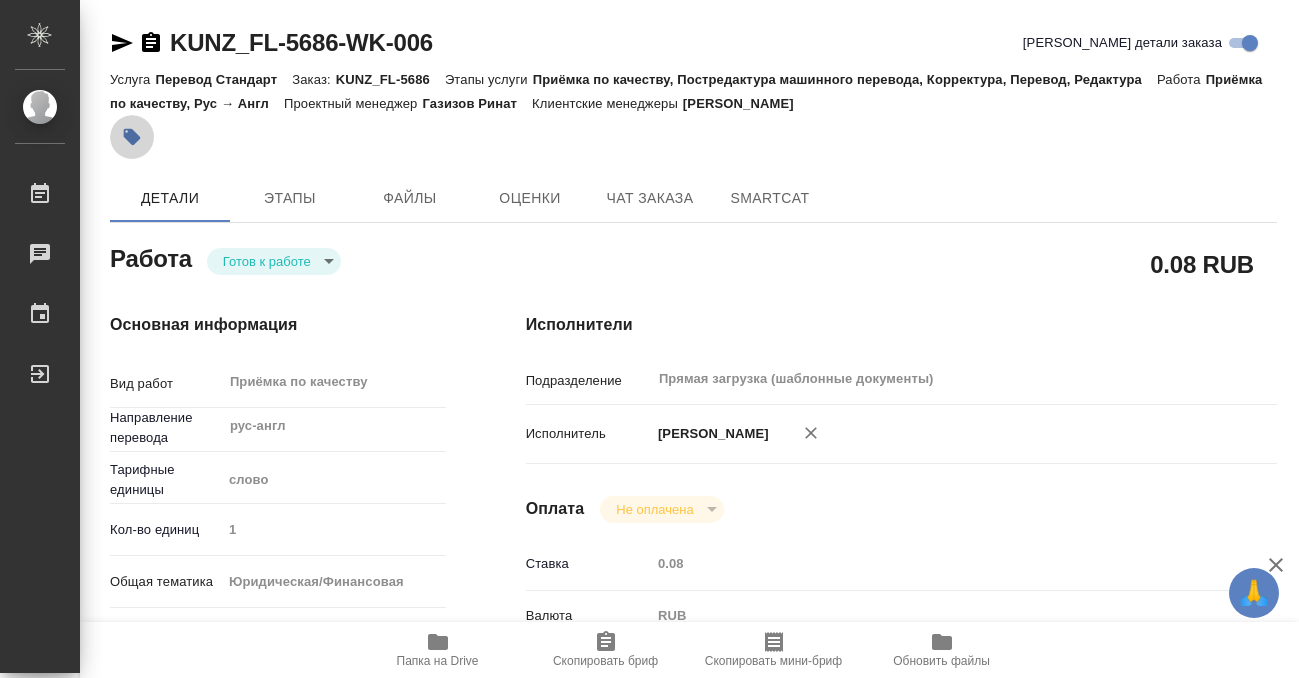 click 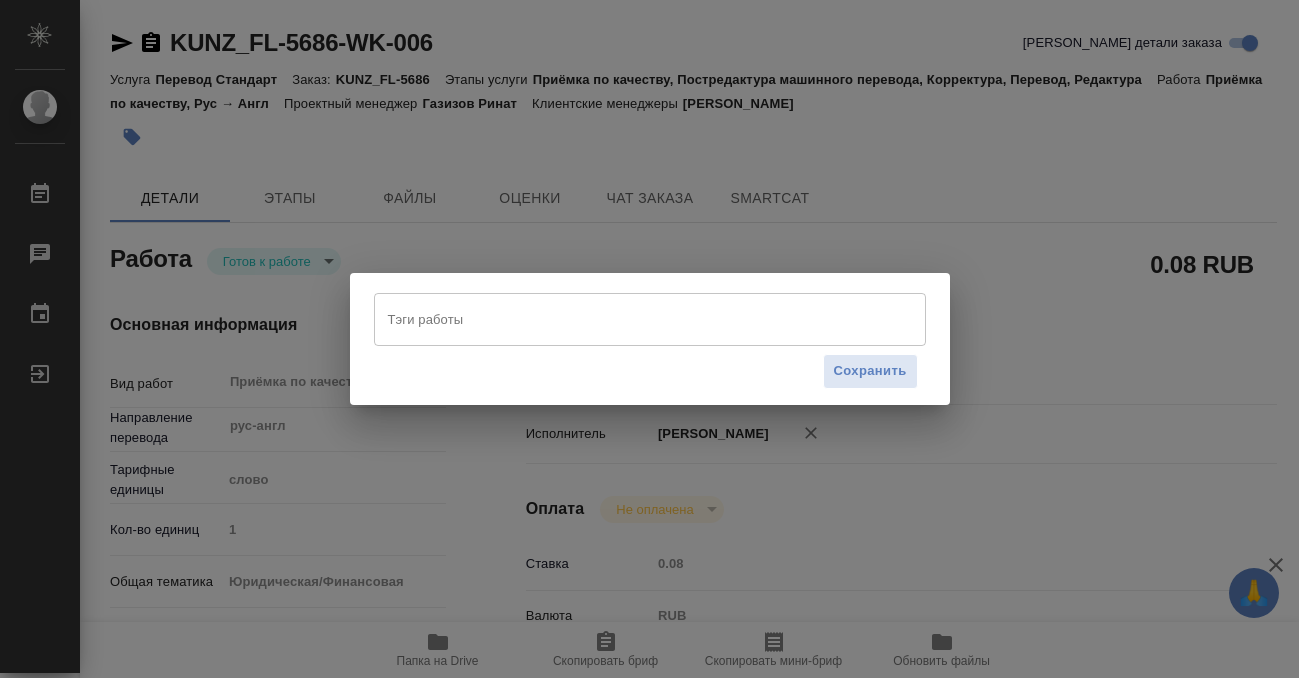 click on "Тэги работы" at bounding box center (631, 319) 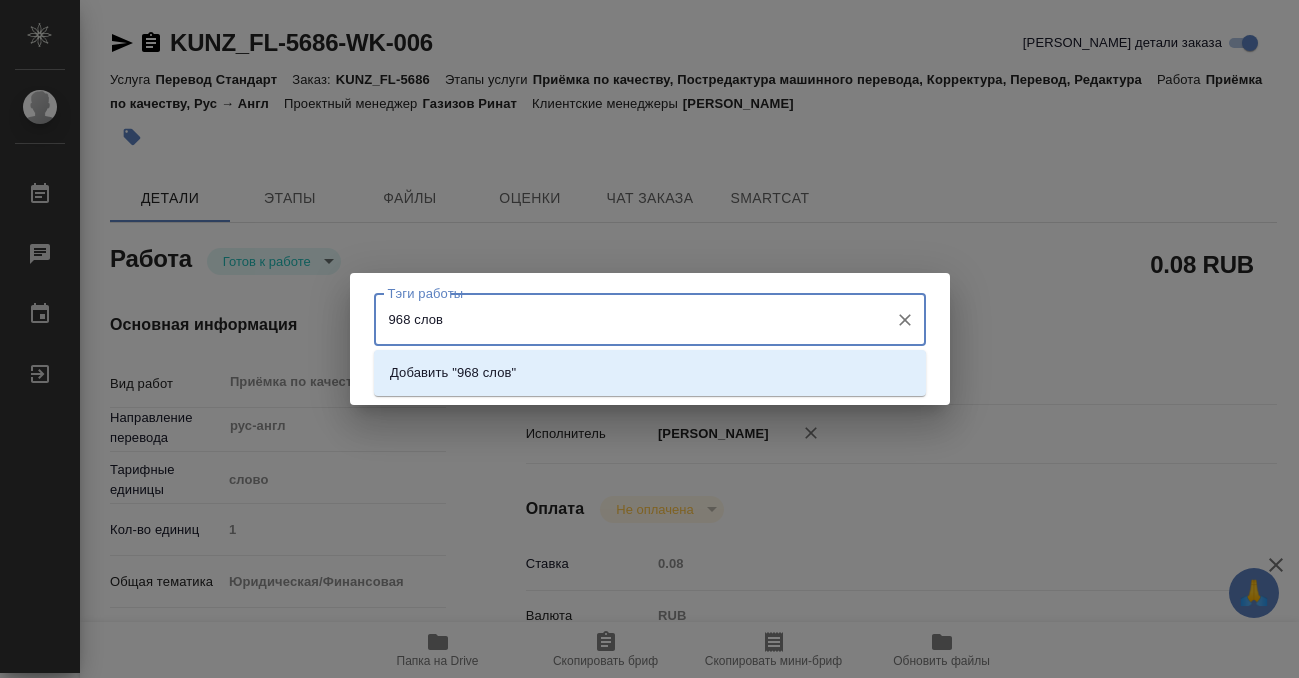 type on "968 слов" 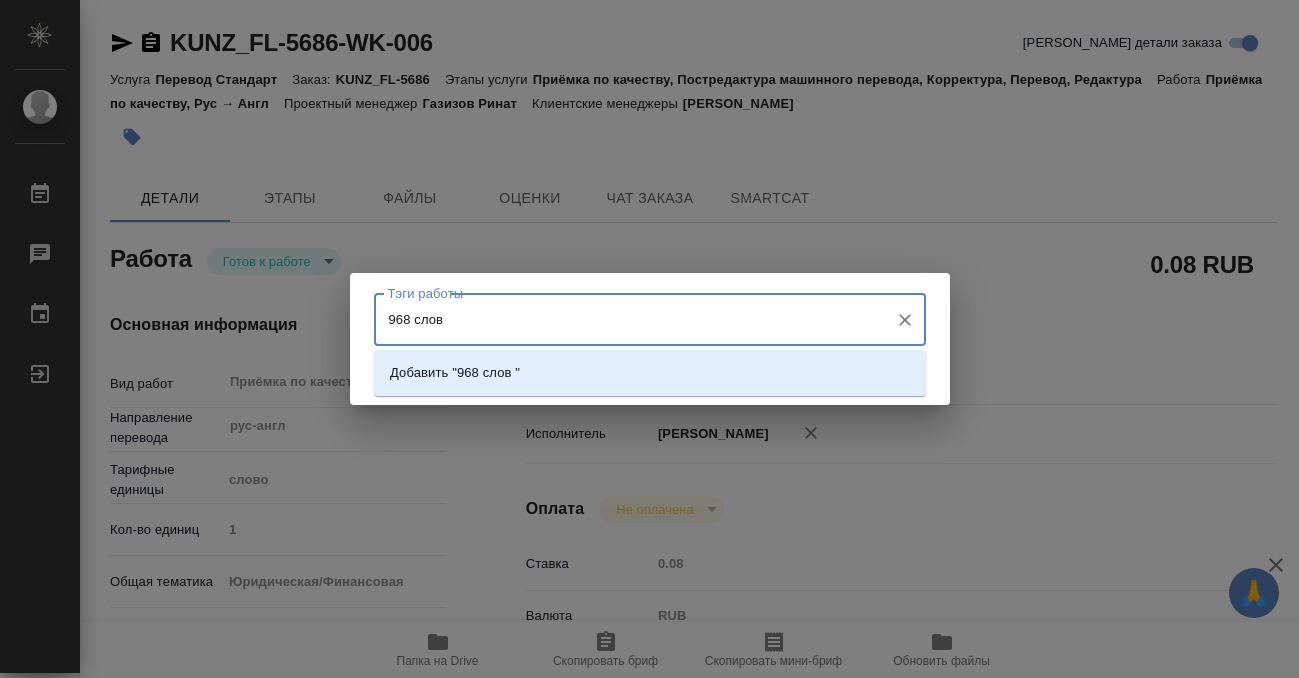 type 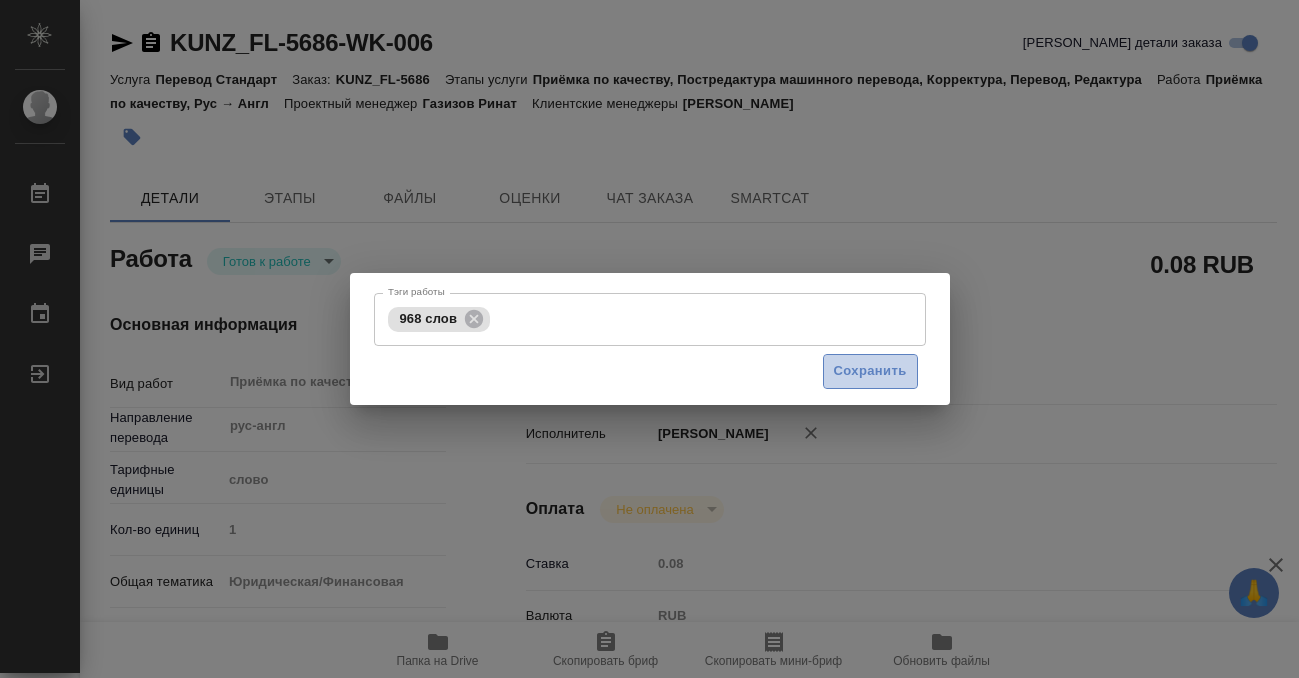 click on "Сохранить" at bounding box center (870, 371) 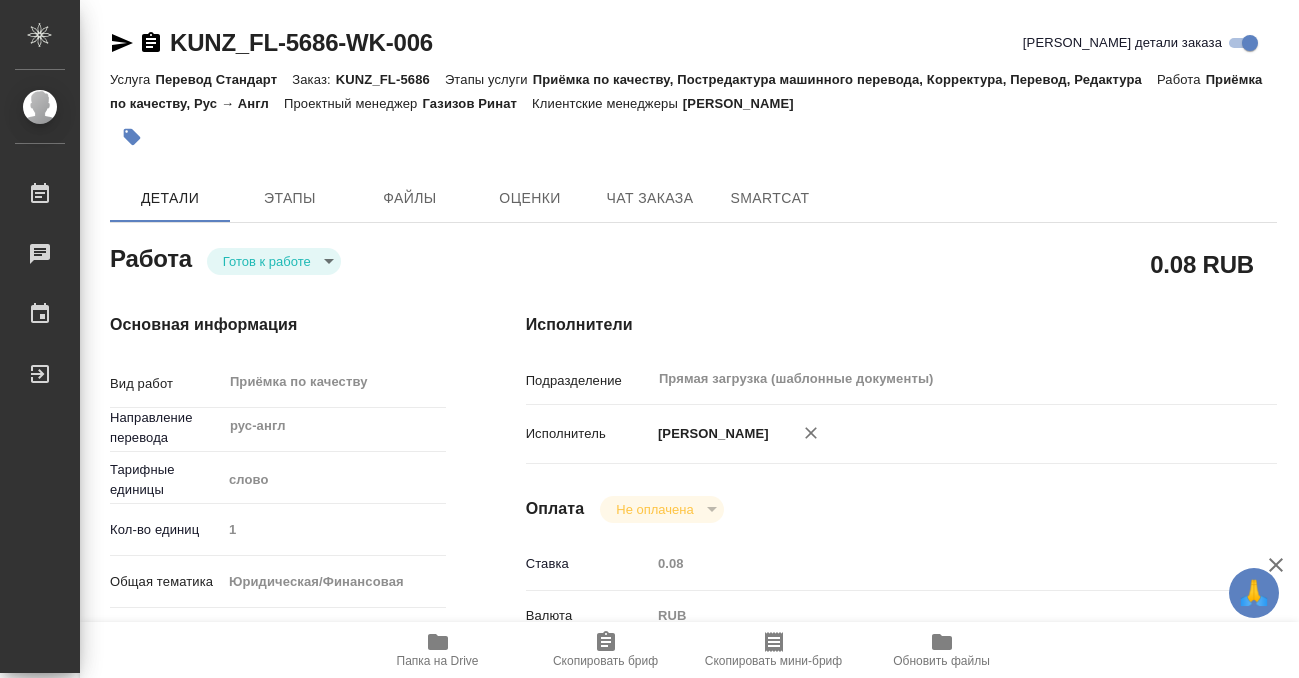 click on "🙏 .cls-1
fill:#fff;
AWATERA Kobzeva Elizaveta Работы 0 Чаты График Выйти KUNZ_FL-5686-WK-006 Кратко детали заказа Услуга Перевод Стандарт Заказ: KUNZ_FL-5686 Этапы услуги Приёмка по качеству, Постредактура машинного перевода, Корректура, Перевод, Редактура Работа Приёмка по качеству, Рус → Англ Проектный менеджер Газизов Ринат Клиентские менеджеры Шульгина Анна Детали Этапы Файлы Оценки Чат заказа SmartCat Работа Готов к работе readyForWork 0.08 RUB Основная информация Вид работ Приёмка по качеству x ​ Направление перевода рус-англ ​ Тарифные единицы слово 5a8b1489cc6b4906c91bfd90 1 yr-fn Сроки x" at bounding box center [649, 339] 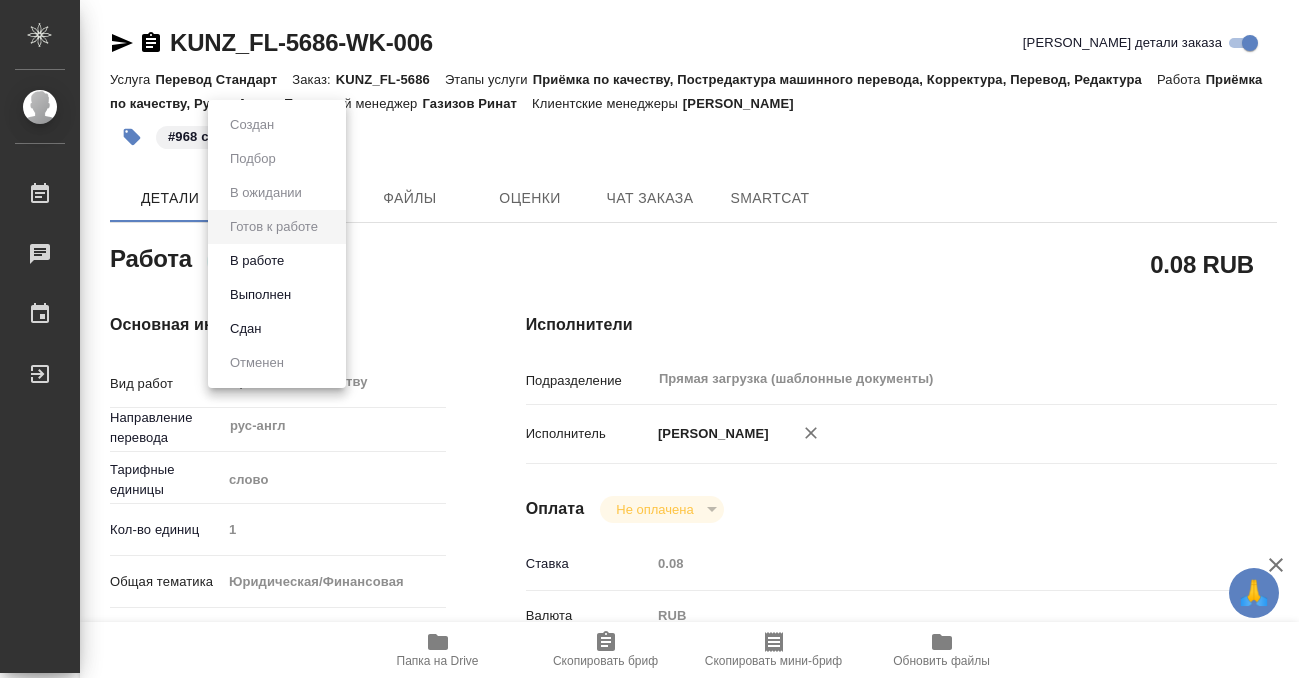 type on "x" 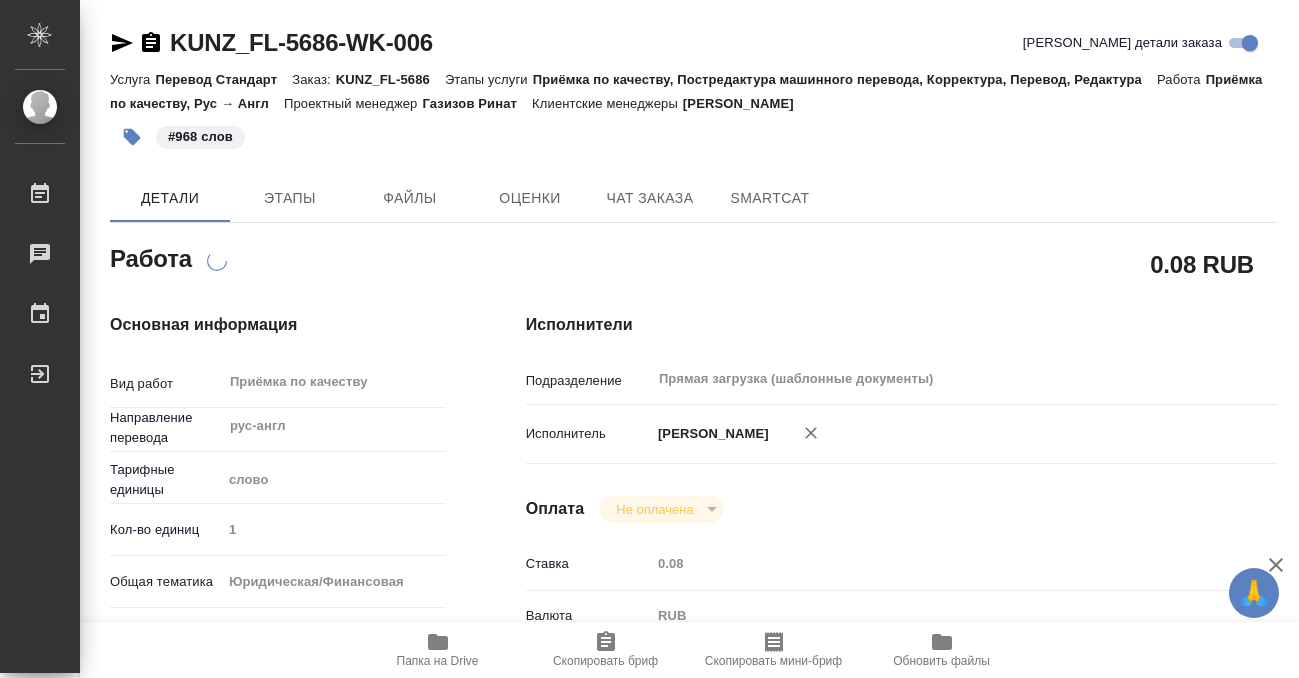 type on "x" 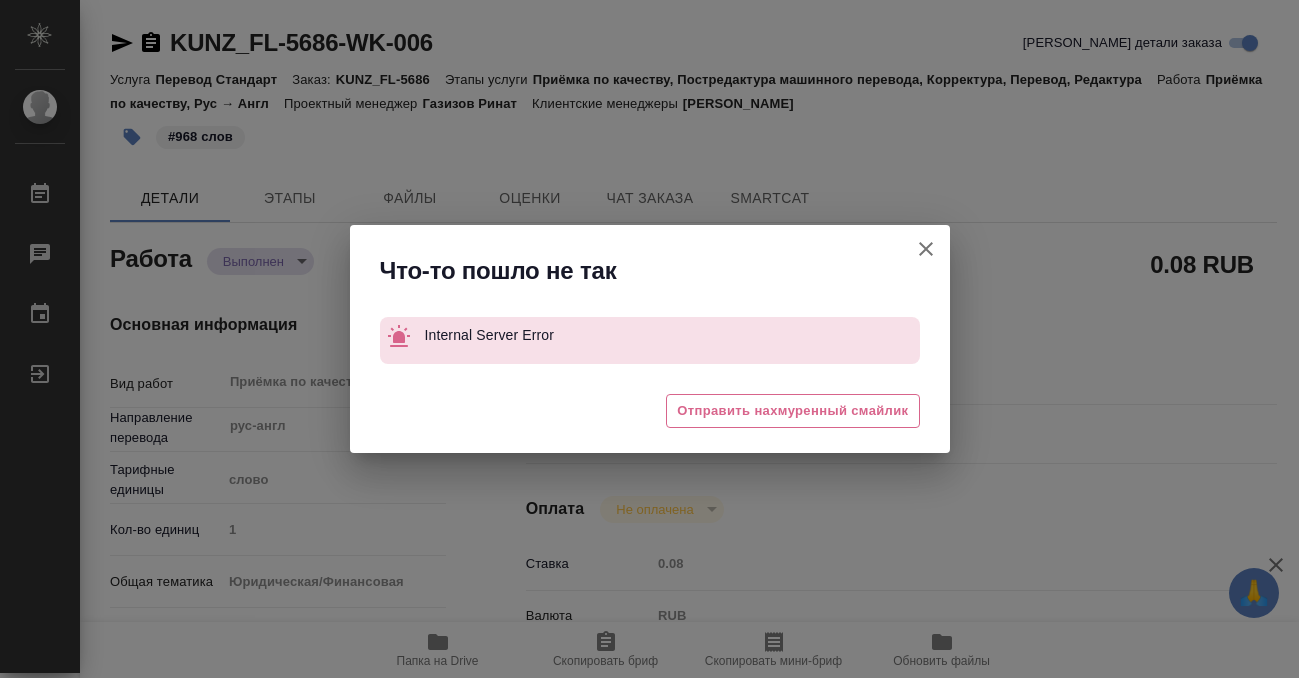 type on "x" 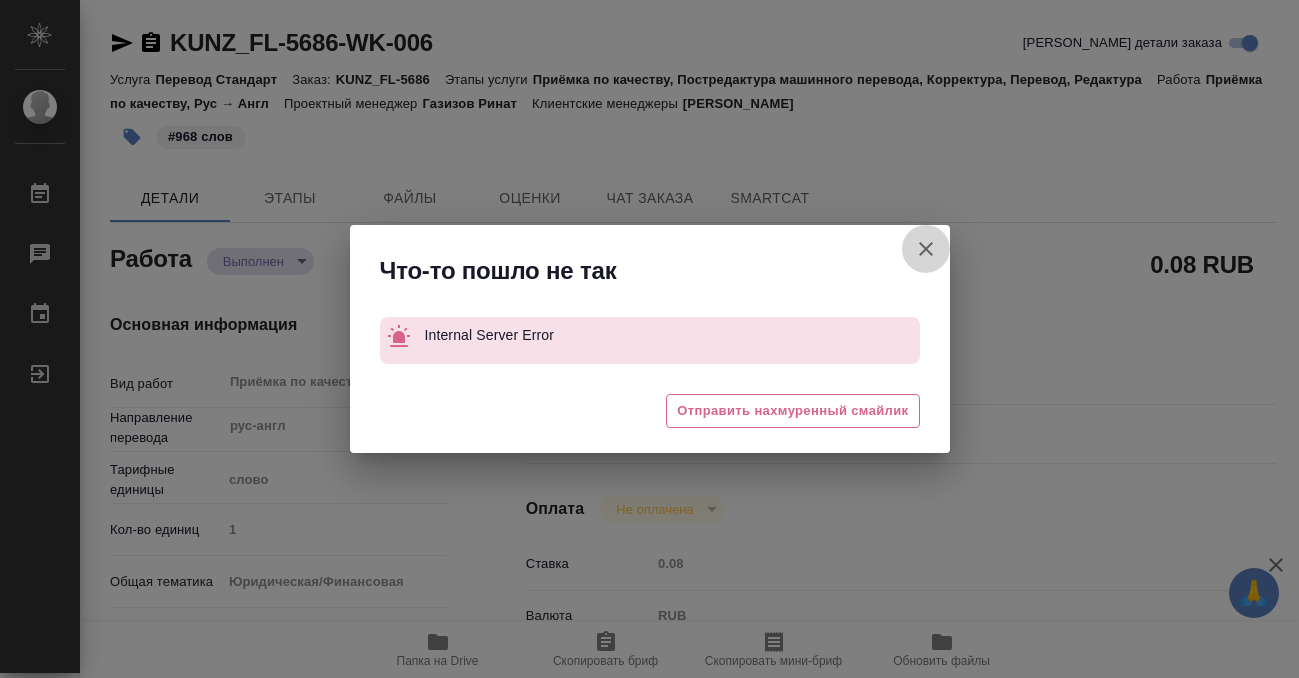 click 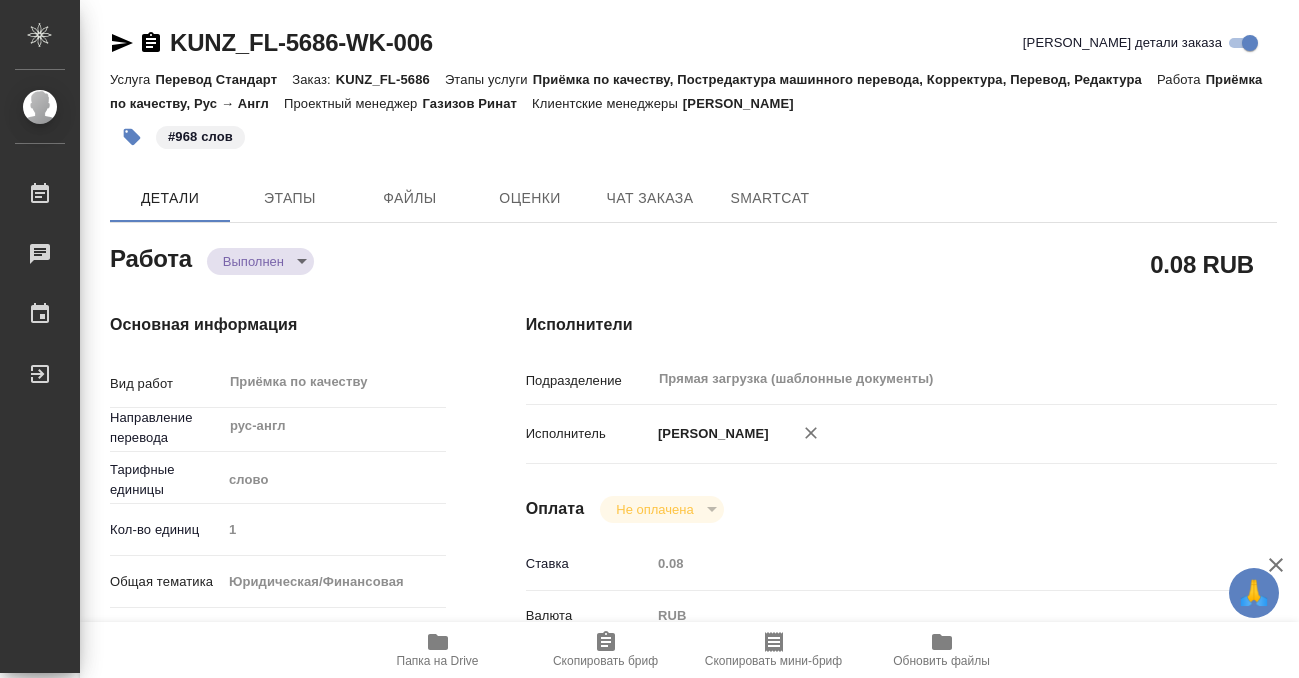 click 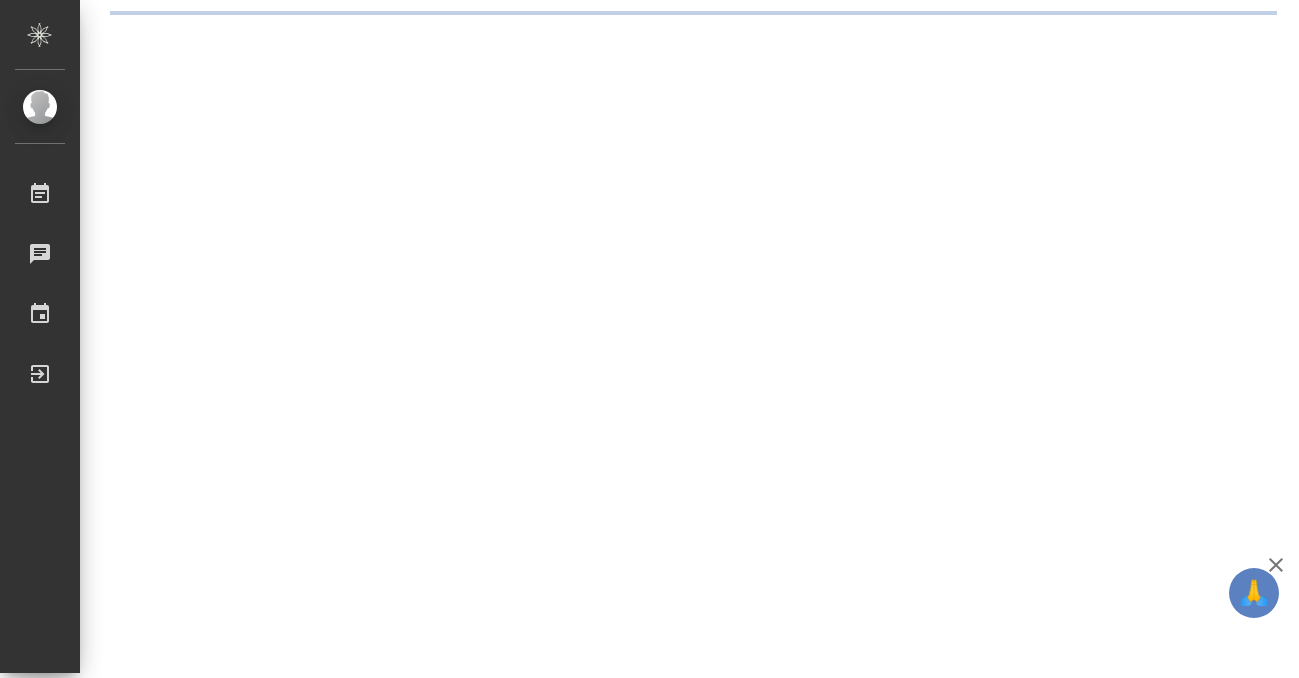 scroll, scrollTop: 0, scrollLeft: 0, axis: both 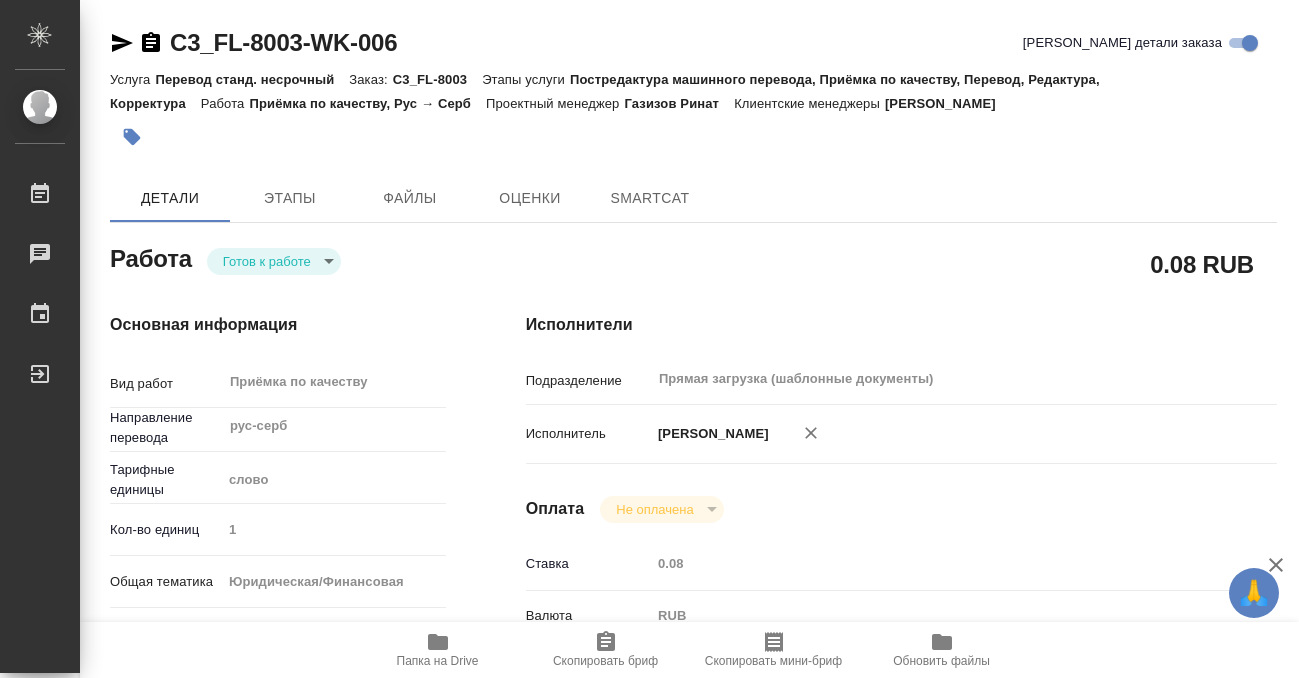 type on "x" 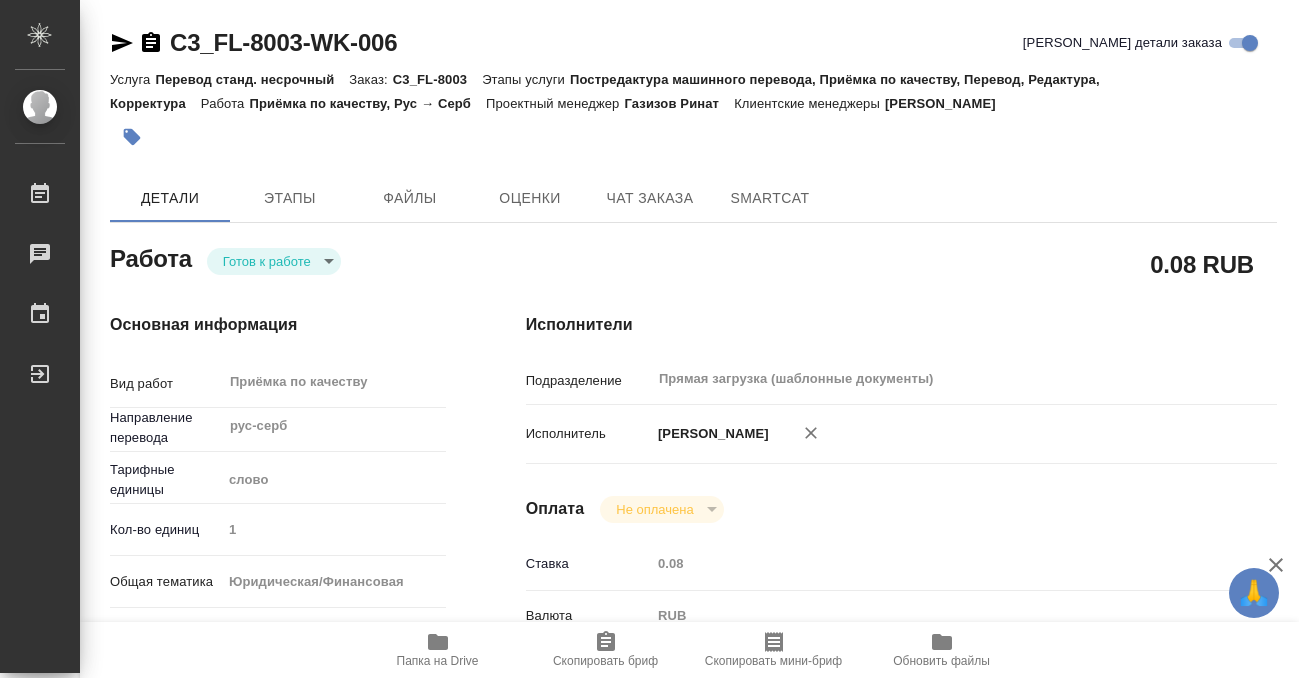 type on "x" 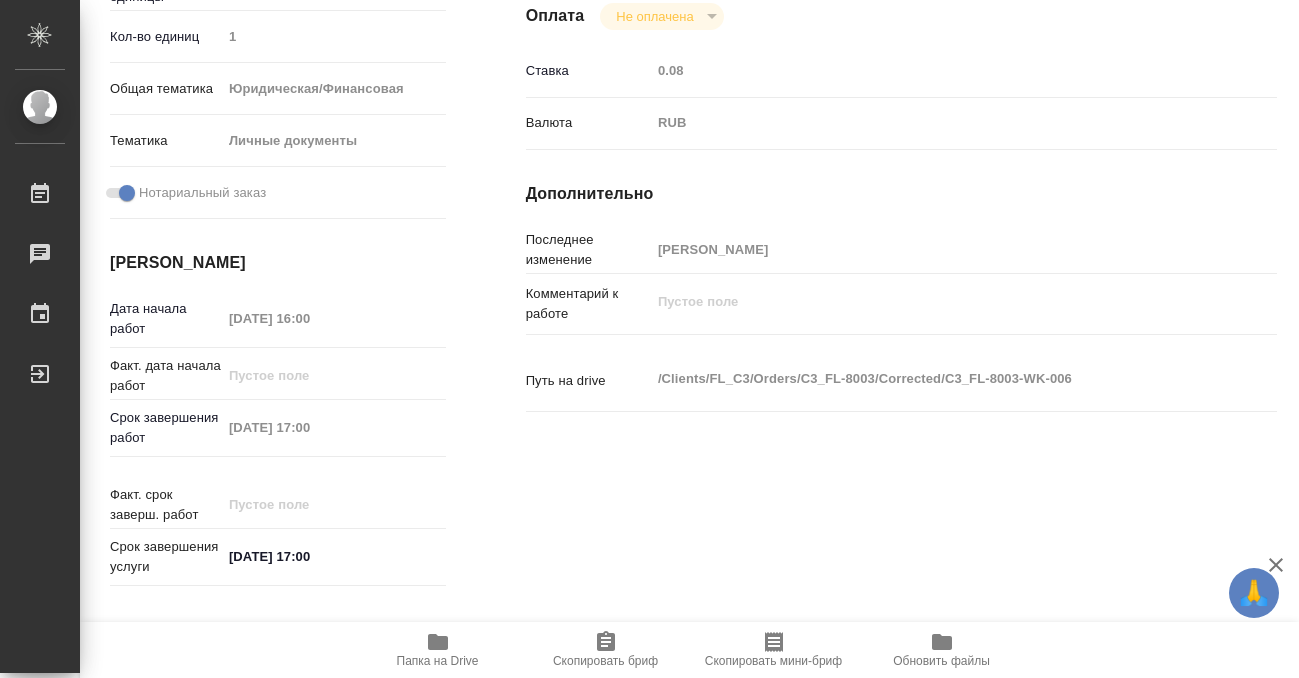 type on "x" 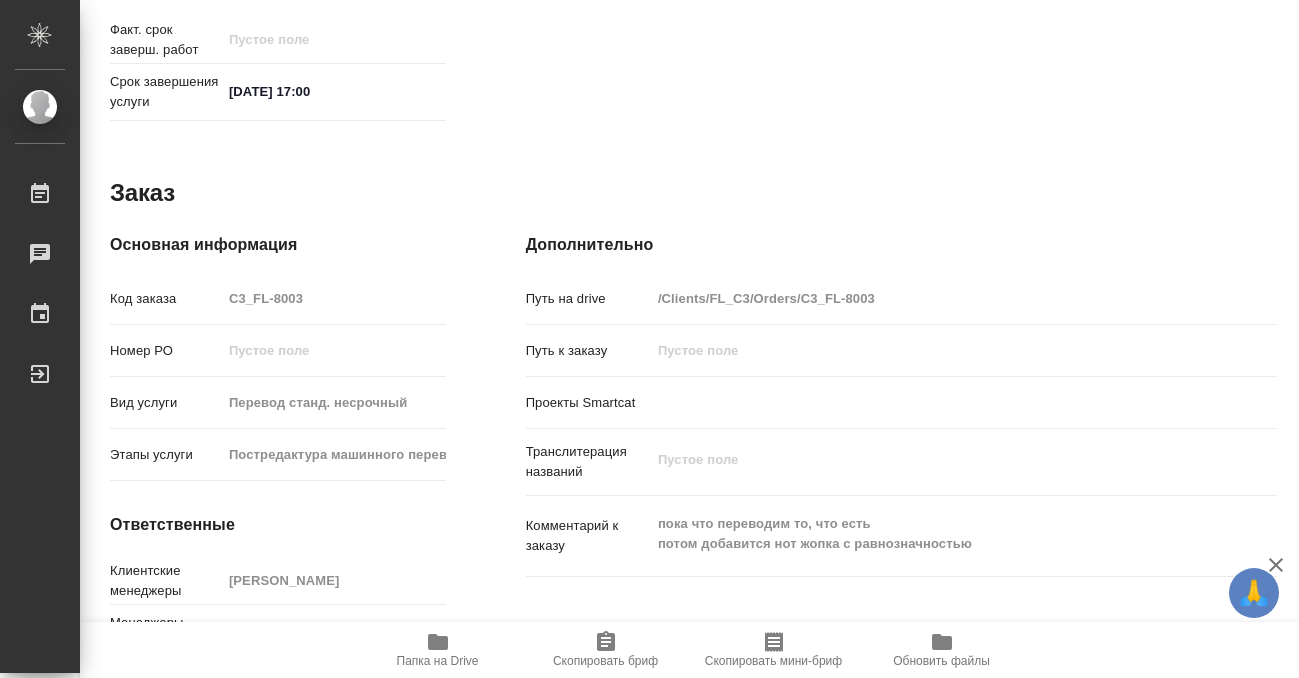 type on "x" 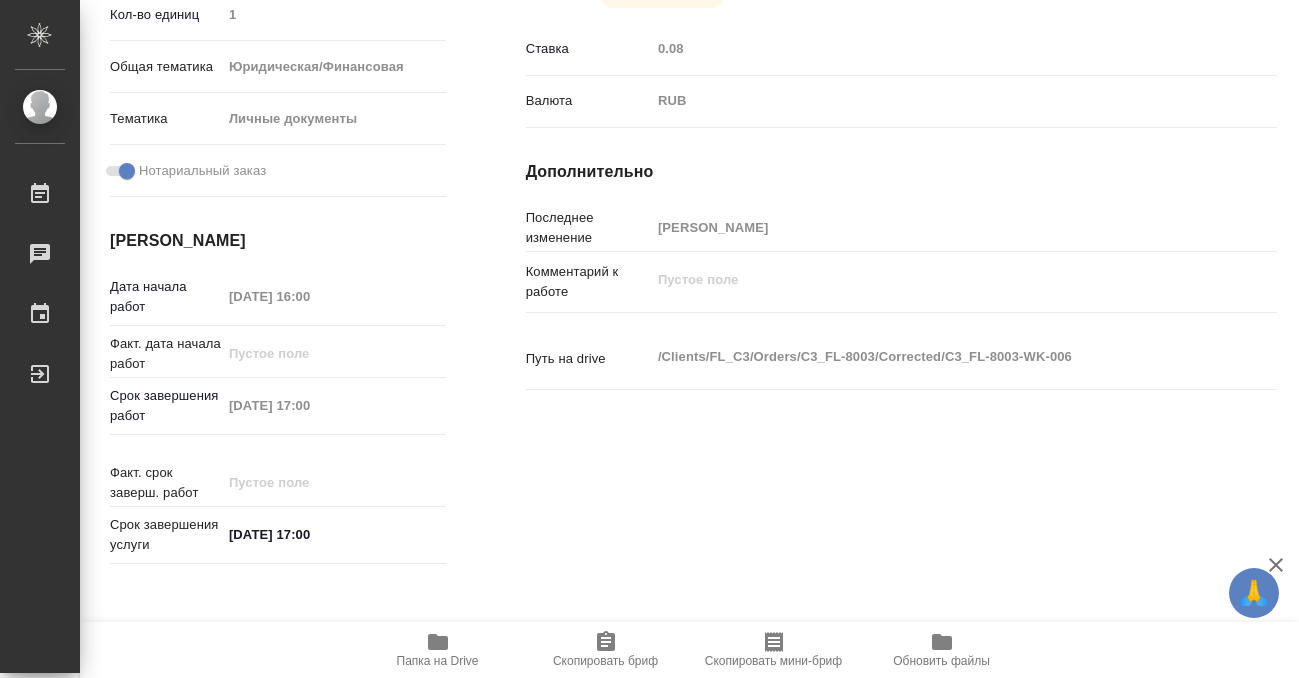 scroll, scrollTop: 0, scrollLeft: 0, axis: both 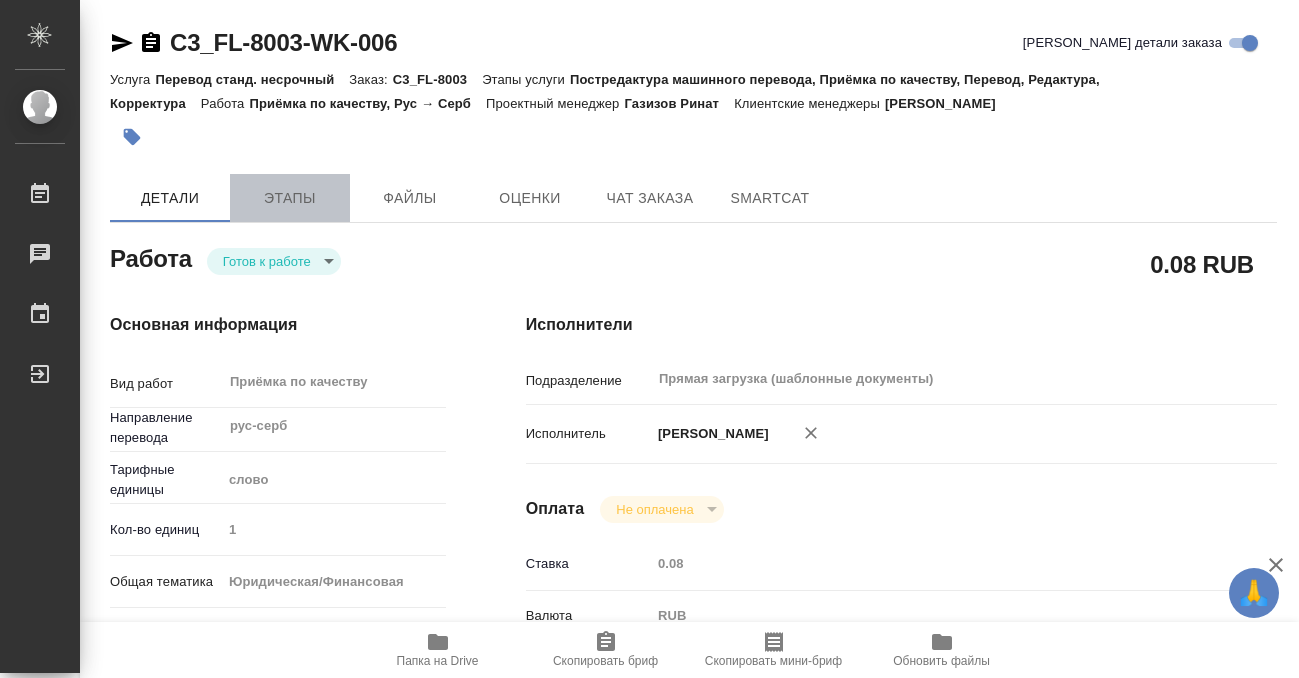 click on "Этапы" at bounding box center [290, 198] 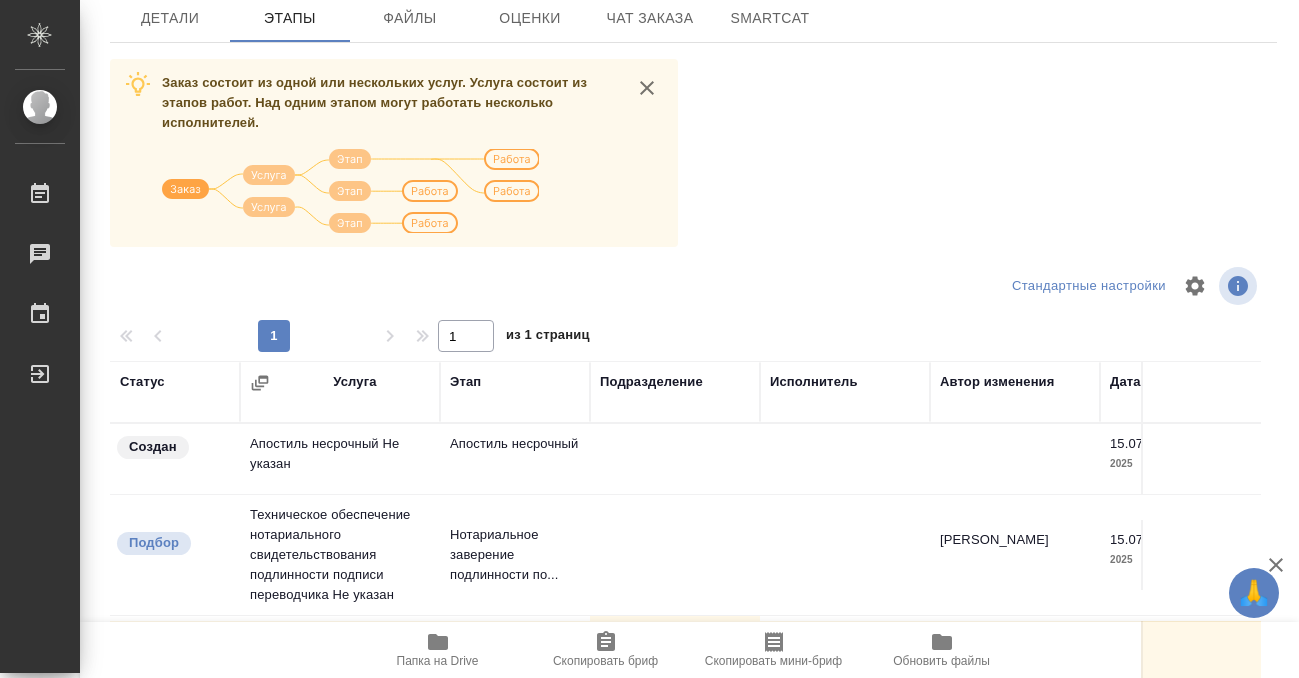 scroll, scrollTop: 364, scrollLeft: 0, axis: vertical 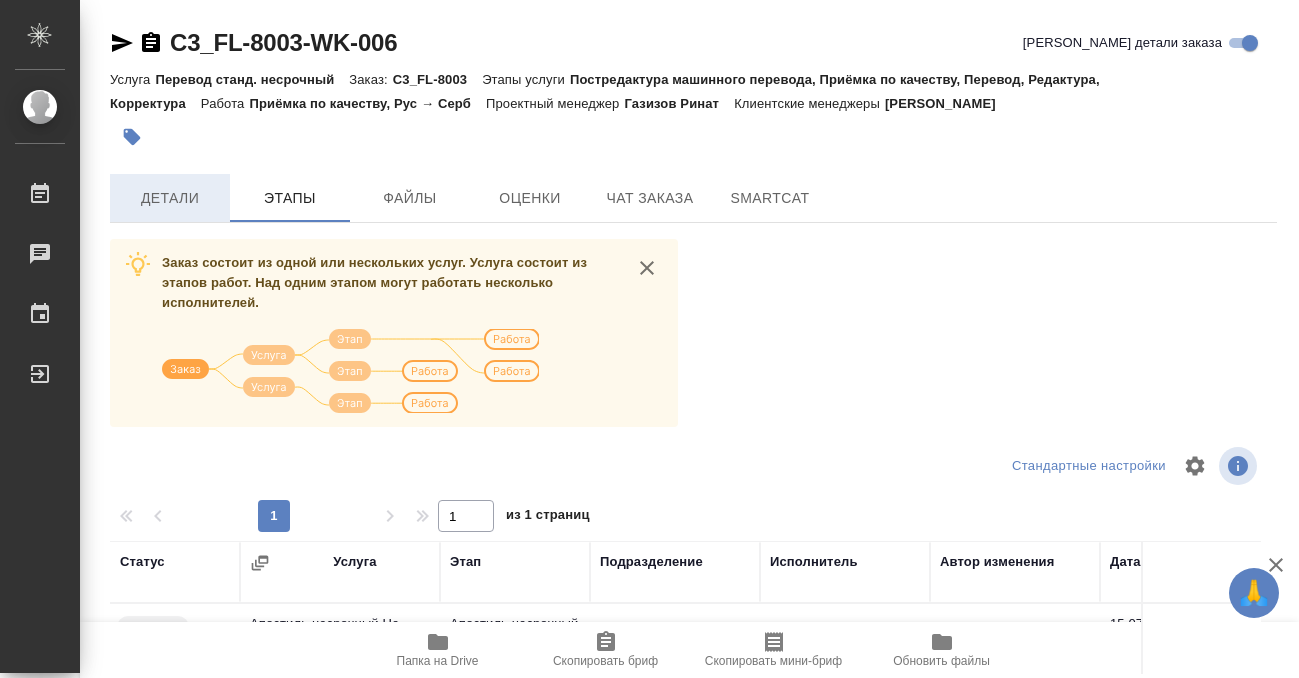 click on "Детали" at bounding box center (170, 198) 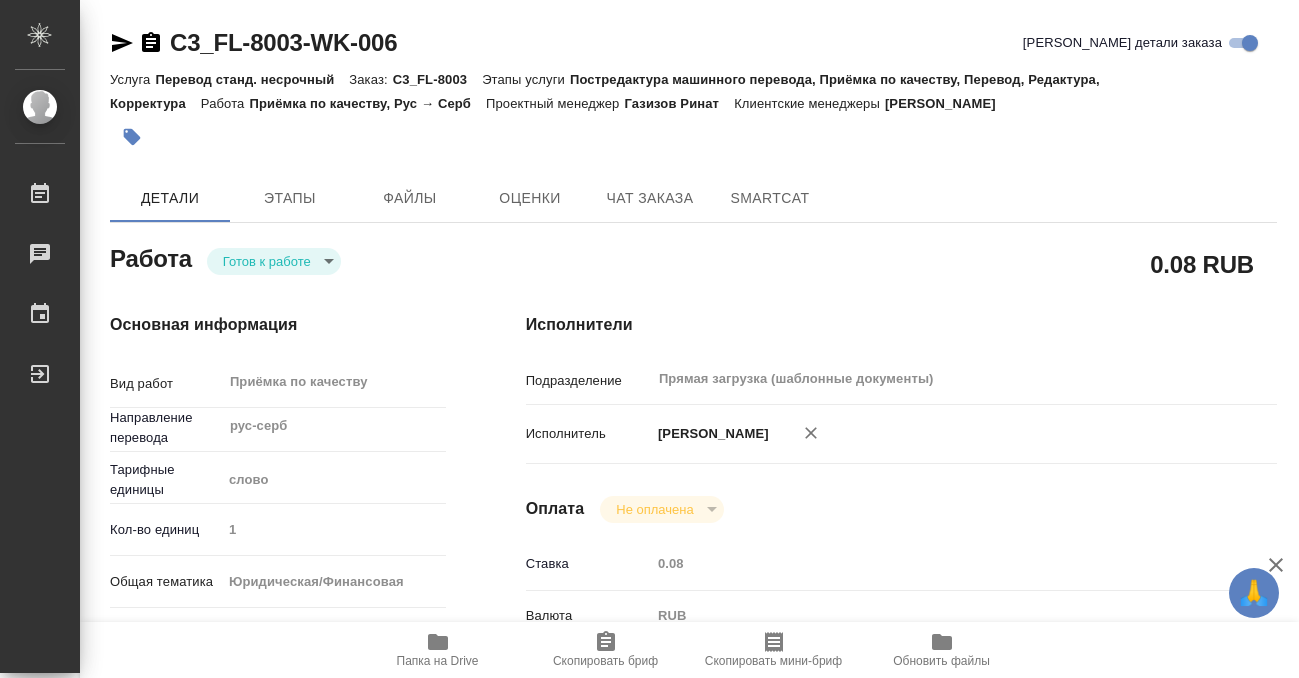 type on "x" 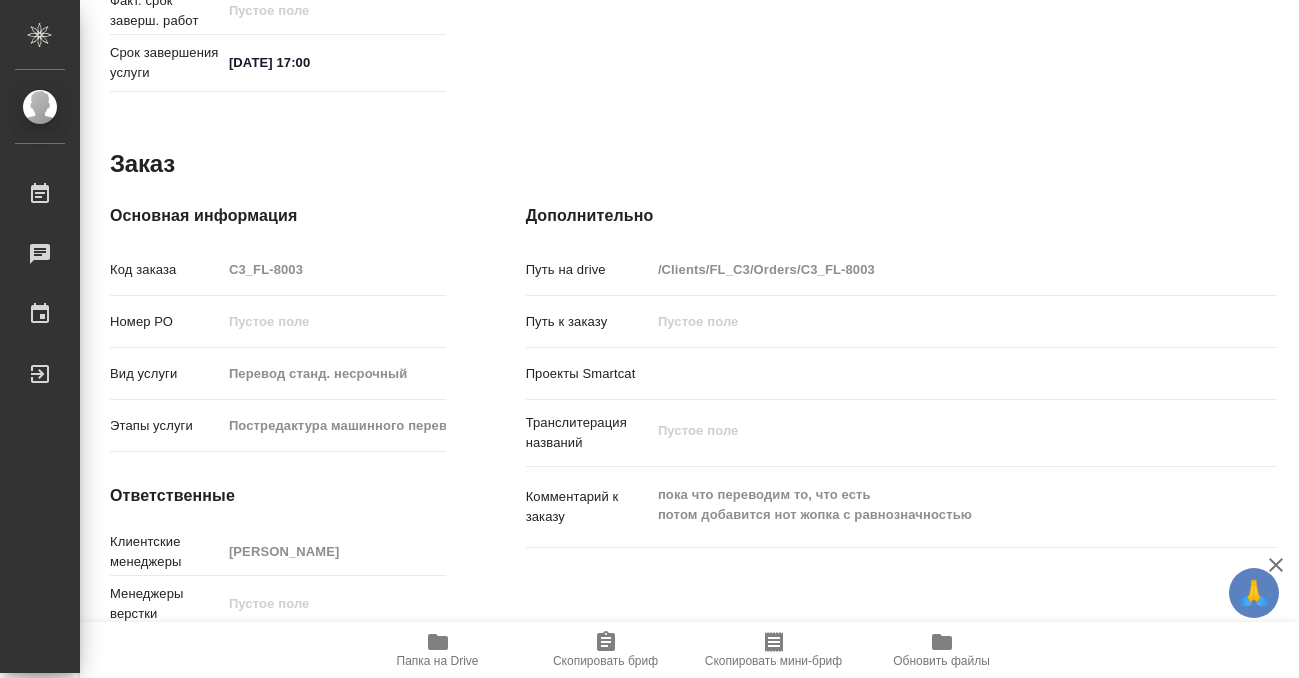 scroll, scrollTop: 1068, scrollLeft: 0, axis: vertical 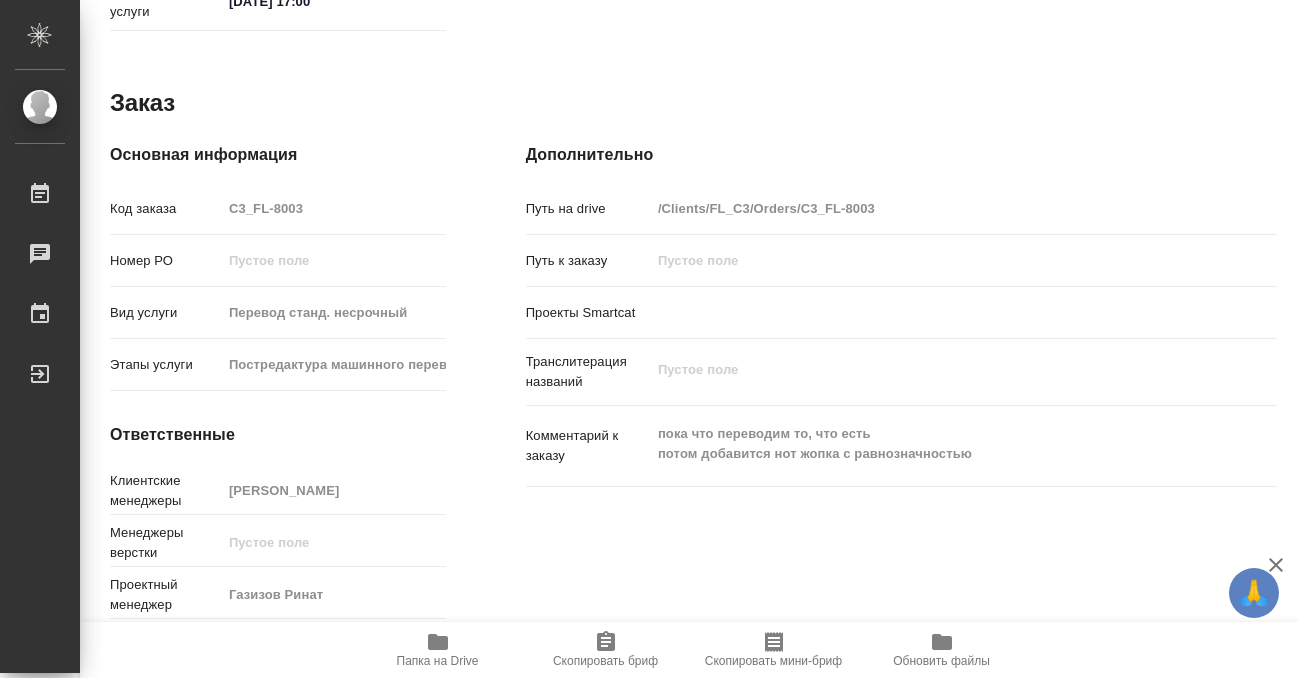 type on "x" 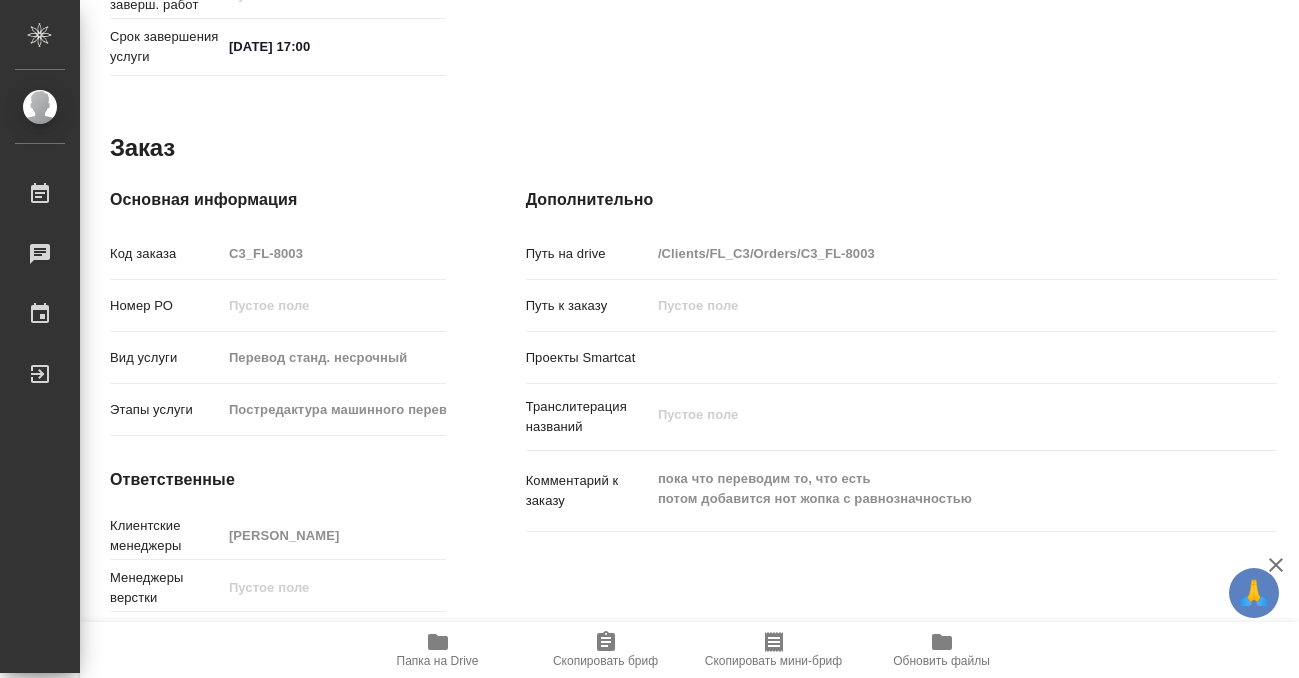 scroll, scrollTop: 1068, scrollLeft: 0, axis: vertical 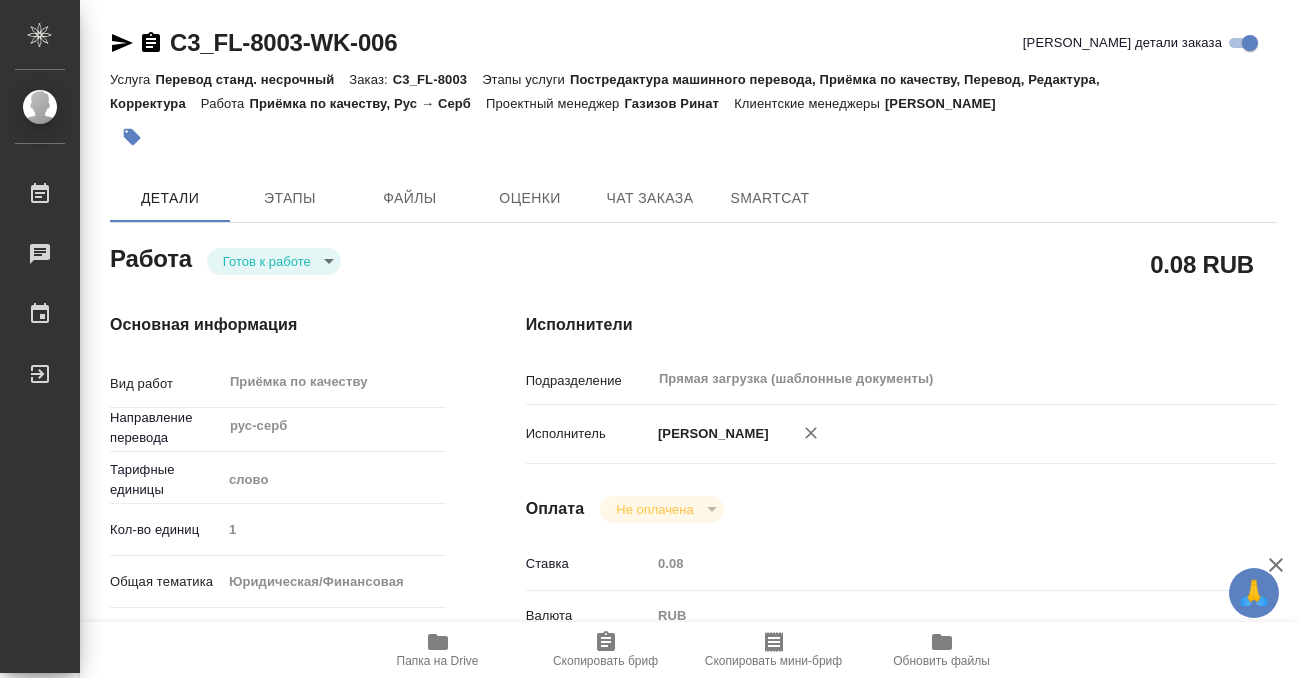 click 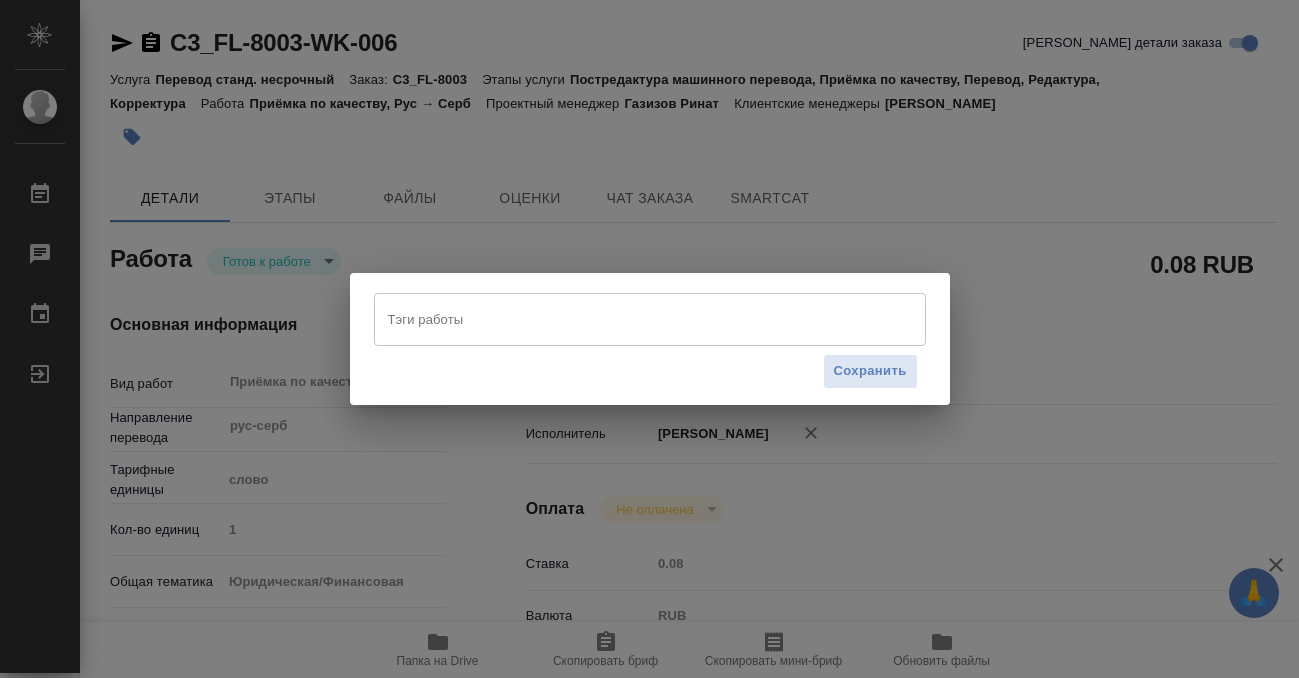 click on "Тэги работы" at bounding box center [631, 319] 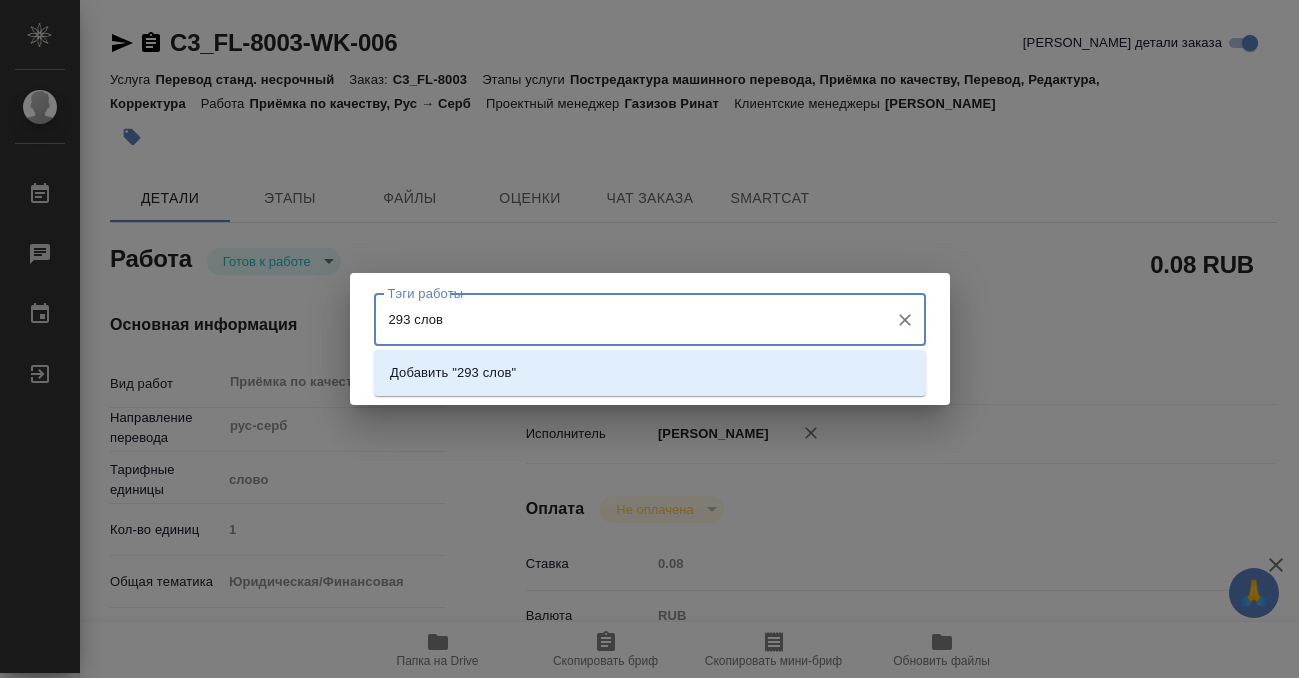 type on "293 слова" 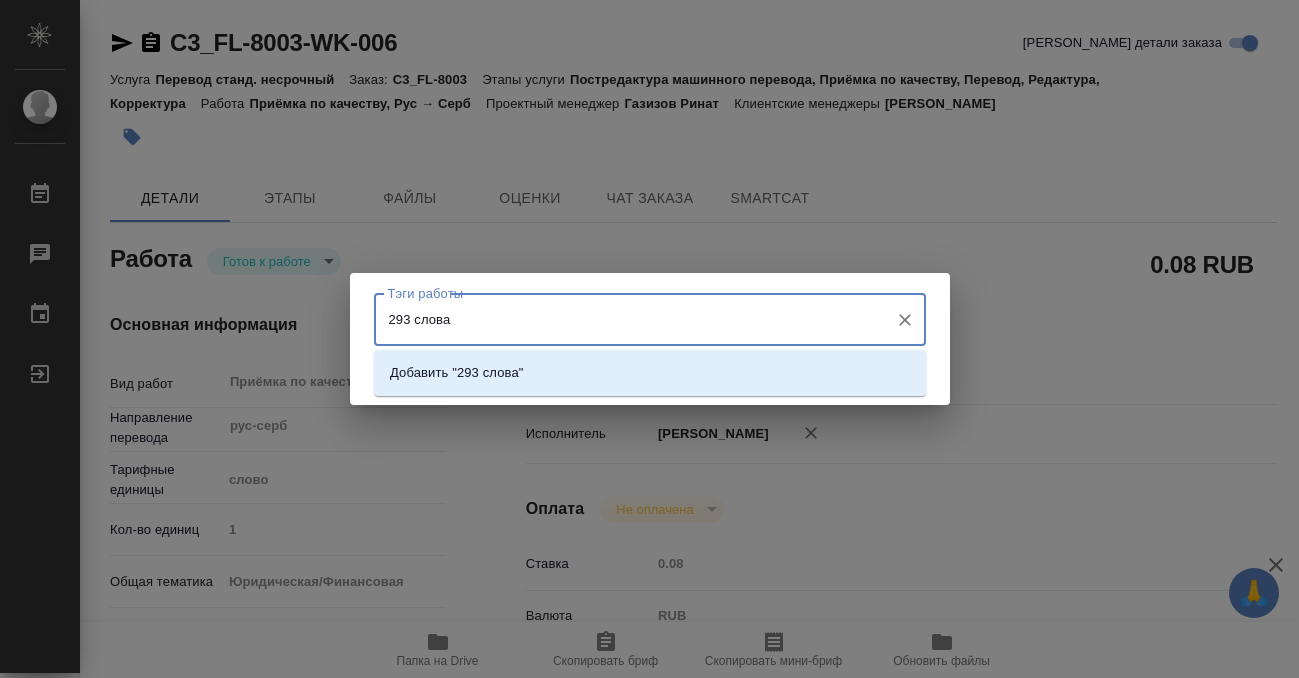 type 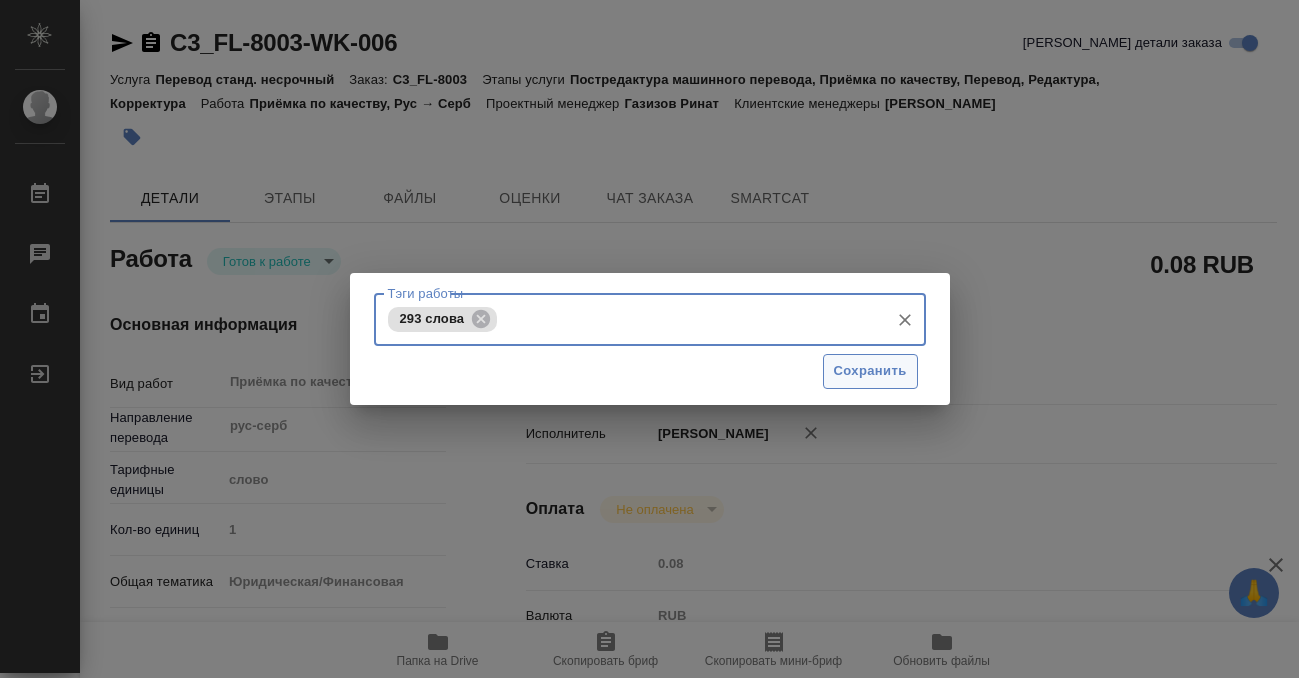 click on "Сохранить" at bounding box center [870, 371] 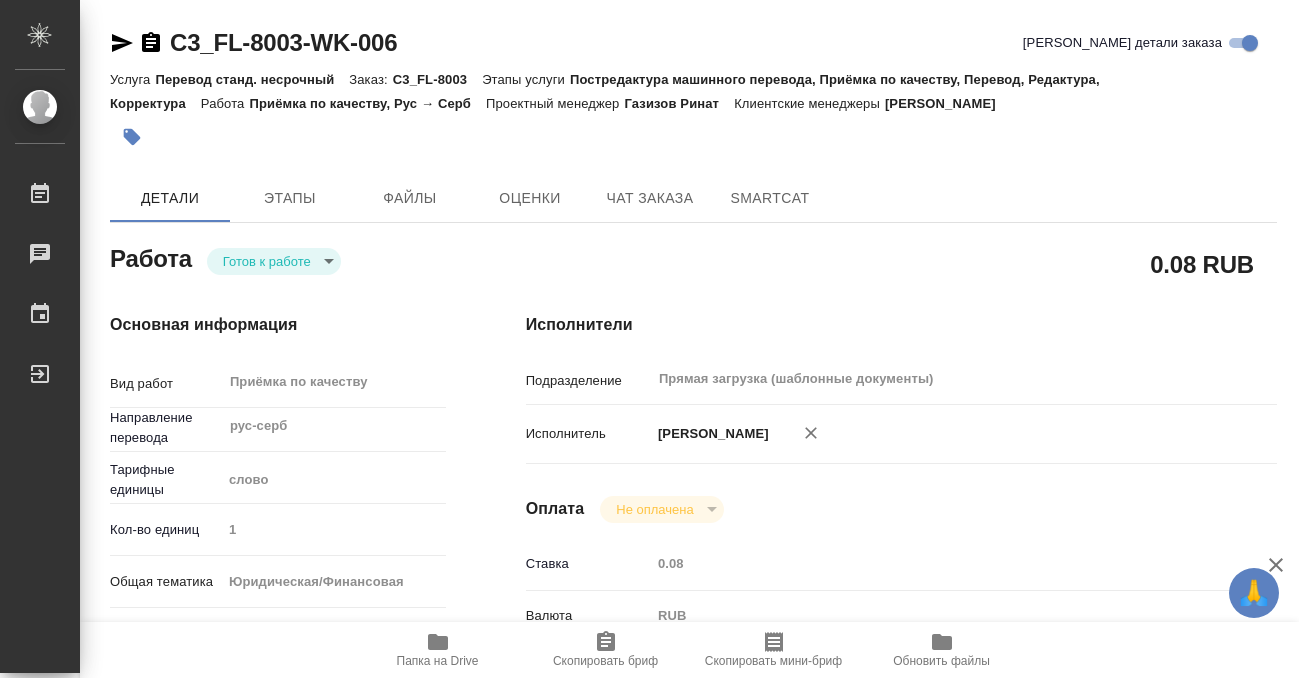 type on "readyForWork" 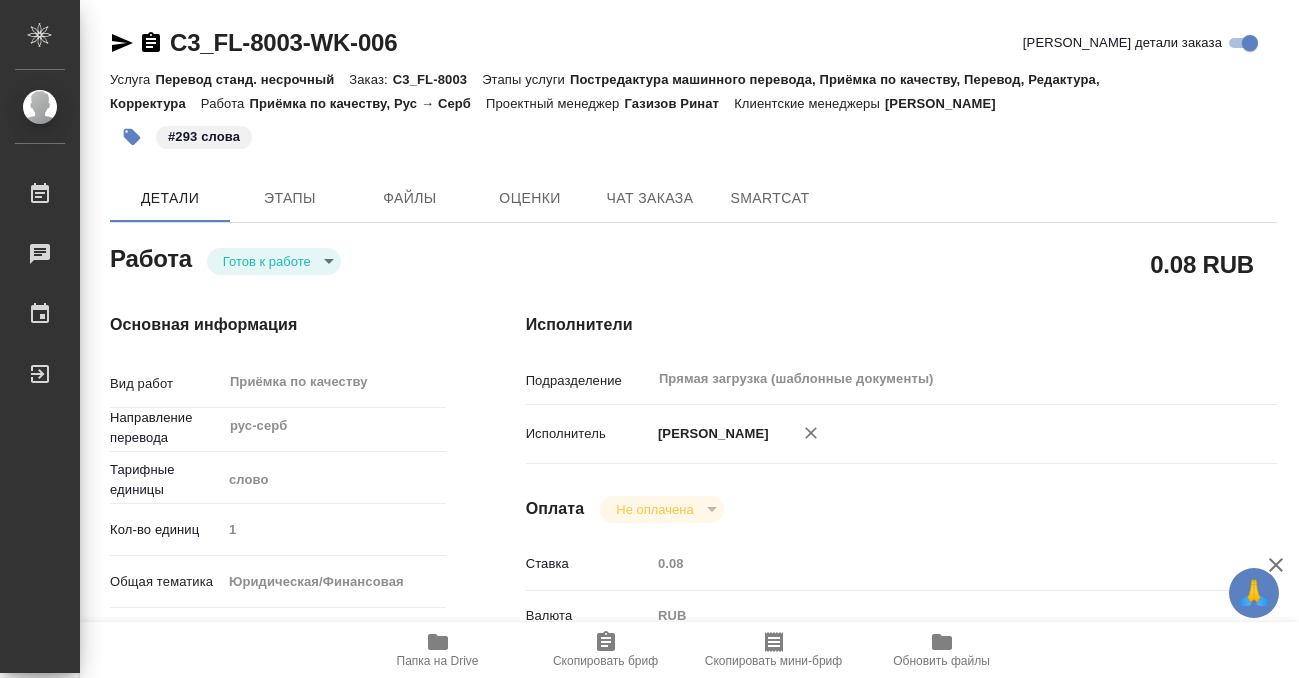 type on "x" 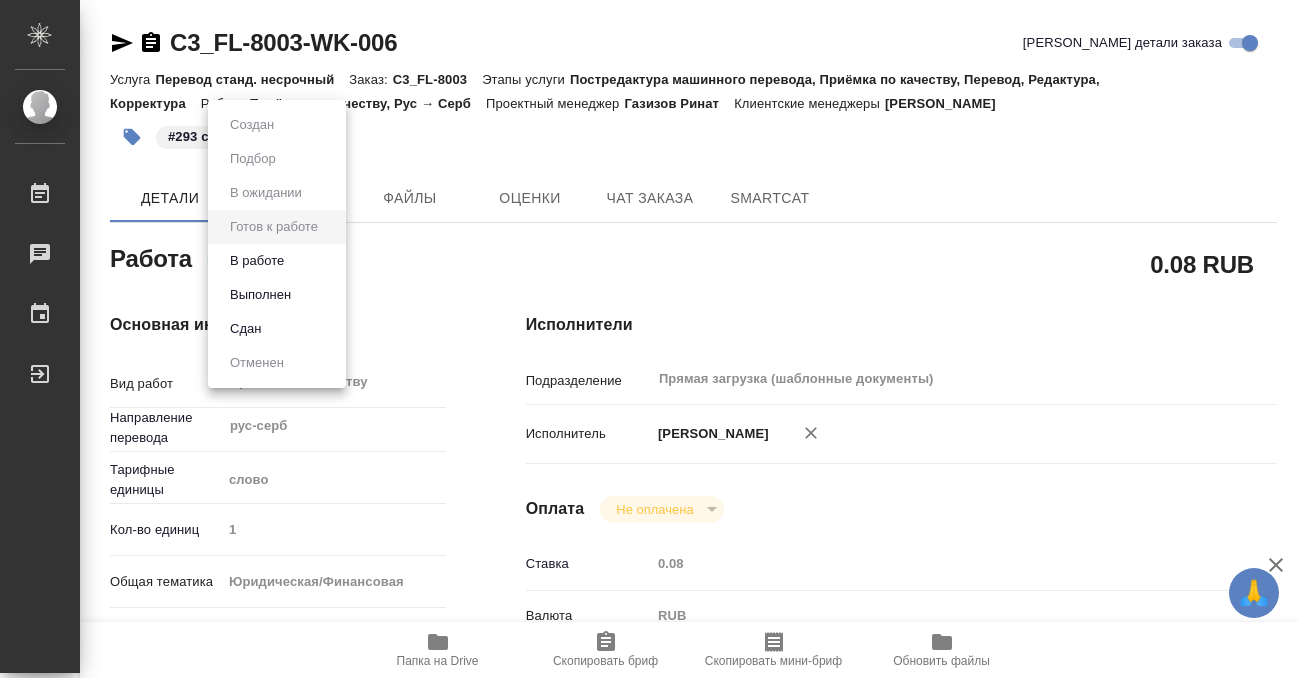 type on "x" 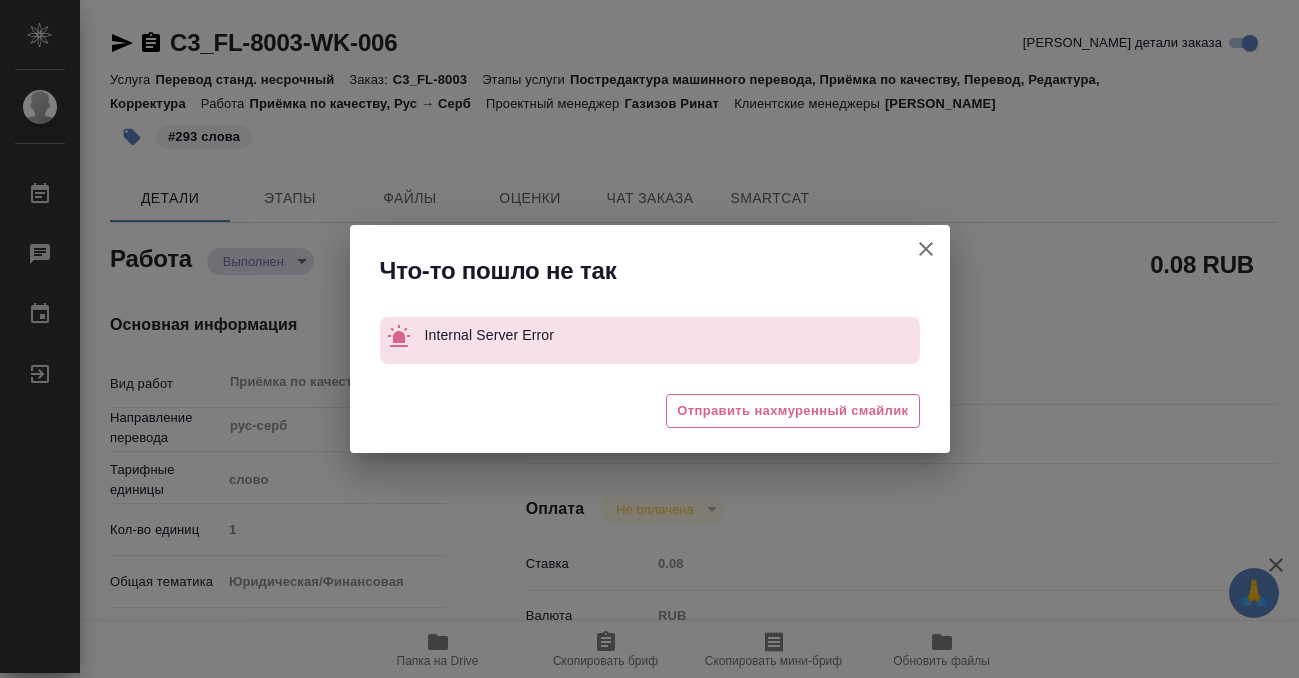 type on "x" 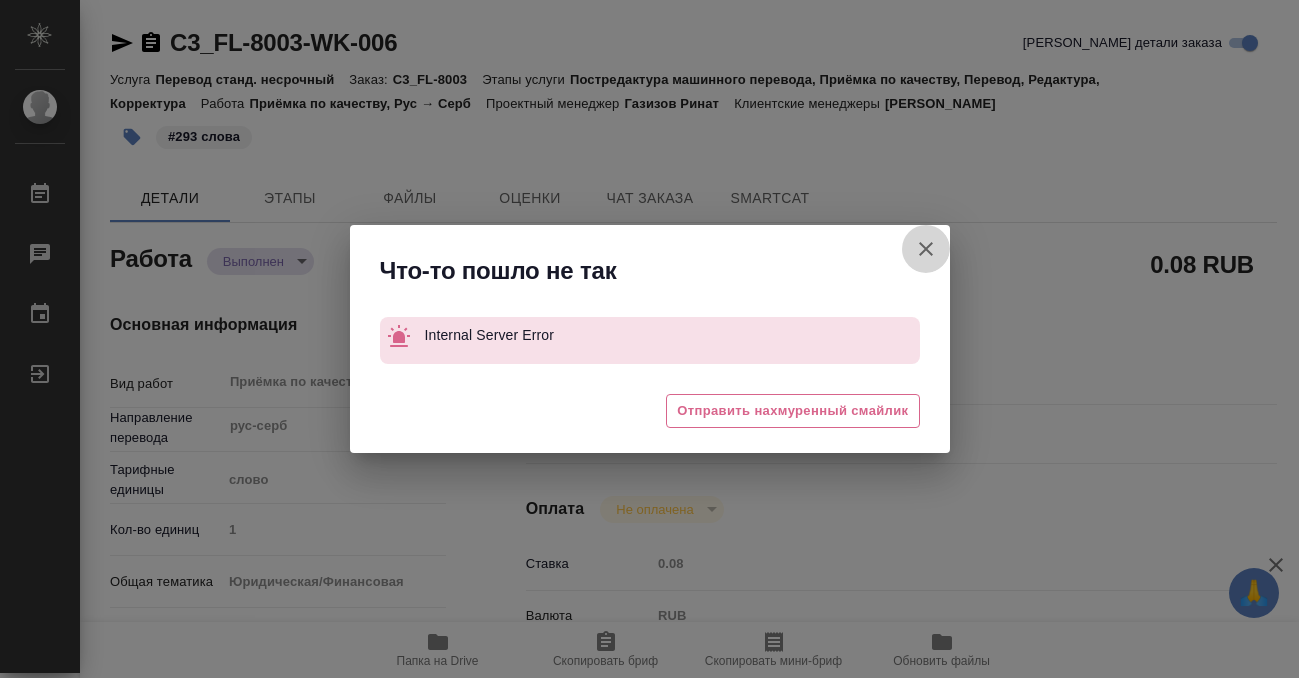 click 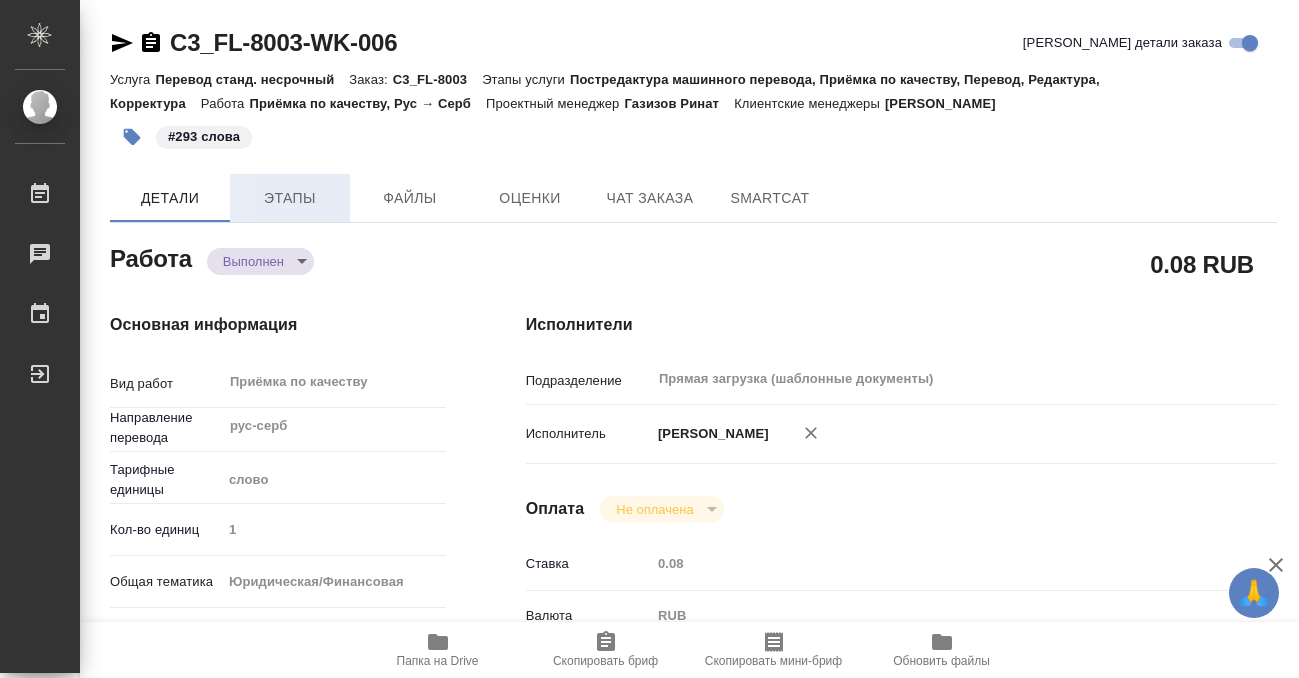 click on "Этапы" at bounding box center (290, 198) 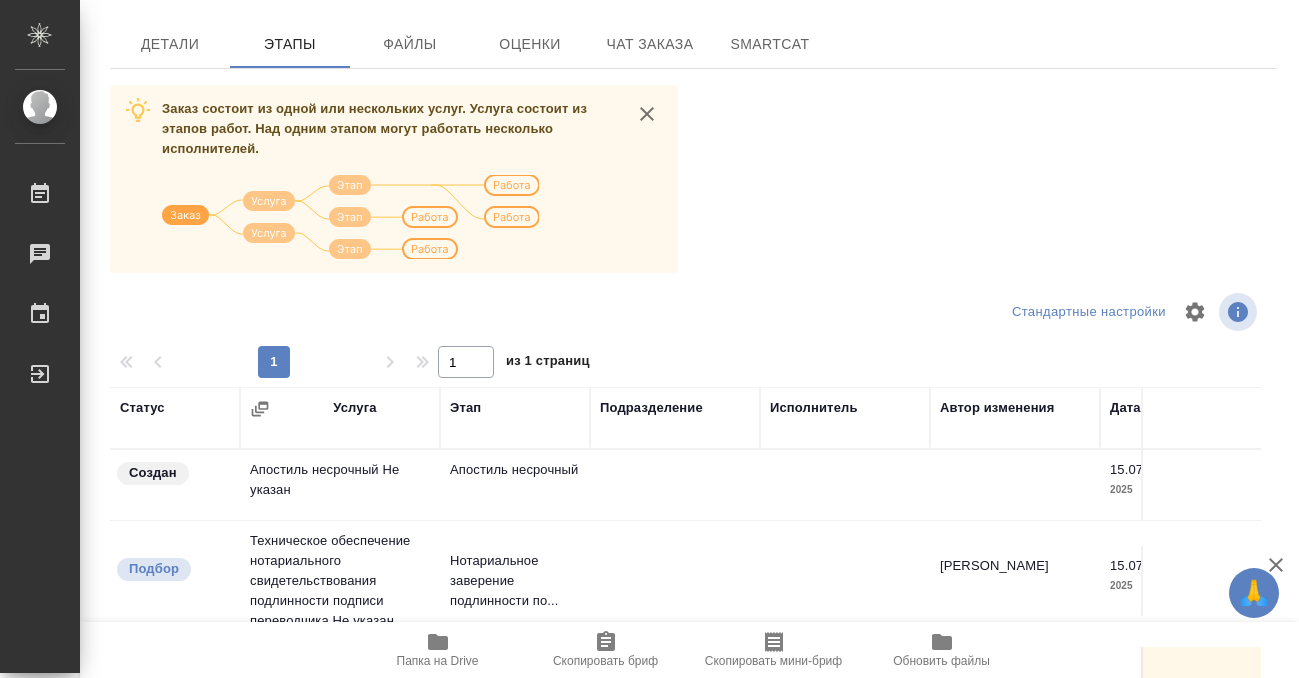 scroll, scrollTop: 364, scrollLeft: 0, axis: vertical 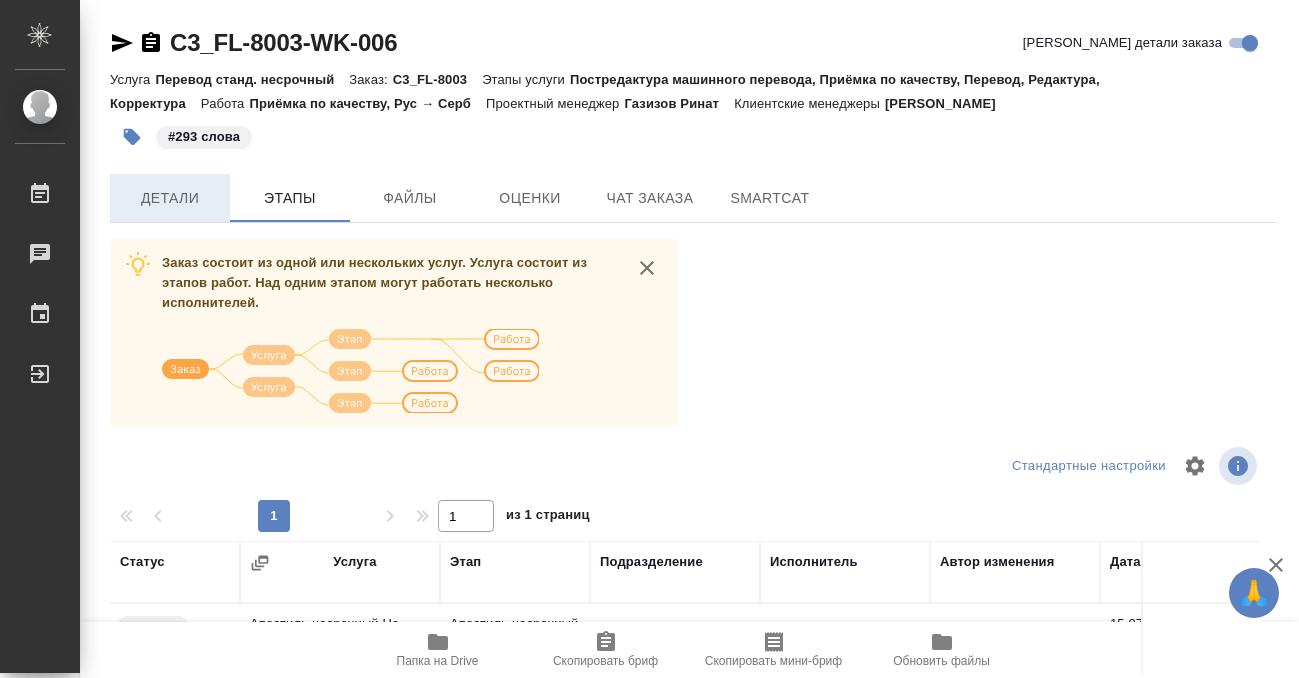 click on "Детали" at bounding box center (170, 198) 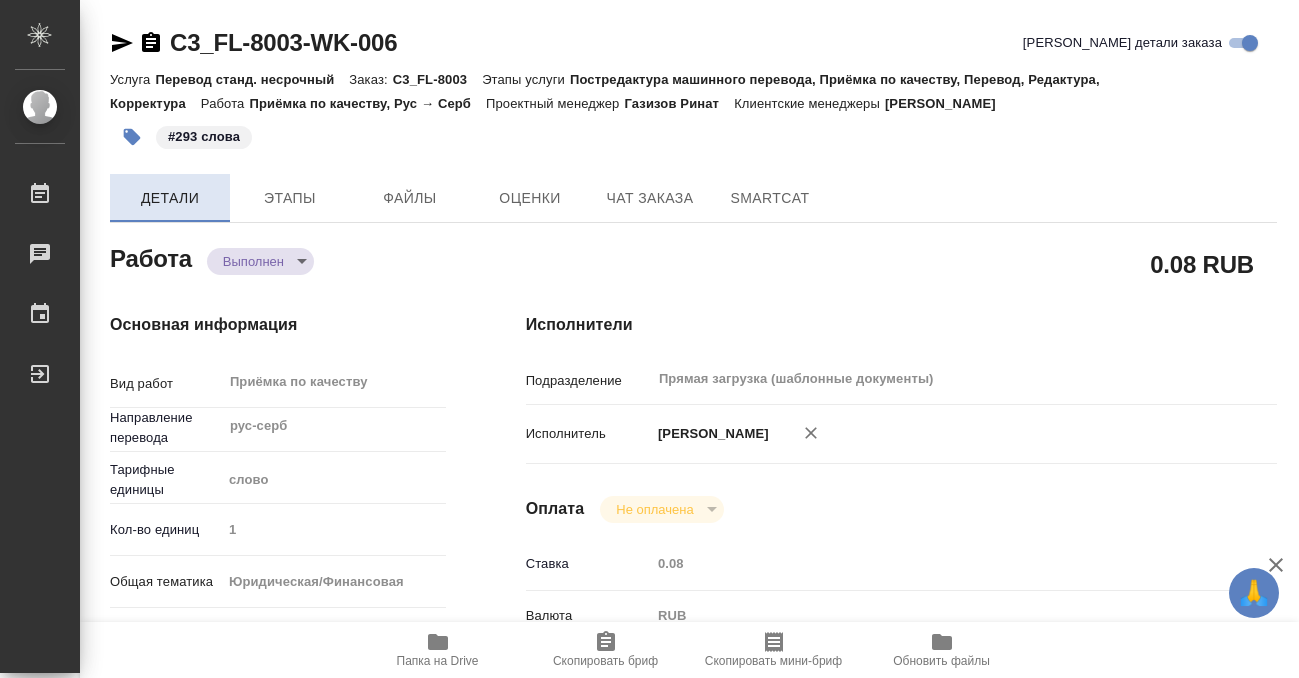 type on "x" 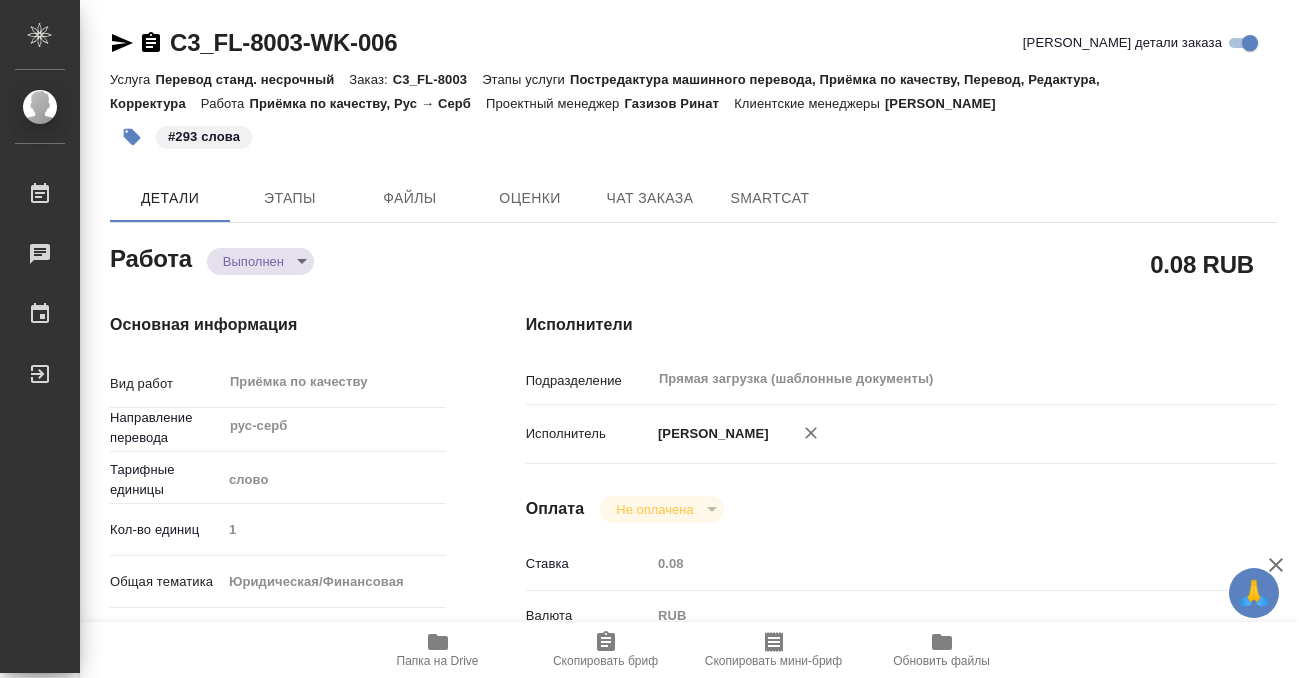 click 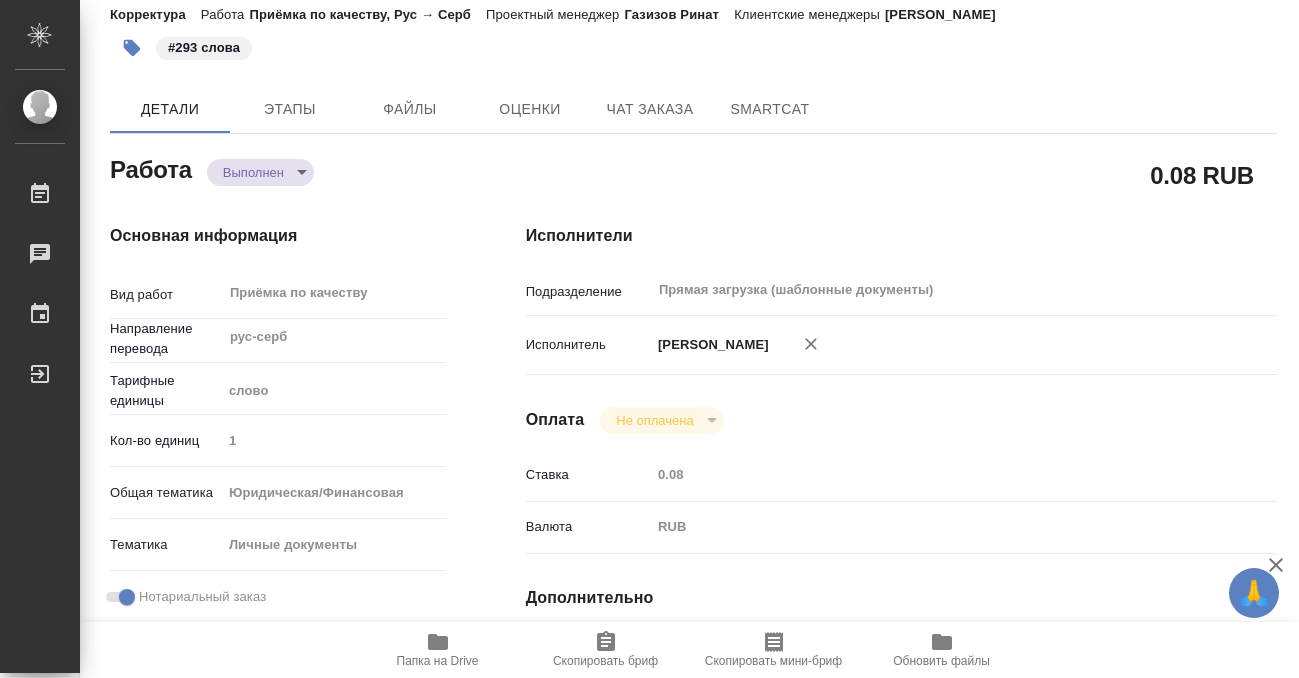 scroll, scrollTop: 0, scrollLeft: 0, axis: both 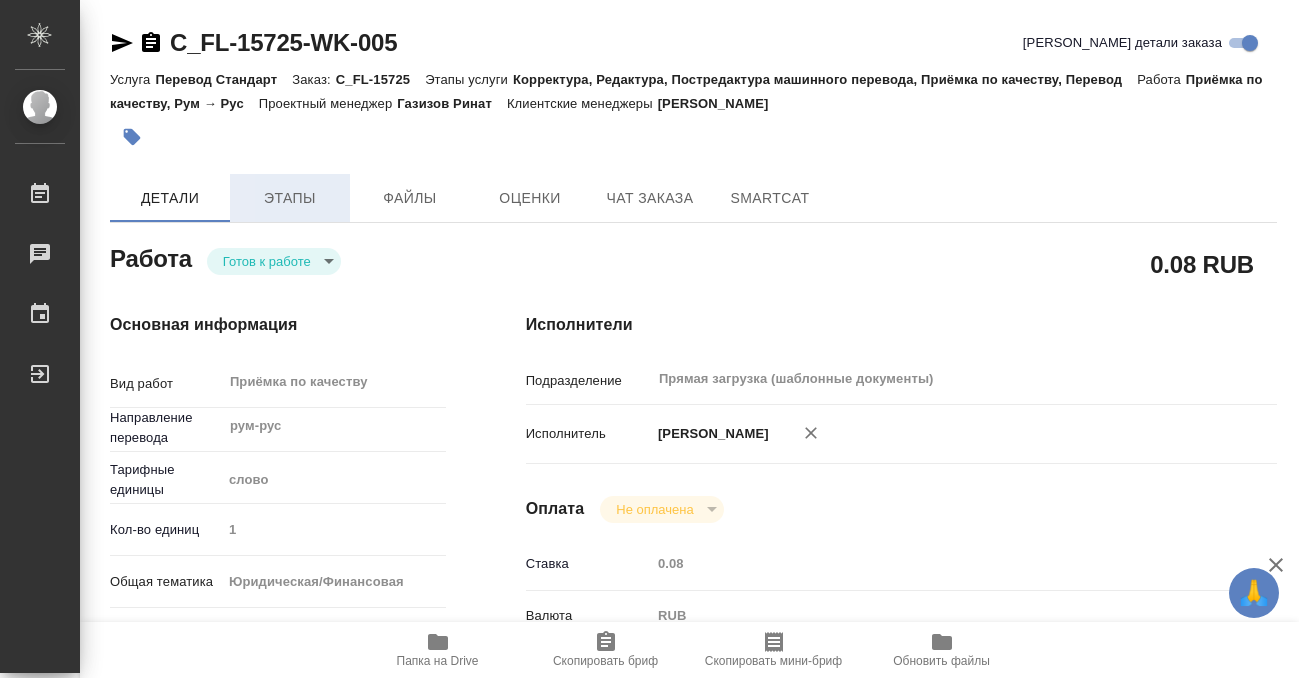 click on "Этапы" at bounding box center [290, 198] 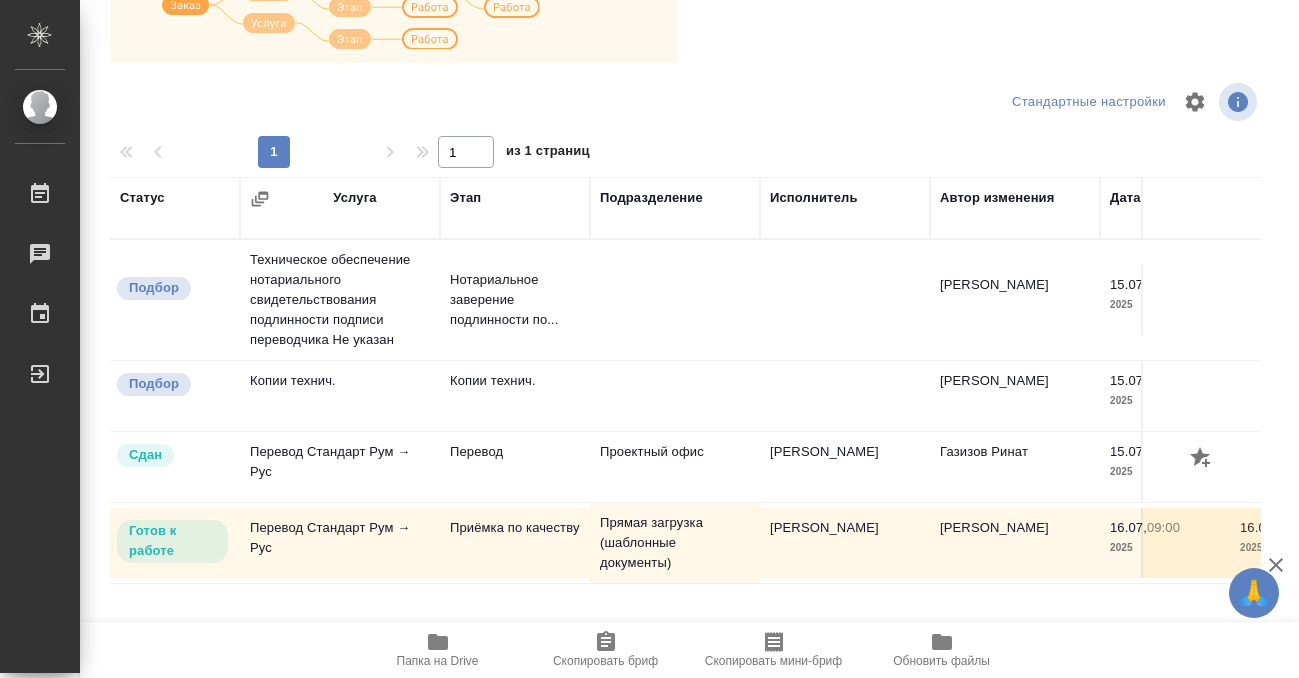 scroll, scrollTop: 0, scrollLeft: 0, axis: both 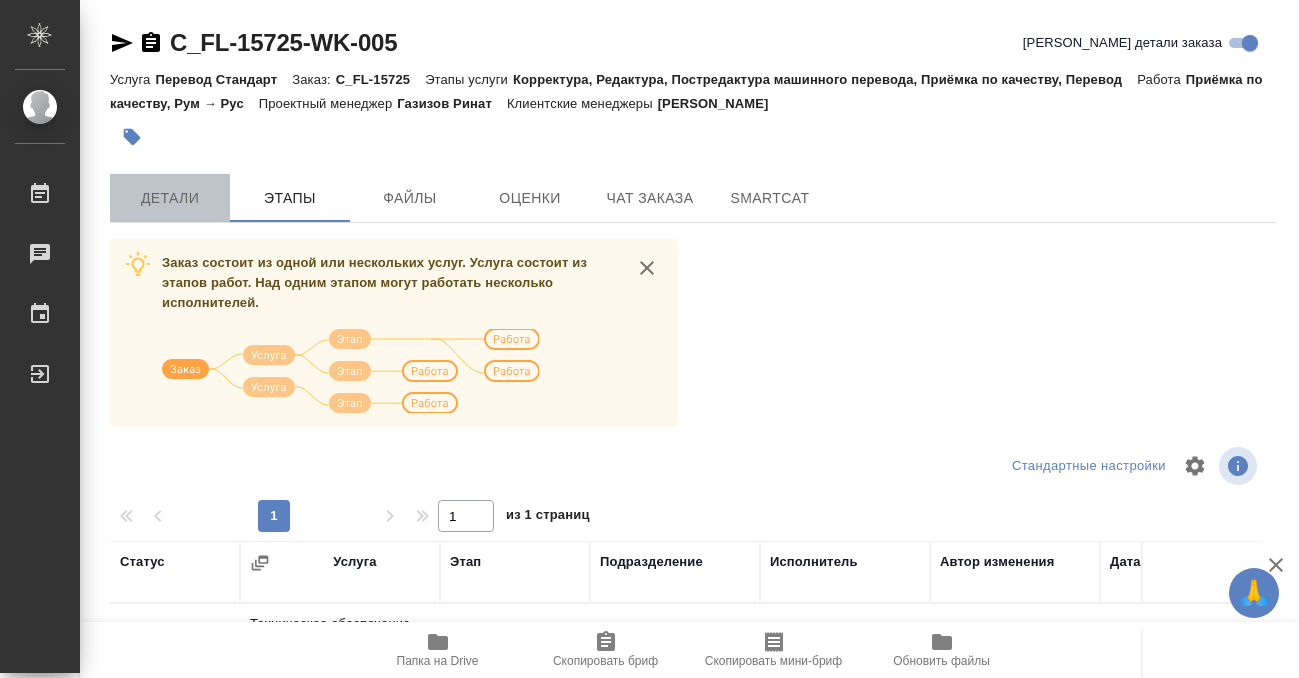 click on "Детали" at bounding box center [170, 198] 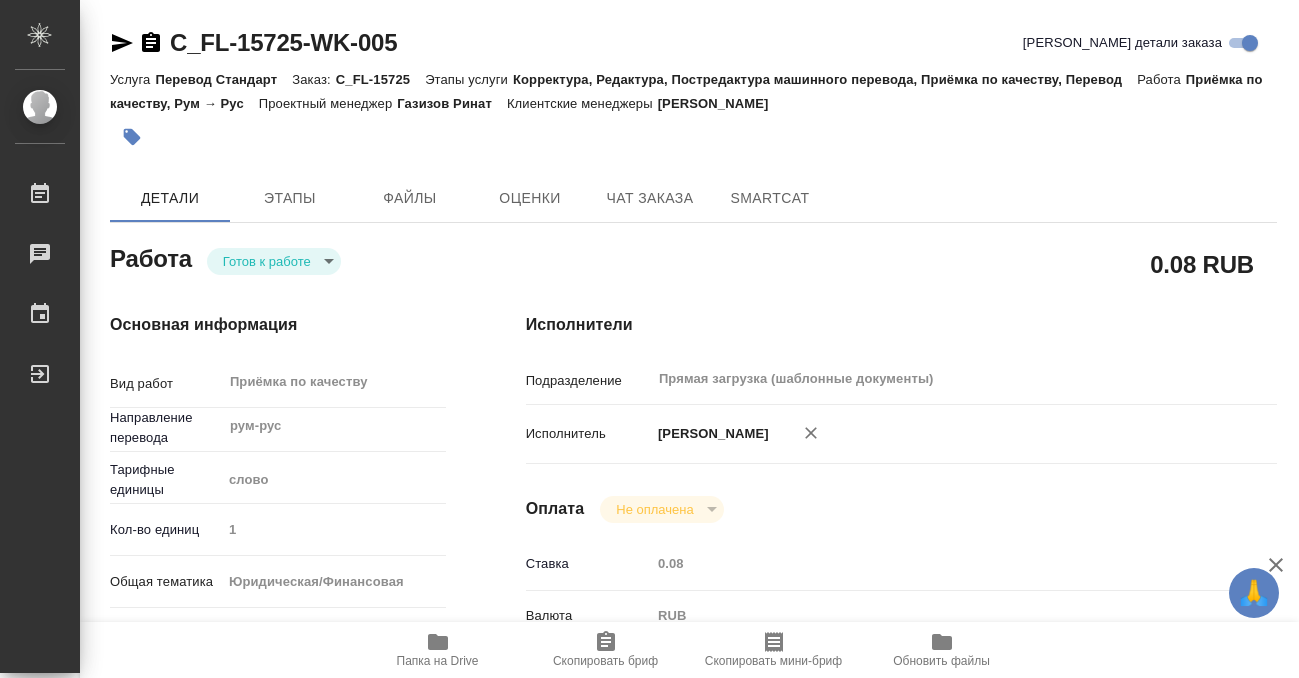 type on "x" 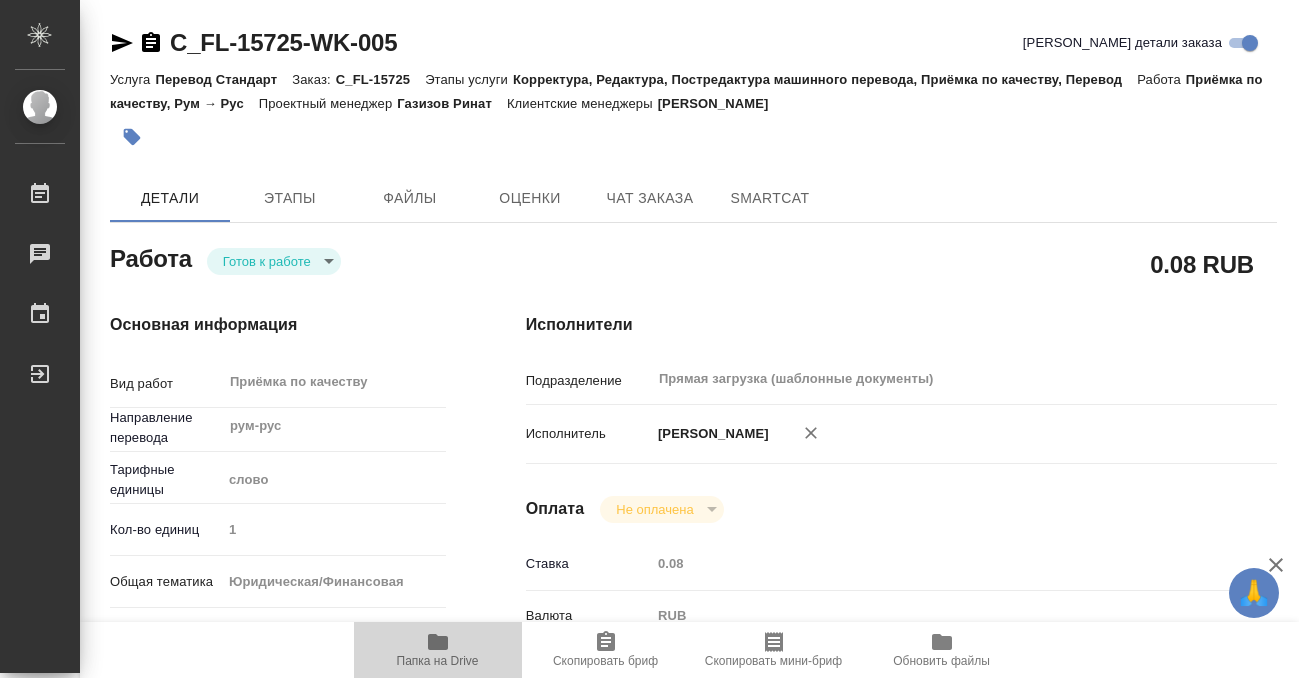 click 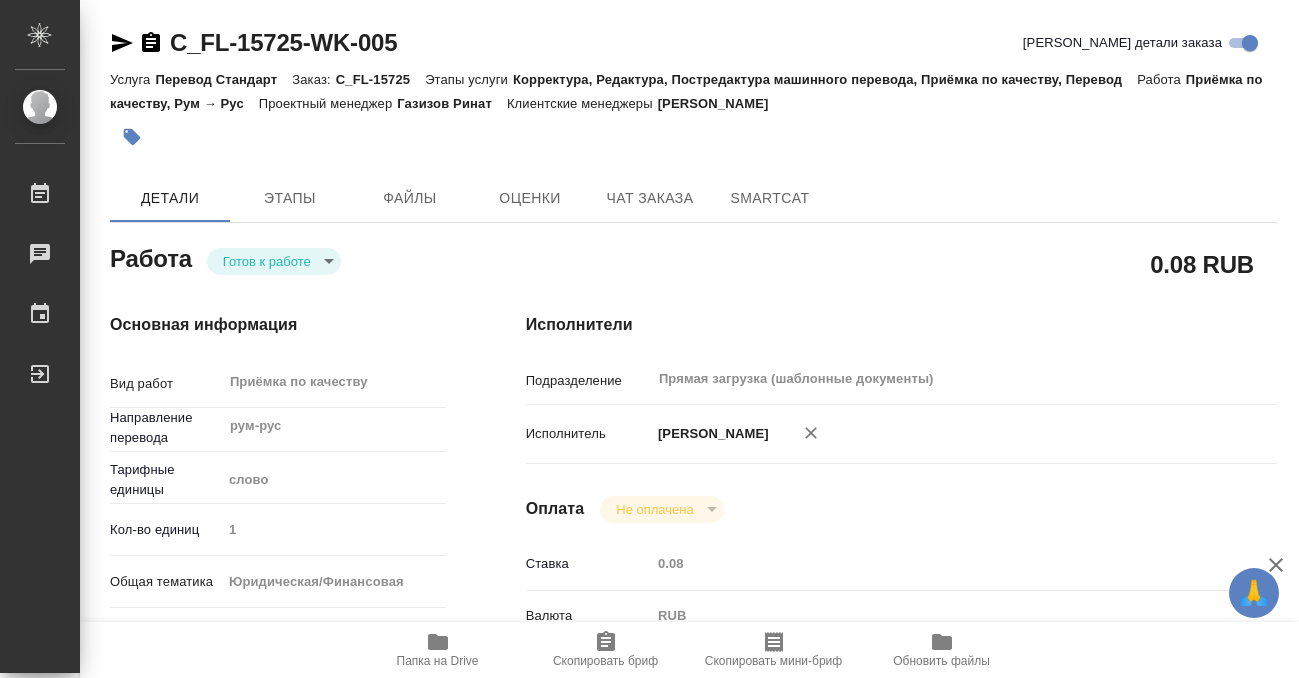 click 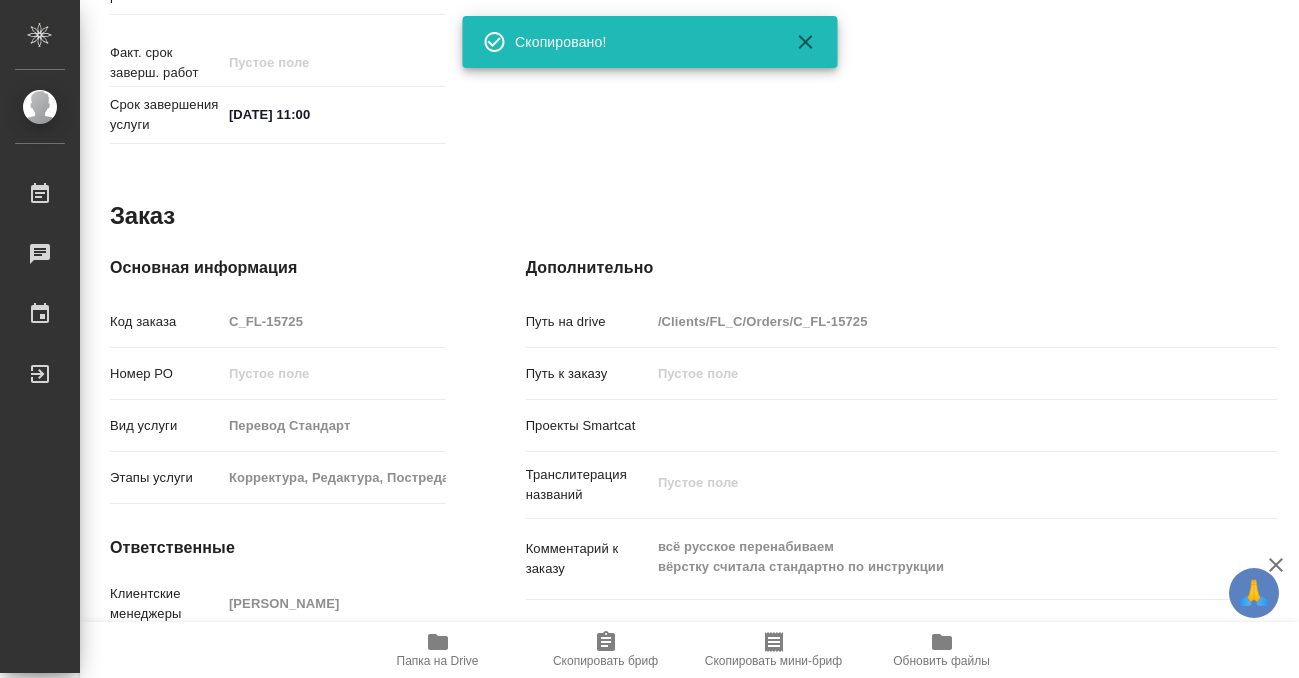 scroll, scrollTop: 1068, scrollLeft: 0, axis: vertical 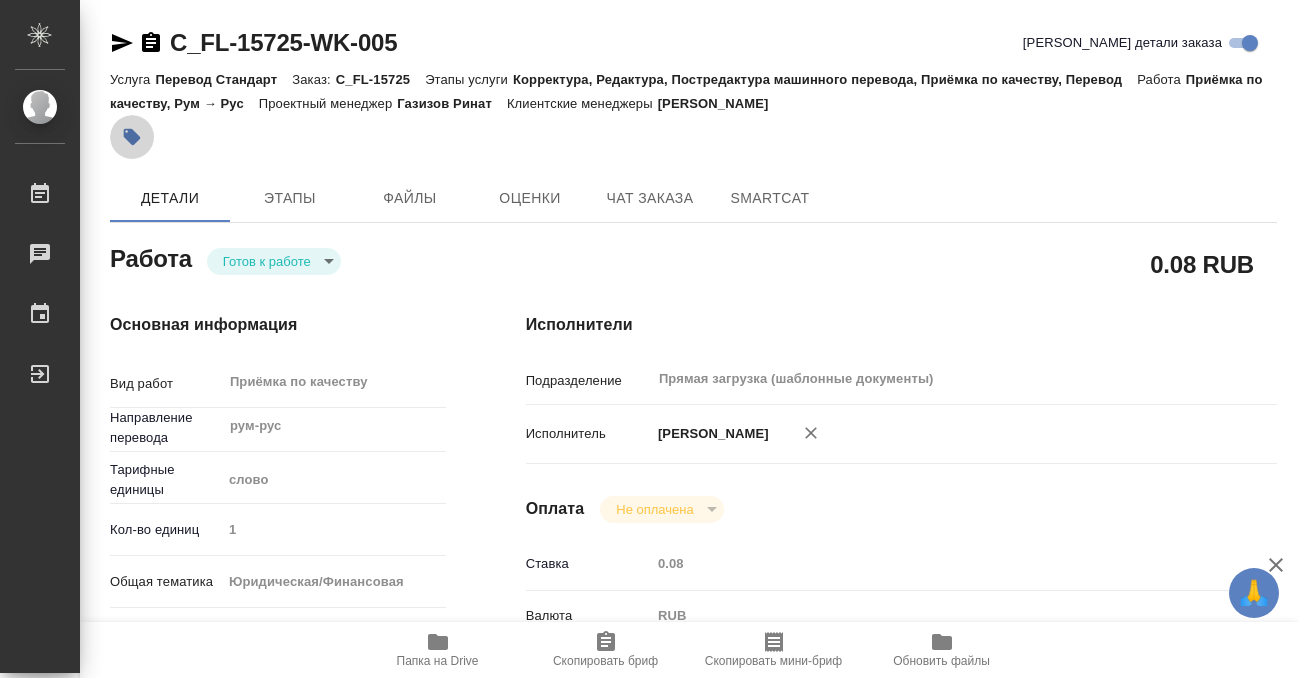 click 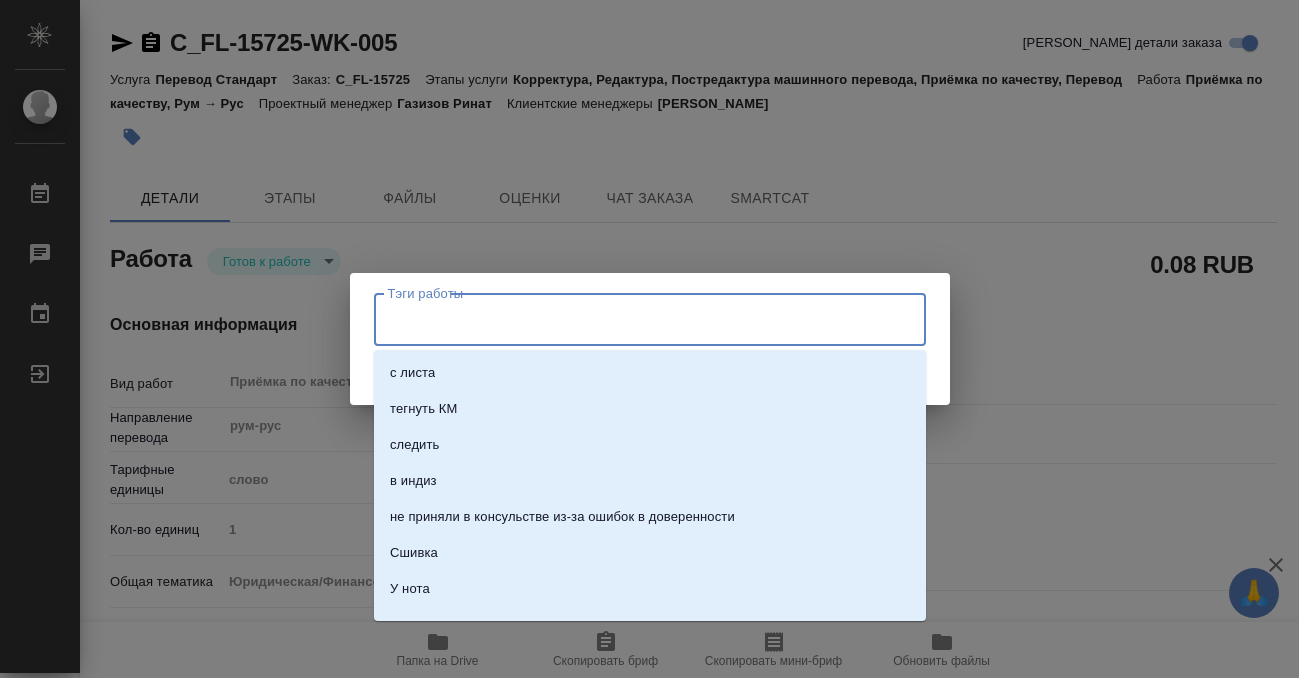 click on "Тэги работы" at bounding box center (631, 319) 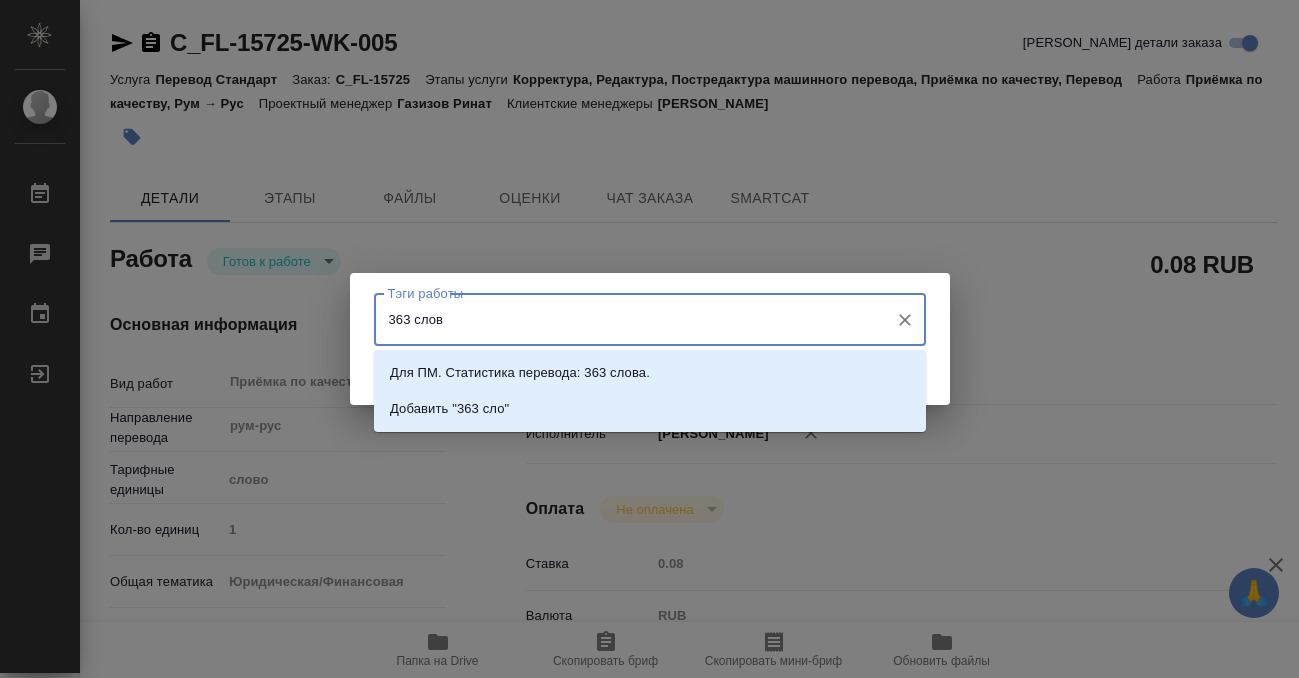 type on "363 слова" 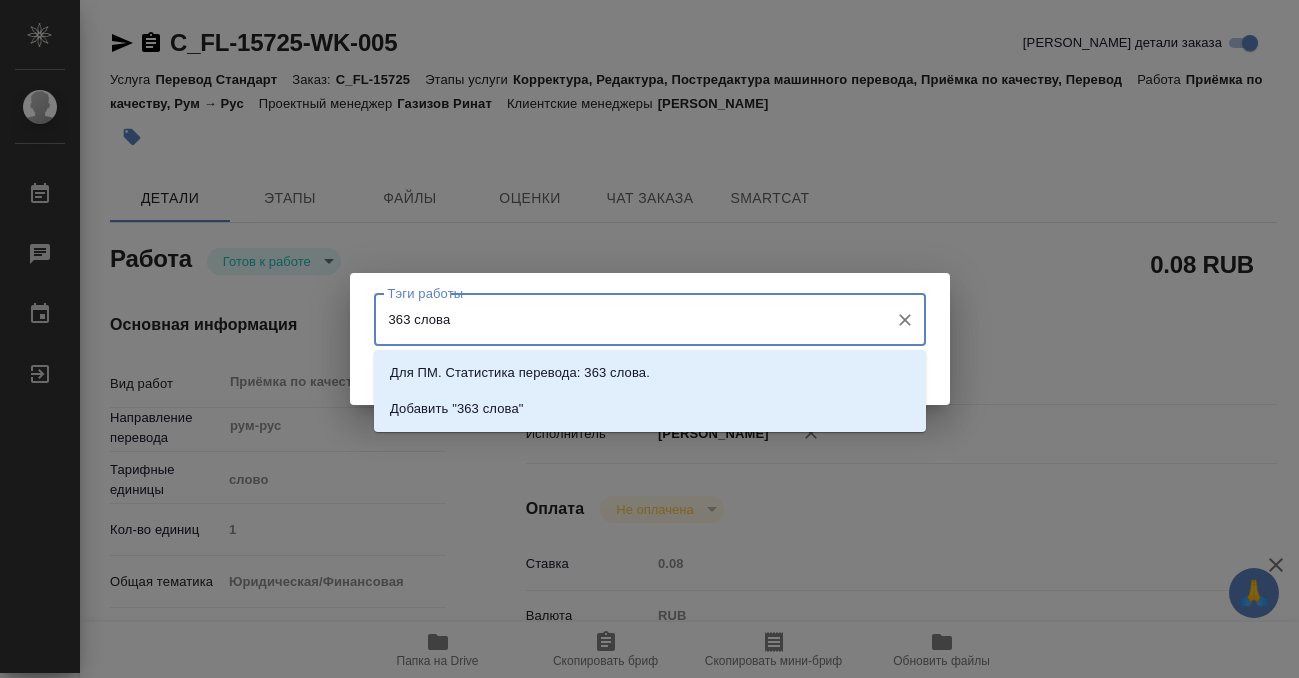 type 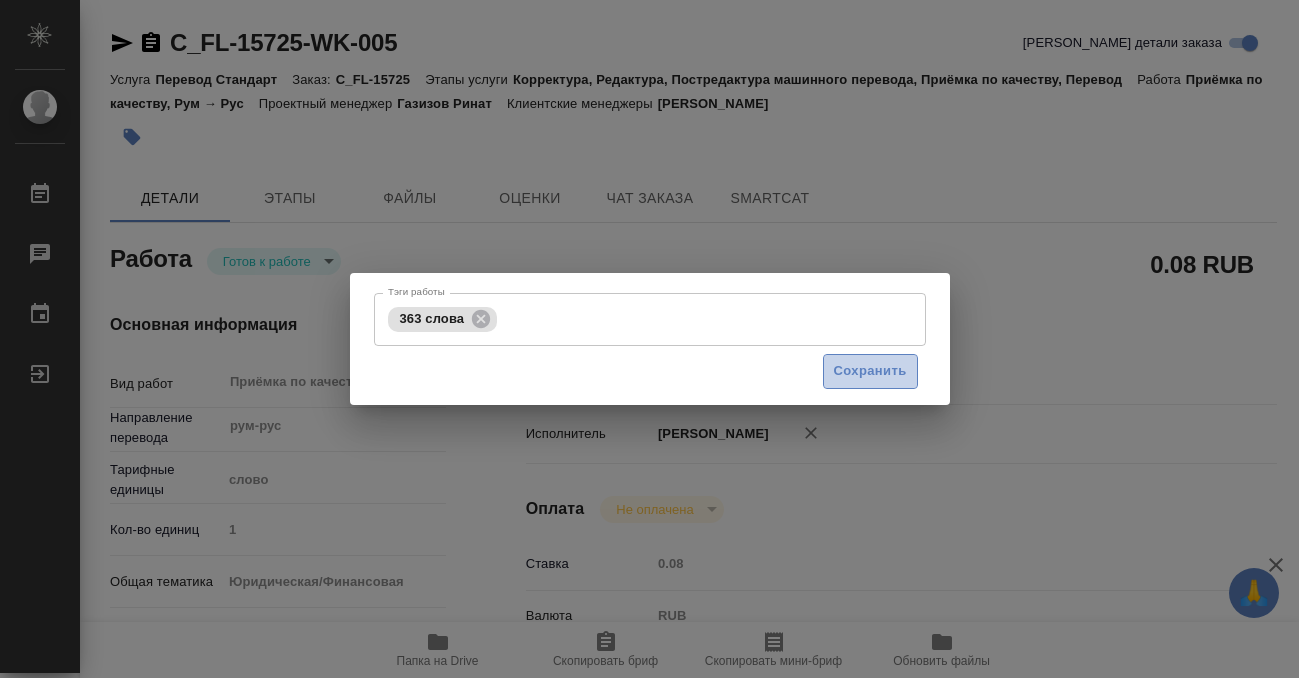 click on "Сохранить" at bounding box center [870, 371] 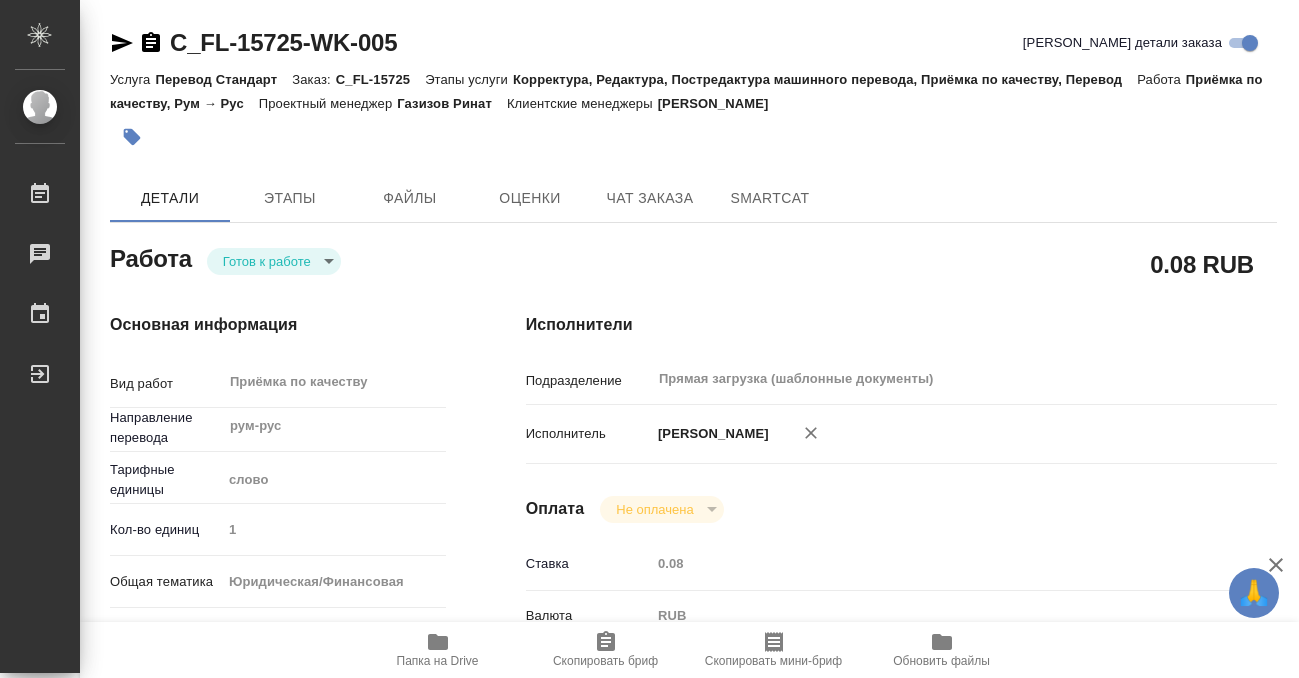 type on "readyForWork" 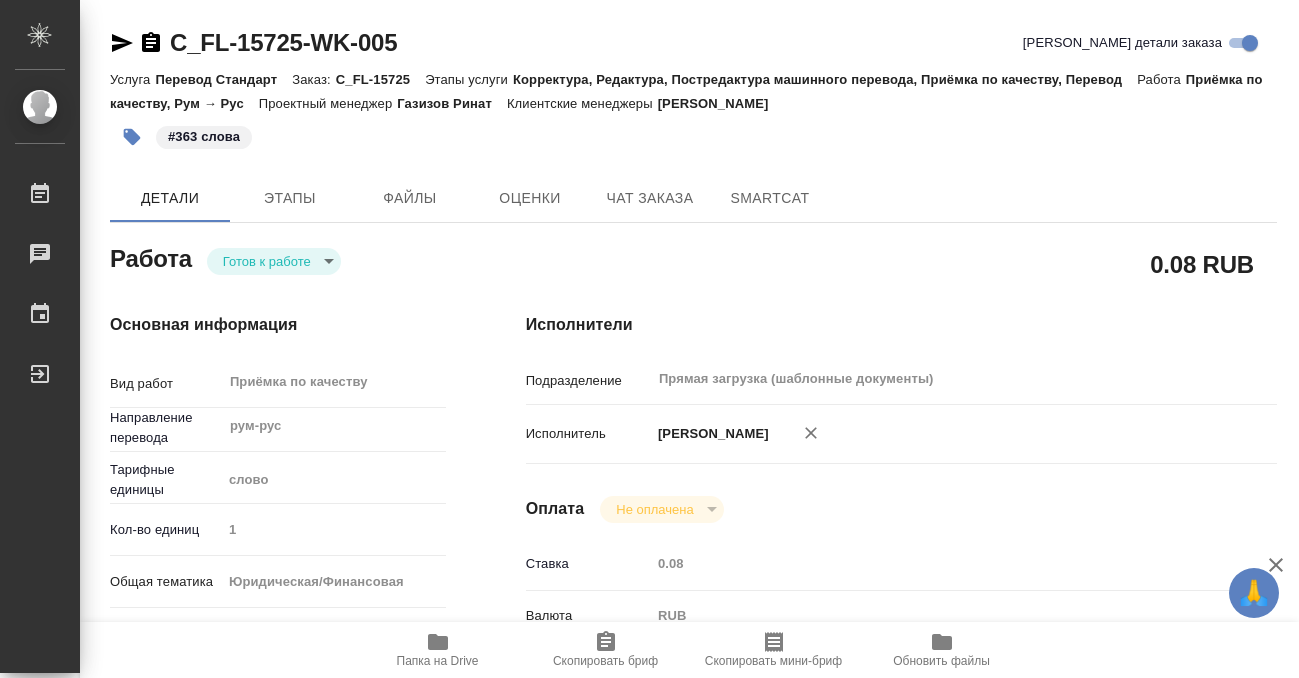 type on "x" 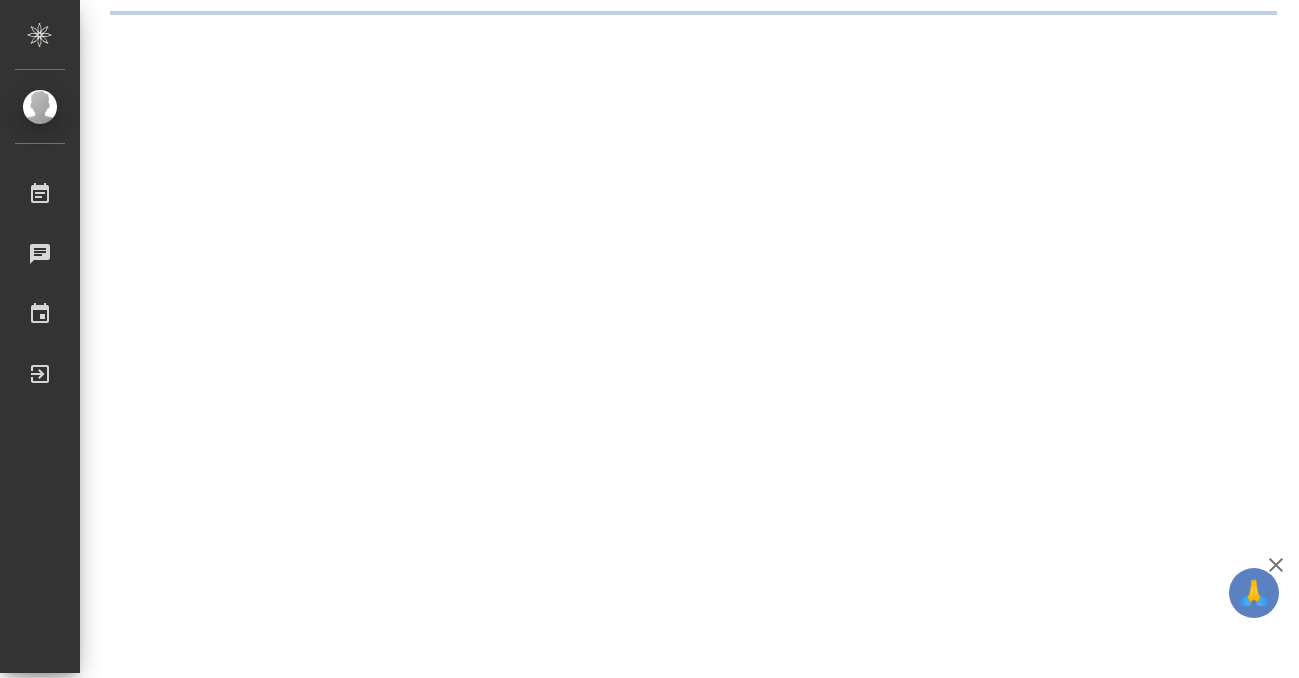 scroll, scrollTop: 0, scrollLeft: 0, axis: both 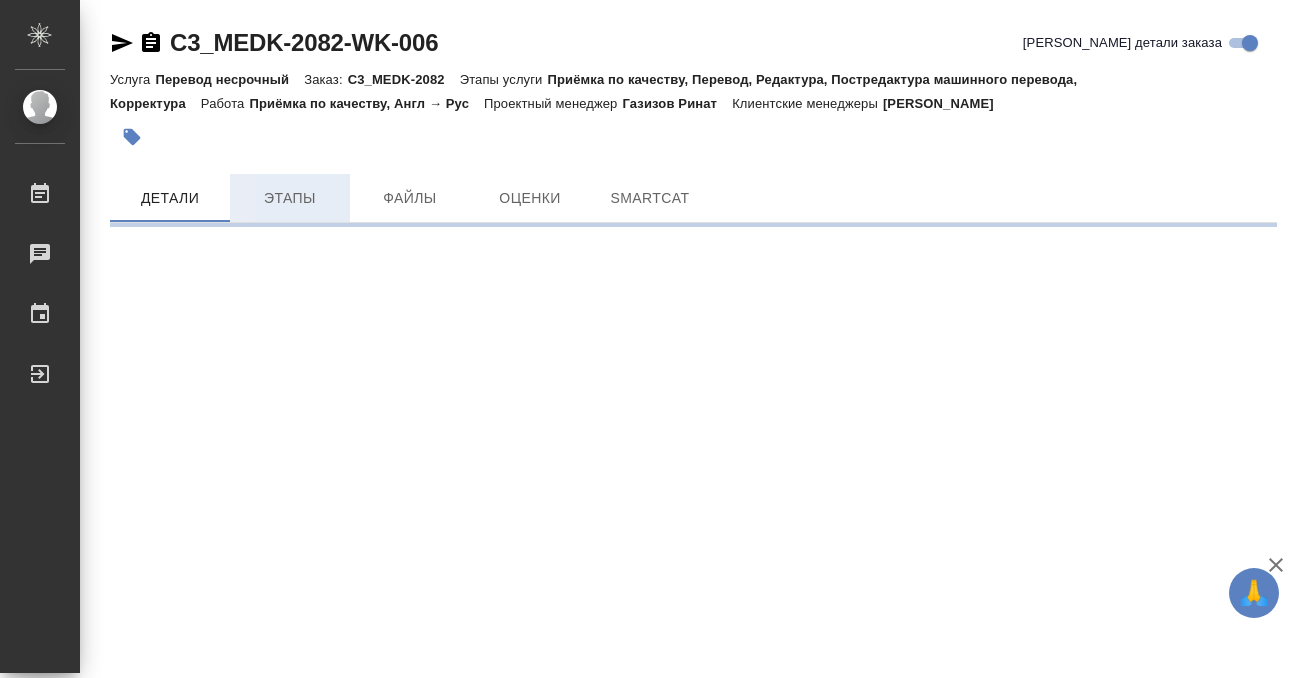 click on "Этапы" at bounding box center [290, 198] 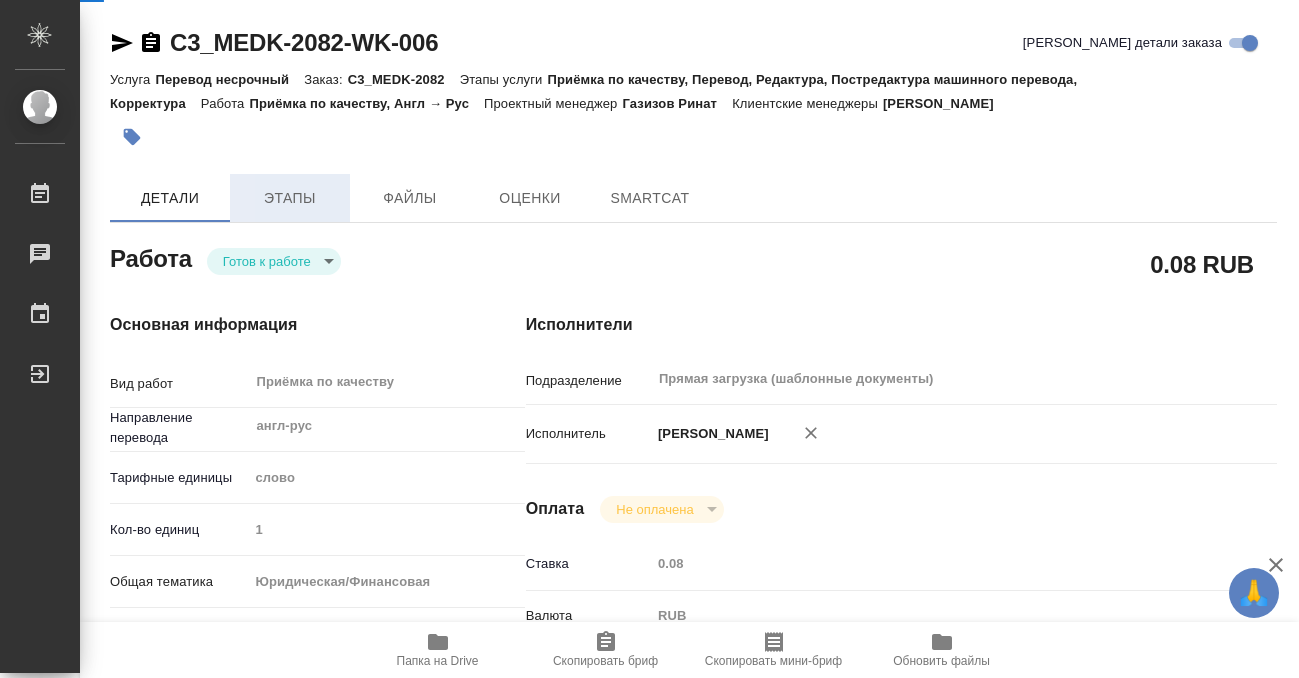 type on "x" 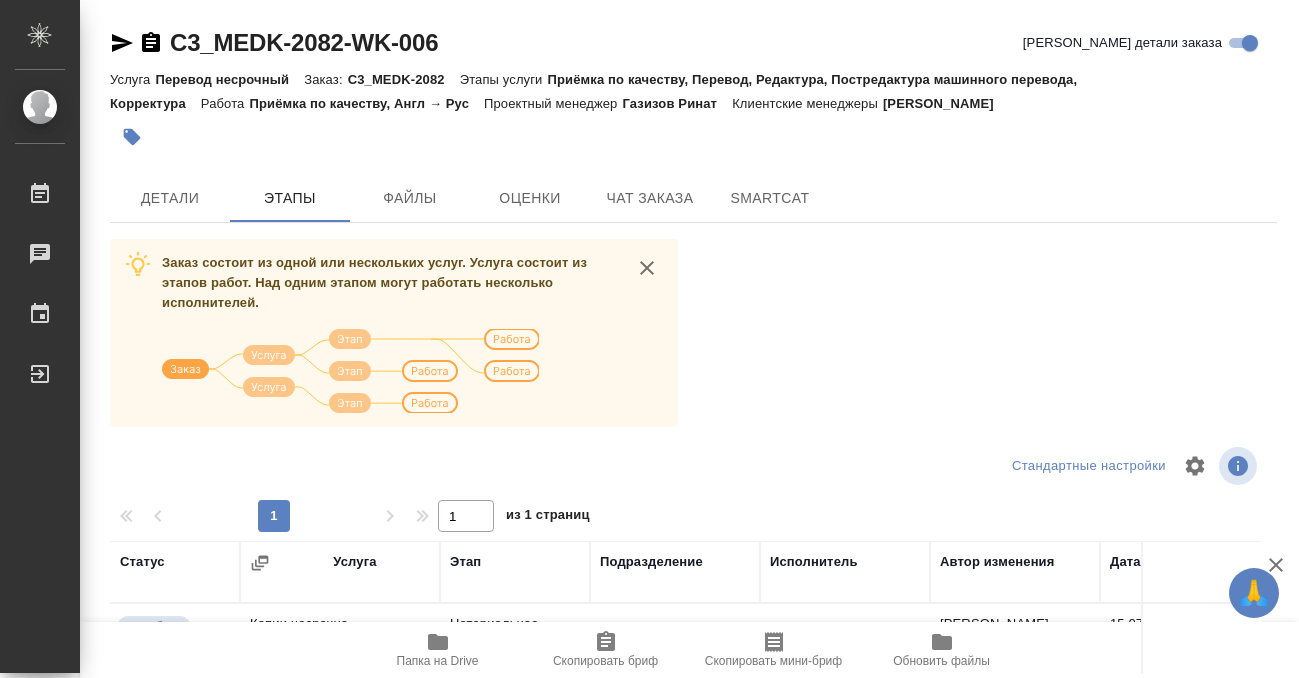 scroll, scrollTop: 364, scrollLeft: 0, axis: vertical 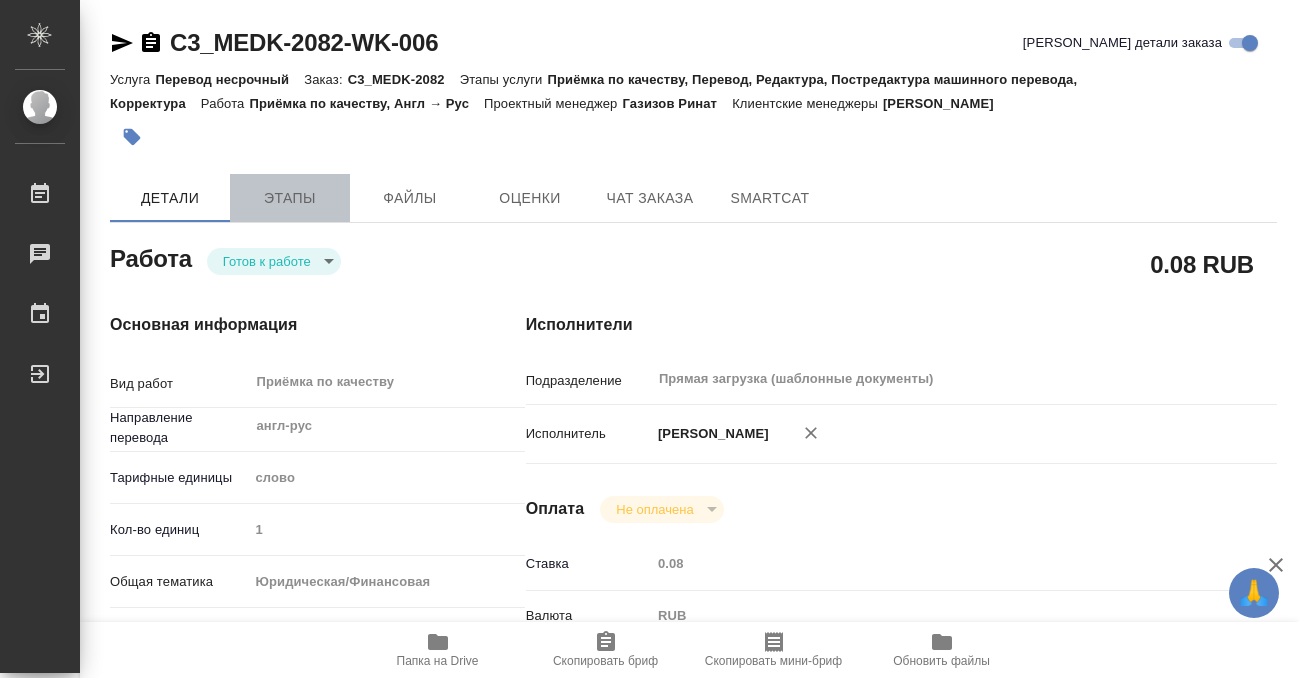 click on "Этапы" at bounding box center [290, 198] 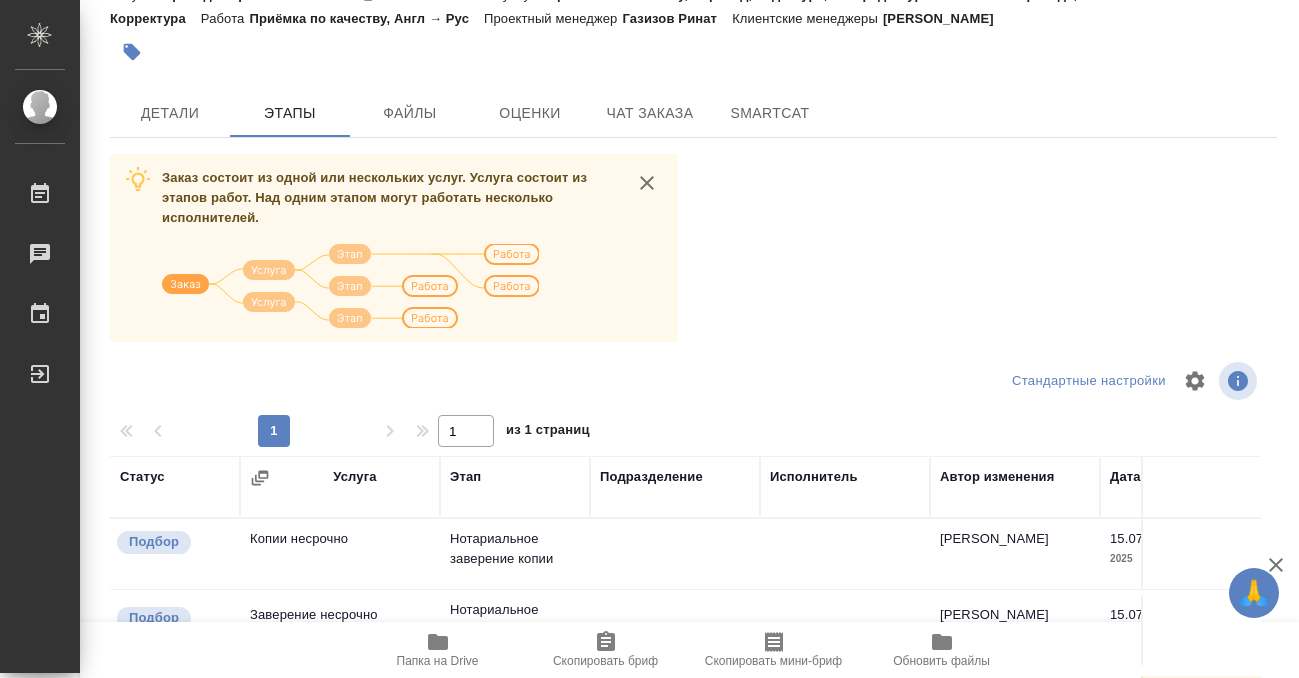 scroll, scrollTop: 0, scrollLeft: 0, axis: both 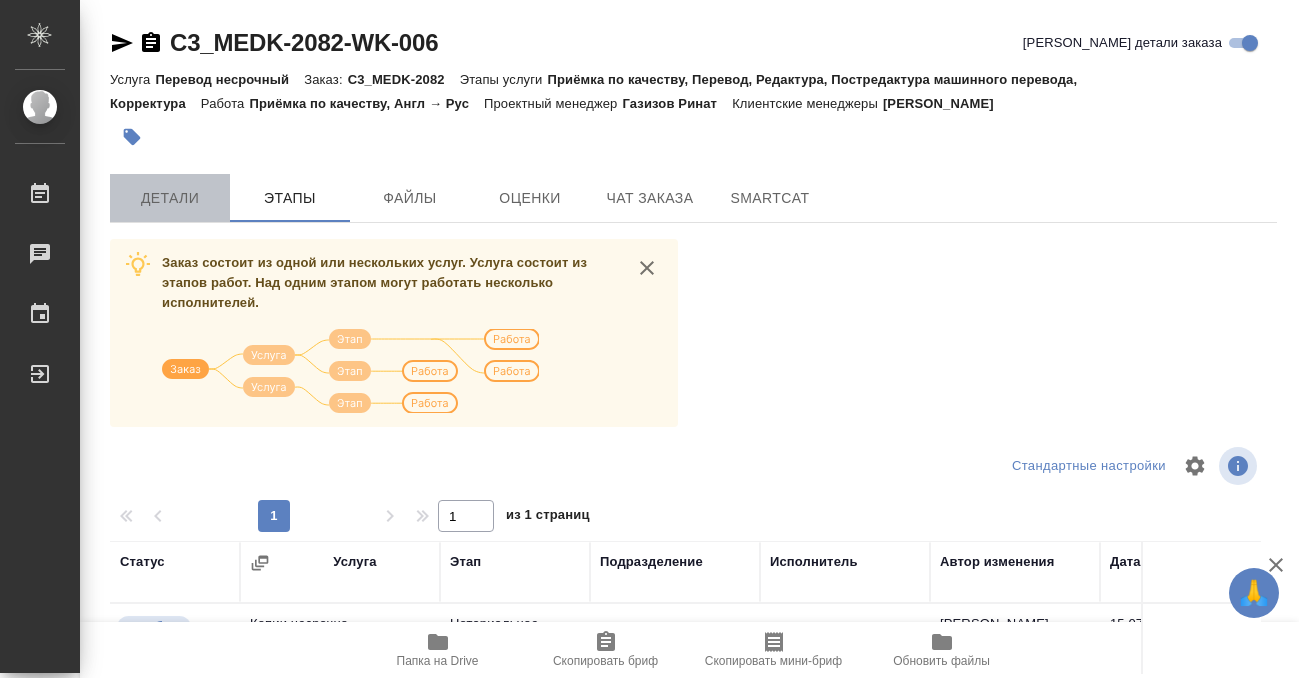 click on "Детали" at bounding box center (170, 198) 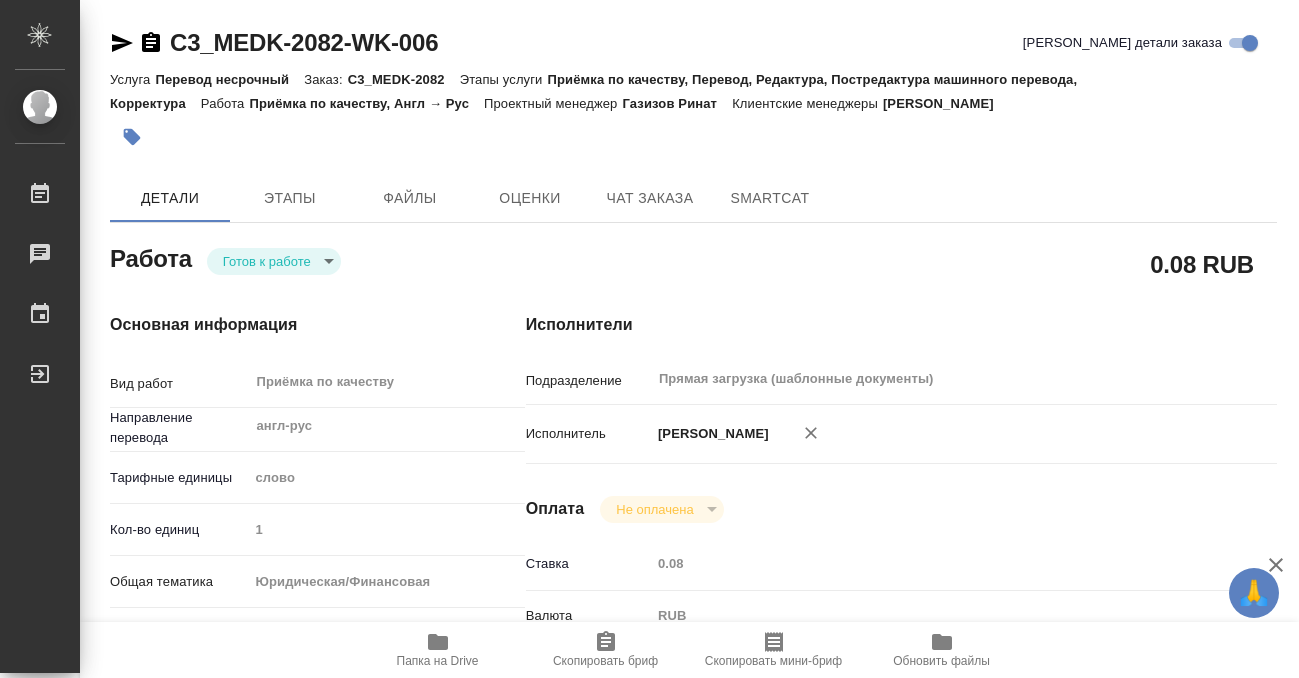 type on "x" 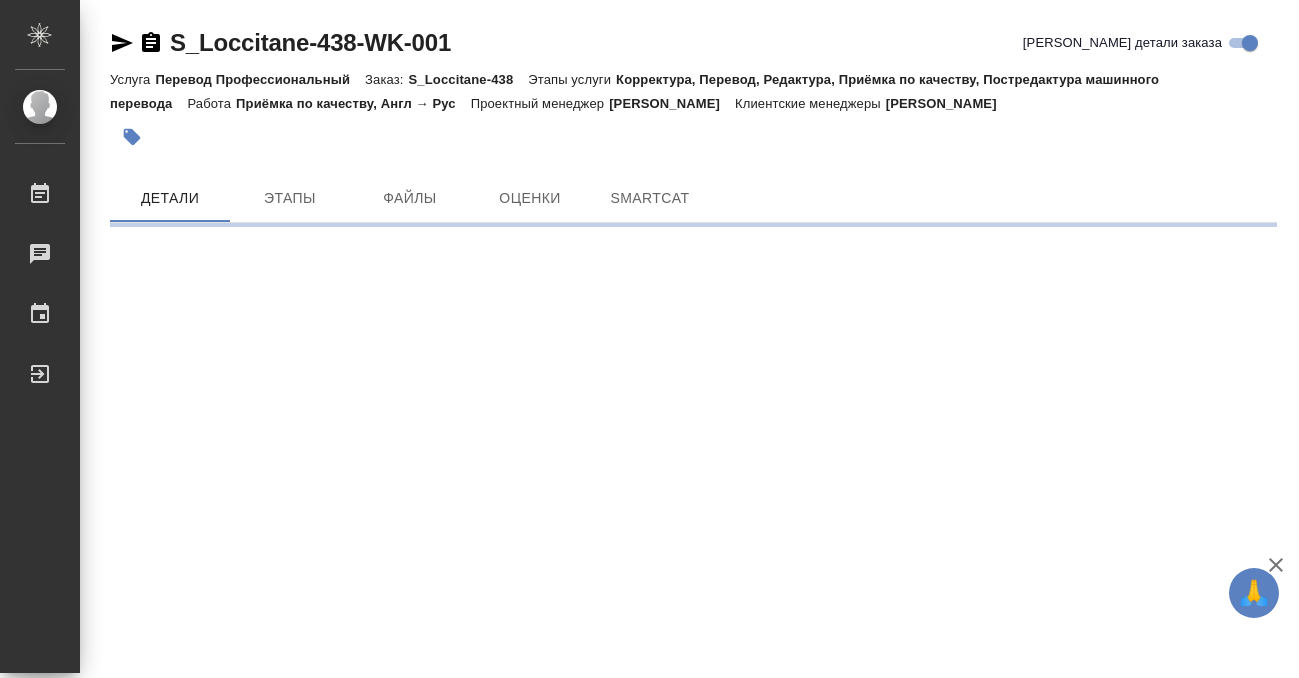 scroll, scrollTop: 0, scrollLeft: 0, axis: both 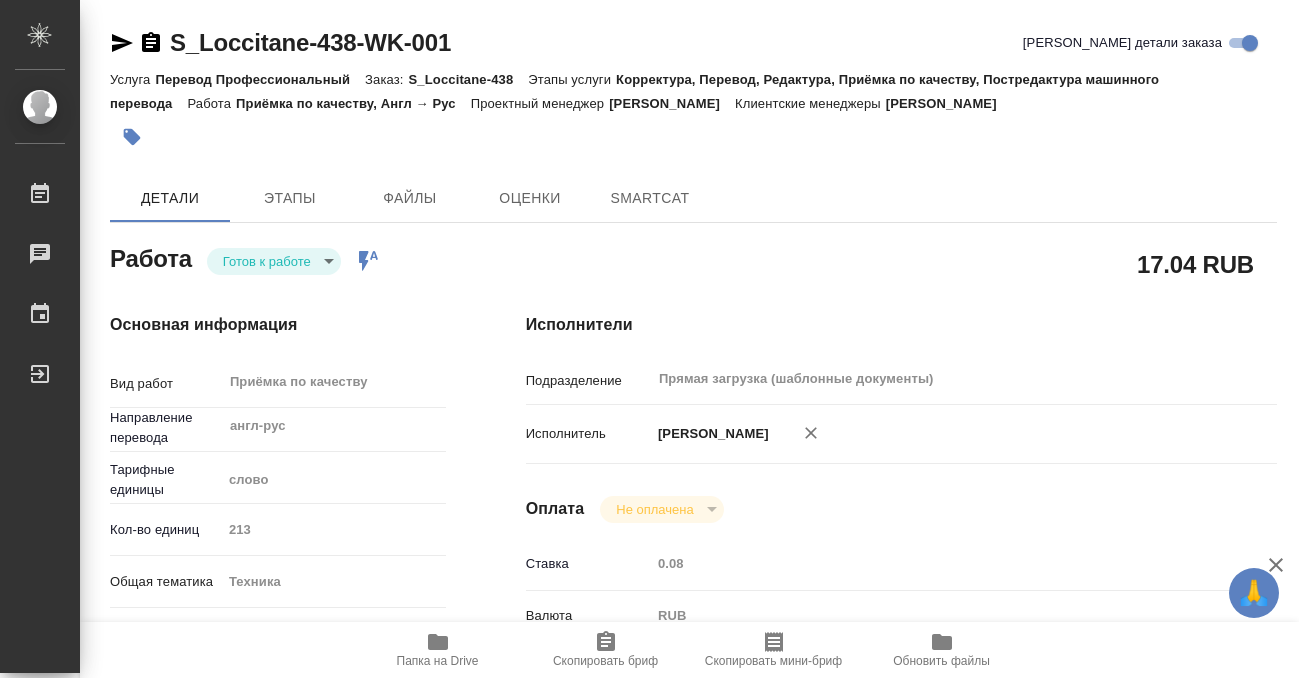 type on "x" 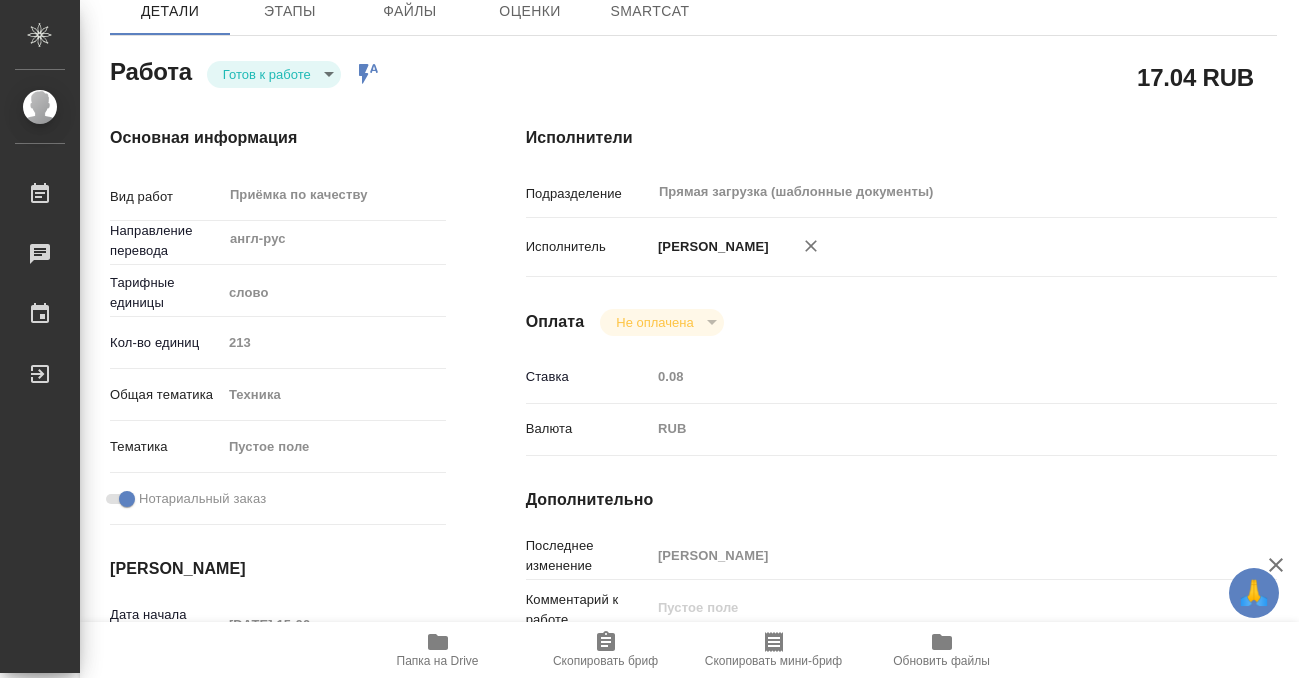 type on "x" 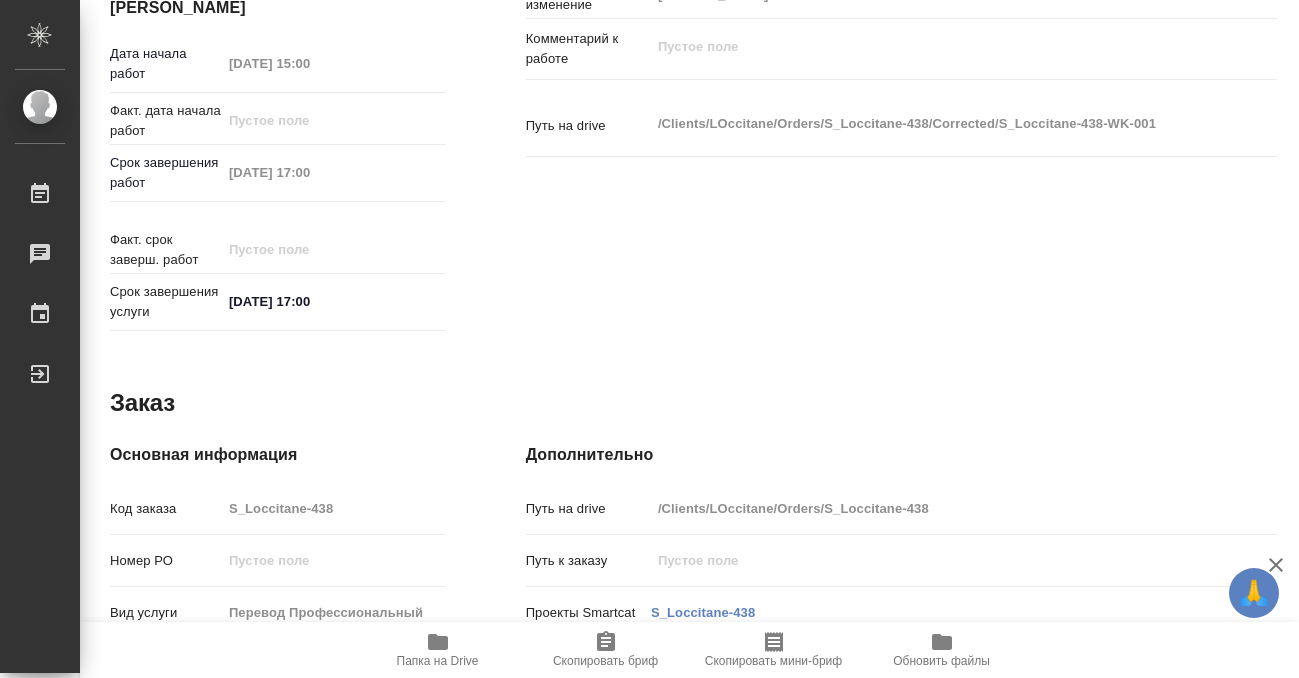 scroll, scrollTop: 1068, scrollLeft: 0, axis: vertical 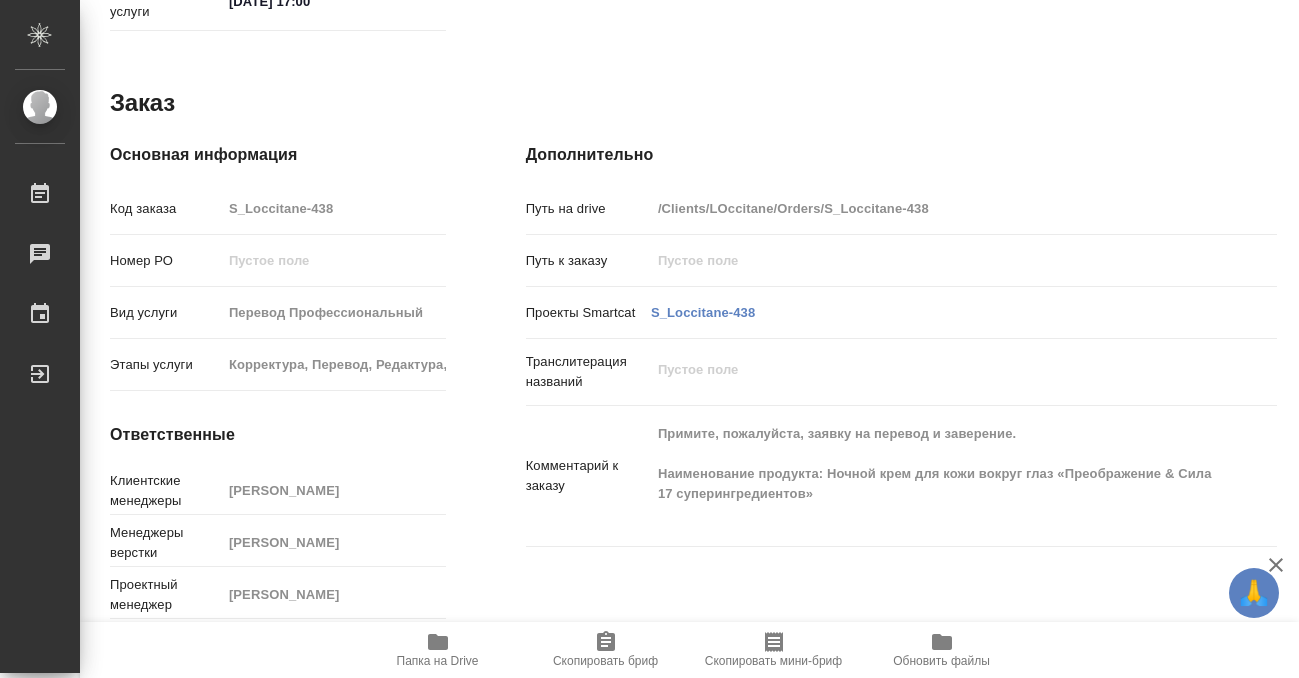 type on "x" 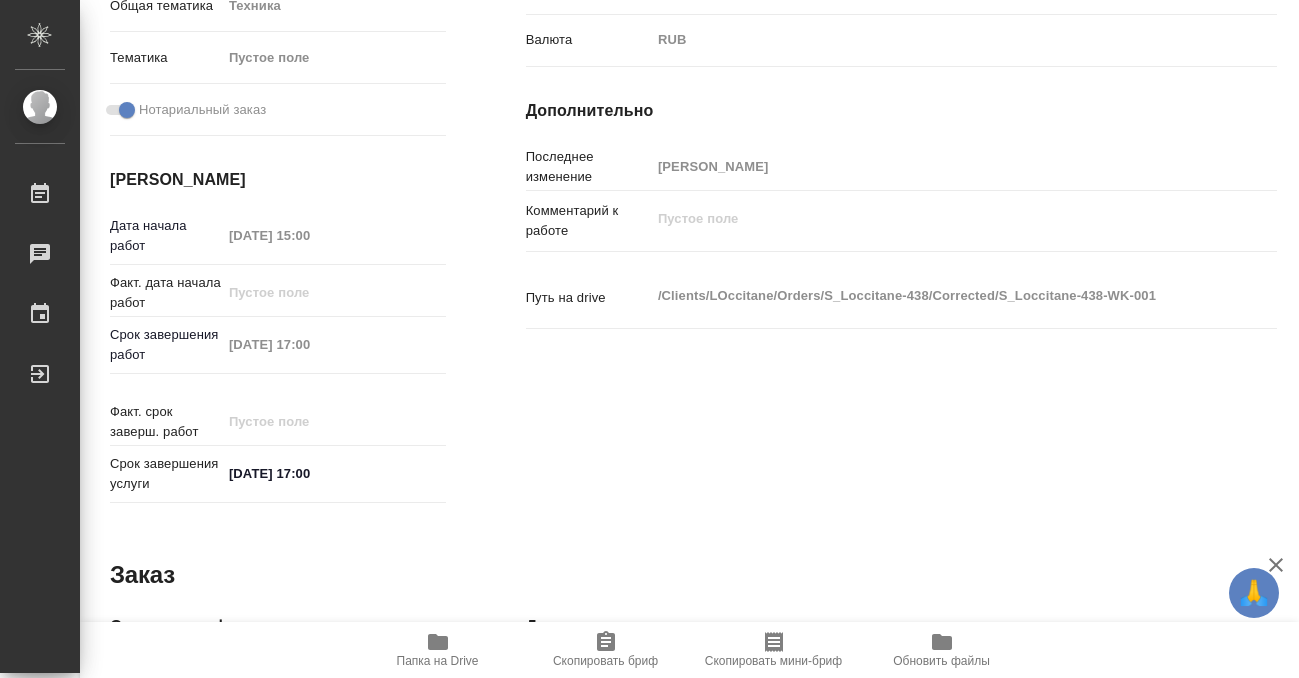 scroll, scrollTop: 0, scrollLeft: 0, axis: both 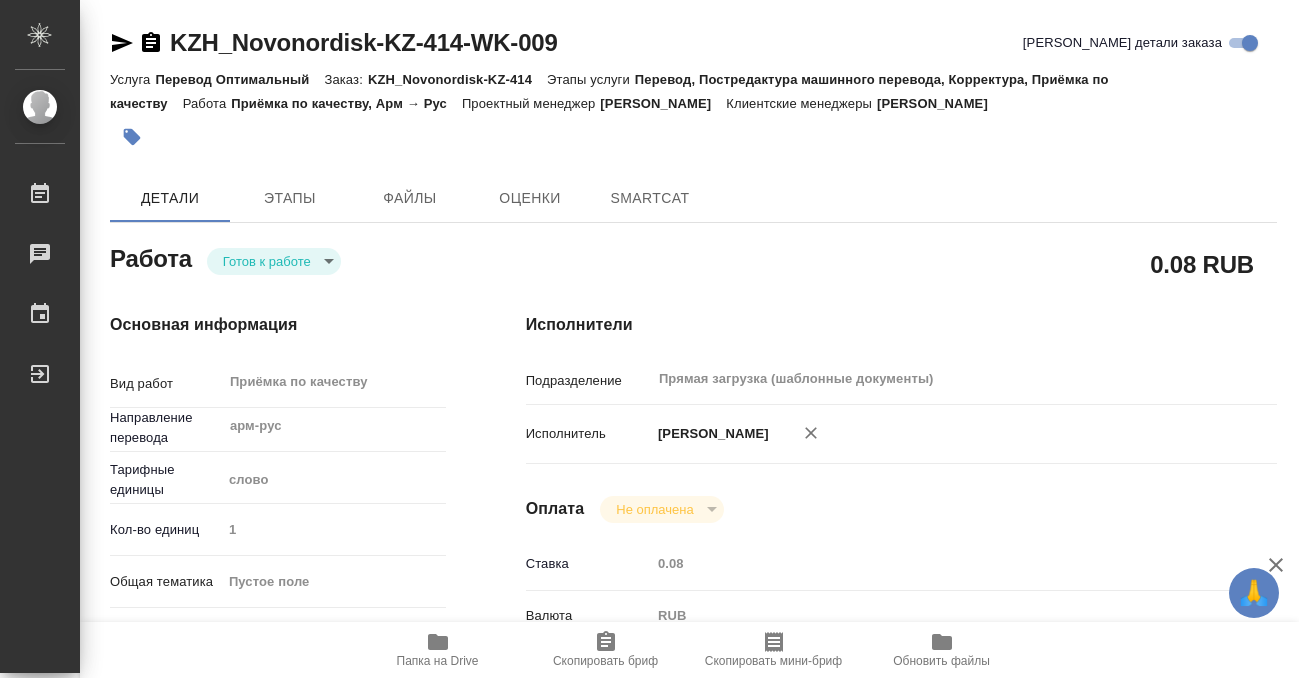 type on "x" 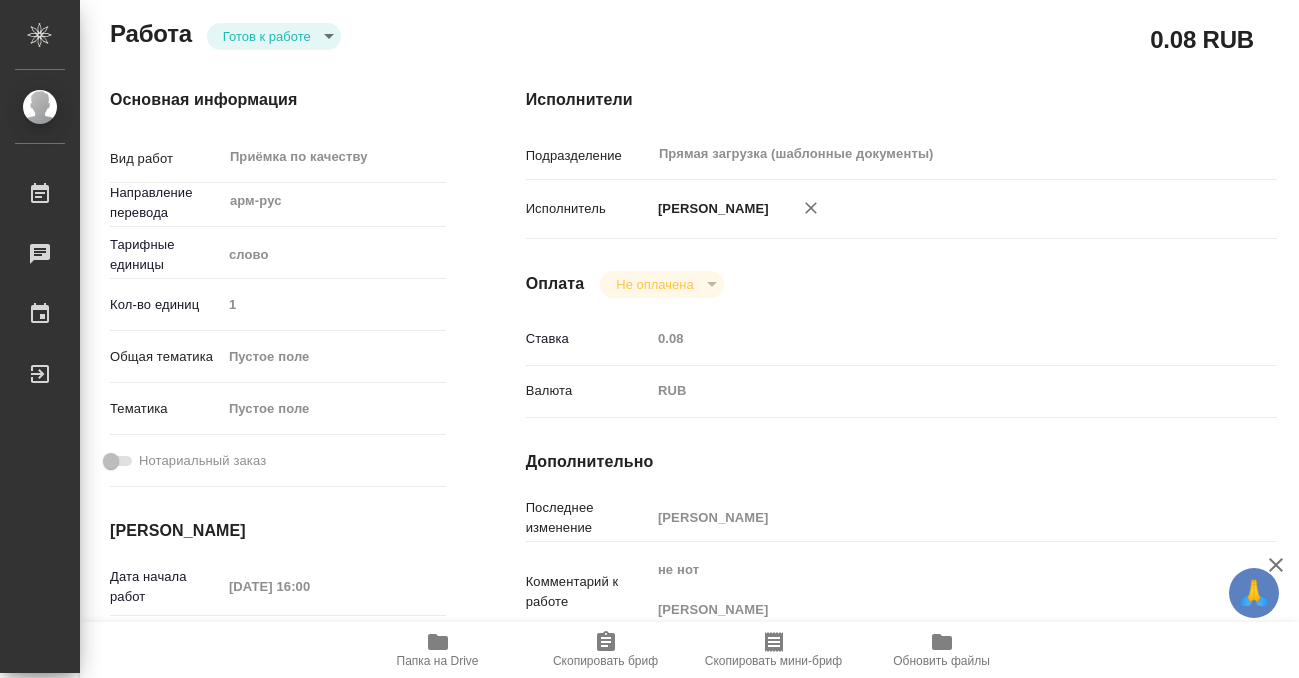 scroll, scrollTop: 514, scrollLeft: 0, axis: vertical 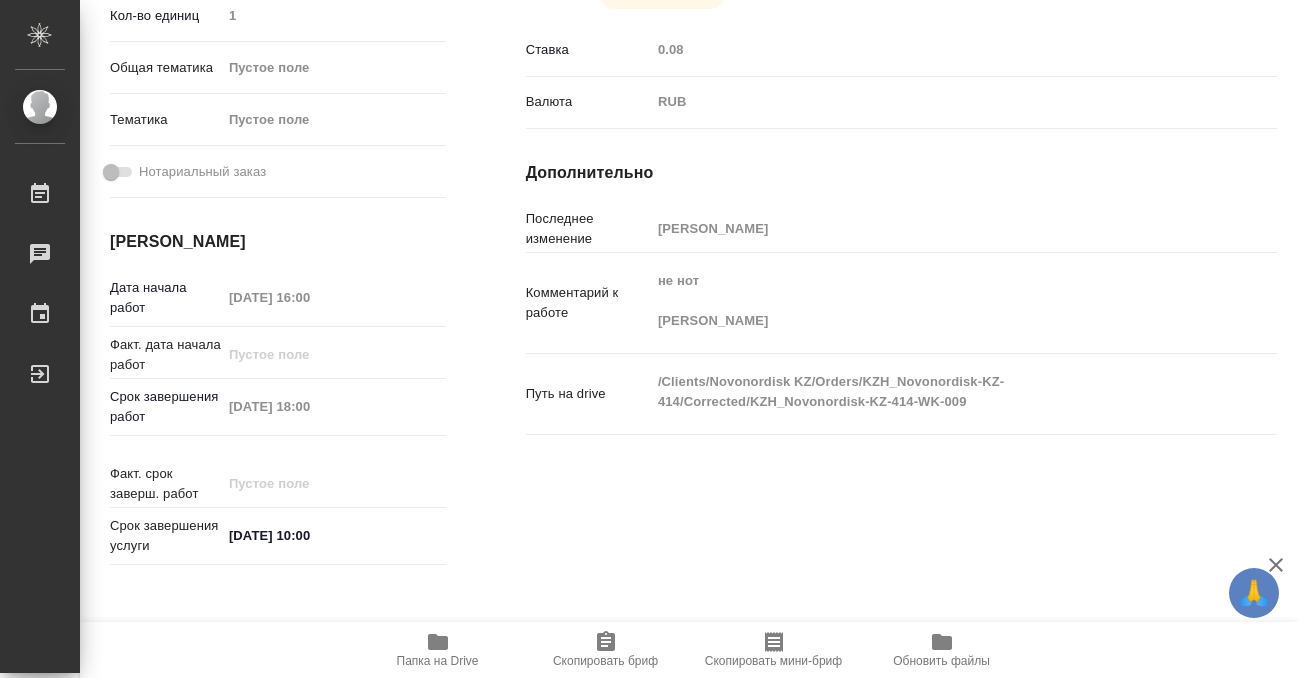 type on "x" 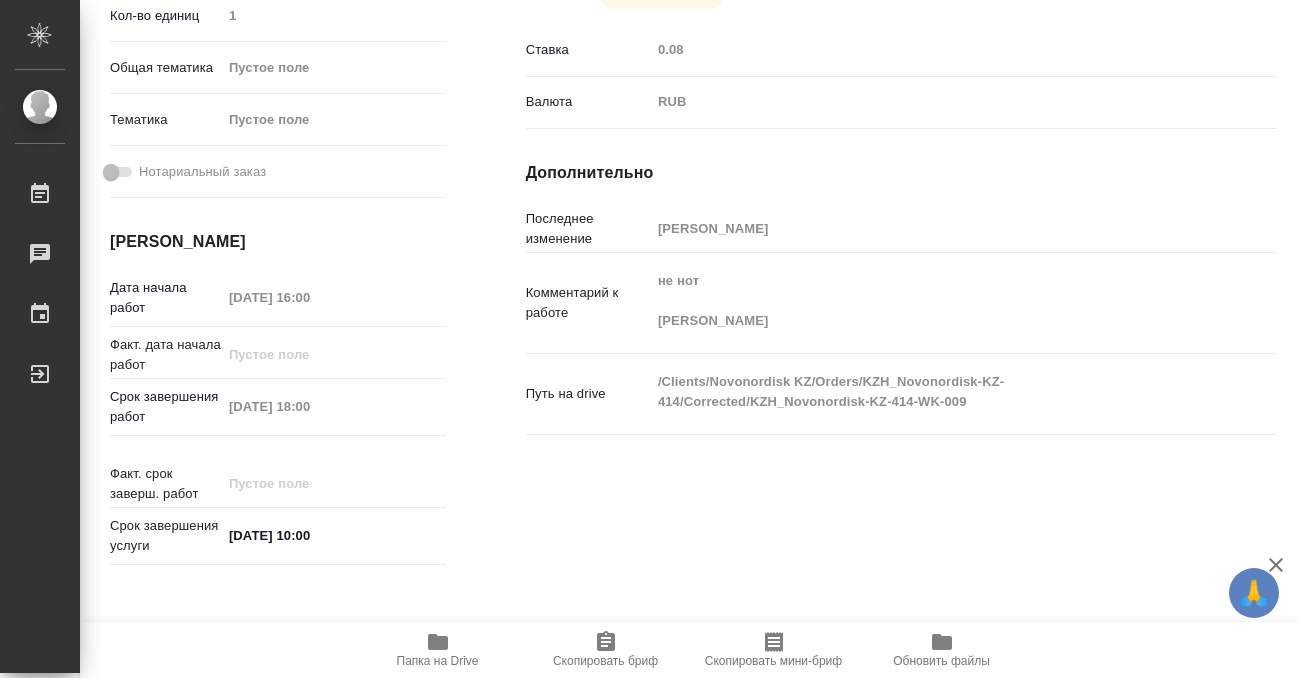 type on "x" 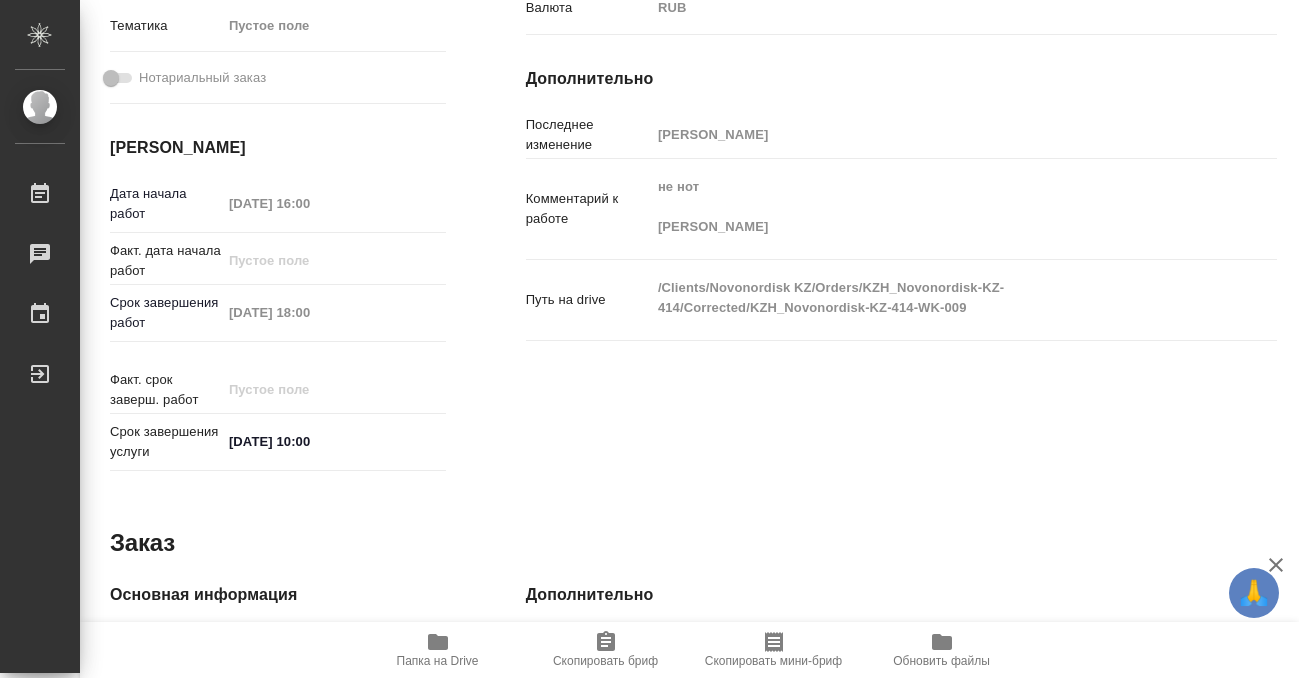 scroll, scrollTop: 0, scrollLeft: 0, axis: both 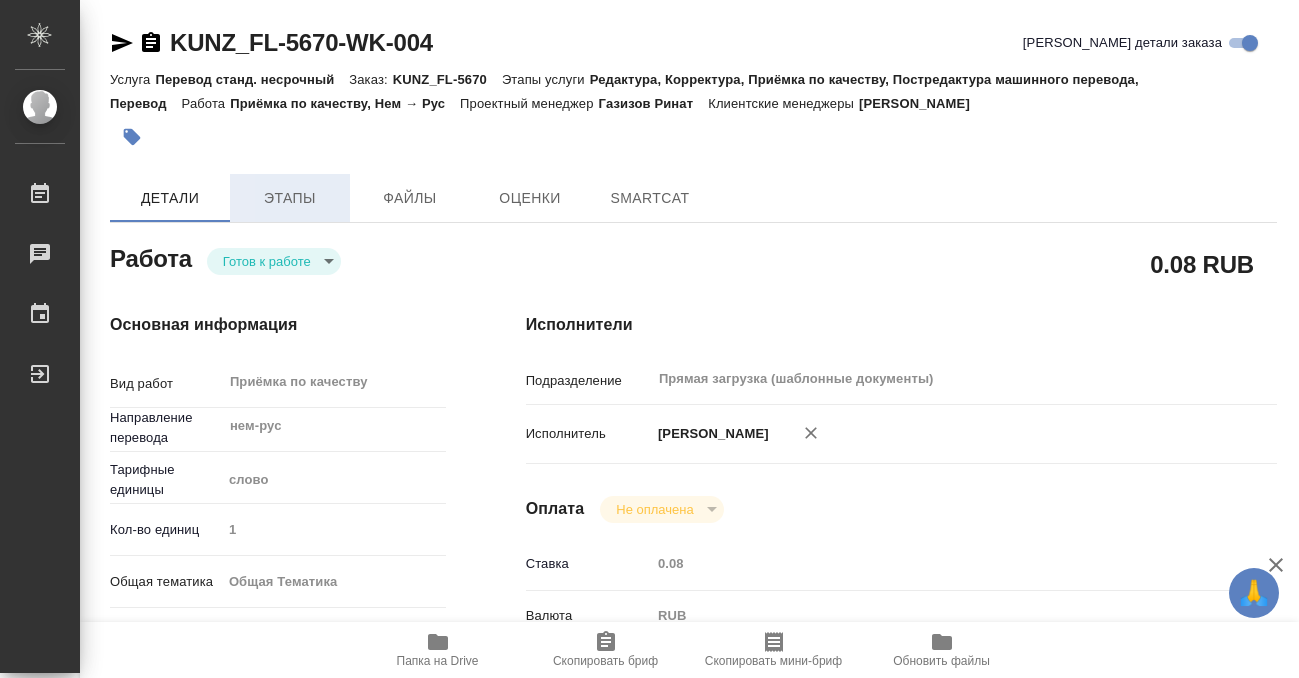 type on "x" 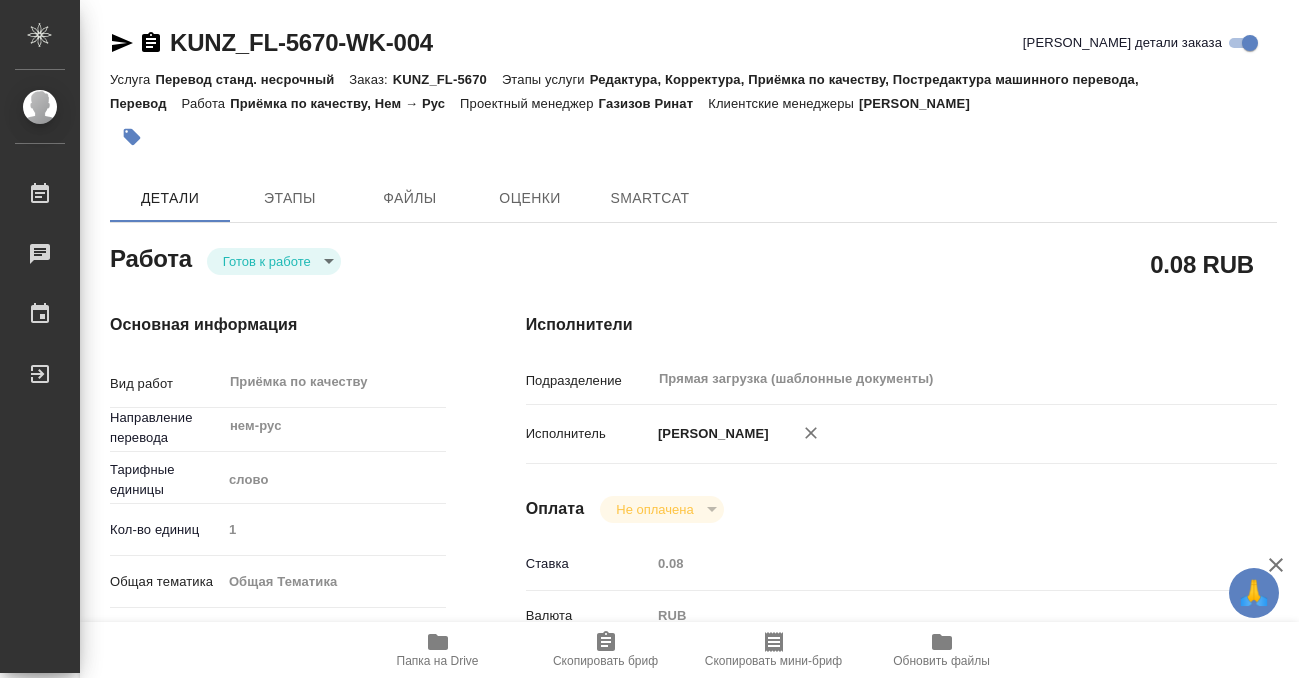 type on "x" 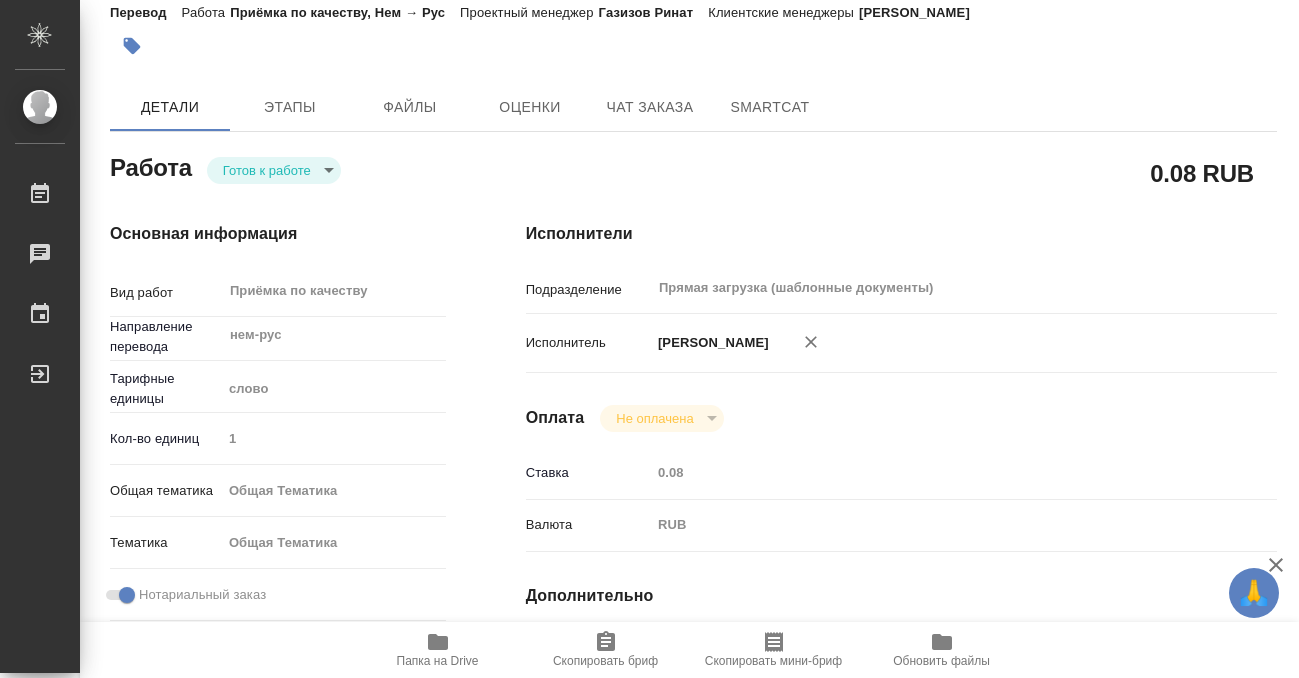 type on "x" 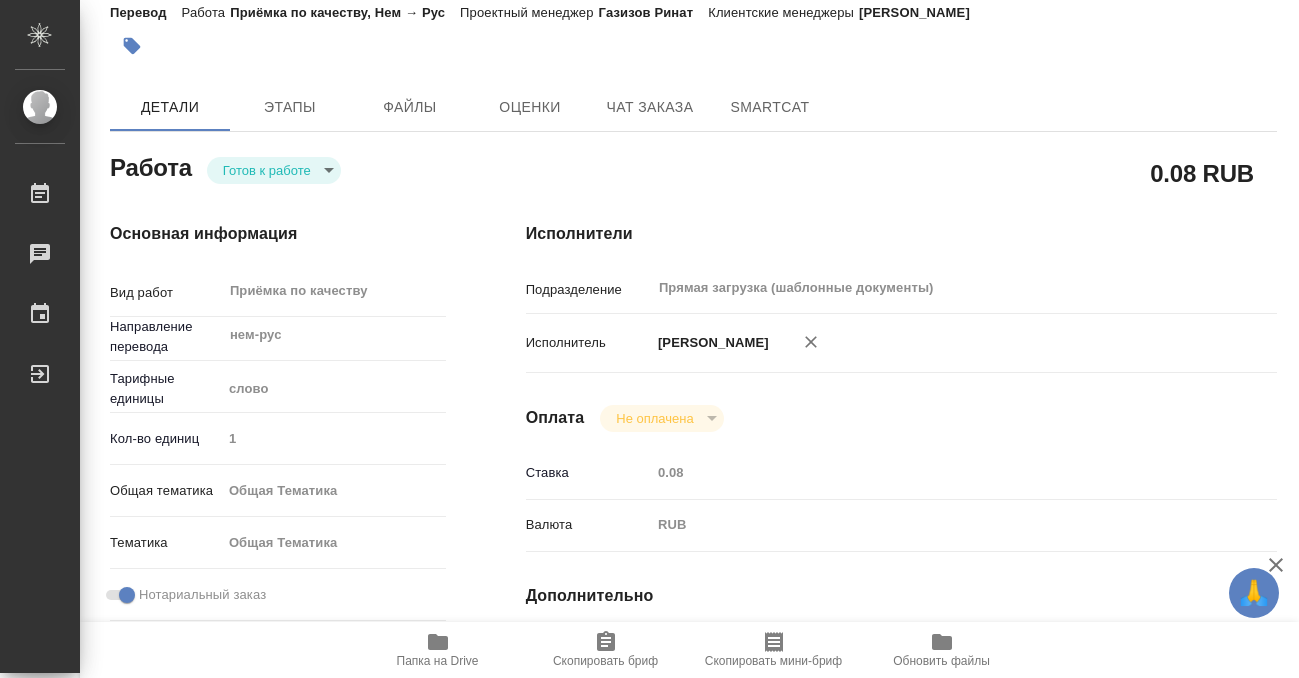 type on "x" 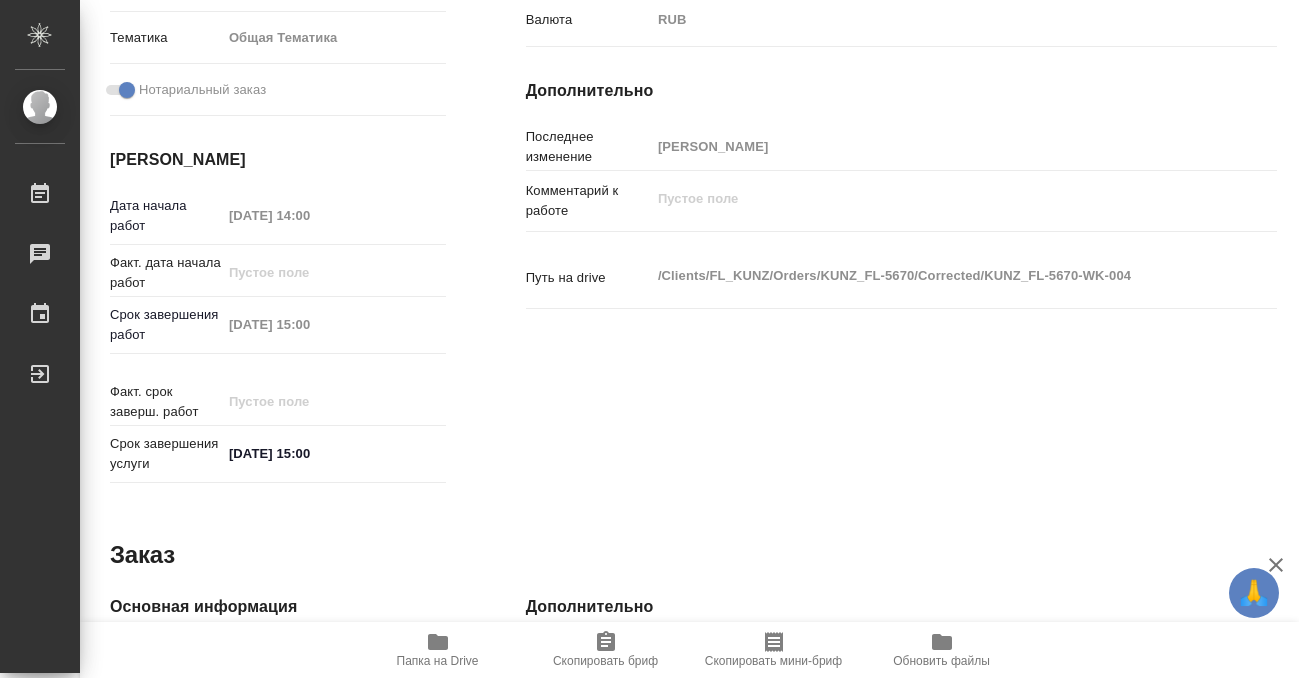 scroll, scrollTop: 619, scrollLeft: 0, axis: vertical 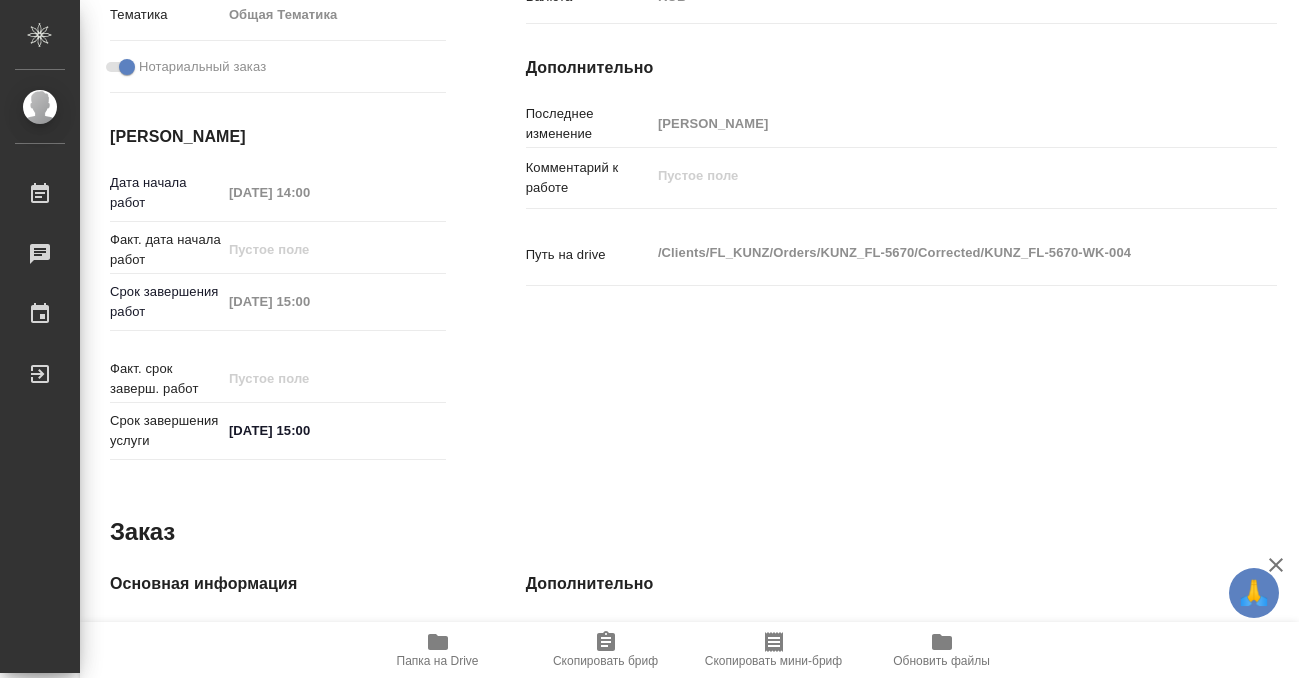 type on "x" 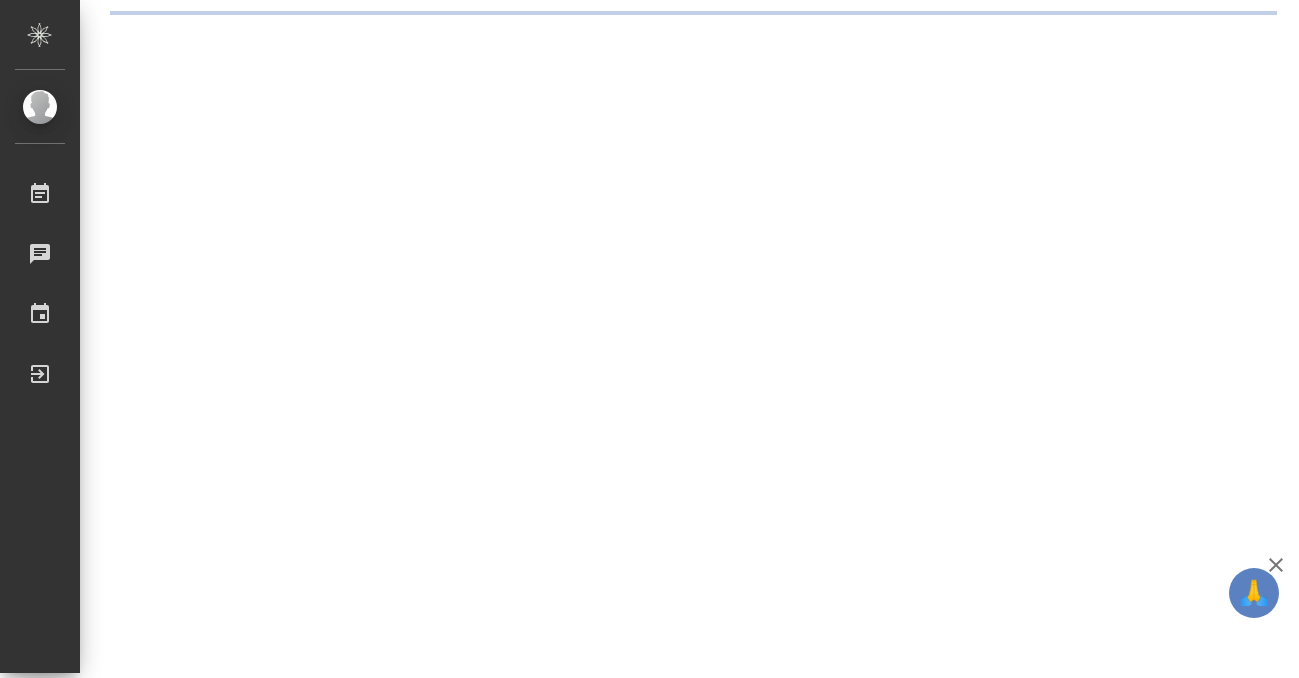 scroll, scrollTop: 0, scrollLeft: 0, axis: both 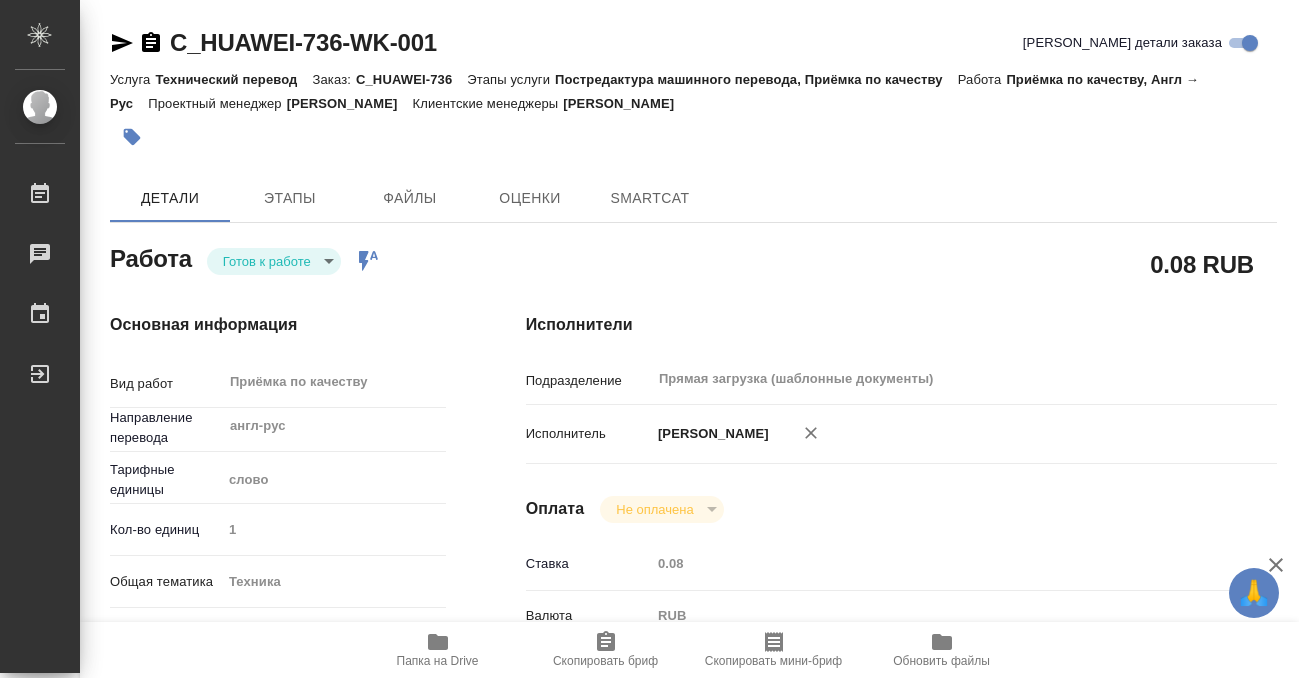 type on "x" 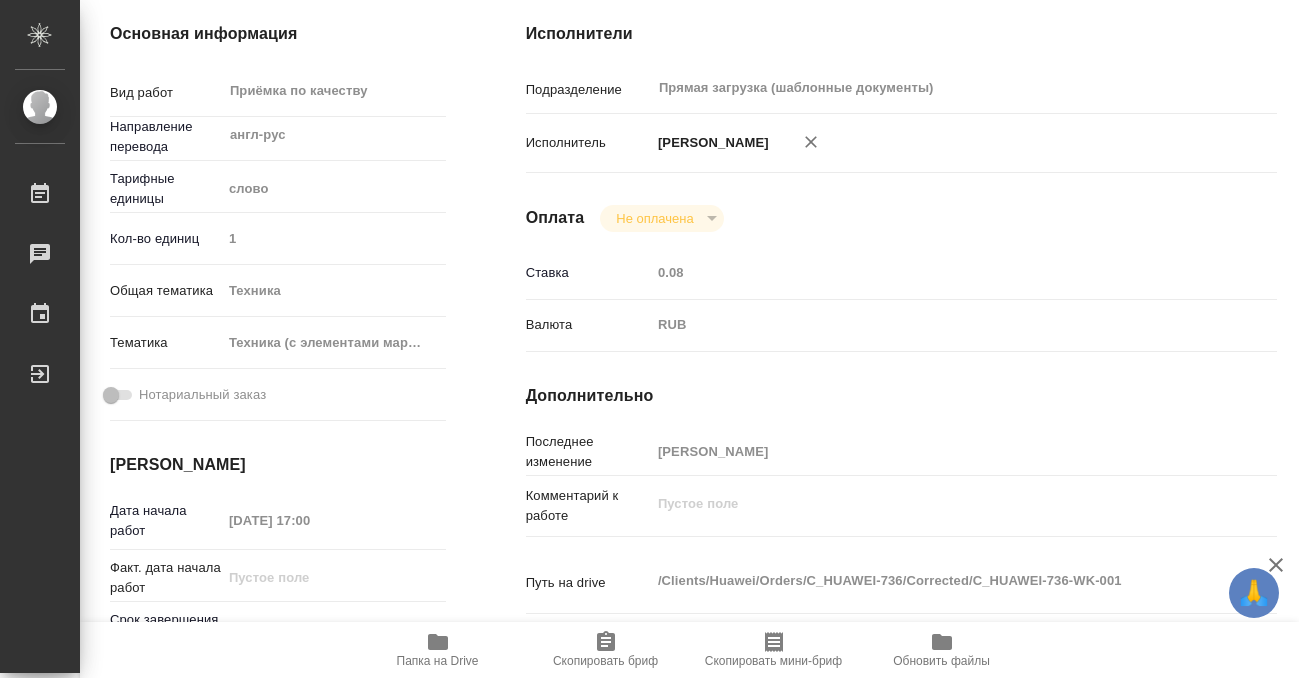 scroll, scrollTop: 665, scrollLeft: 0, axis: vertical 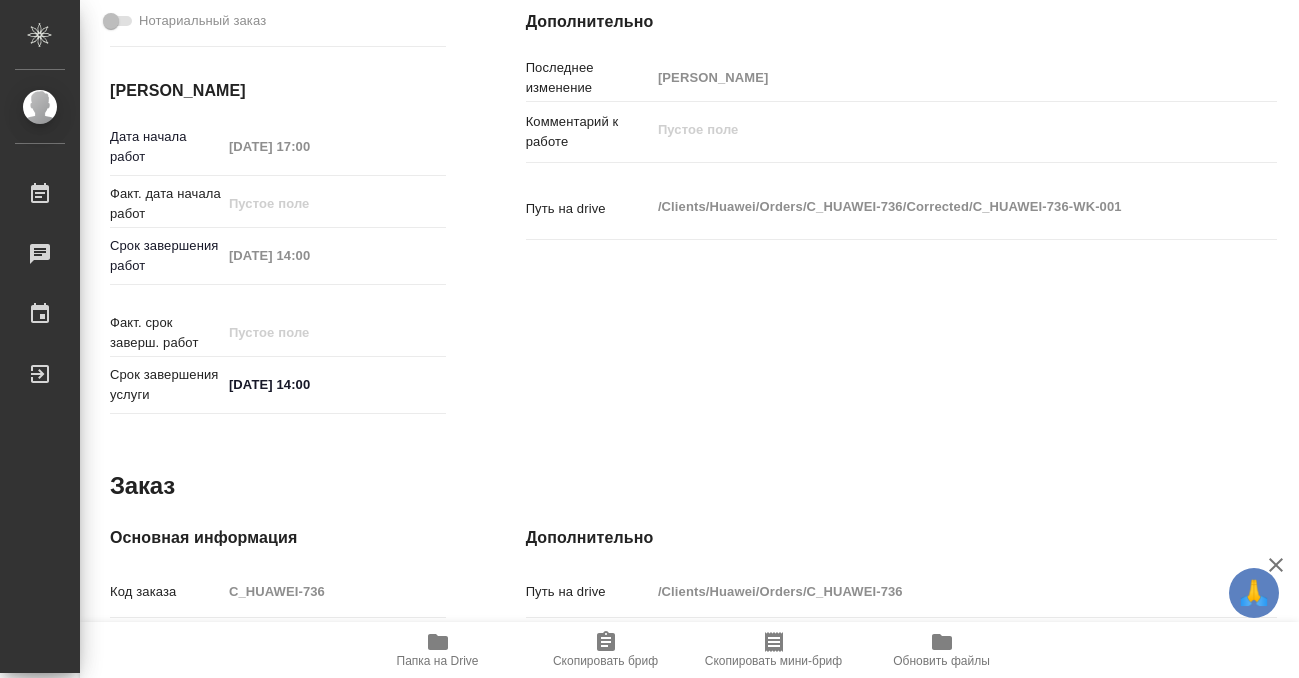 type on "x" 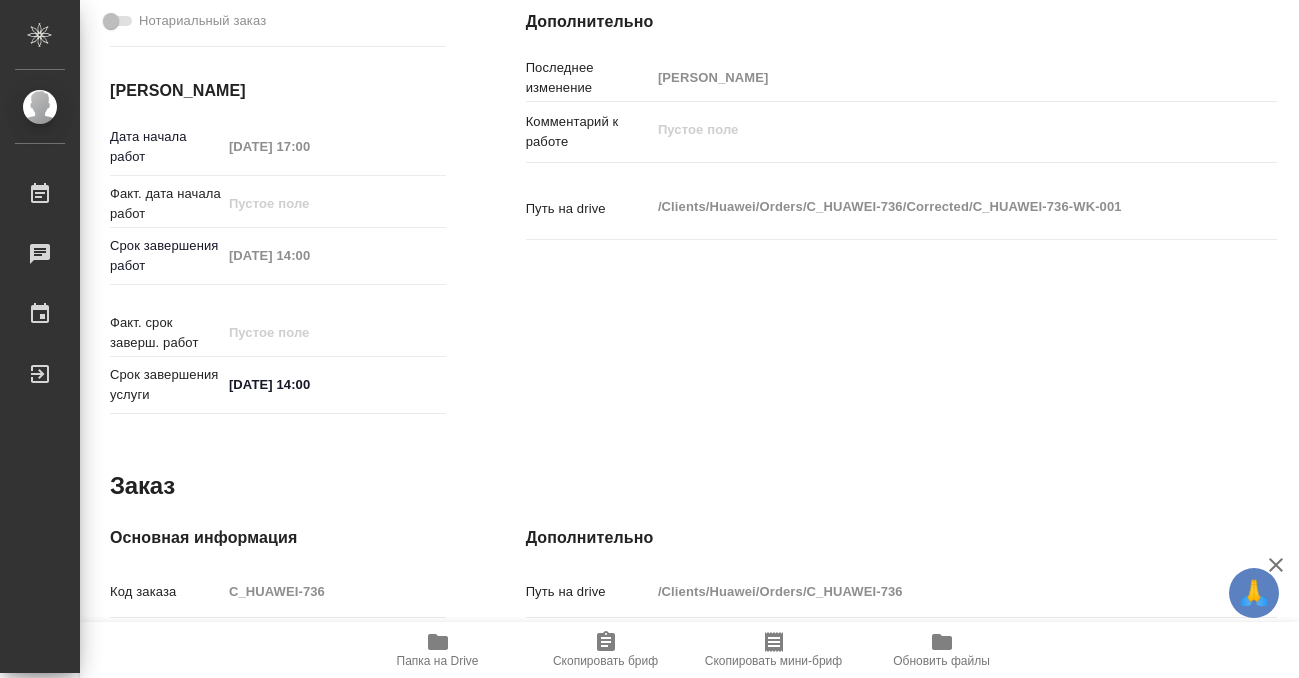 type on "x" 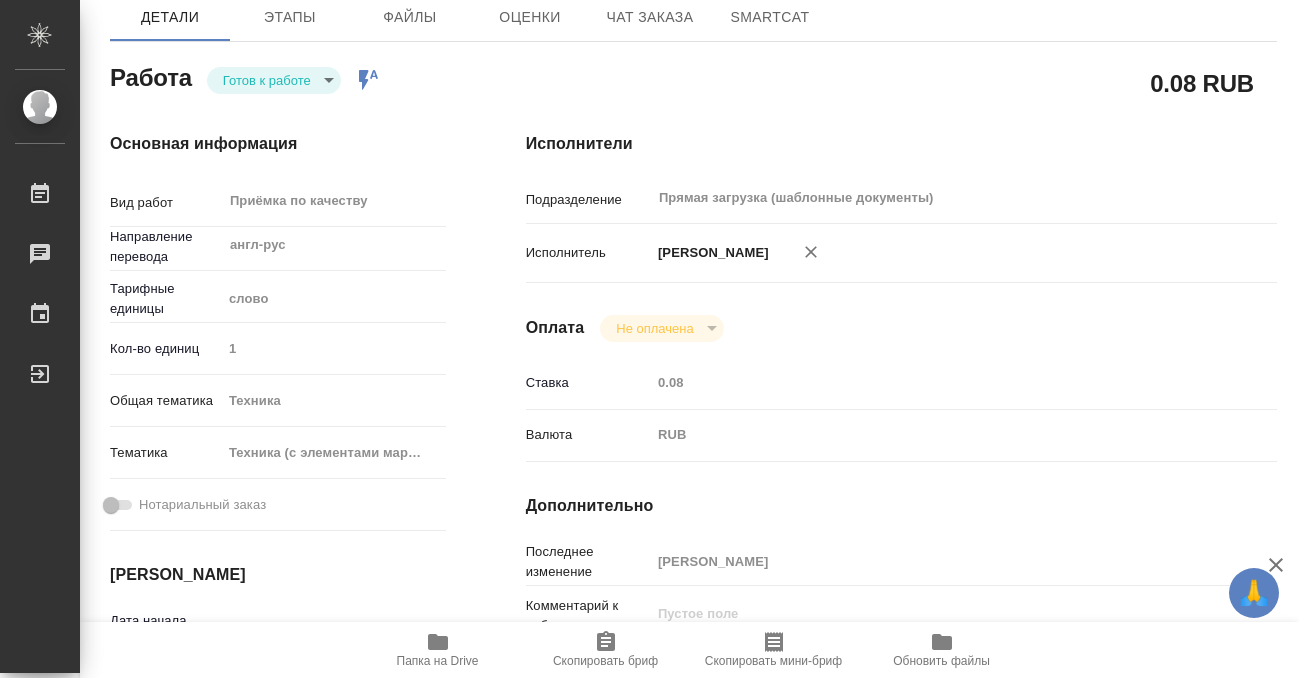 scroll, scrollTop: 0, scrollLeft: 0, axis: both 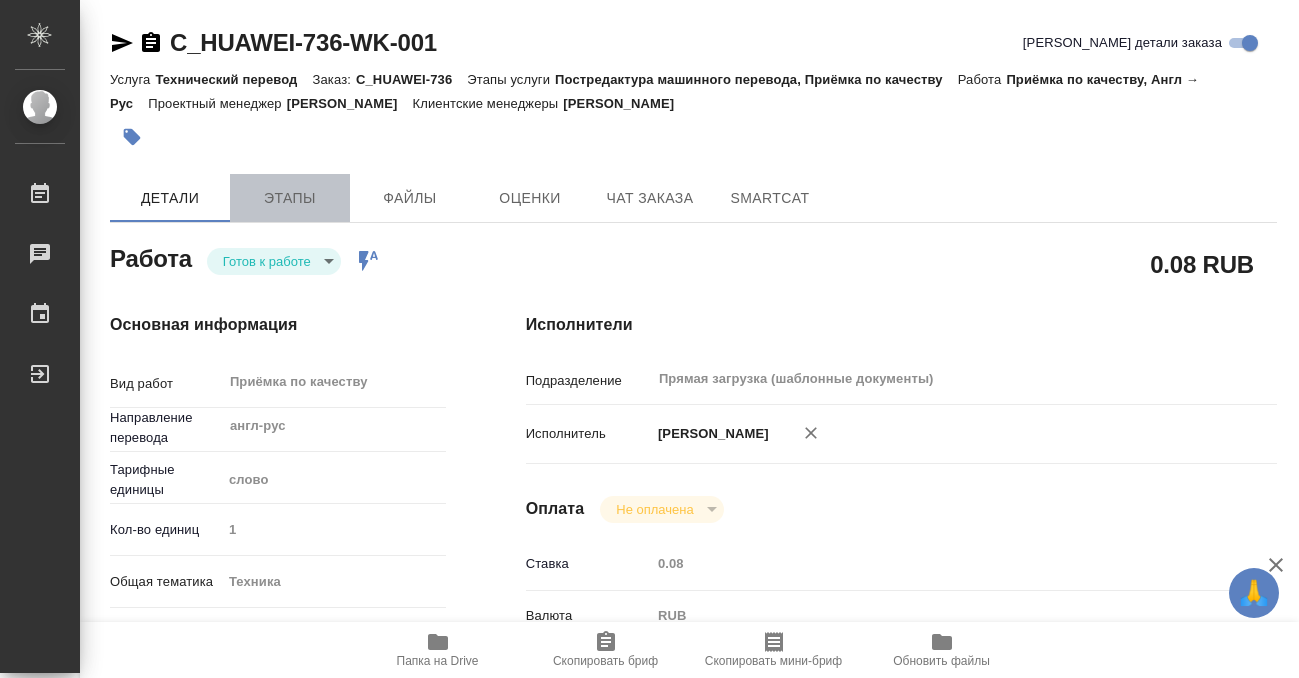 click on "Этапы" at bounding box center [290, 198] 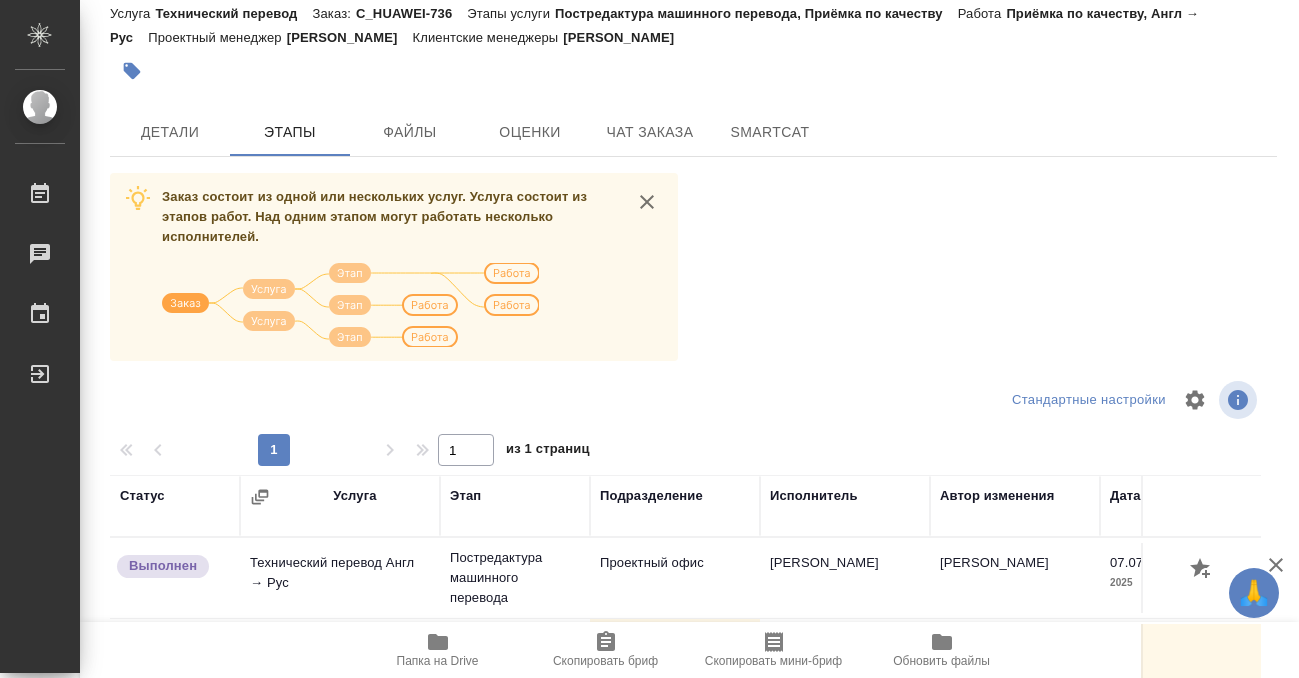 scroll, scrollTop: 364, scrollLeft: 0, axis: vertical 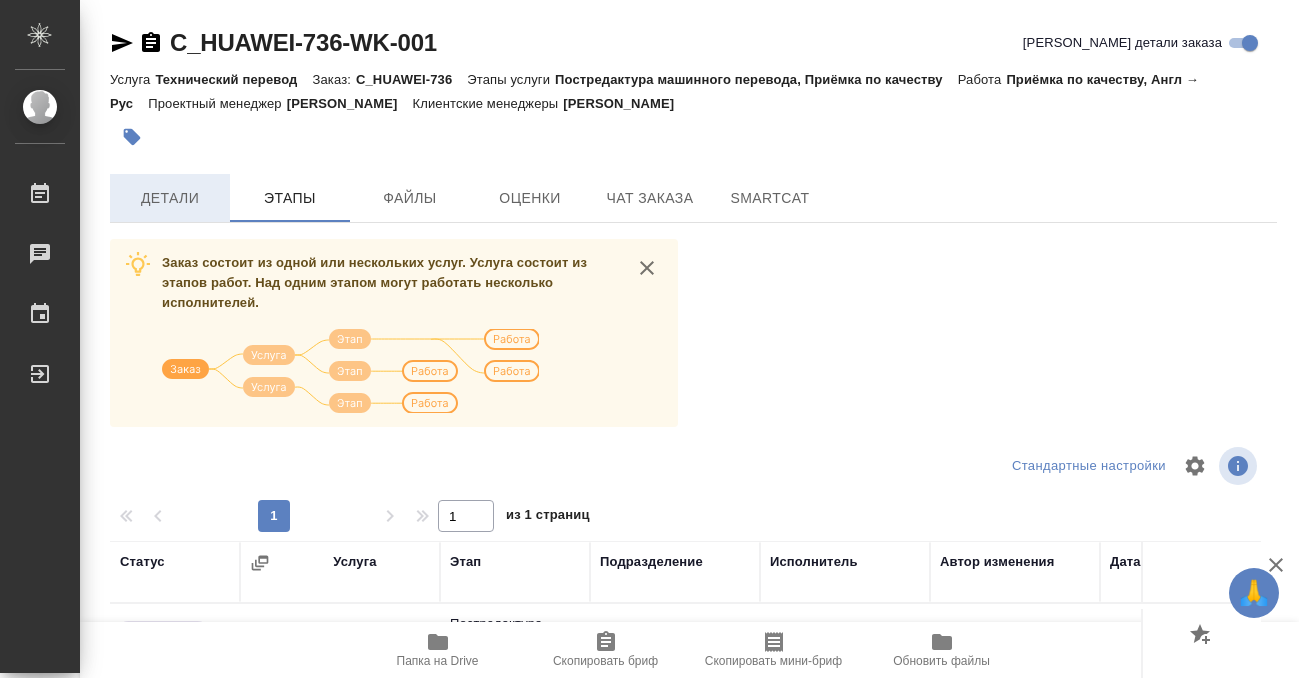 click on "Детали" at bounding box center [170, 198] 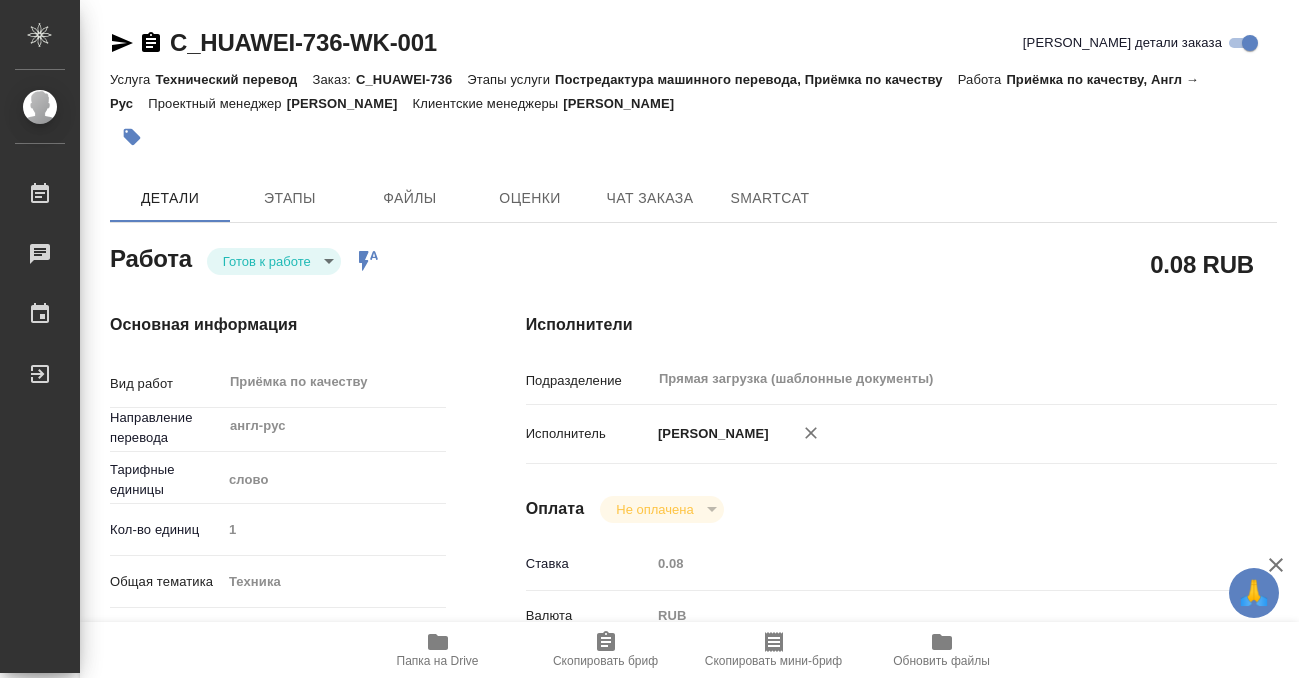 type on "x" 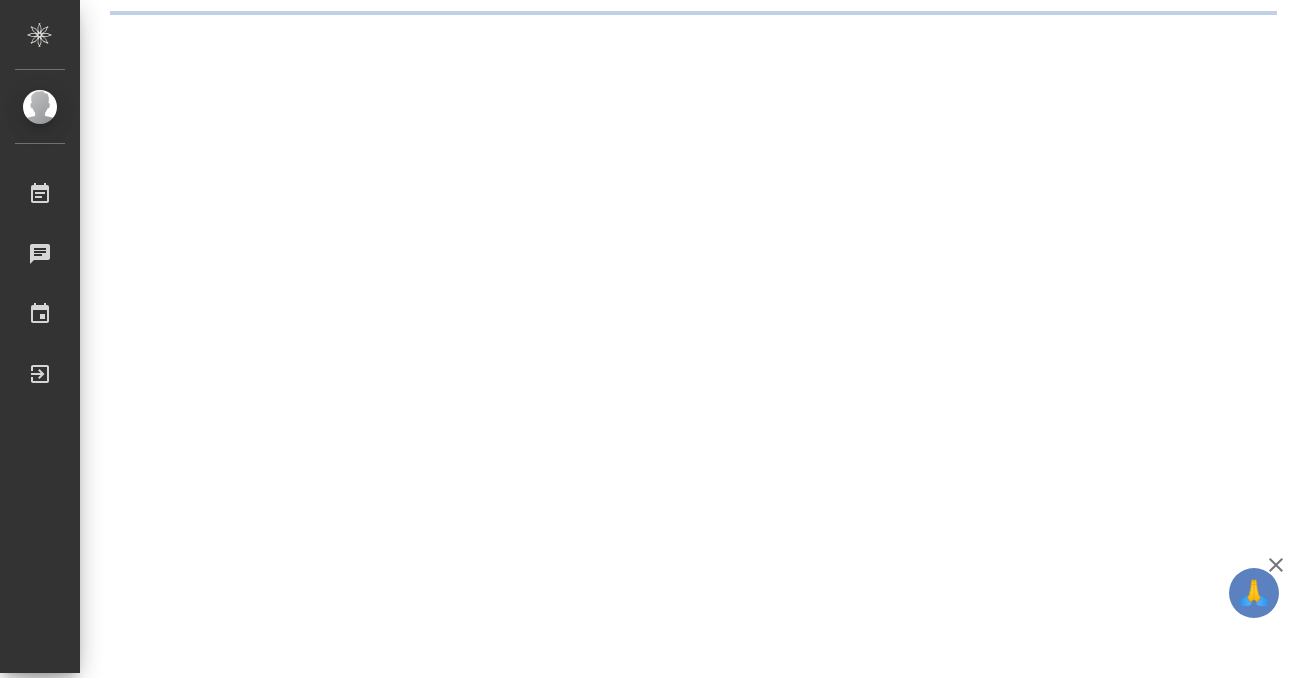 scroll, scrollTop: 0, scrollLeft: 0, axis: both 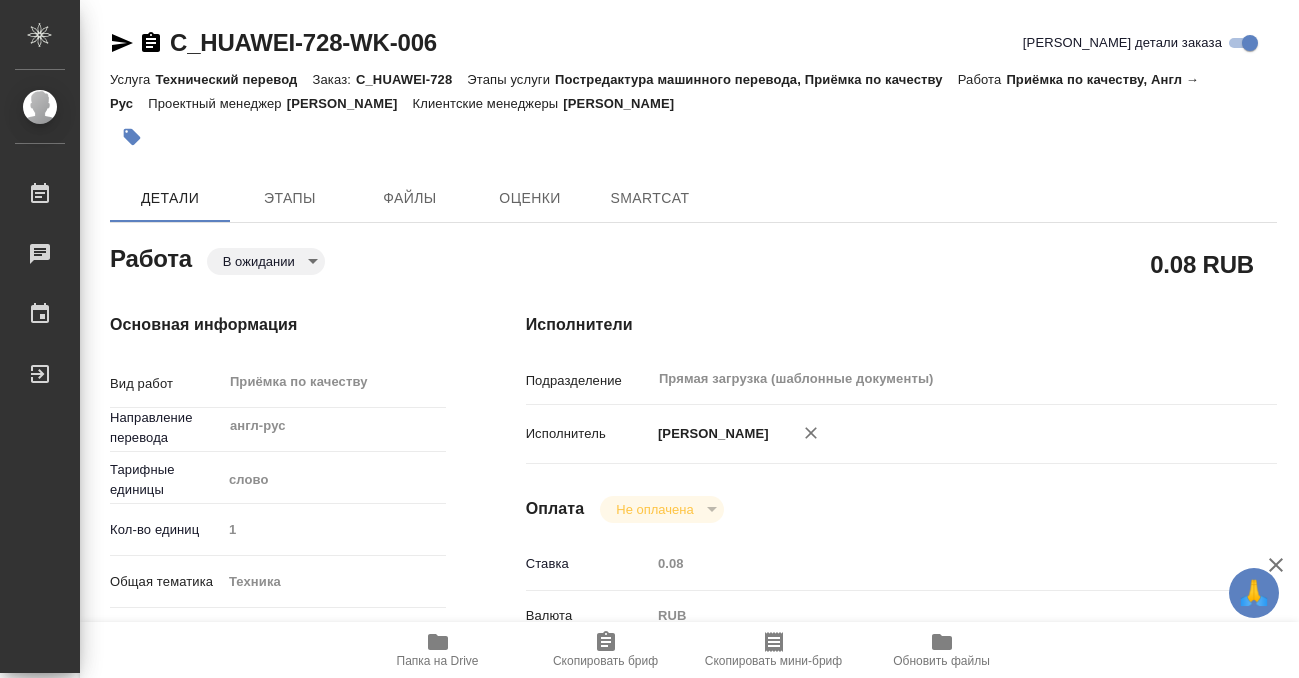 type on "x" 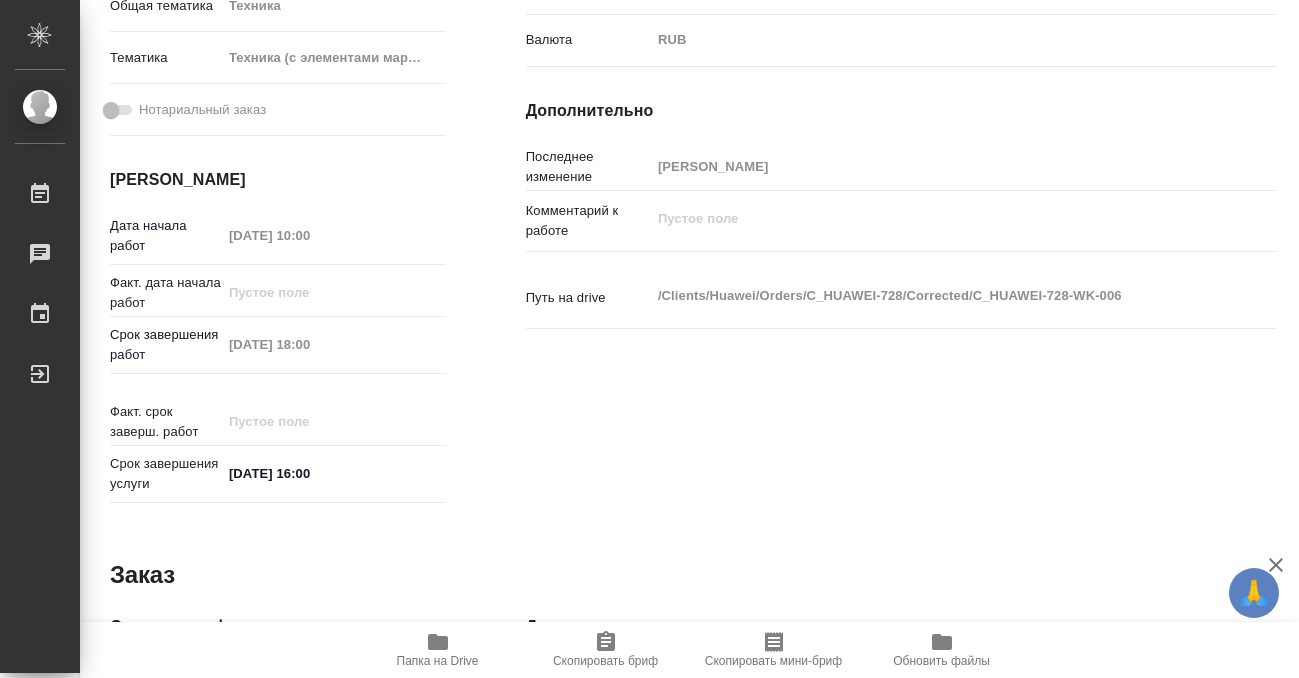 type on "x" 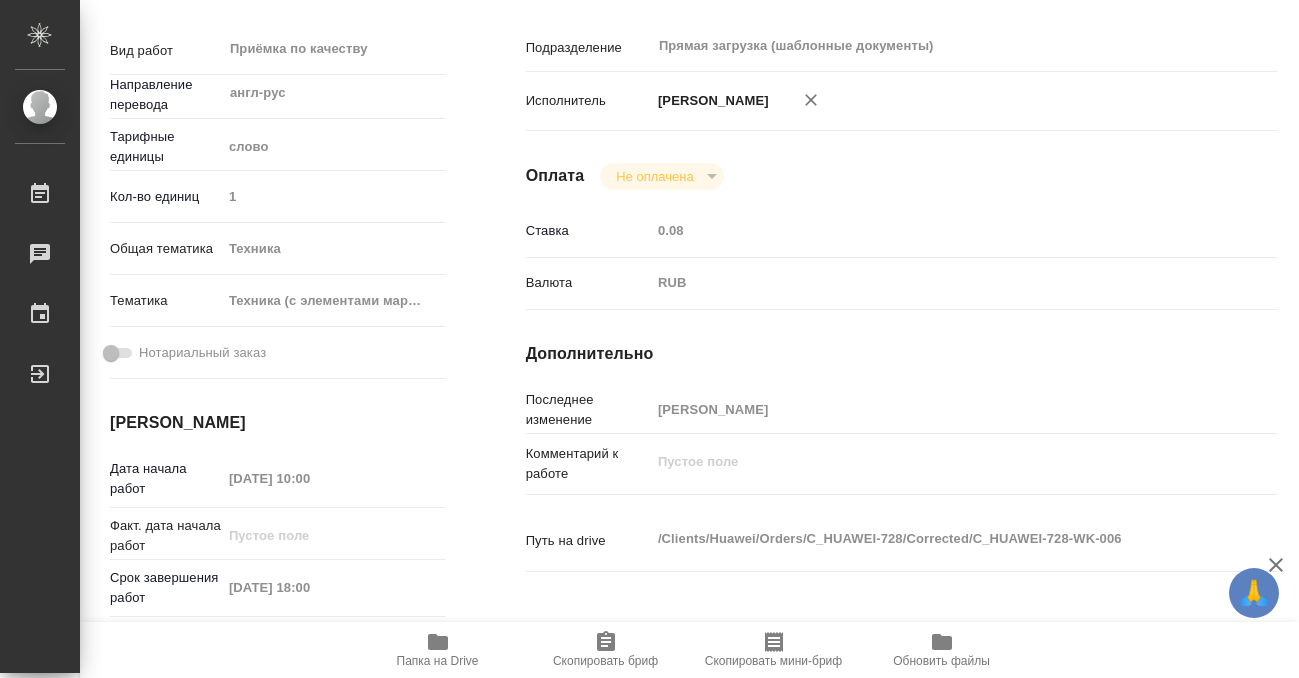 scroll, scrollTop: 0, scrollLeft: 0, axis: both 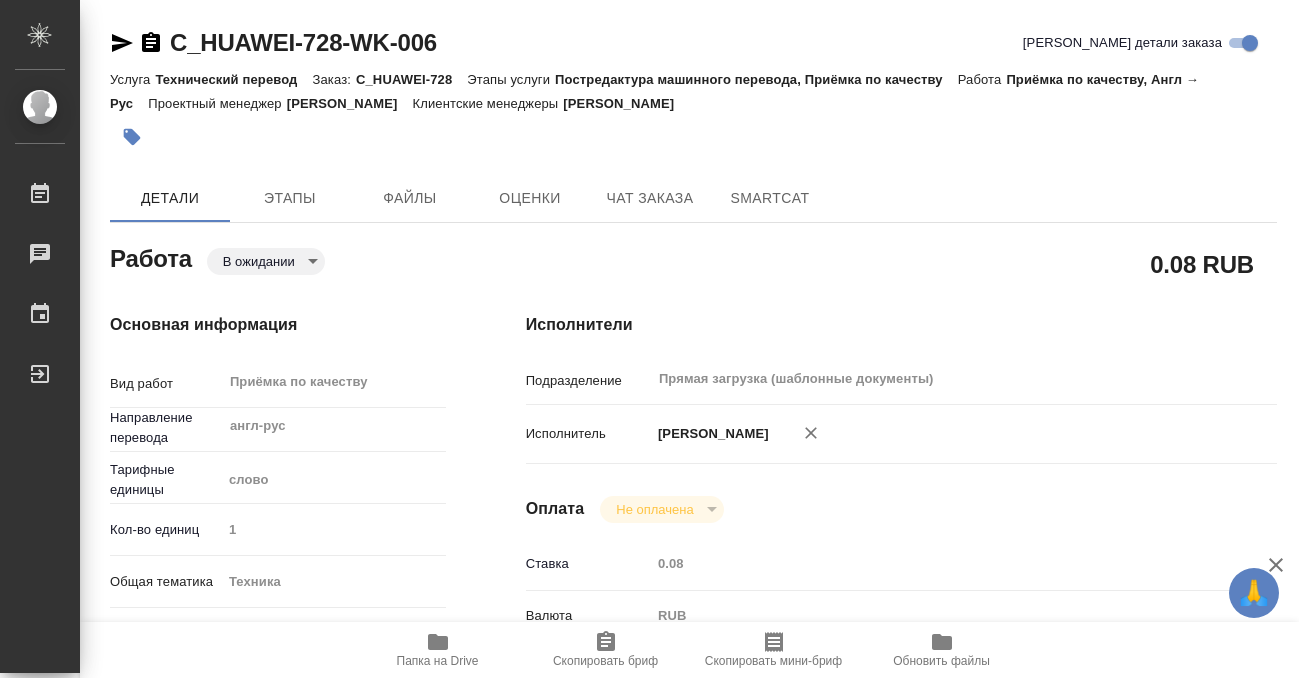 type on "x" 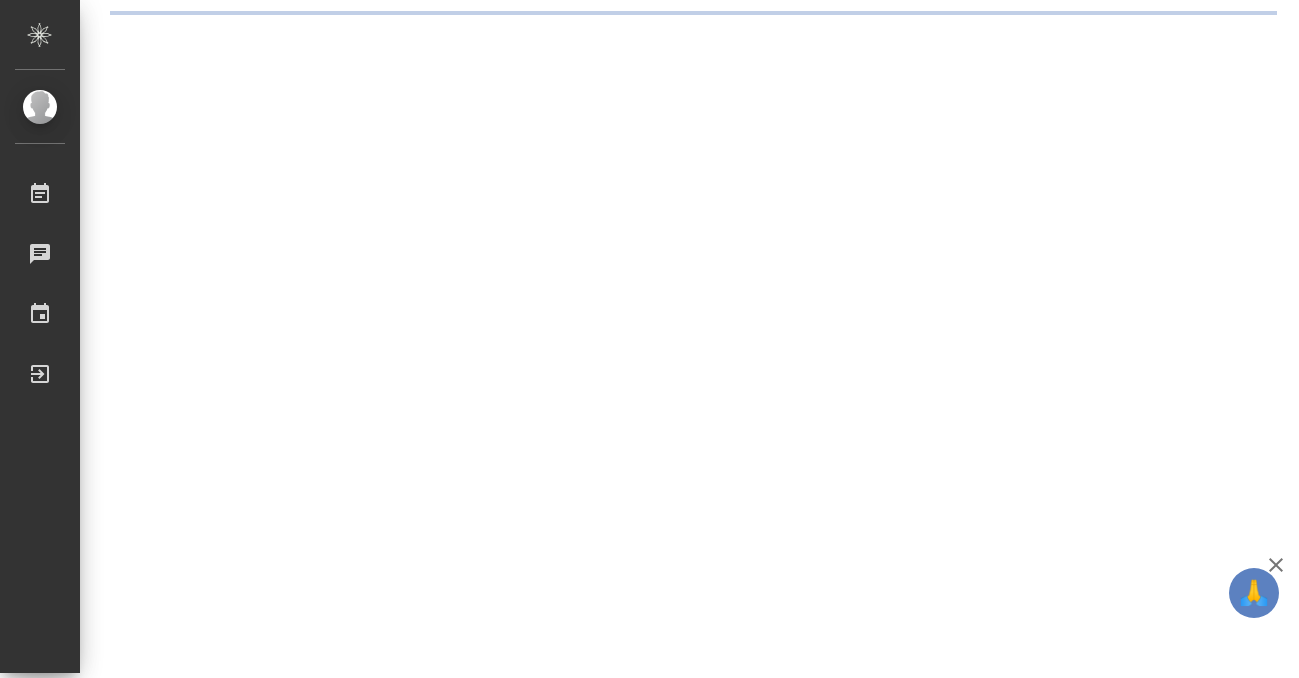 scroll, scrollTop: 0, scrollLeft: 0, axis: both 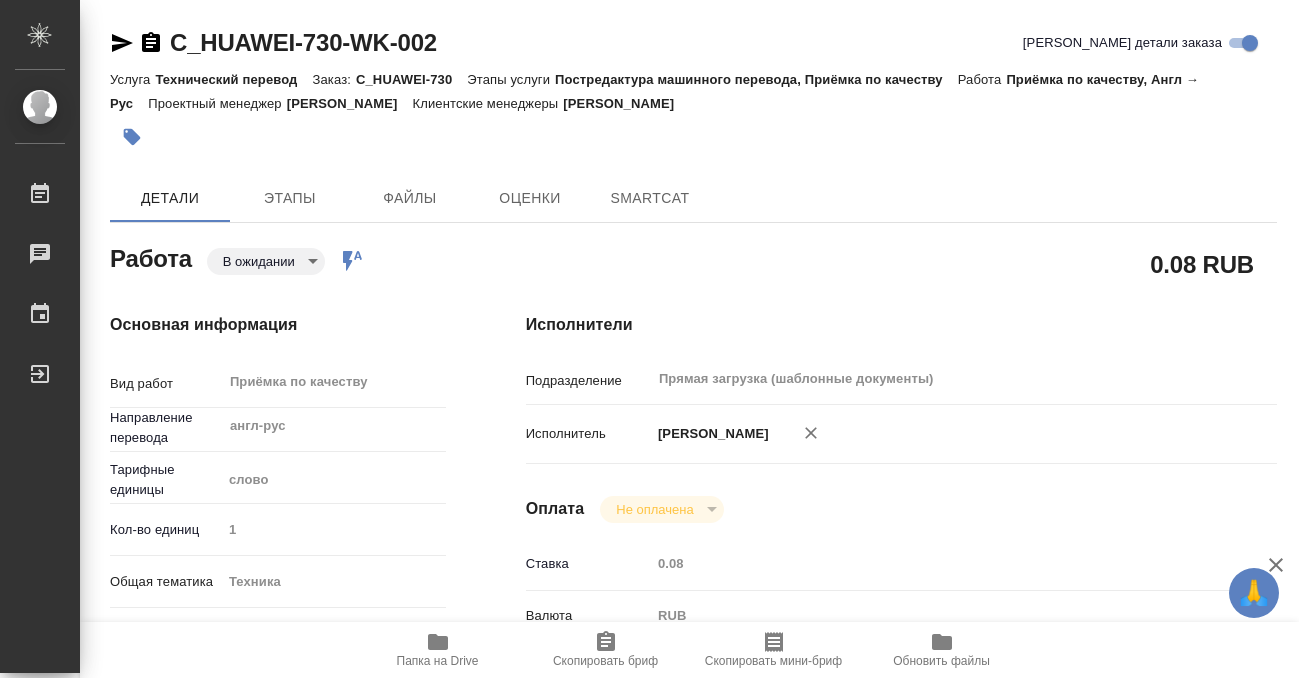 type on "x" 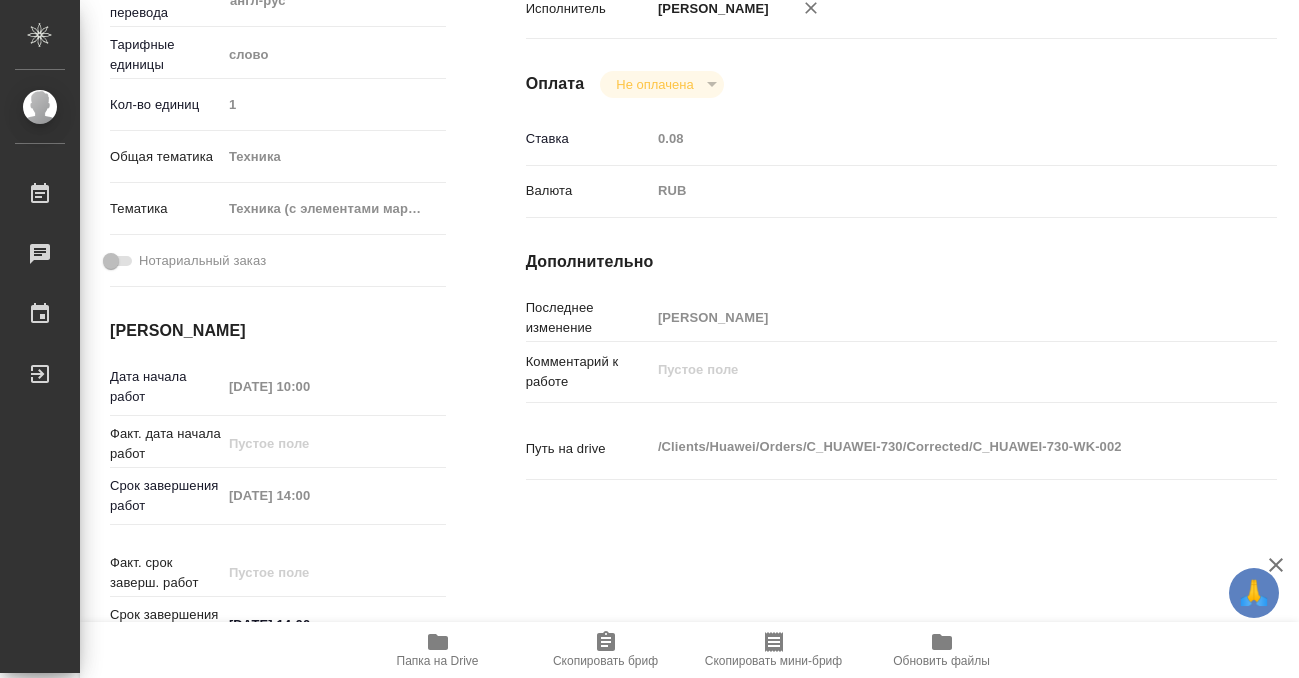 scroll, scrollTop: 590, scrollLeft: 0, axis: vertical 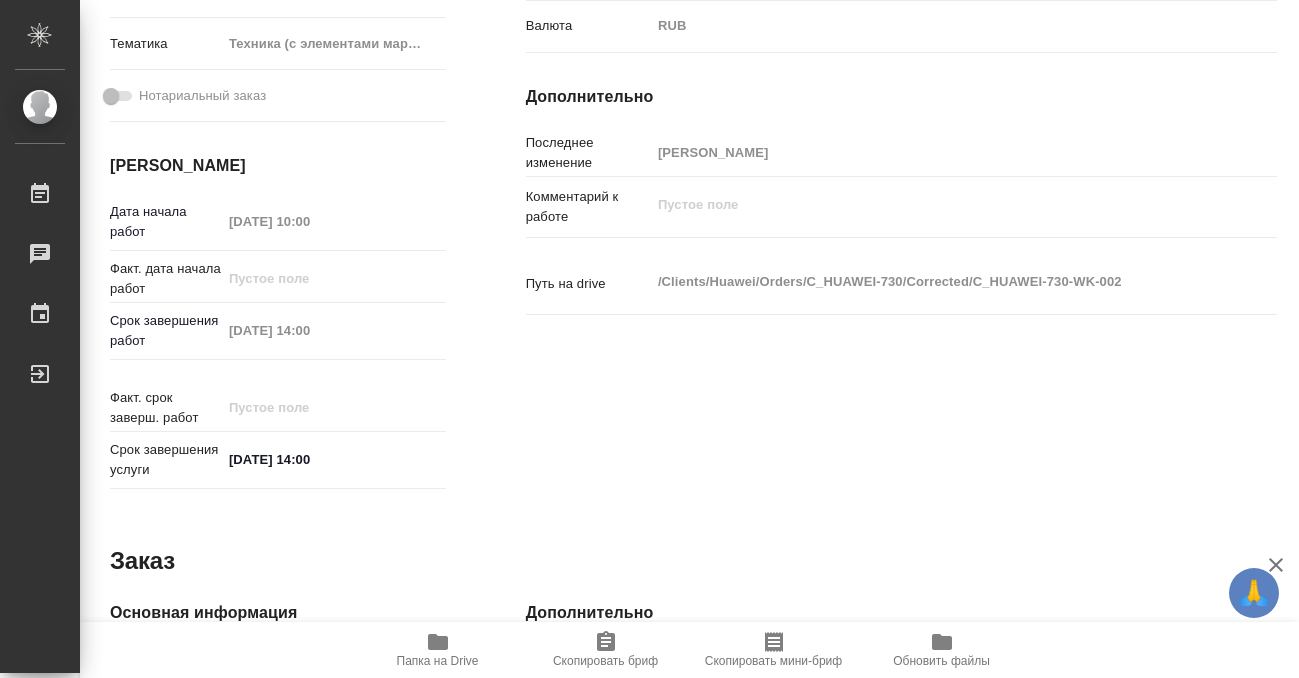 type on "x" 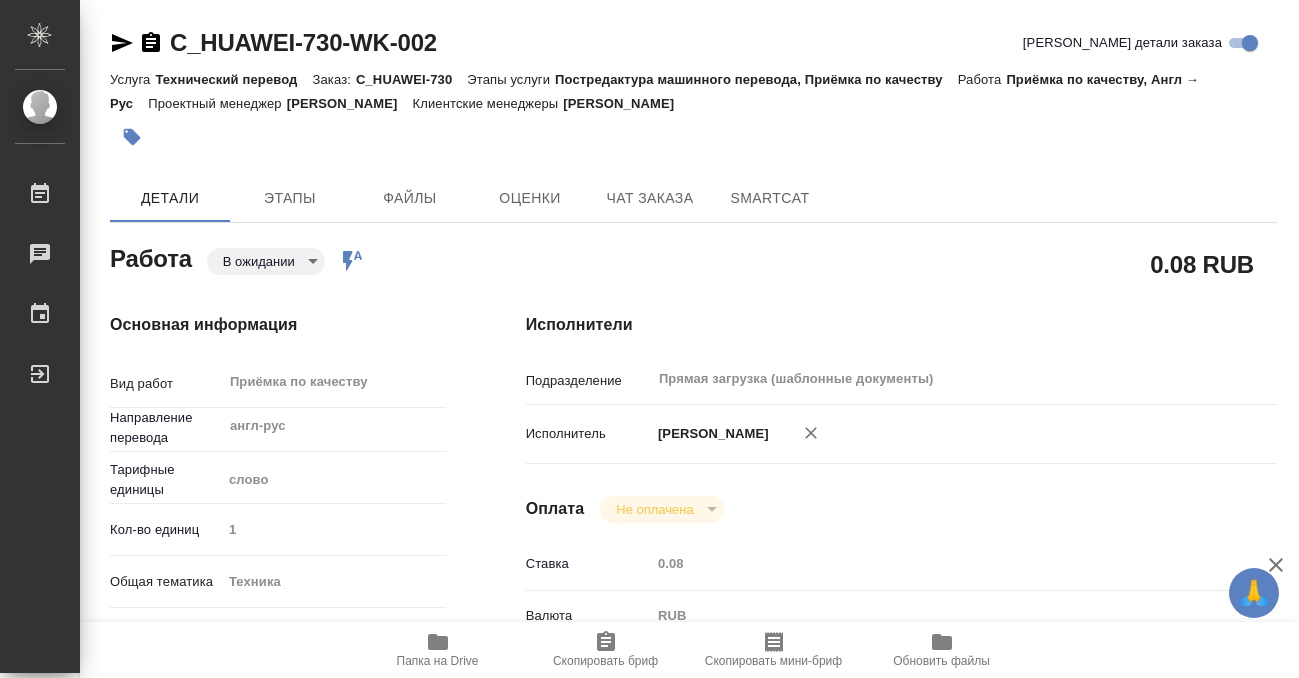 type on "x" 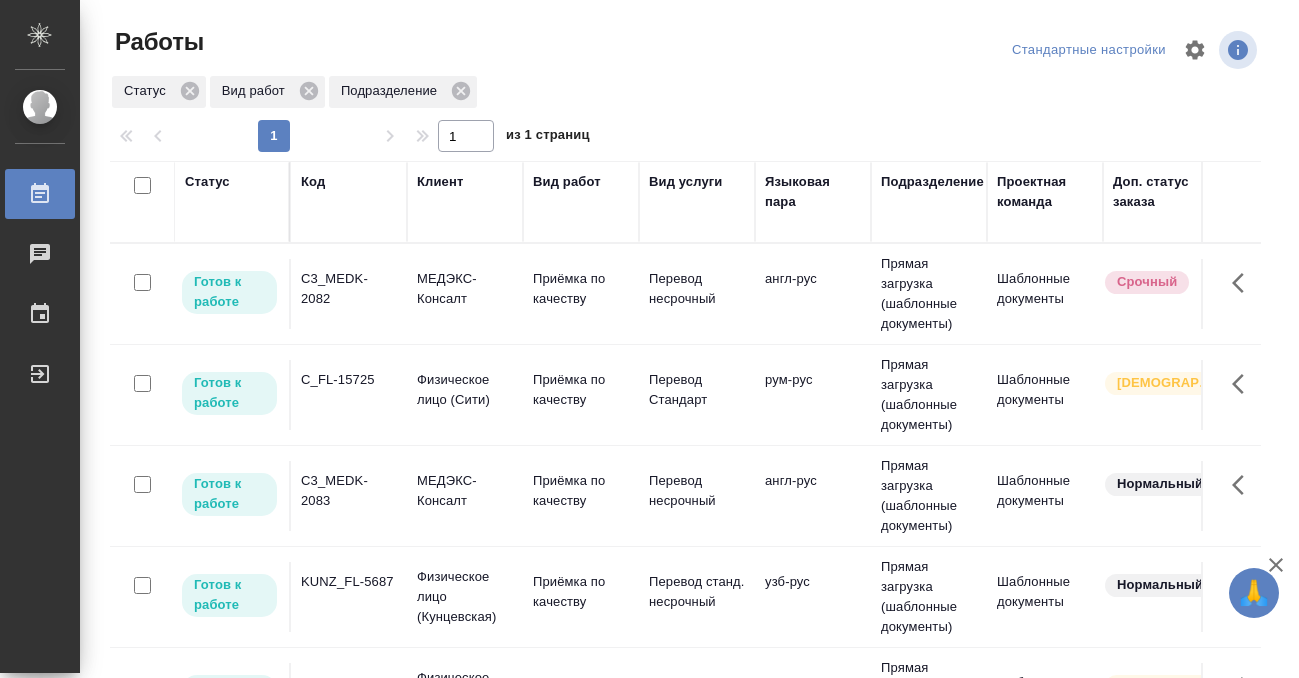 scroll, scrollTop: 0, scrollLeft: 0, axis: both 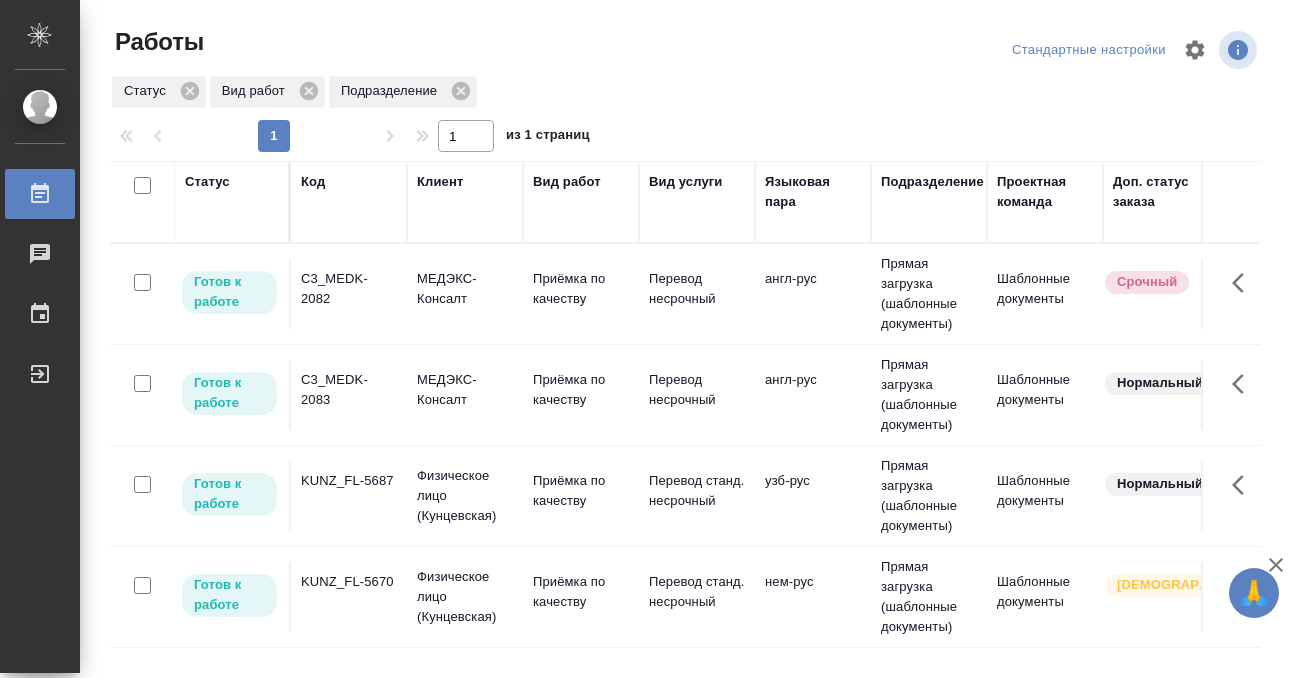 click on "C3_MEDK-2083" at bounding box center [349, 294] 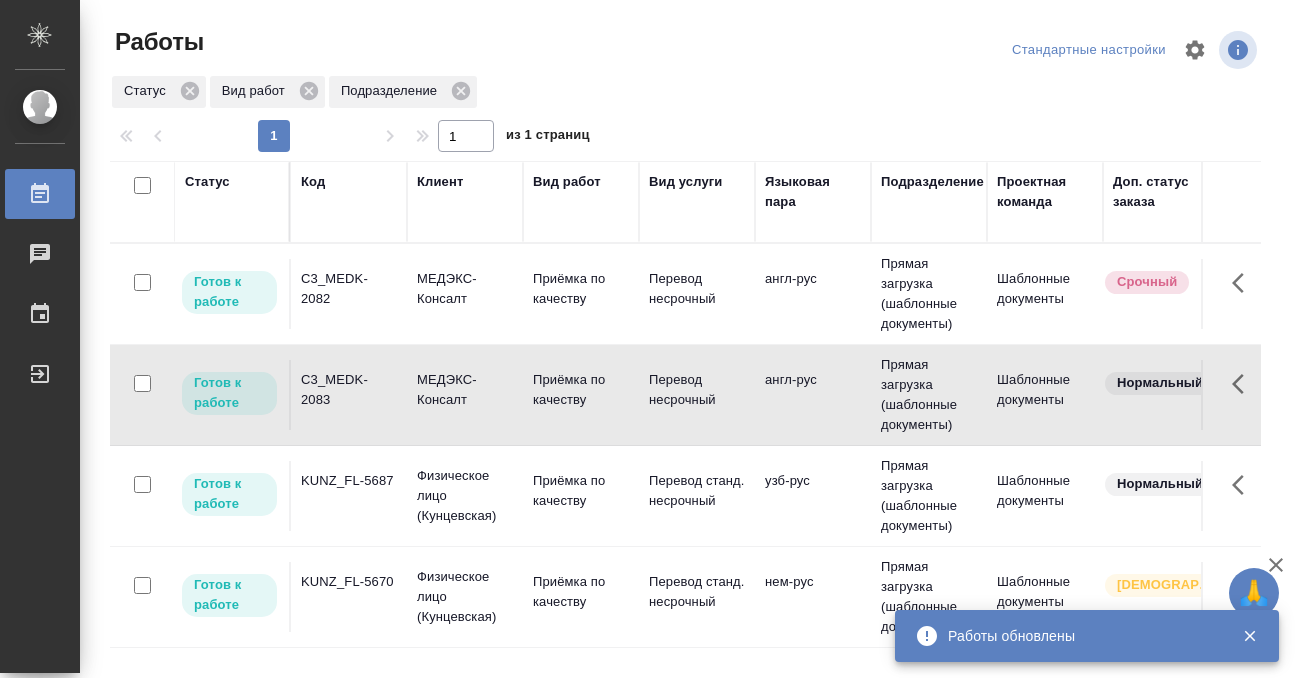 click on "KUNZ_FL-5687" at bounding box center (349, 289) 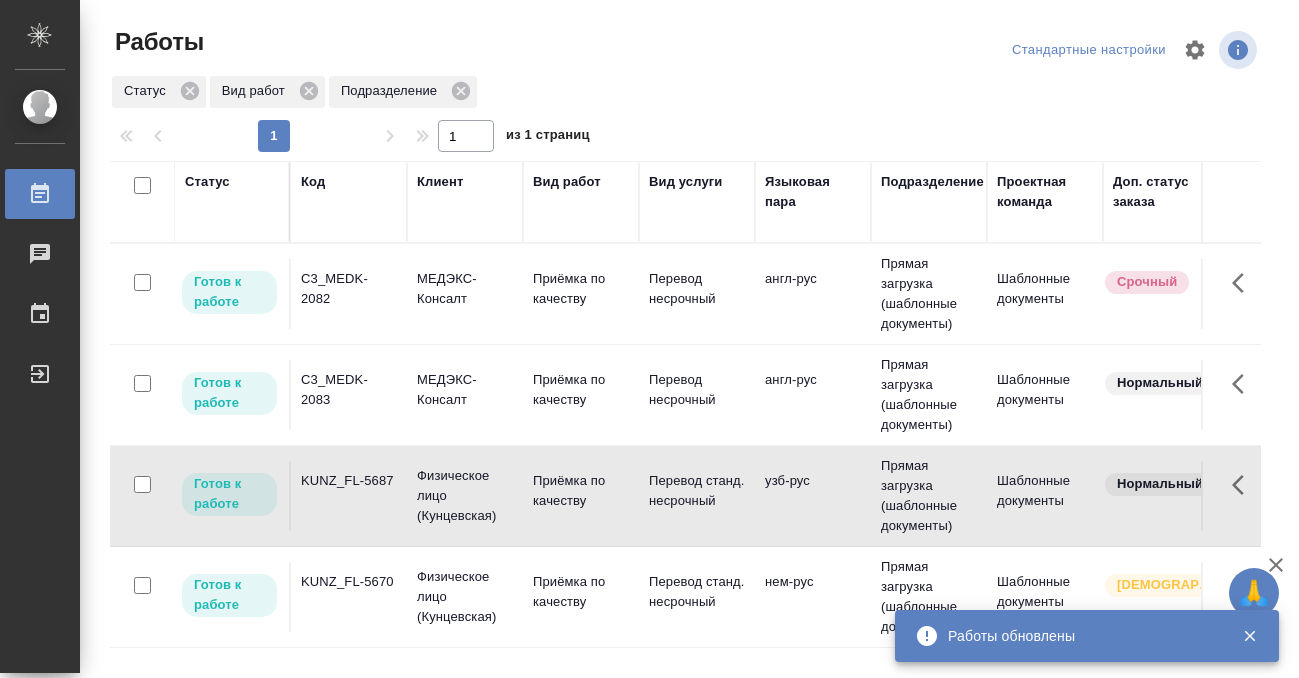 click on "KUNZ_FL-5687" at bounding box center (349, 289) 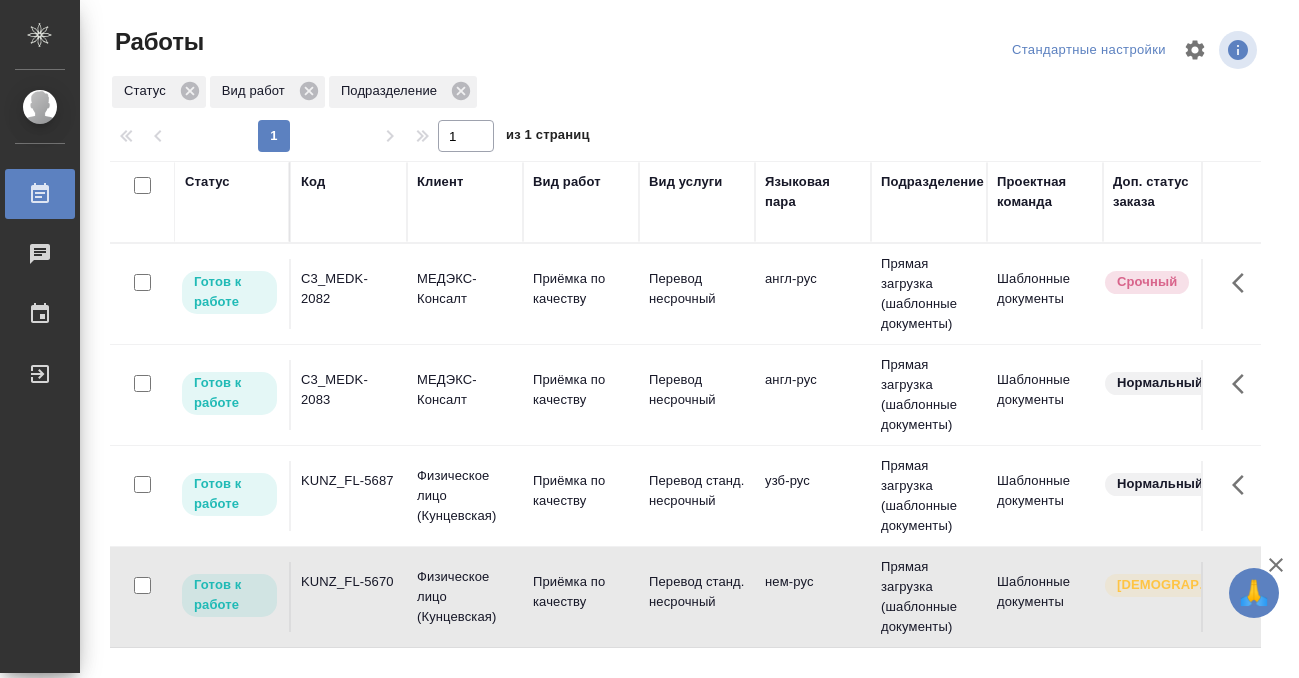 click on "KUNZ_FL-5670" at bounding box center (349, 289) 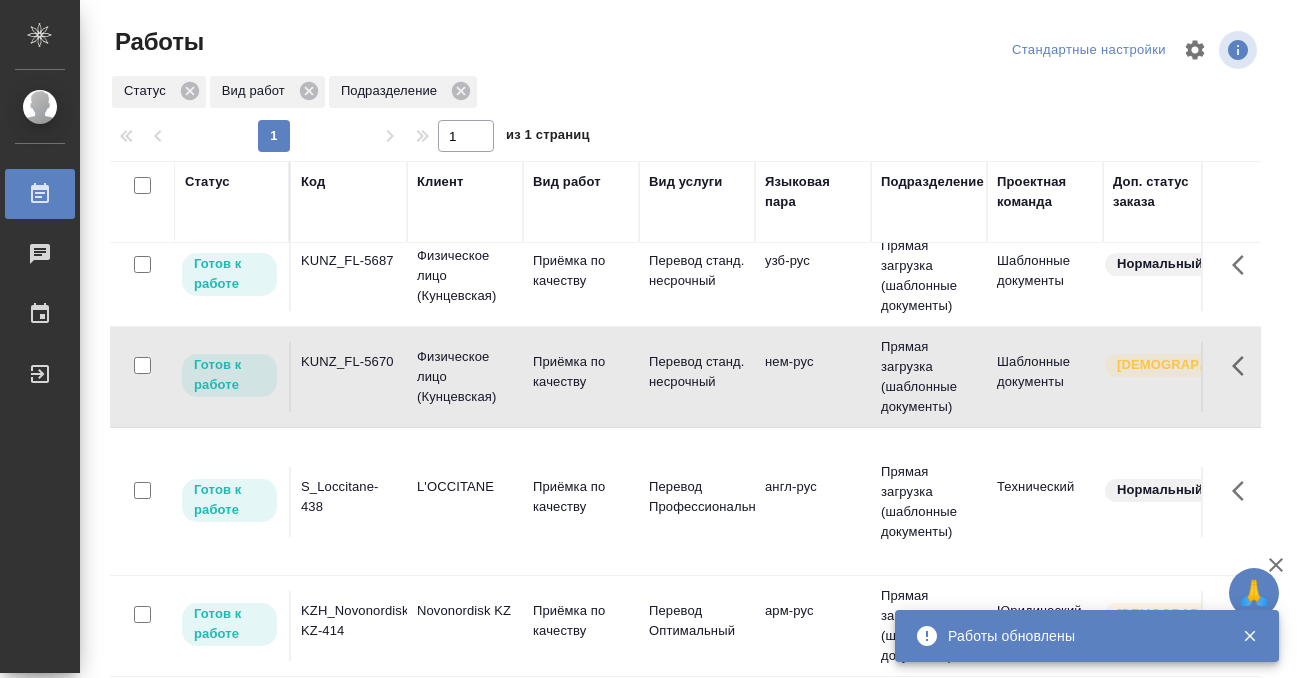 scroll, scrollTop: 440, scrollLeft: 0, axis: vertical 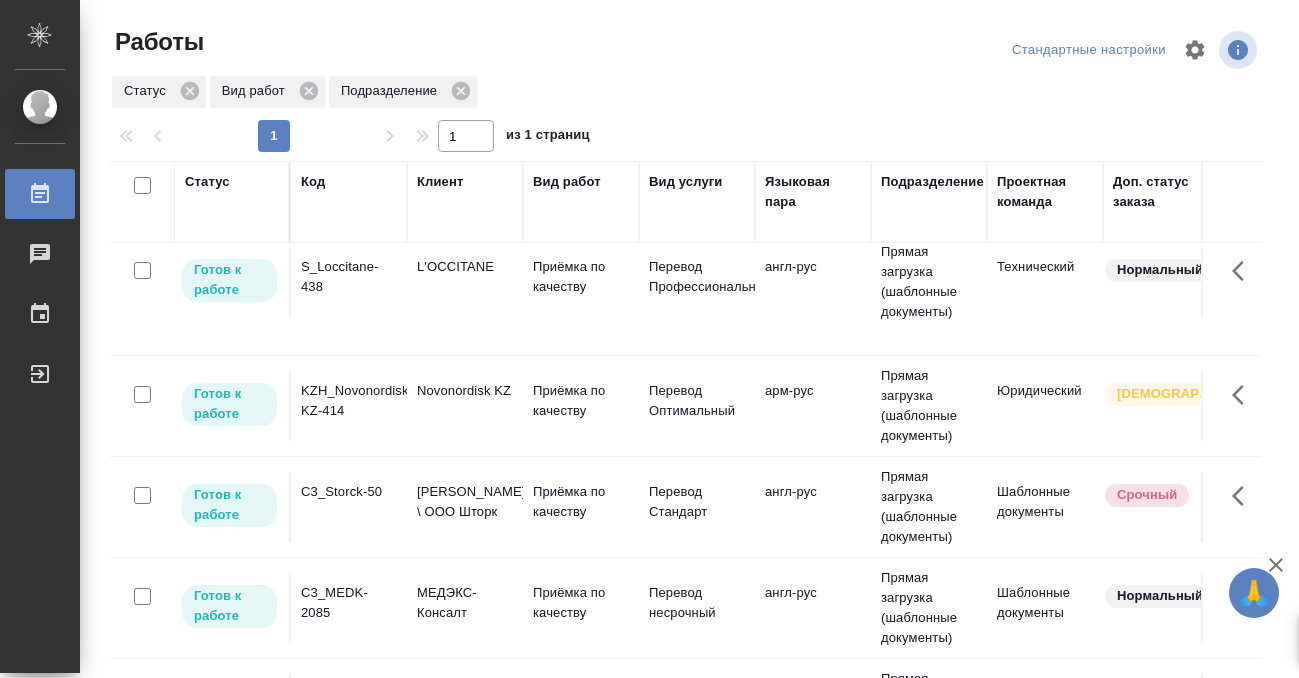 click on "S_Loccitane-438" at bounding box center [349, -146] 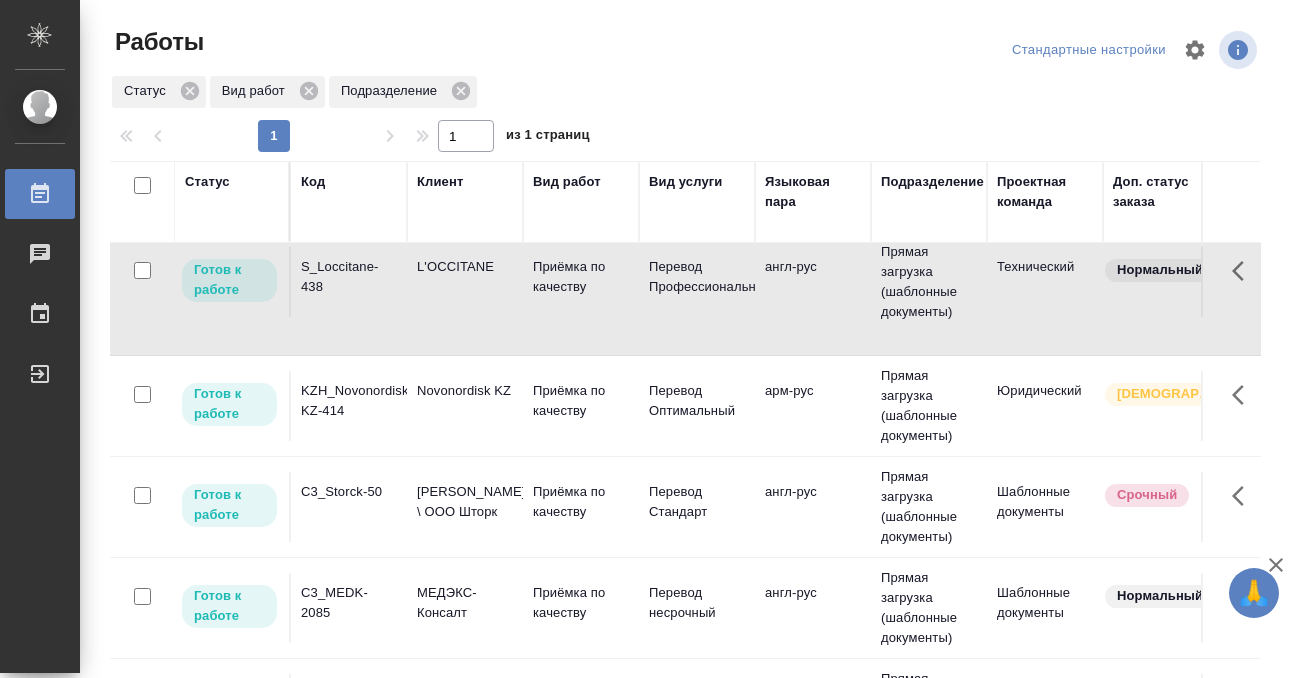 click on "S_Loccitane-438" at bounding box center [349, -146] 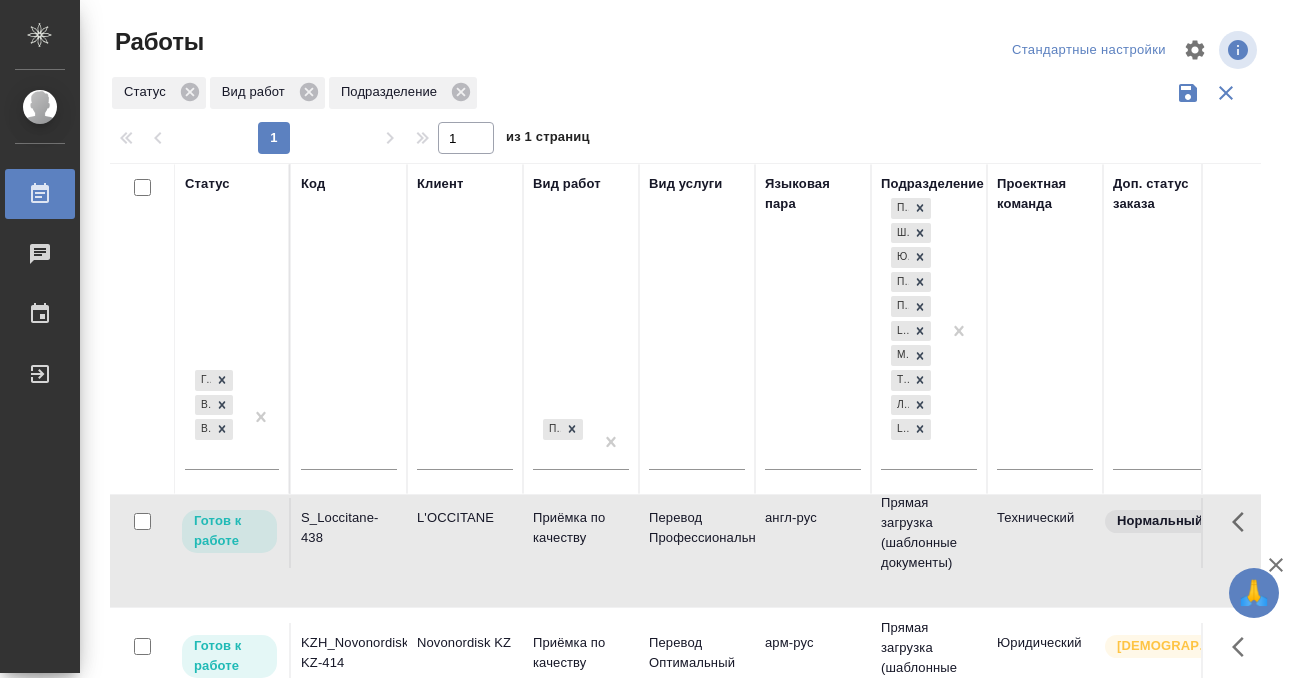 click at bounding box center (349, 458) 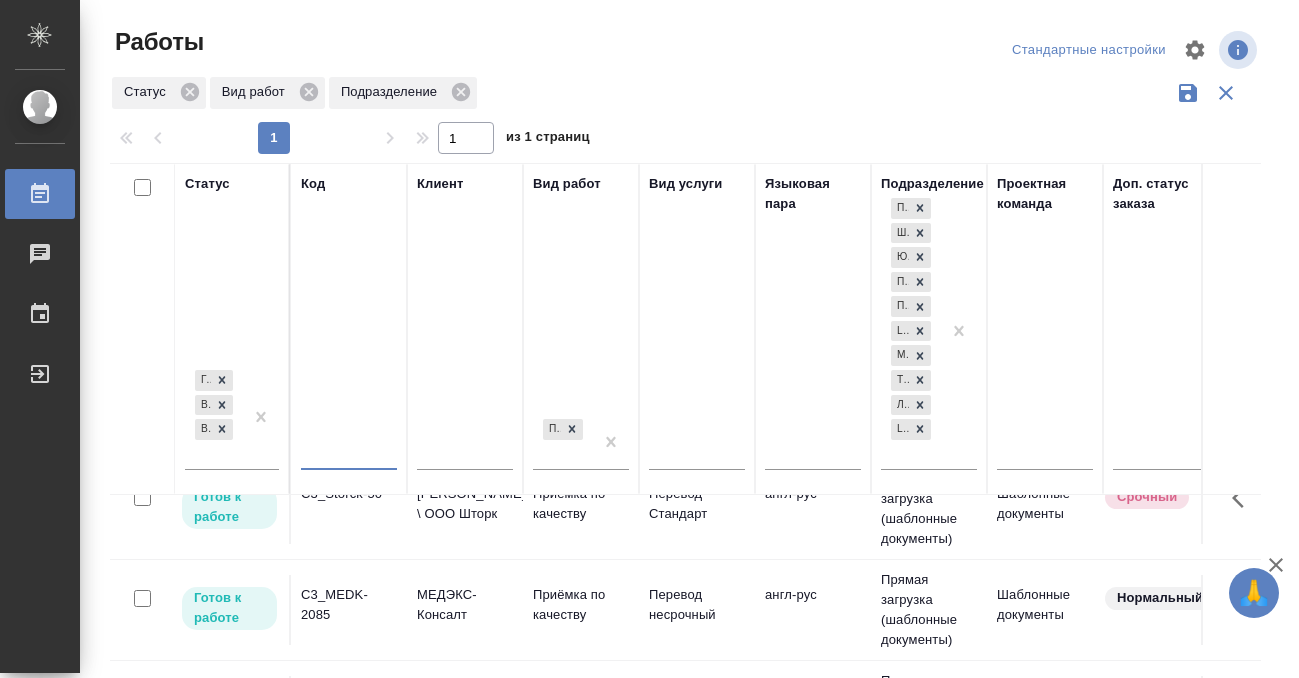 click at bounding box center [349, 456] 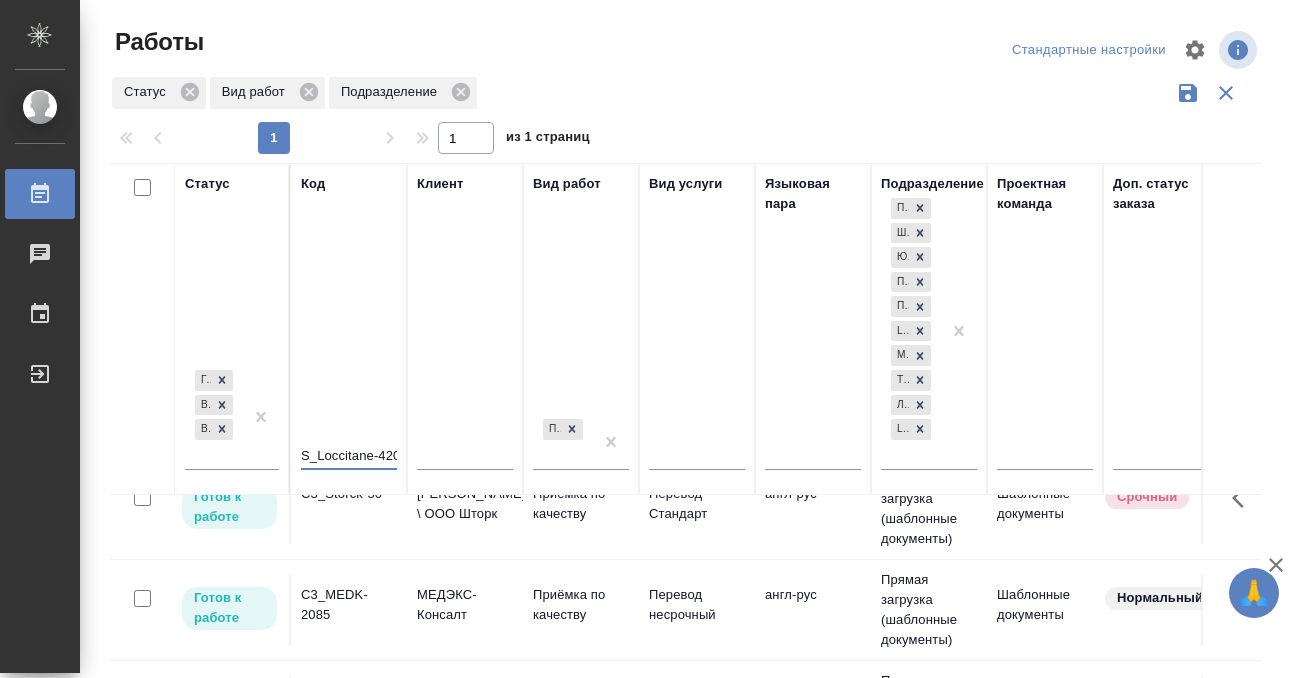 scroll, scrollTop: 0, scrollLeft: 3, axis: horizontal 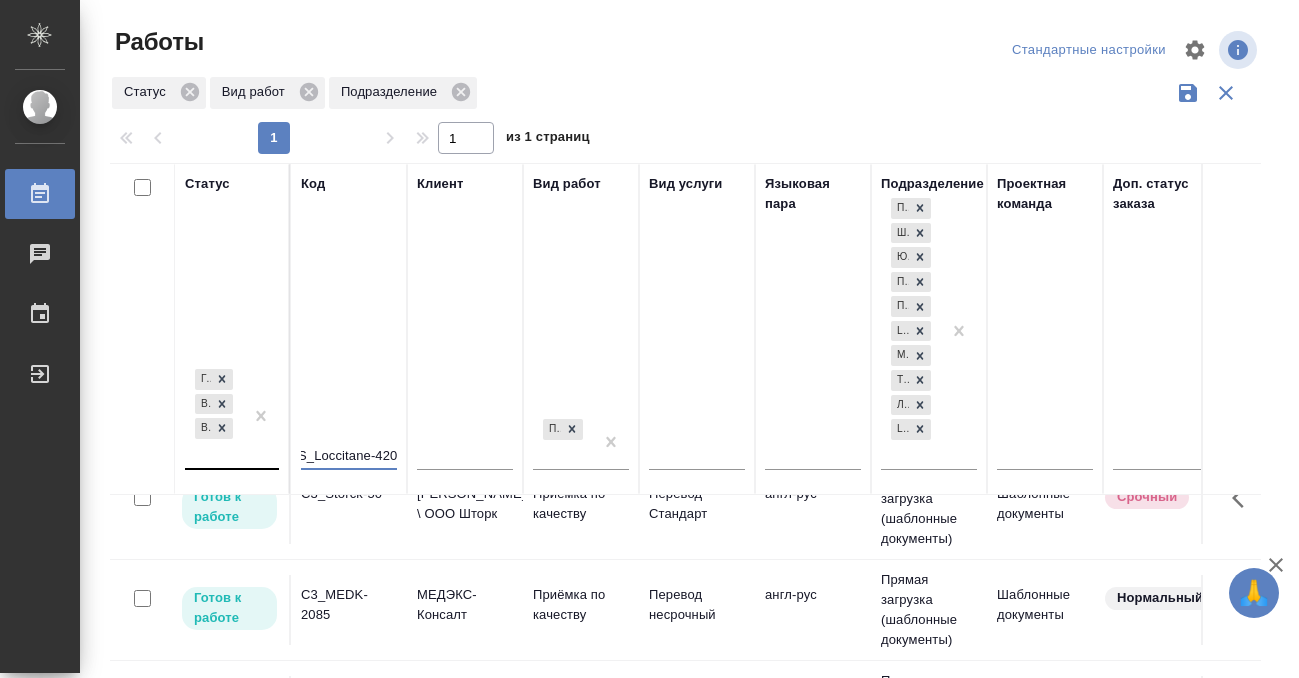 type on "S_Loccitane-420" 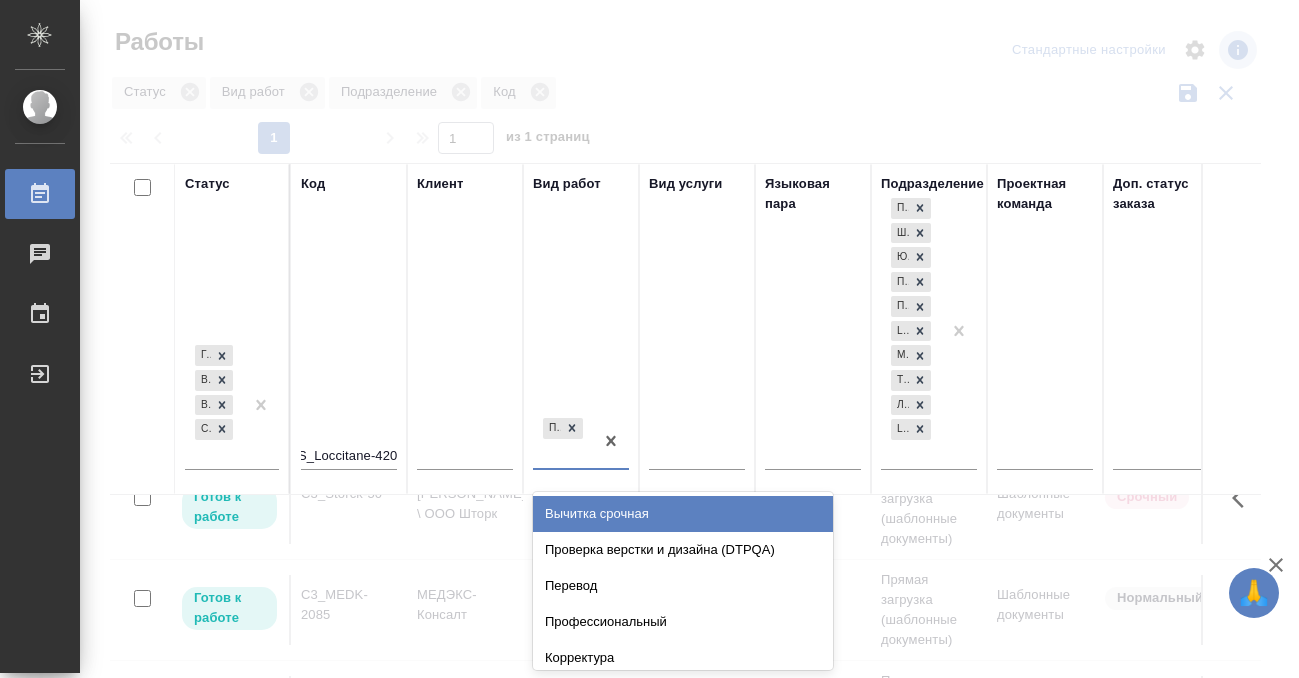 click on "option Вычитка срочная focused, 1 of 591. 590 results available. Use Up and Down to choose options, press Enter to select the currently focused option, press Escape to exit the menu, press Tab to select the option and exit the menu. Приёмка по качеству Вычитка срочная Проверка верстки и дизайна (DTPQA) Перевод Профессиональный Корректура Копирайтинг LQA общее Заверение Проверка качества перевода (LQA) Полная консульская легализация Лингвистический разбор (LQA) SpeakUs - облачная система синхронного перевода Вычитка Перевод высшего качества с вычиткой носителем Редактура Создание слоганов Верстка в других программах Монтаж Субподряд Курирование курса" at bounding box center [581, 449] 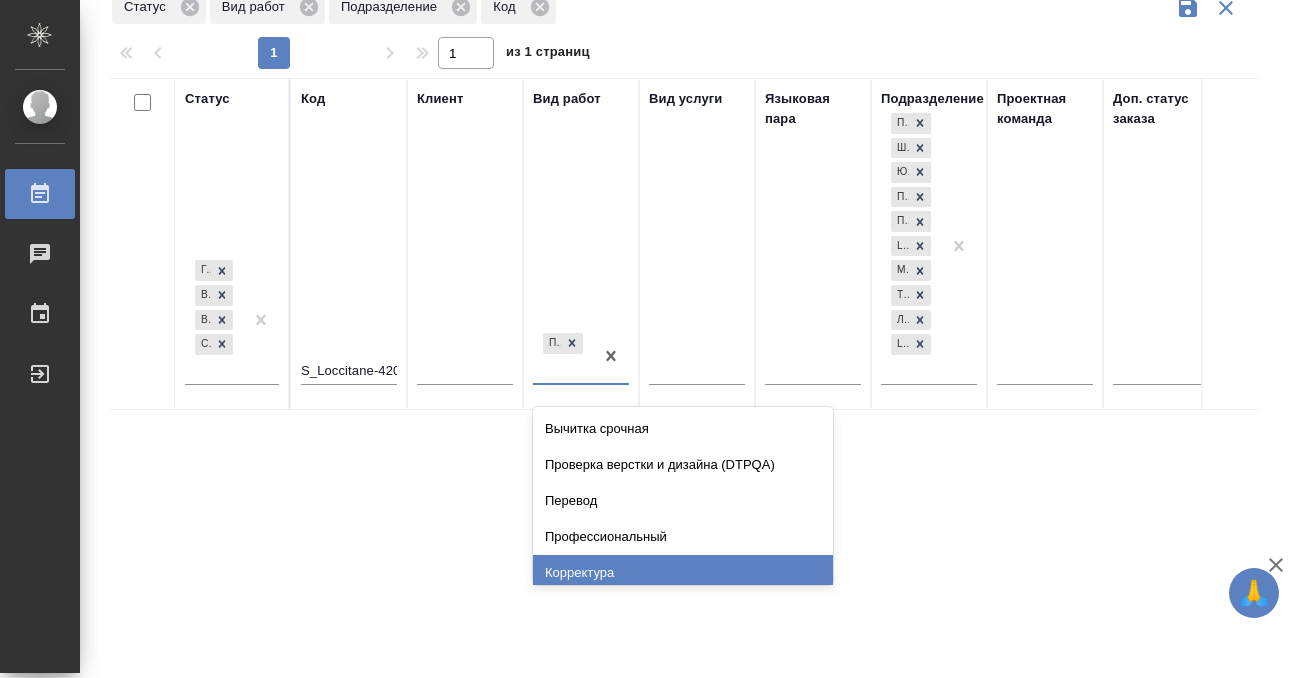 scroll, scrollTop: 121, scrollLeft: 0, axis: vertical 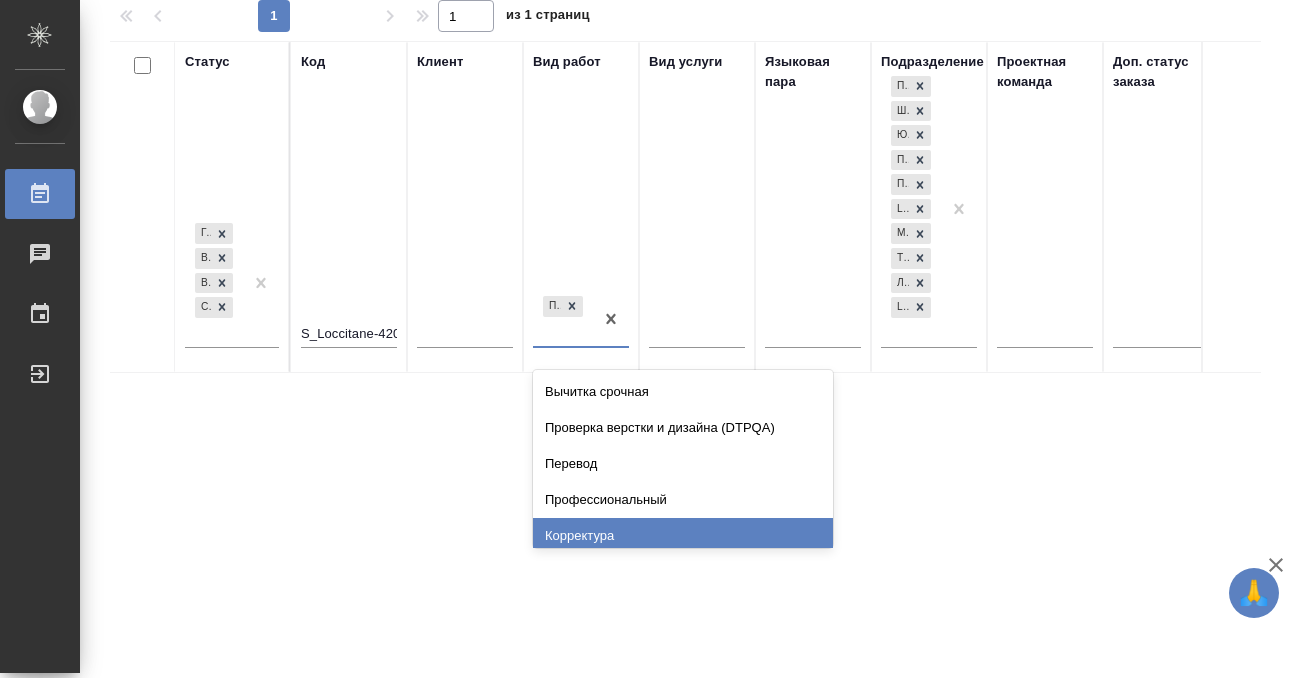 click on "Корректура" at bounding box center [683, 536] 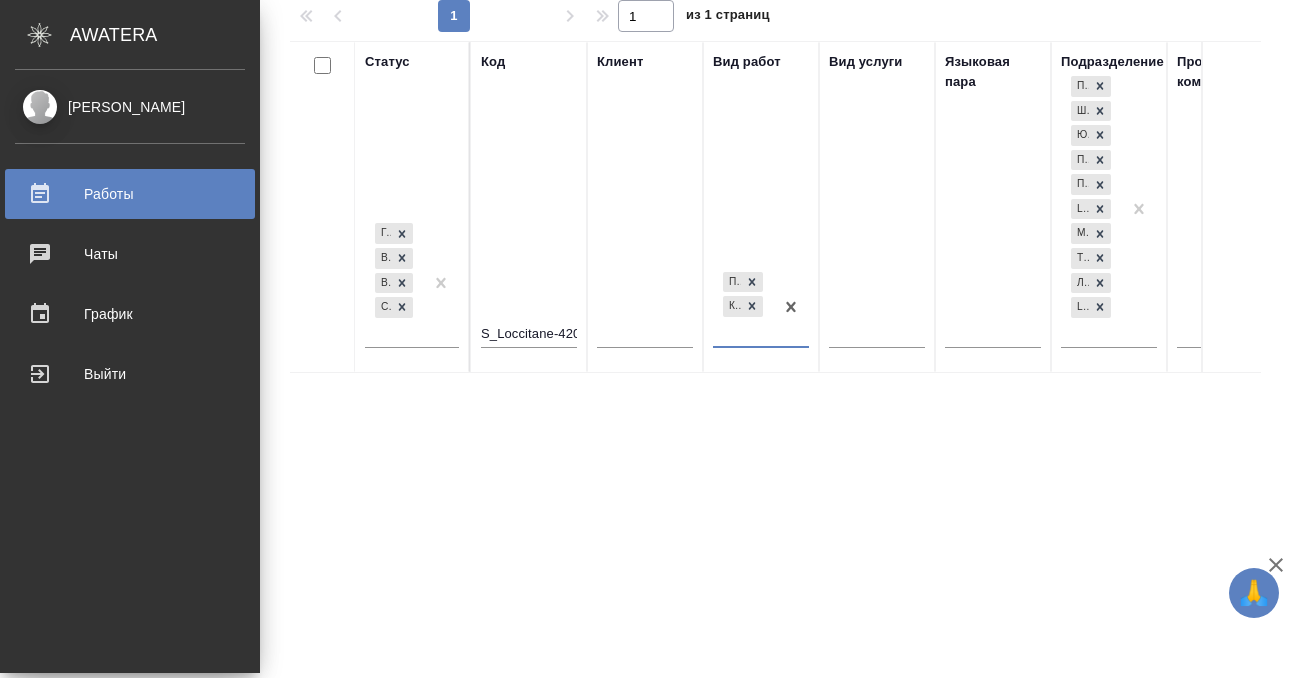 click on "Работы" at bounding box center (130, 194) 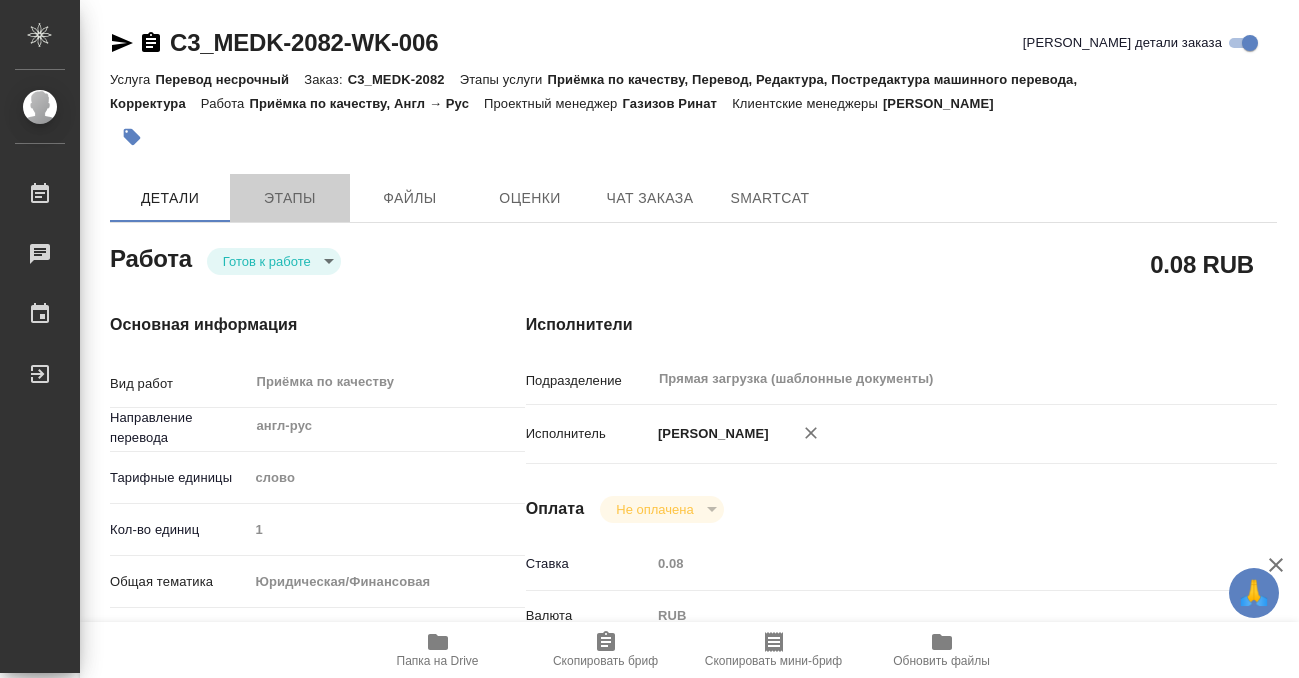 scroll, scrollTop: 0, scrollLeft: 0, axis: both 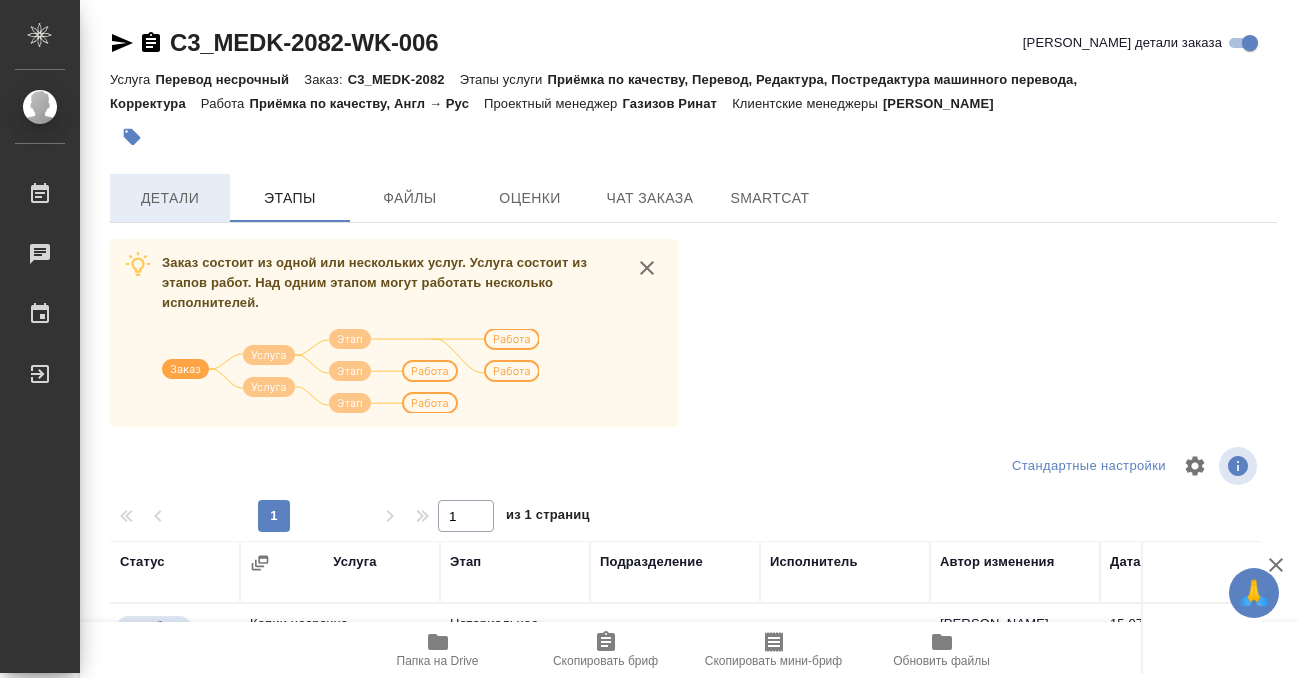 click on "Детали" at bounding box center [170, 198] 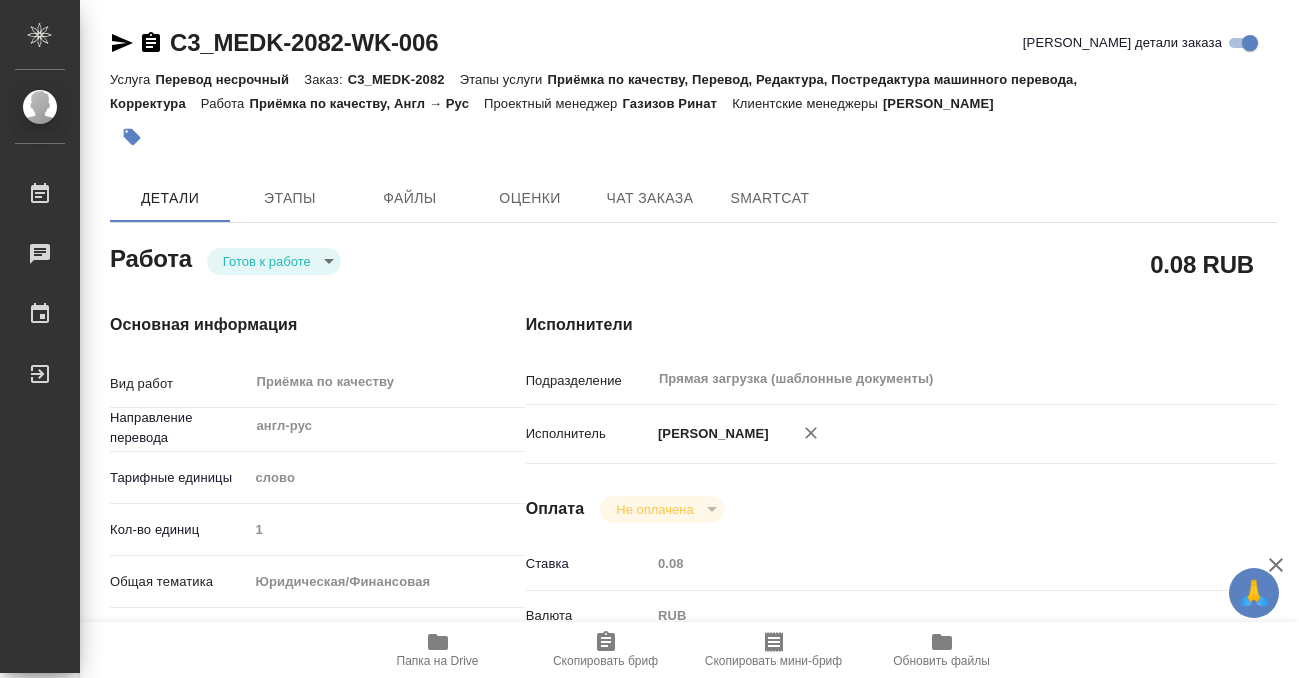 type on "x" 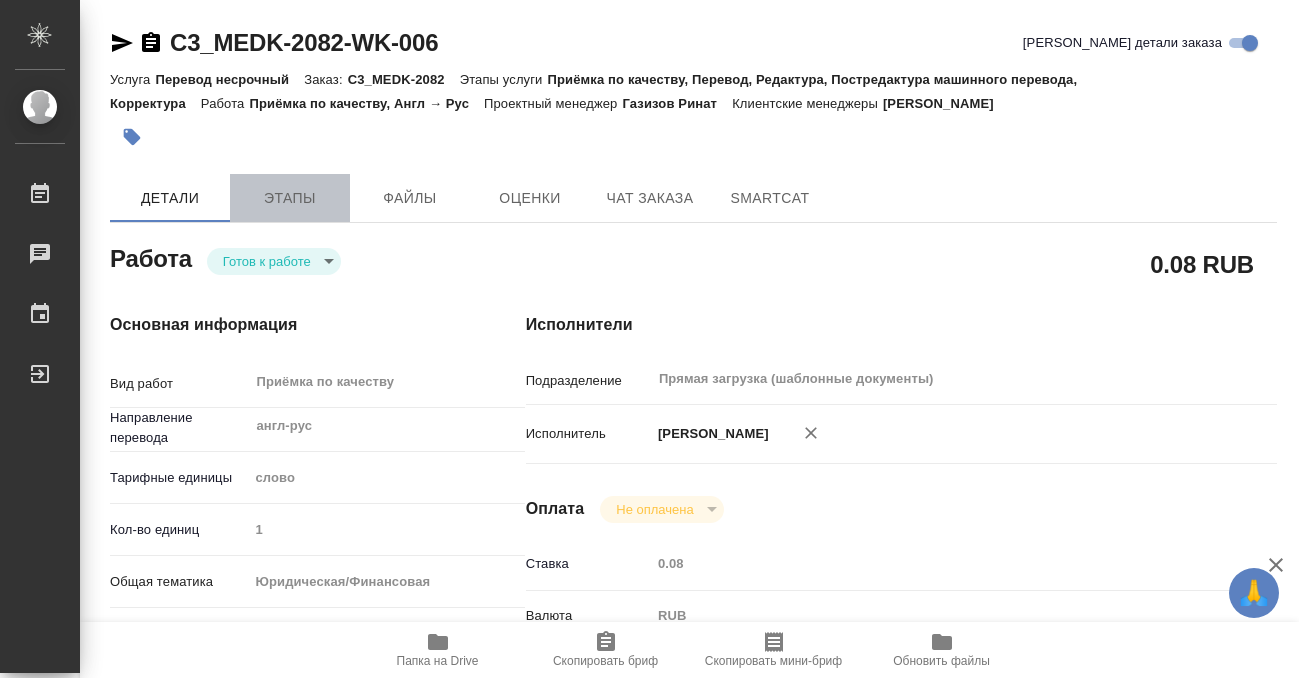 click on "Этапы" at bounding box center [290, 198] 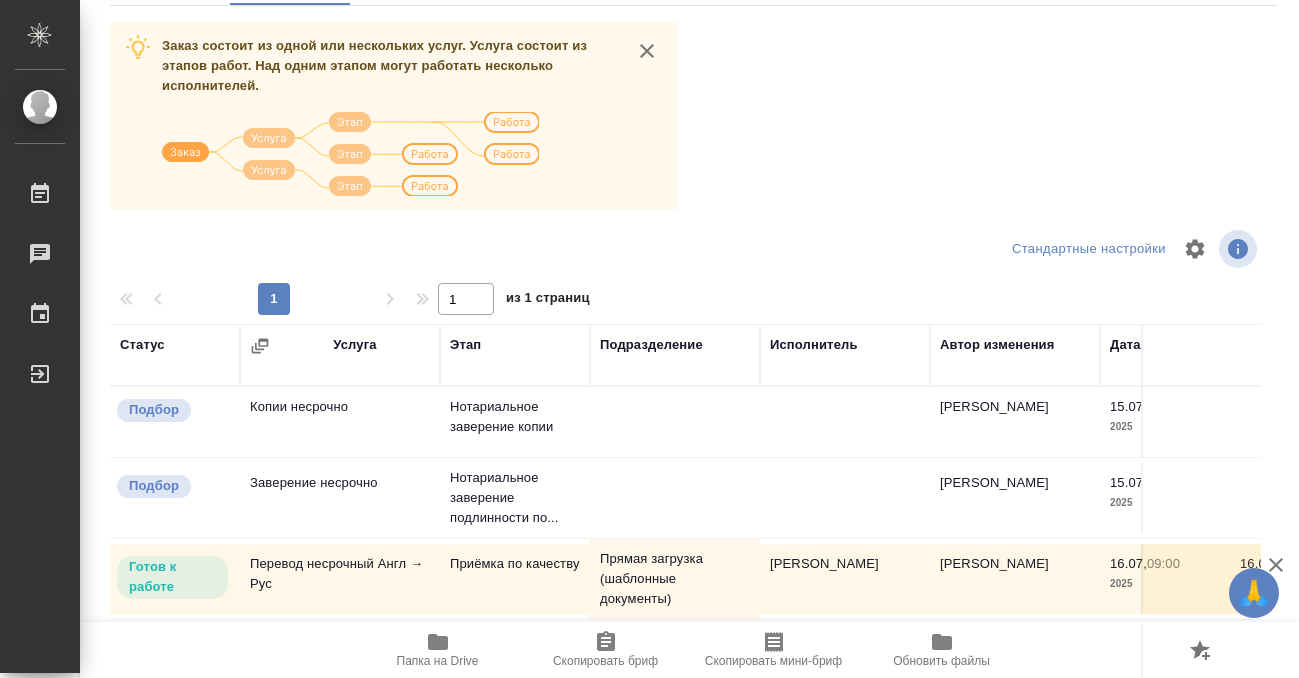 scroll, scrollTop: 0, scrollLeft: 0, axis: both 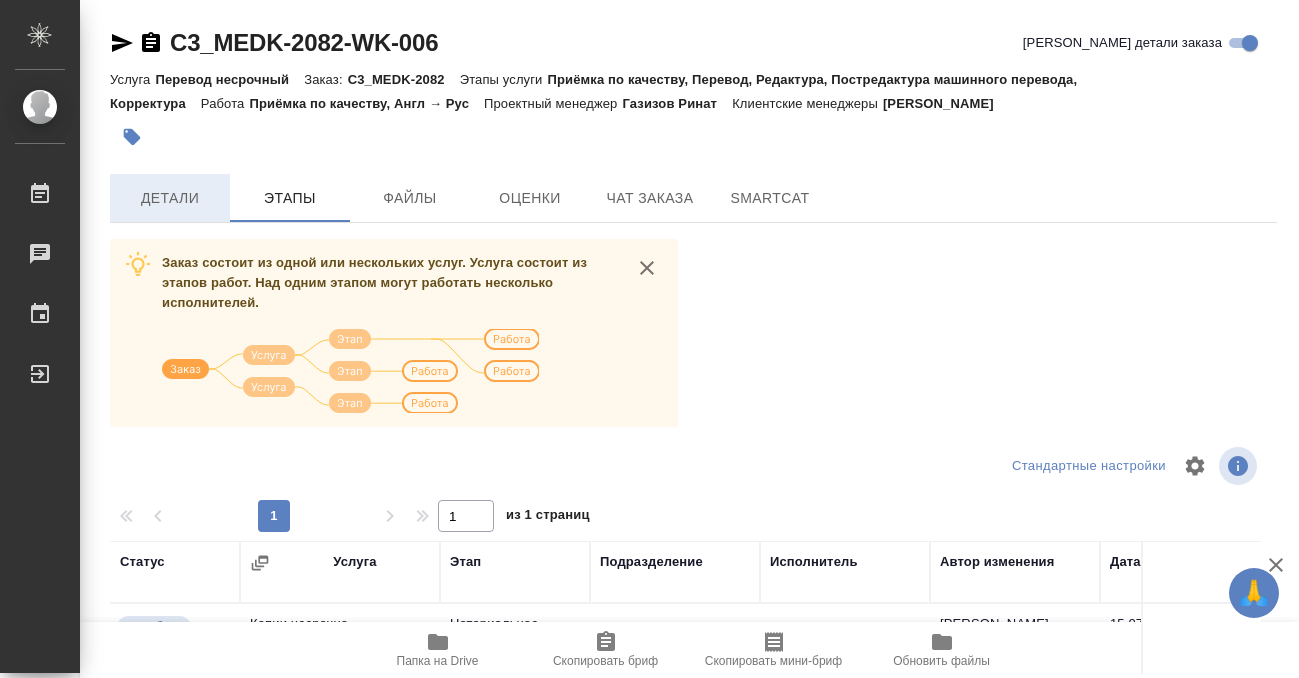 click on "Детали" at bounding box center (170, 198) 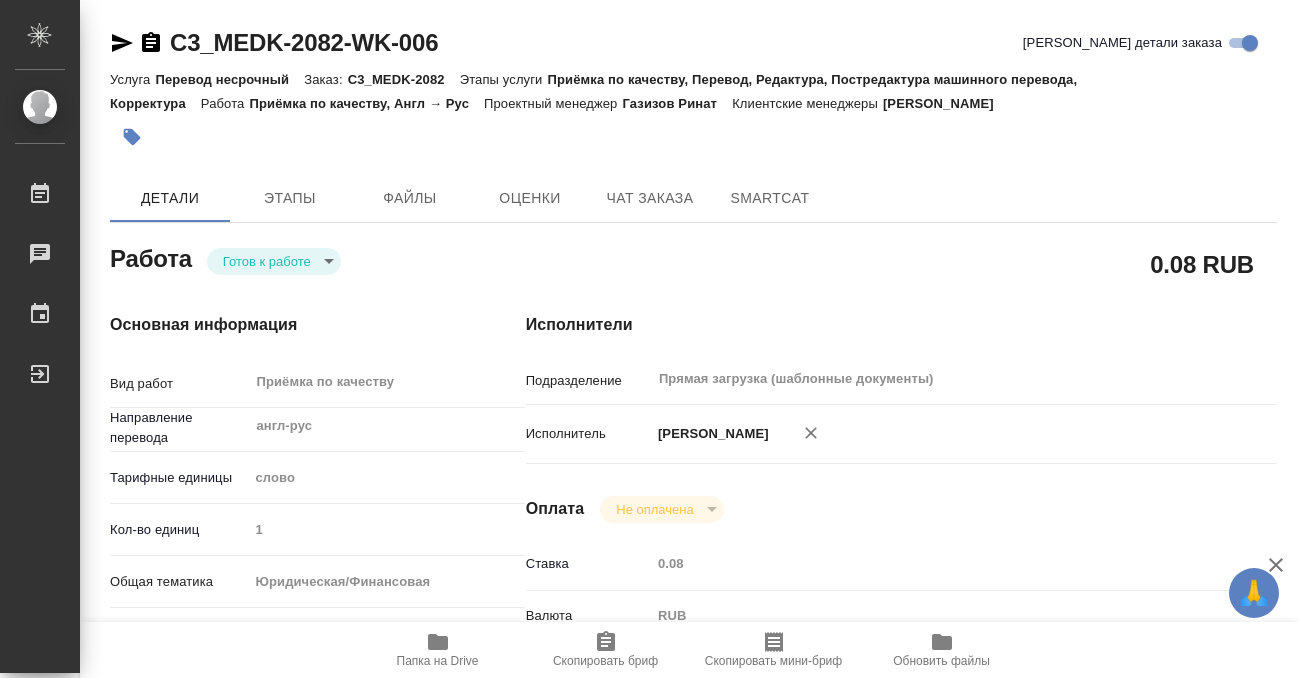 type on "x" 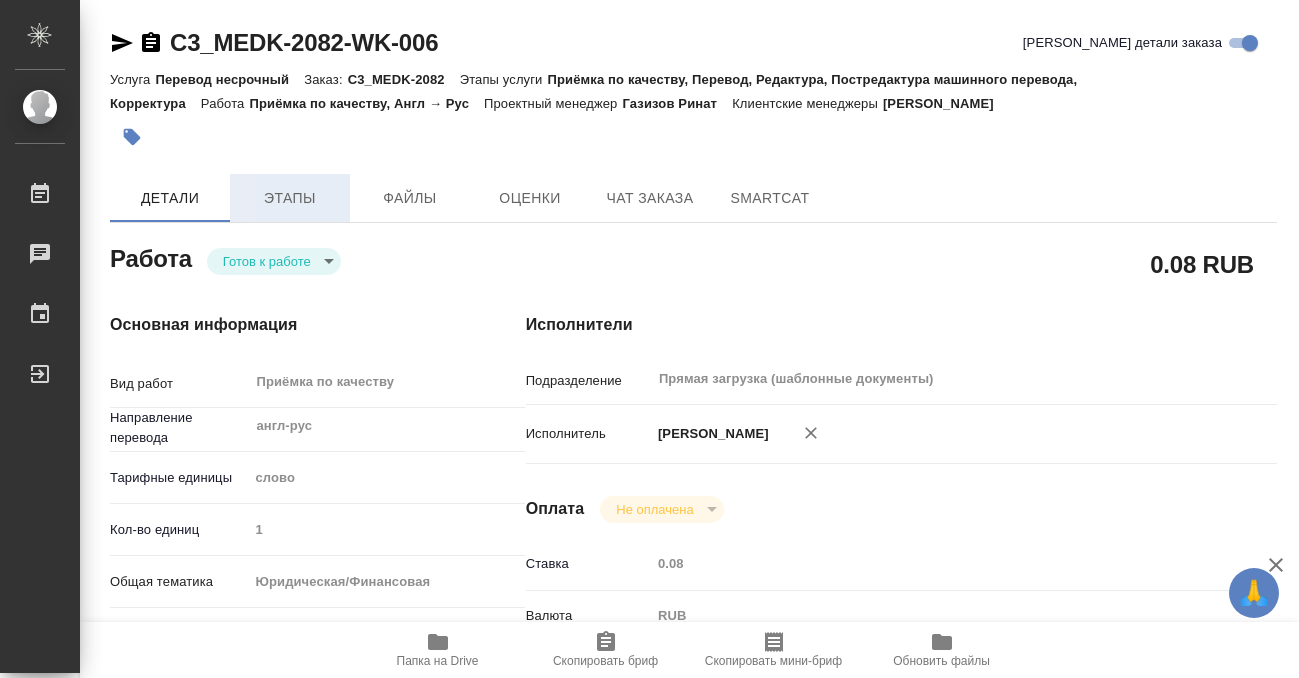 click on "Этапы" at bounding box center (290, 198) 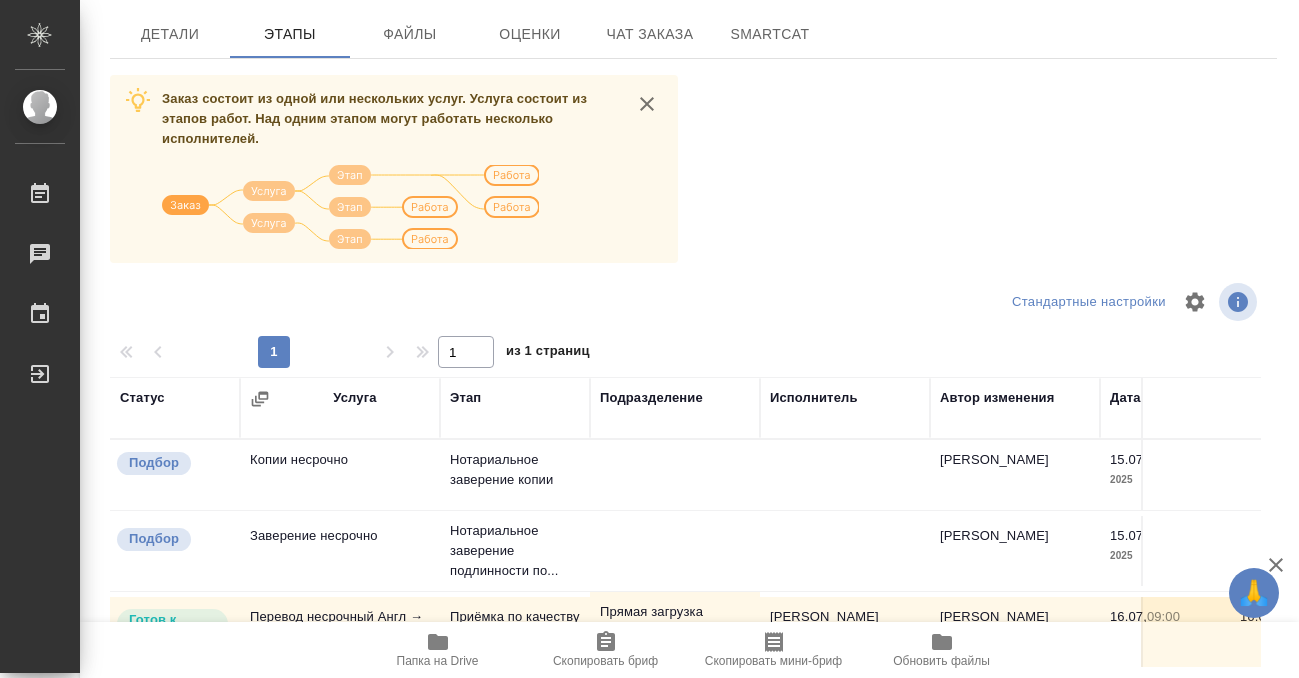 scroll, scrollTop: 0, scrollLeft: 0, axis: both 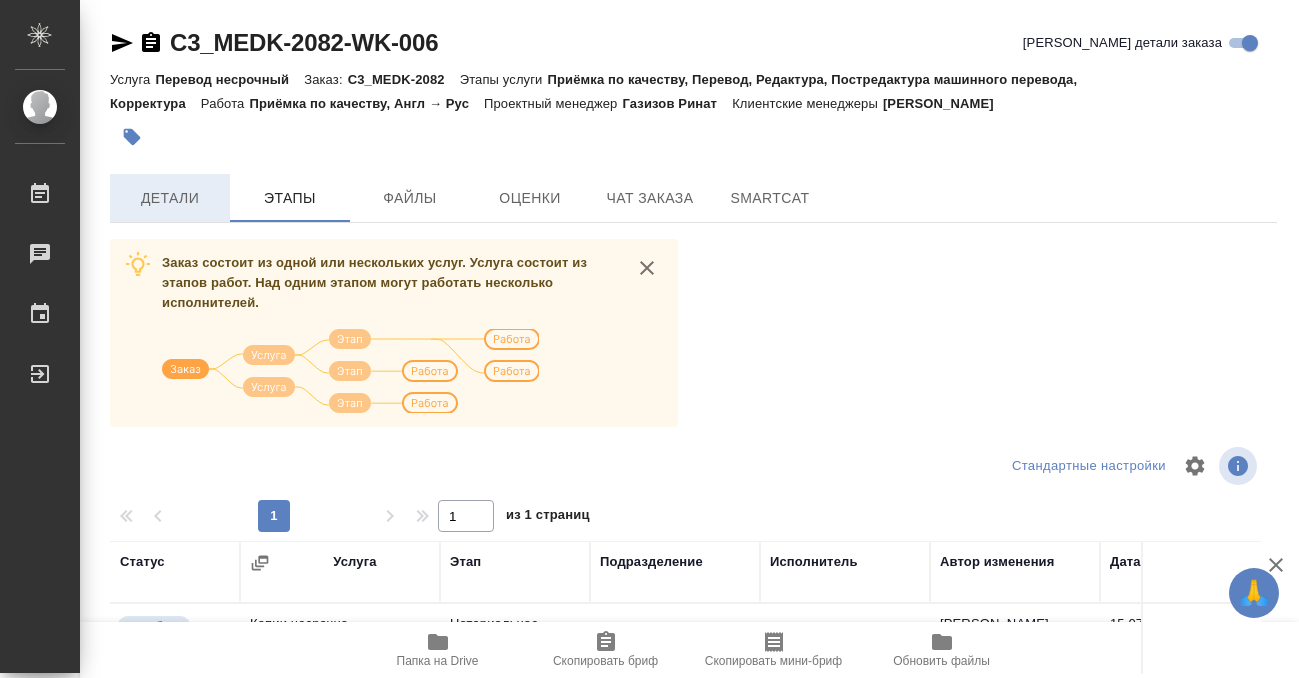 click on "Детали" at bounding box center (170, 198) 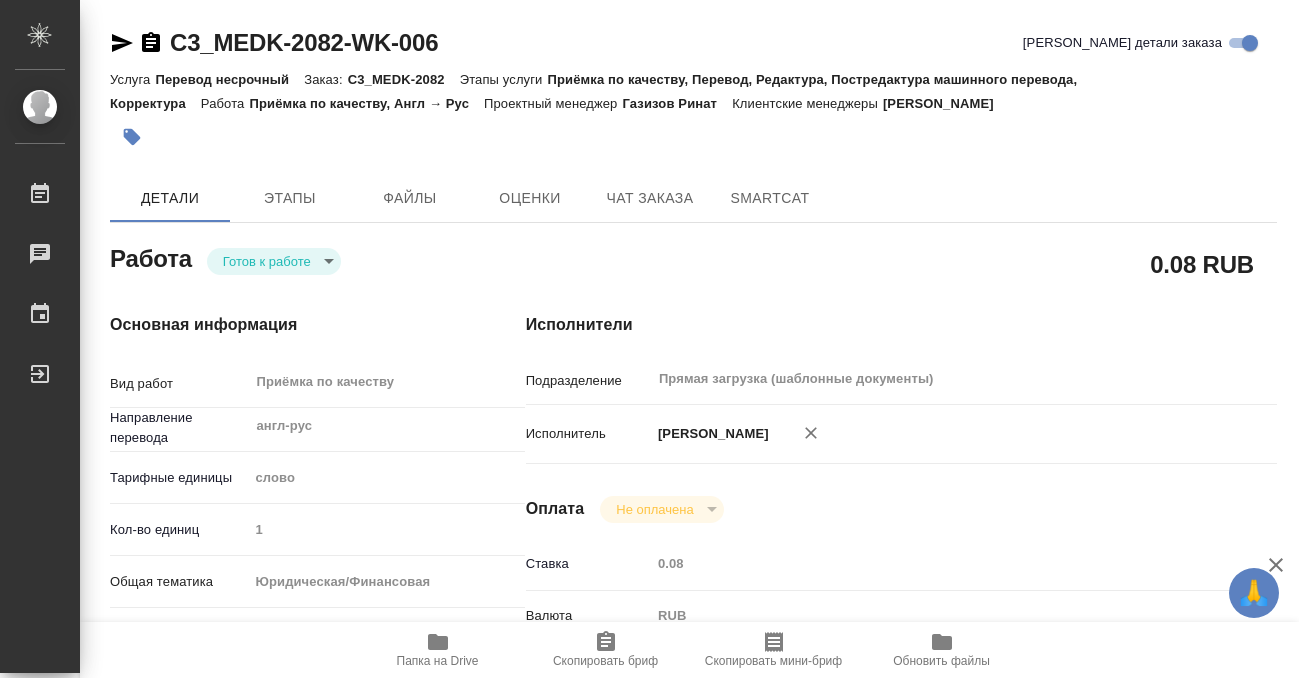 type on "x" 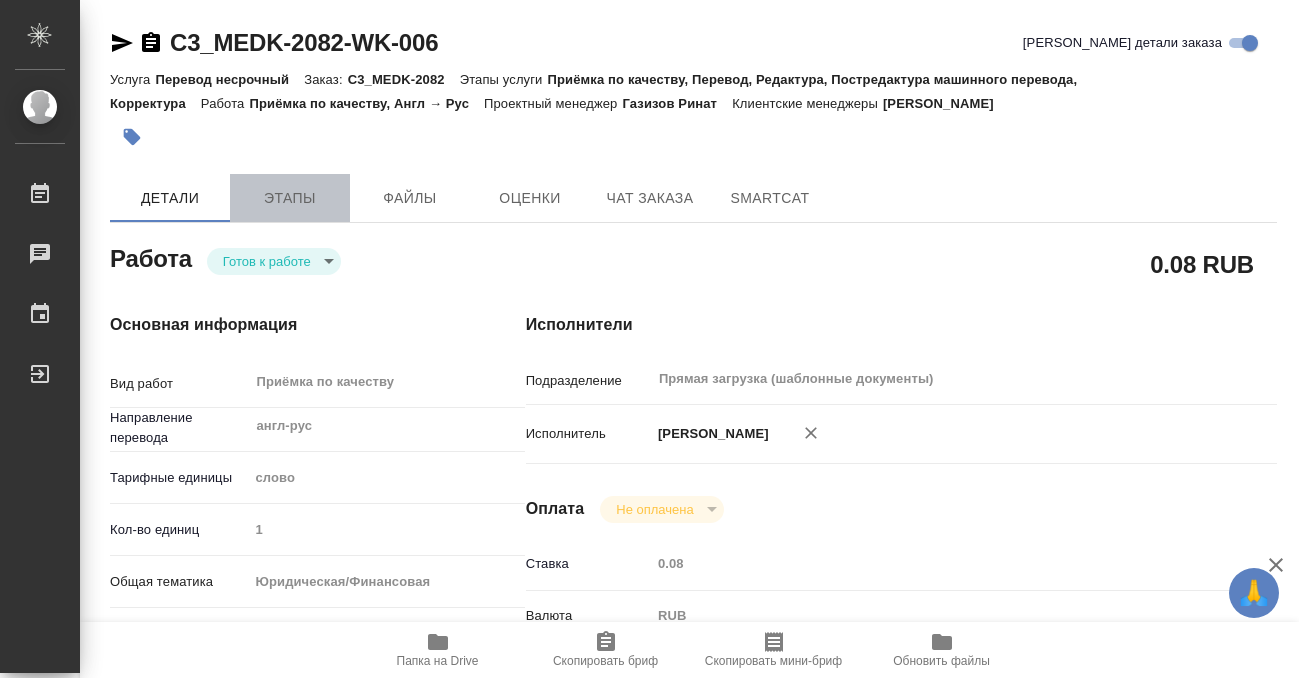 click on "Этапы" at bounding box center [290, 198] 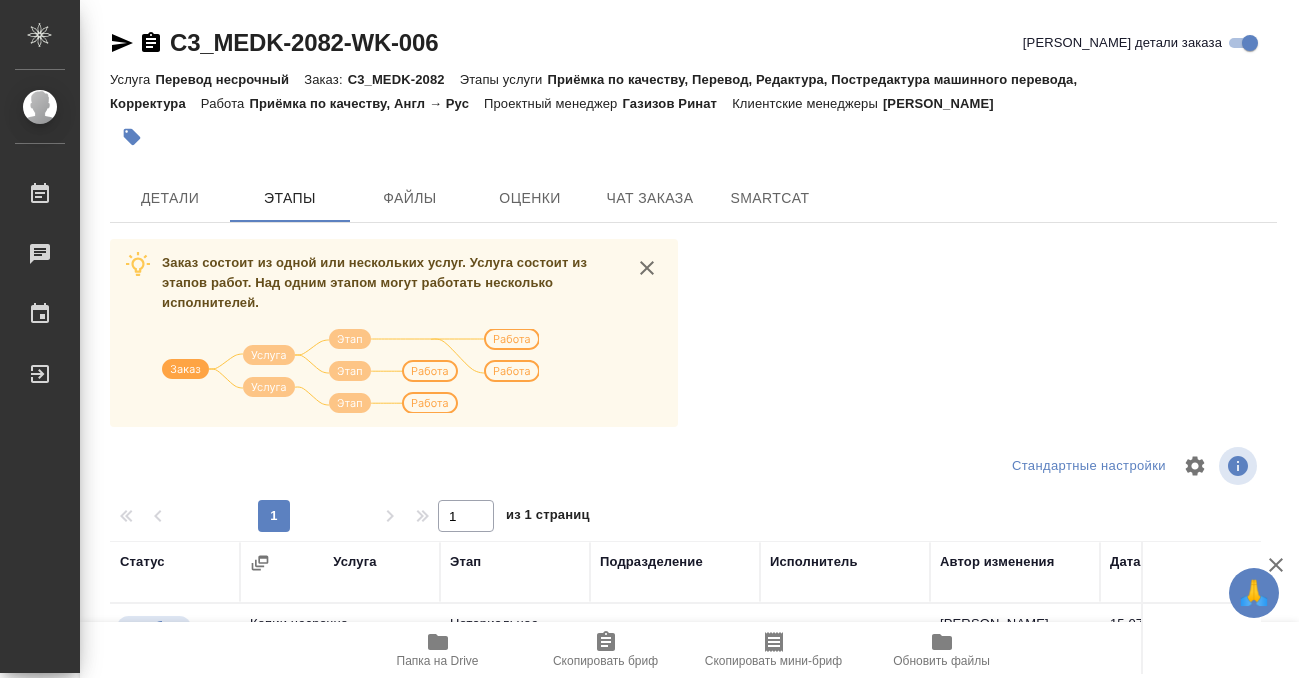 scroll, scrollTop: 364, scrollLeft: 0, axis: vertical 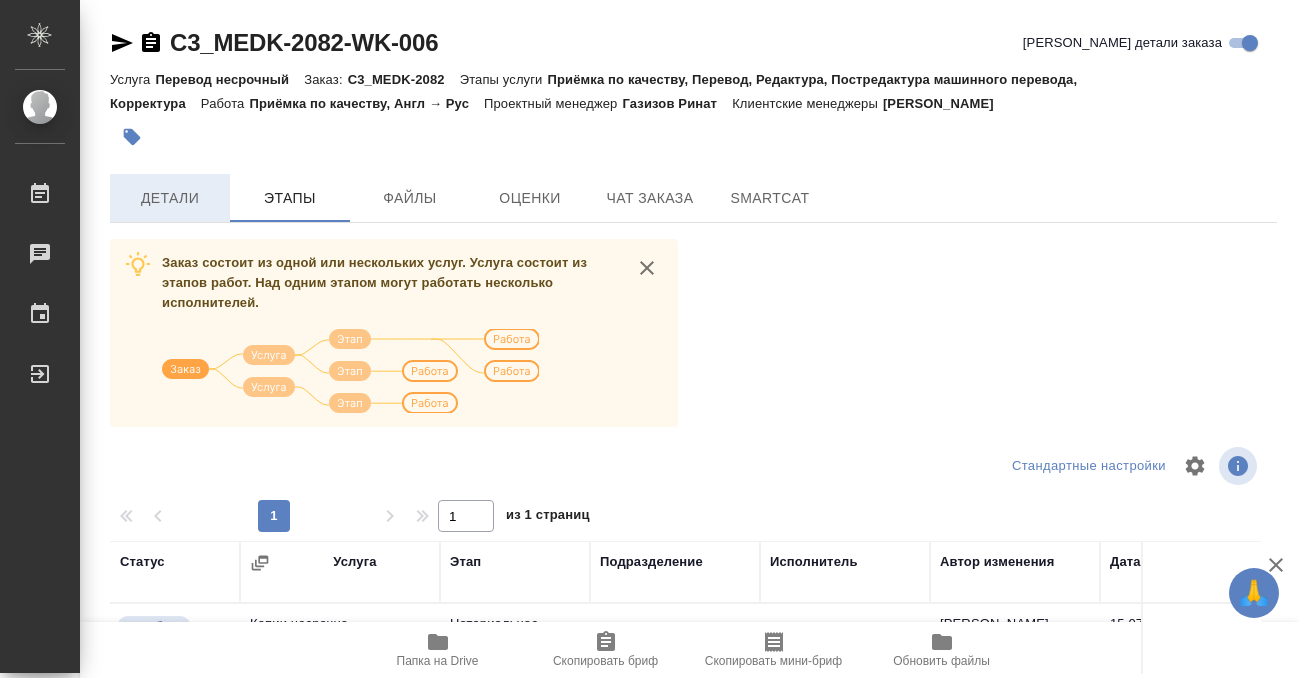 click on "Детали" at bounding box center [170, 198] 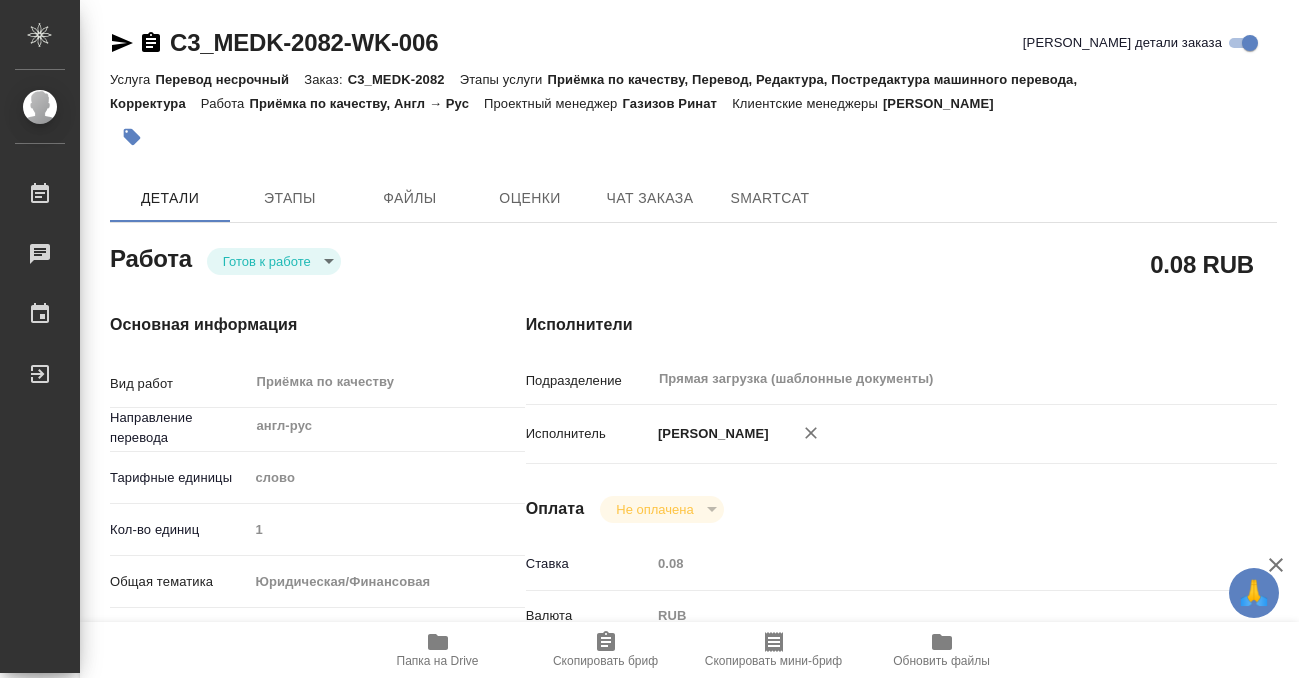 type on "x" 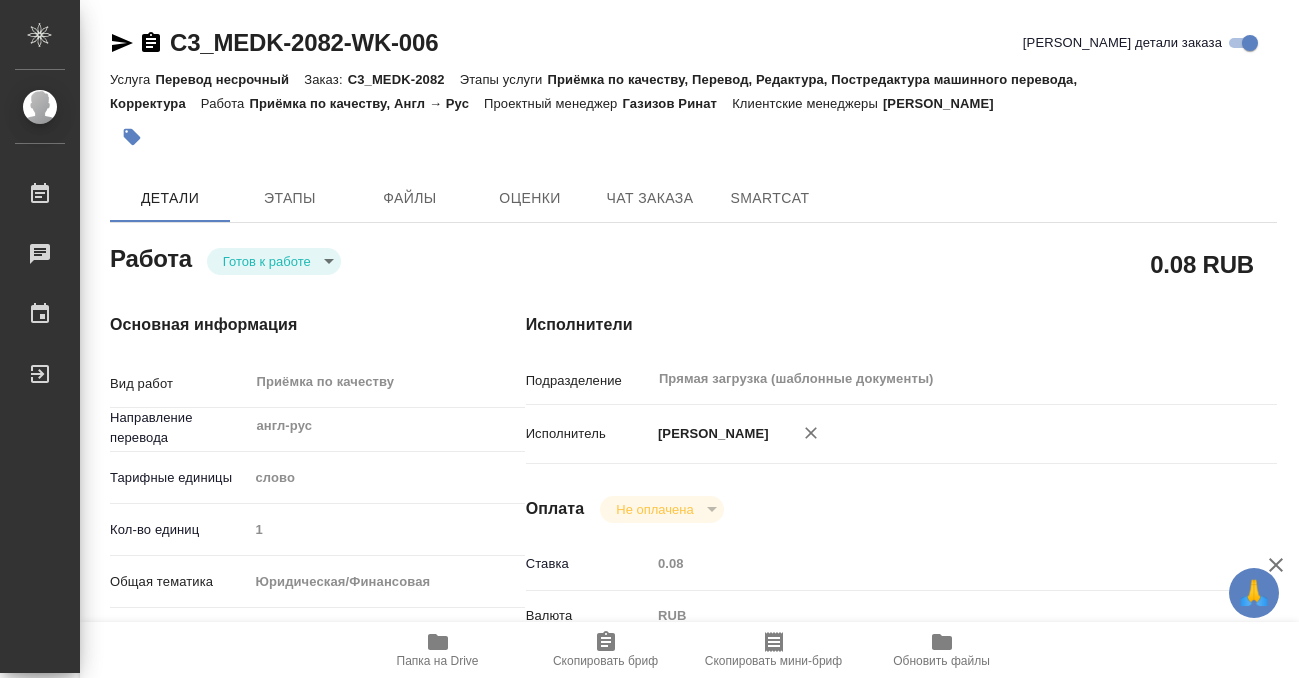 type on "x" 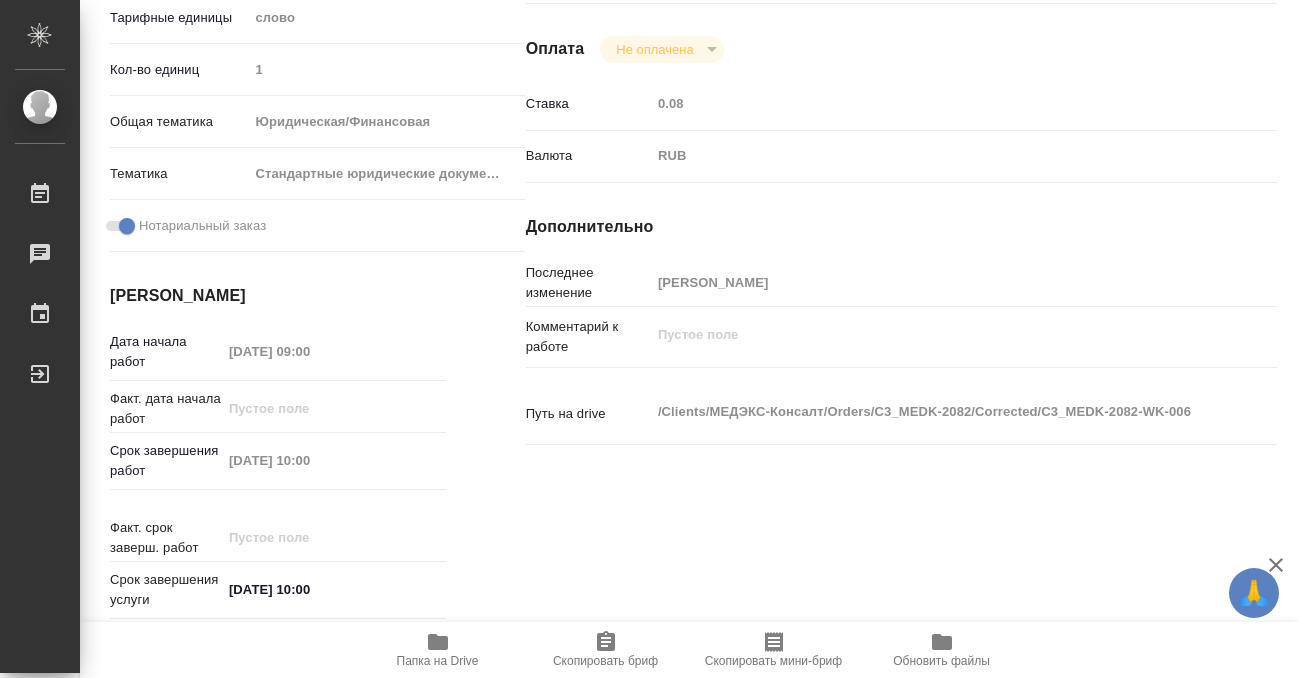 scroll, scrollTop: 1068, scrollLeft: 0, axis: vertical 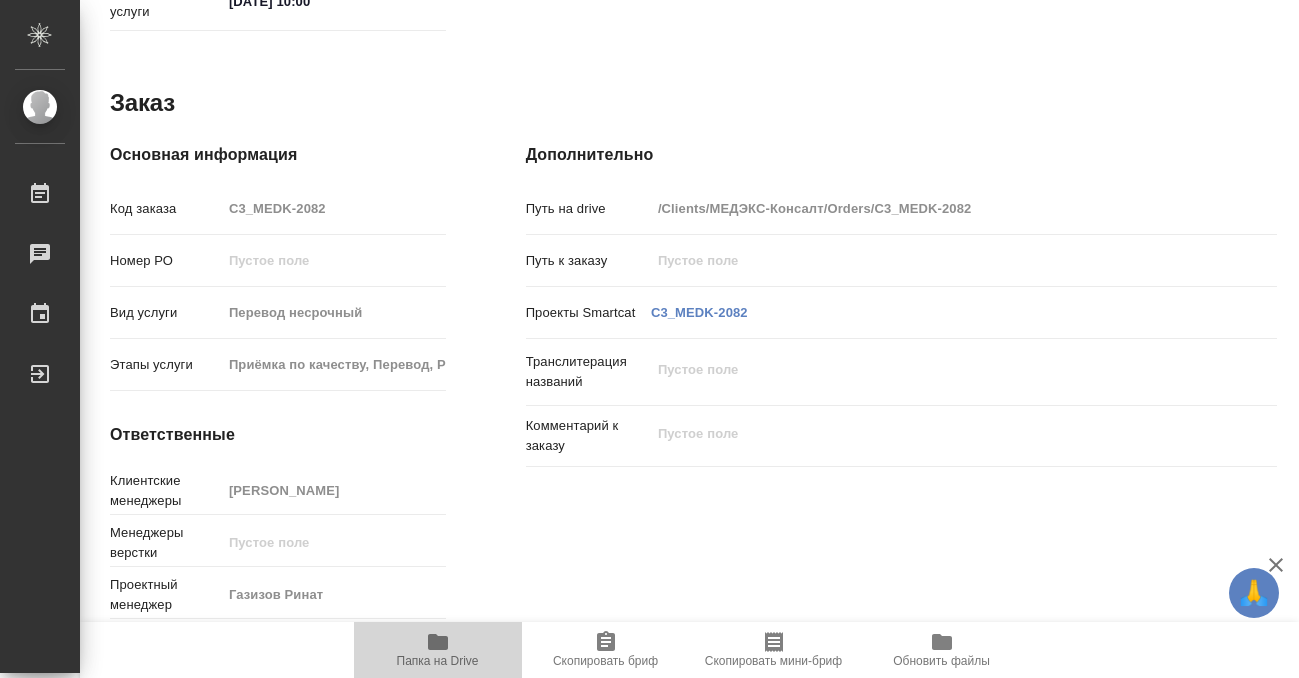 click 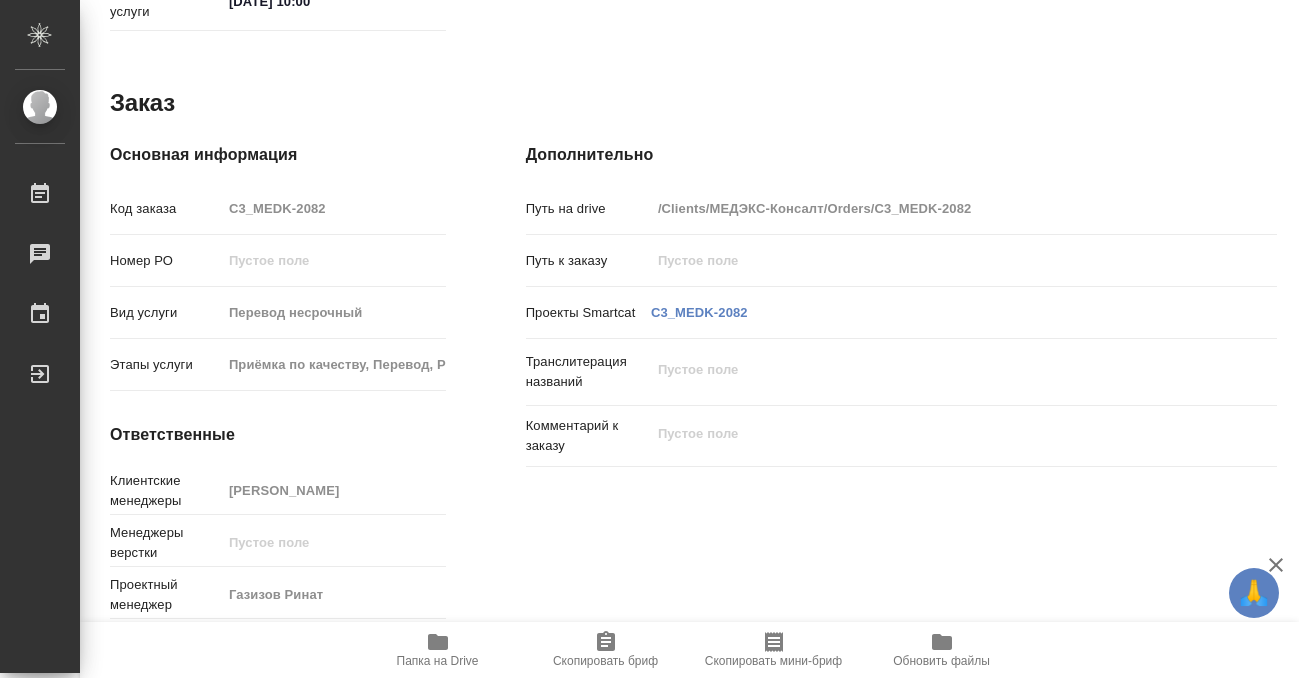 scroll, scrollTop: 0, scrollLeft: 0, axis: both 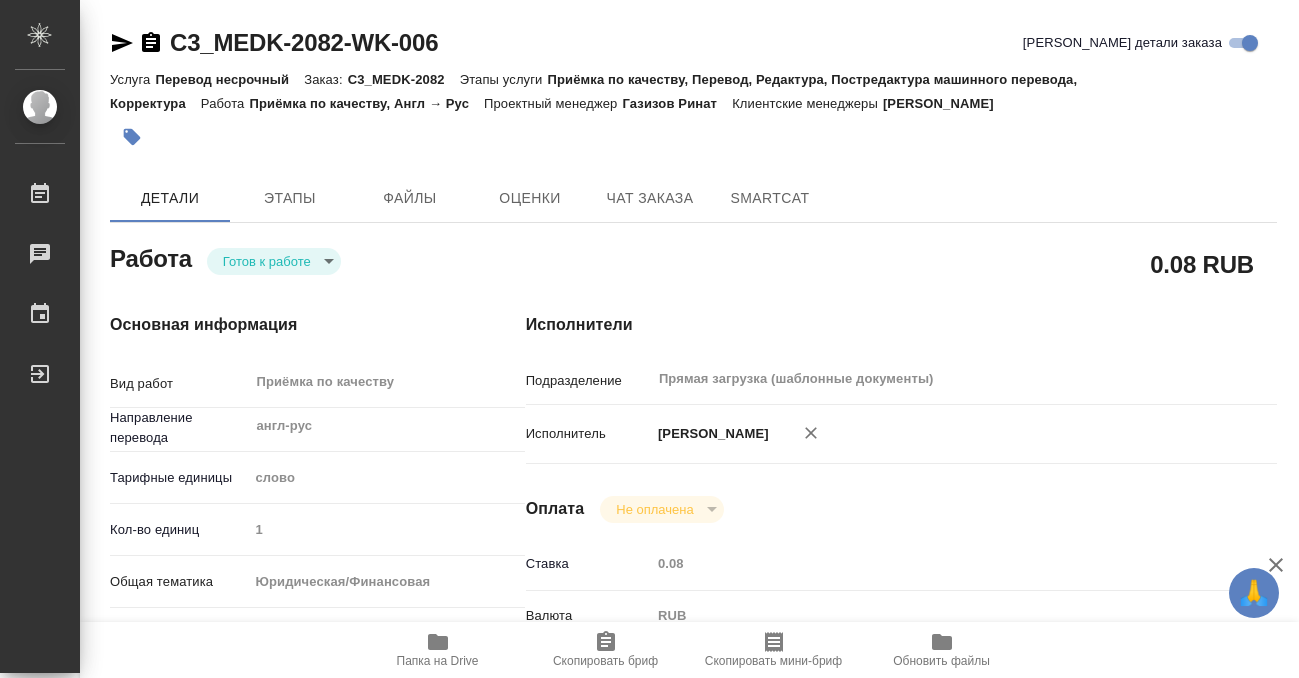 click 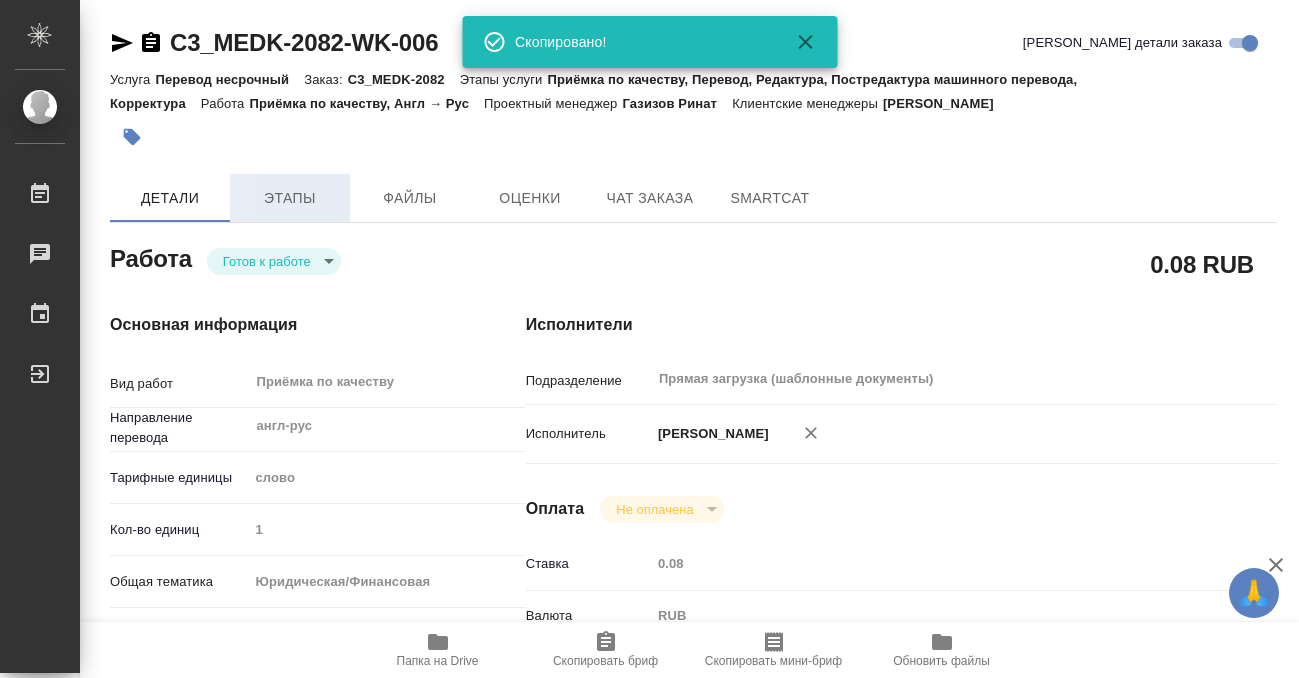 click on "Этапы" at bounding box center [290, 198] 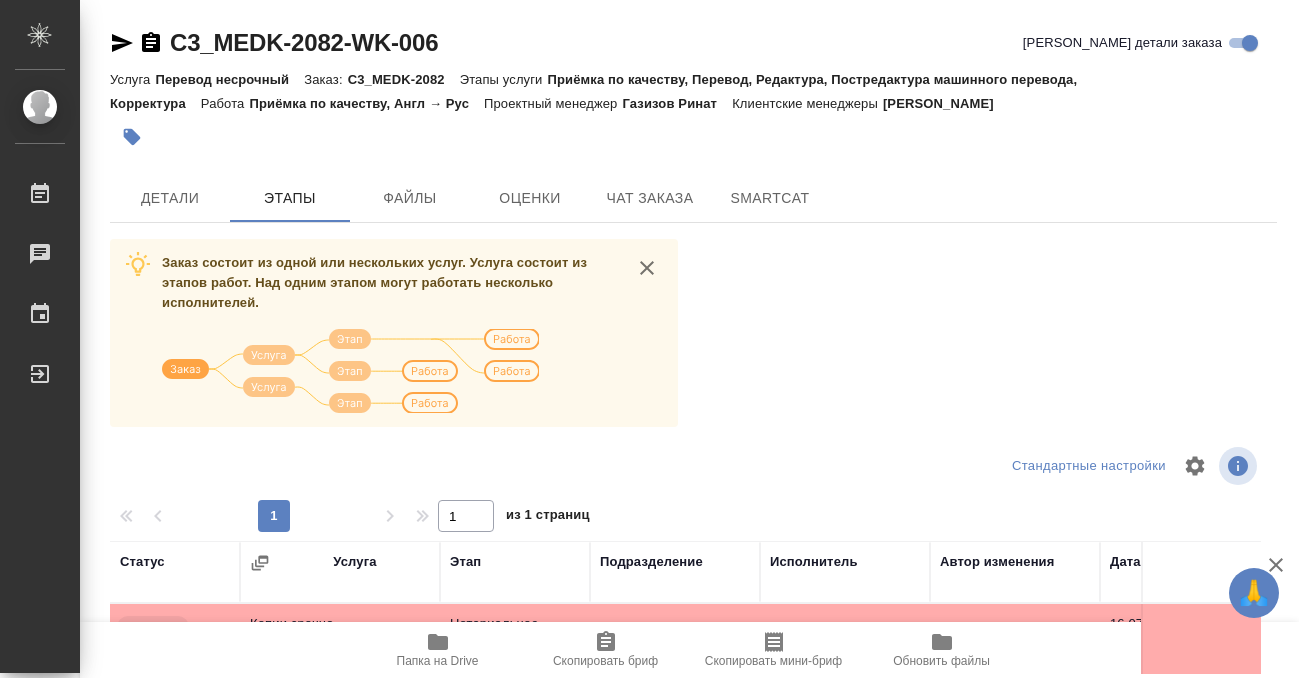 scroll, scrollTop: 364, scrollLeft: 0, axis: vertical 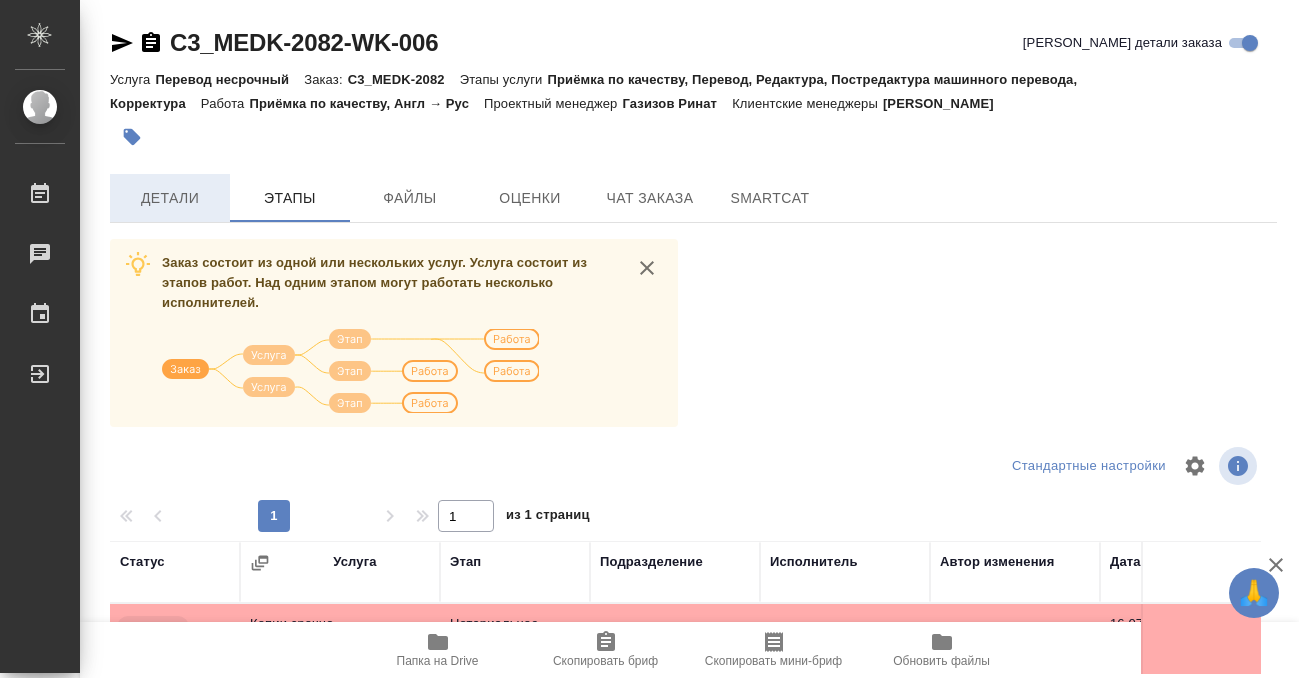 click on "Детали" at bounding box center (170, 198) 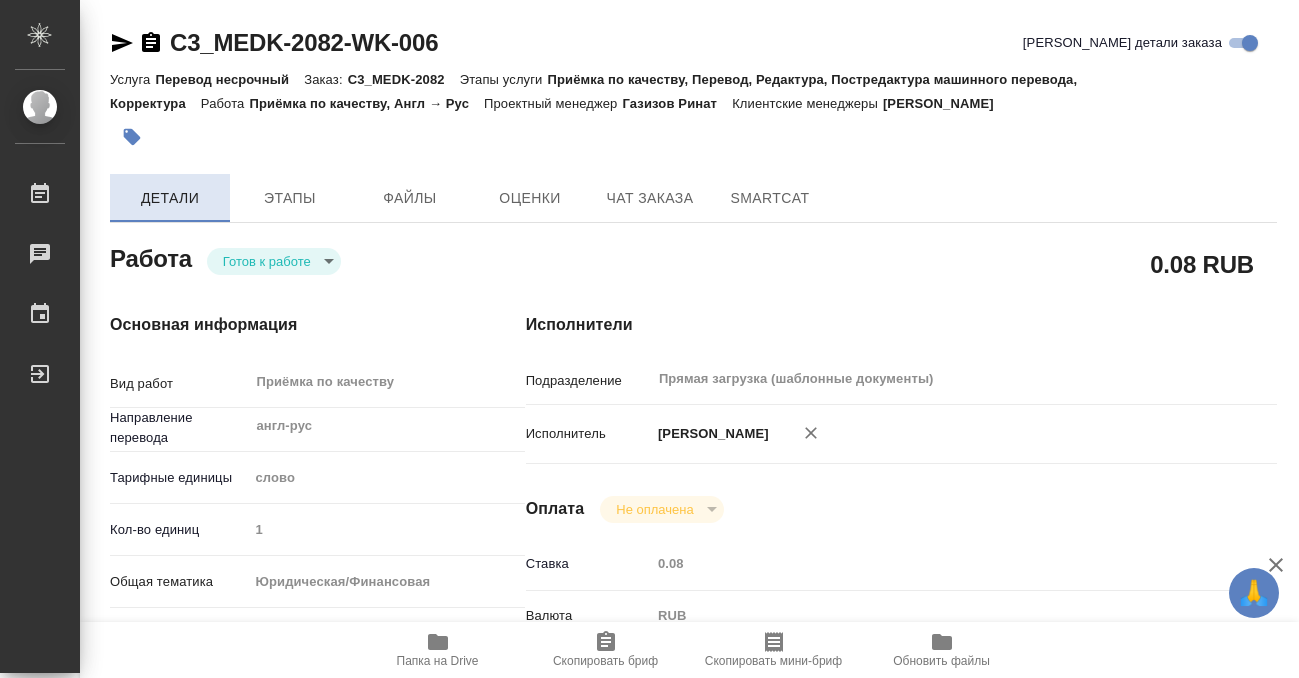 type on "x" 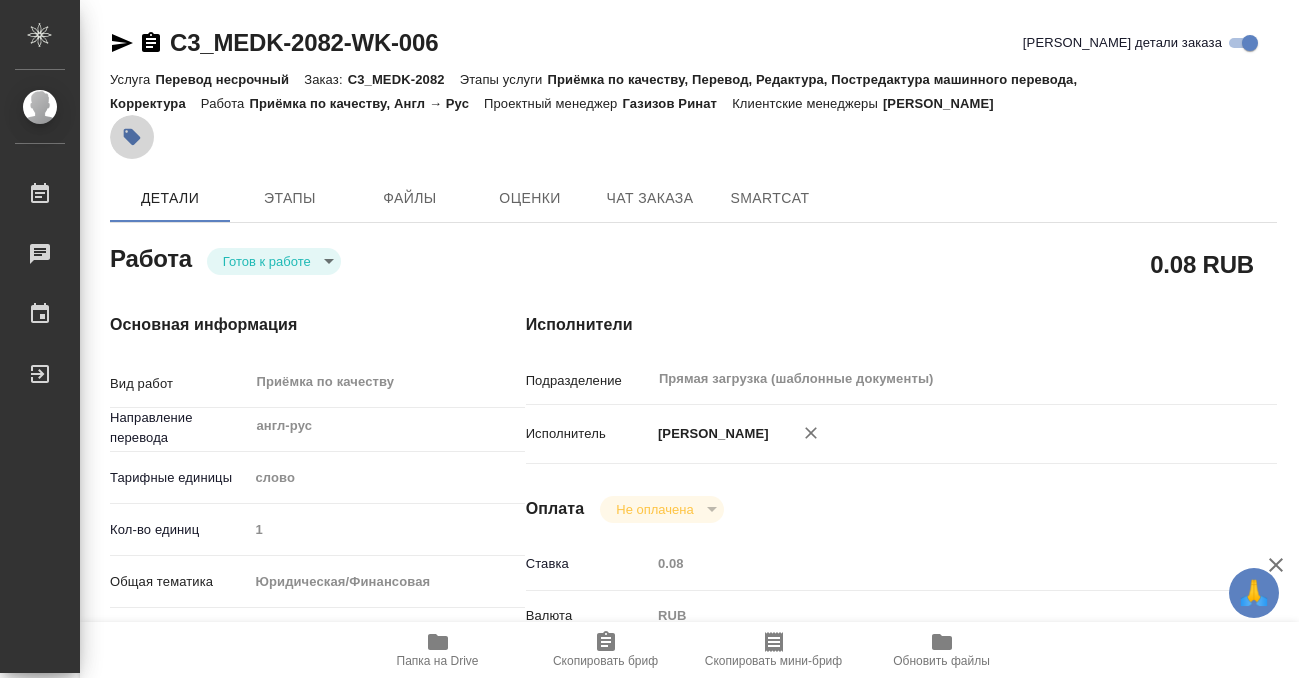 click 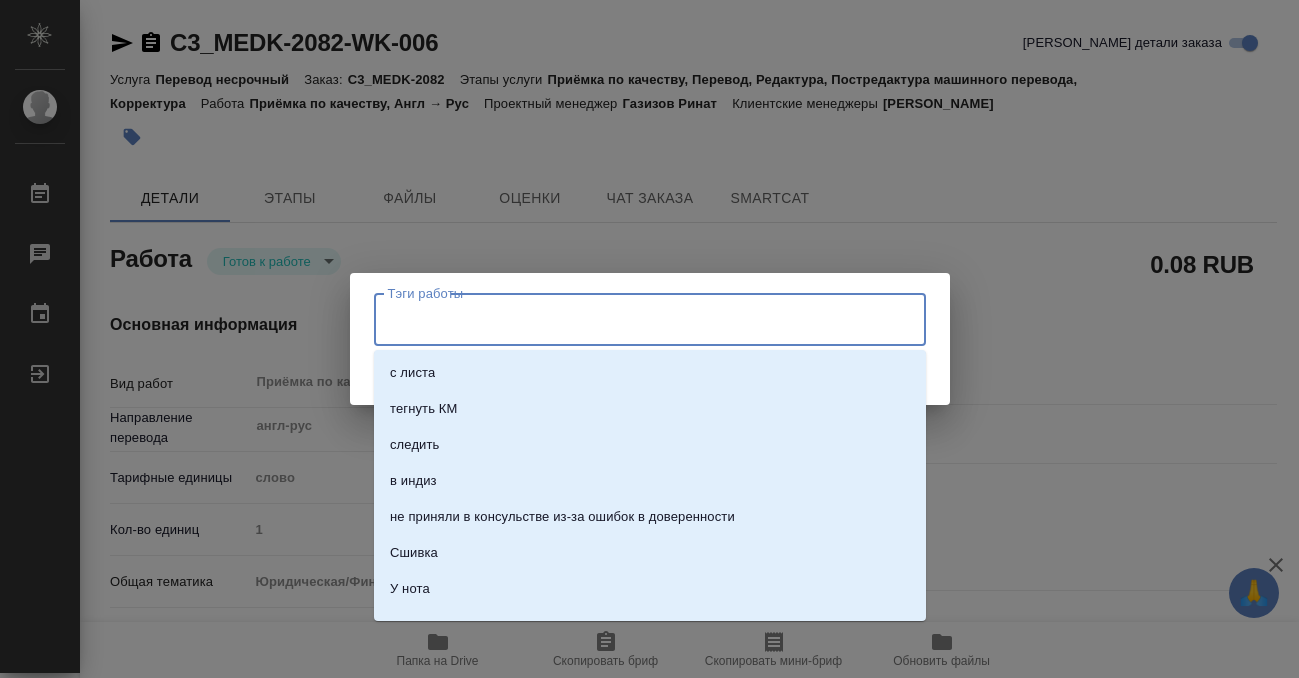 click on "Тэги работы" at bounding box center [631, 319] 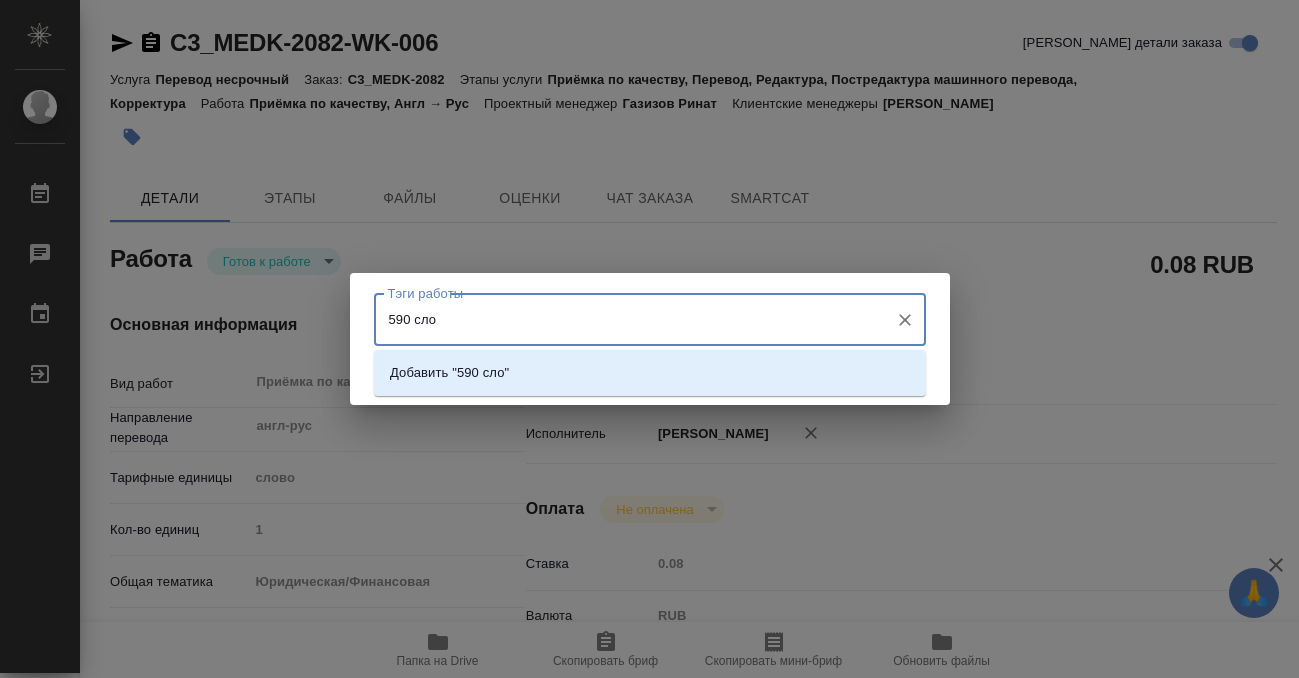 type on "590 слов" 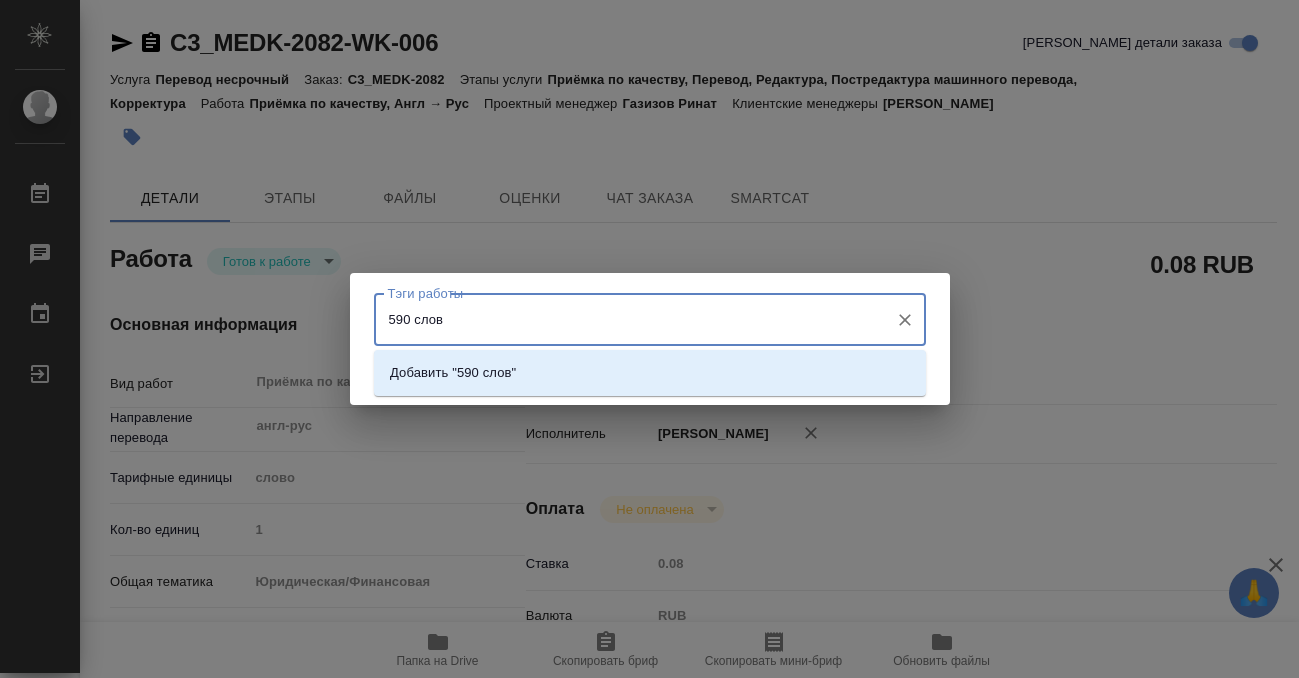 type 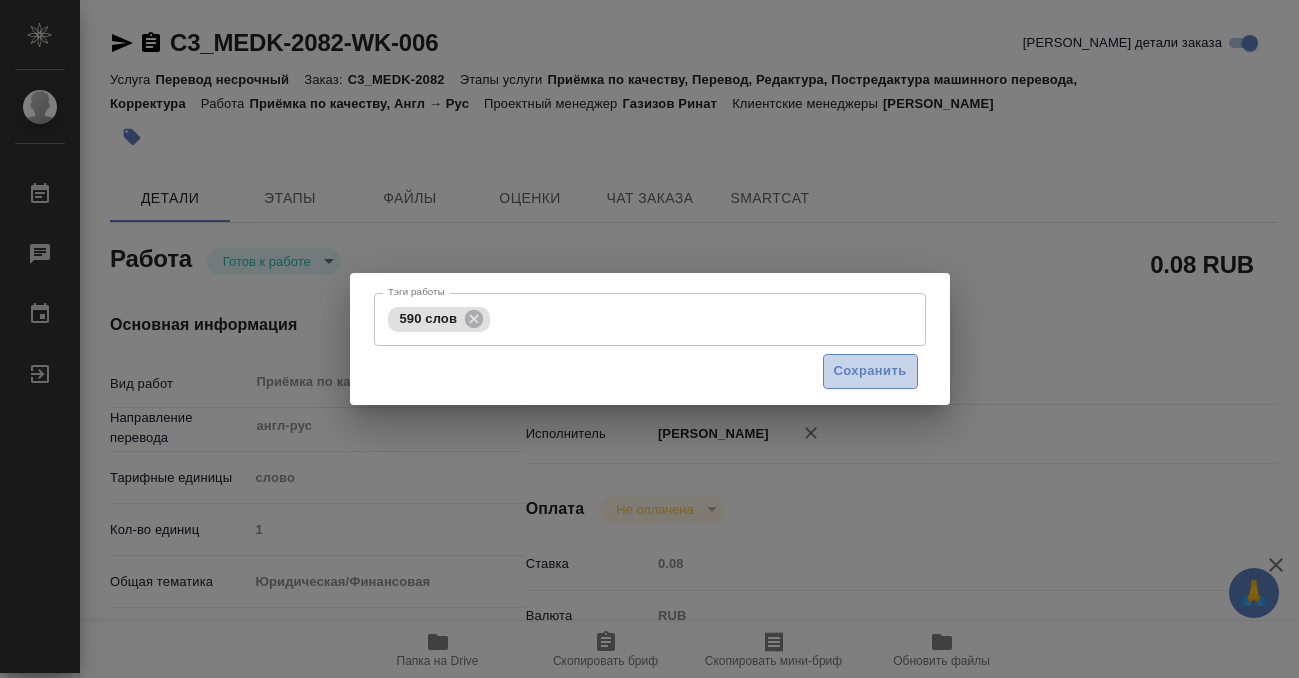 click on "Сохранить" at bounding box center (870, 371) 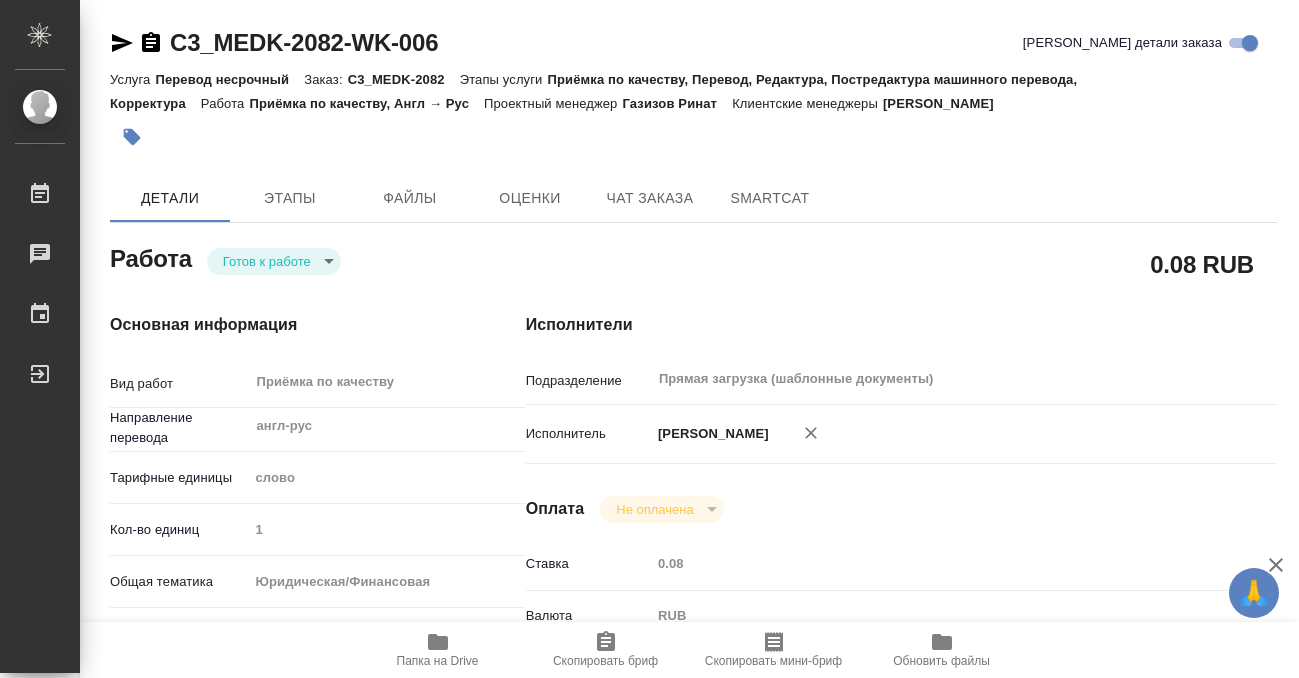 type on "readyForWork" 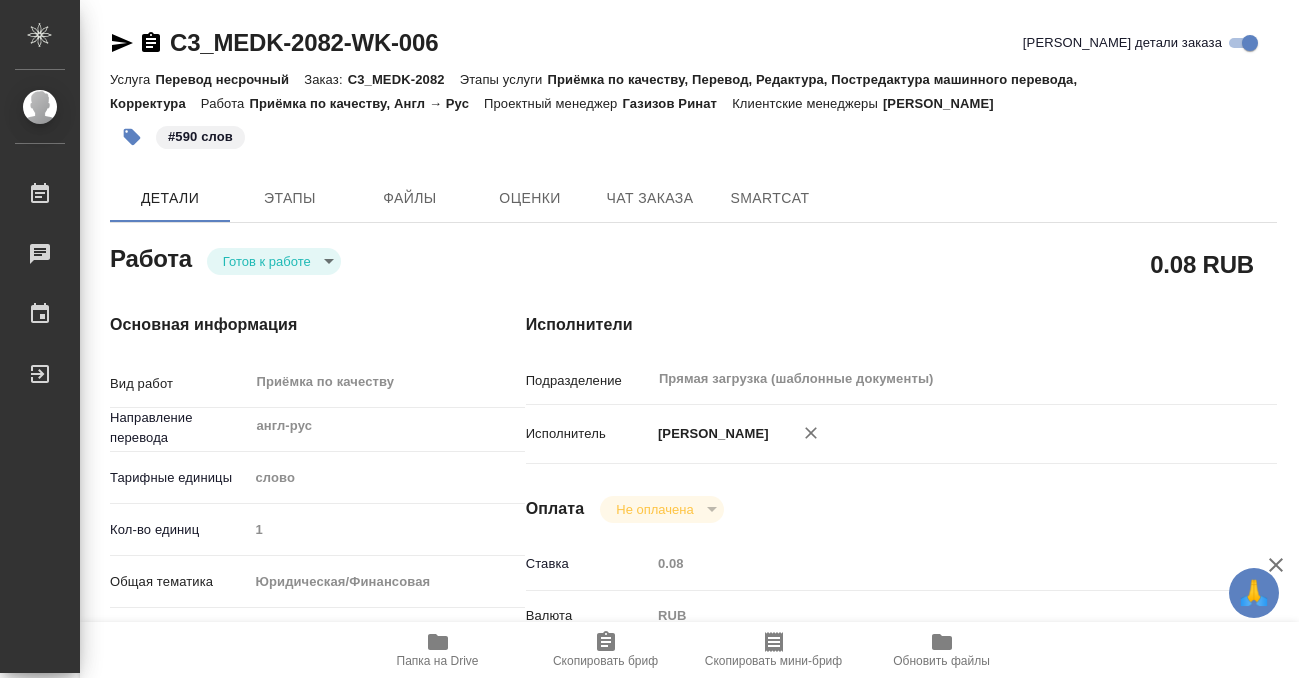 type on "x" 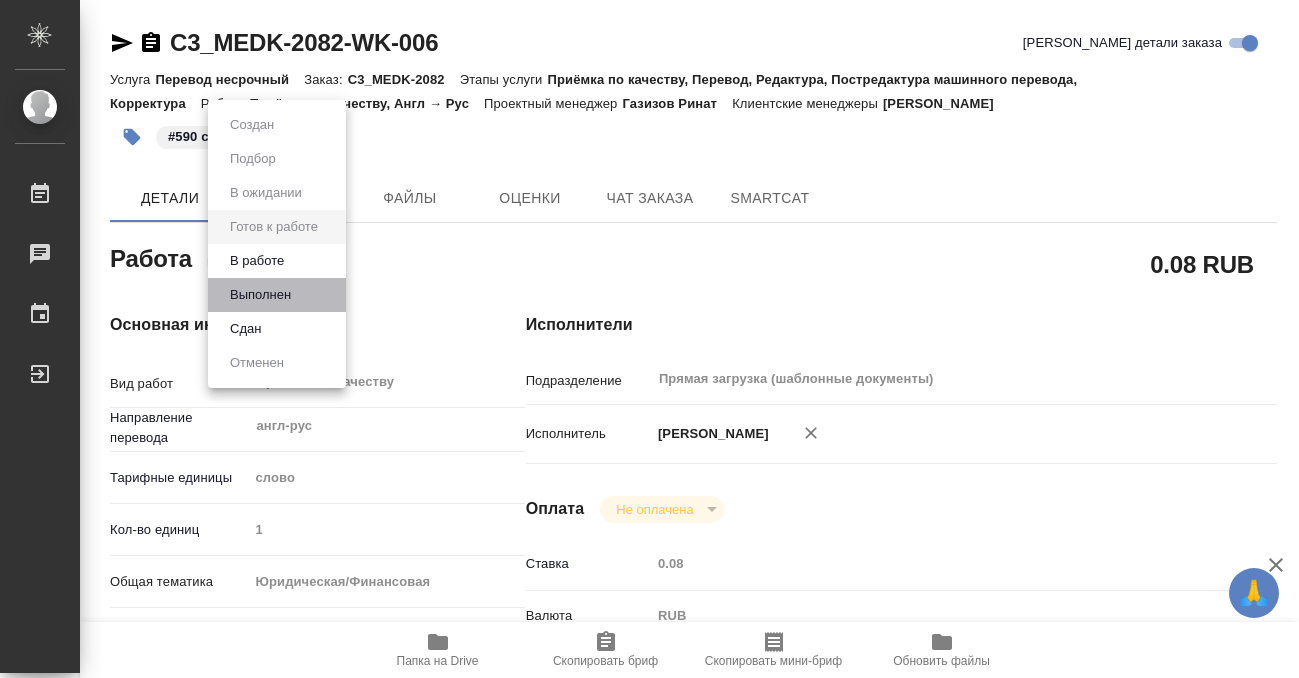 click on "Выполнен" at bounding box center [277, 295] 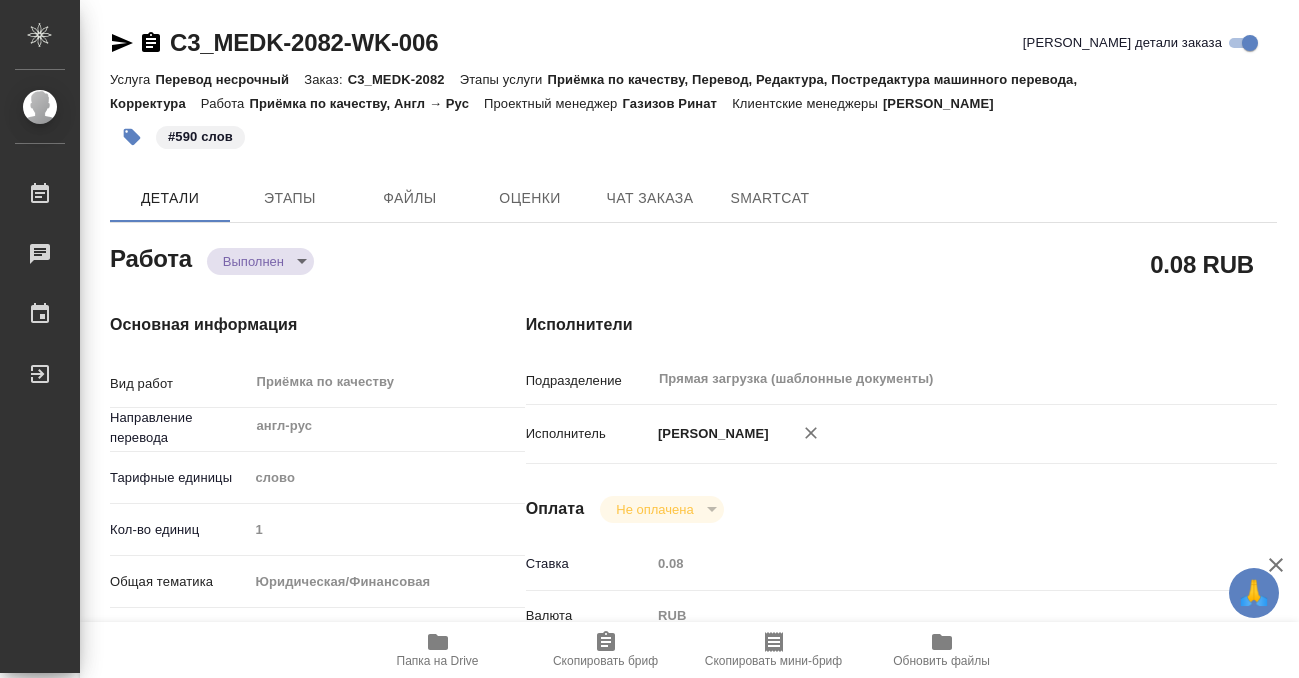 type on "x" 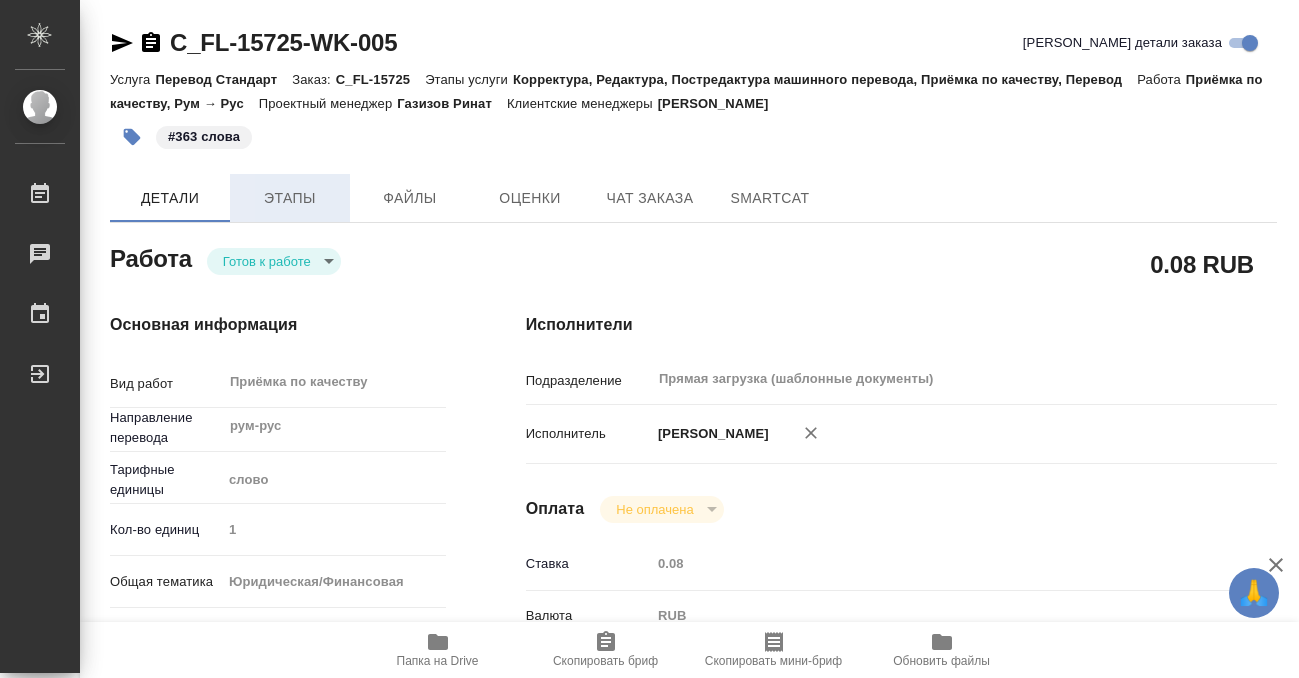 scroll, scrollTop: 0, scrollLeft: 0, axis: both 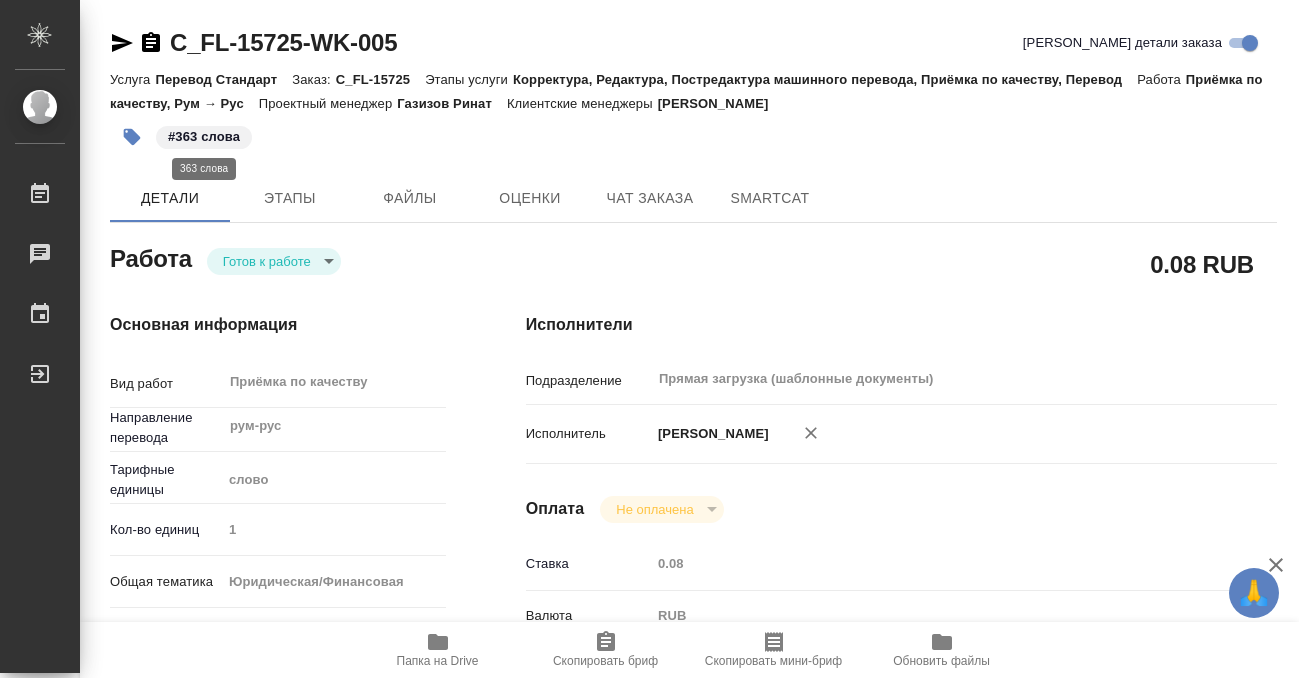 click on "#363 слова" at bounding box center (204, 137) 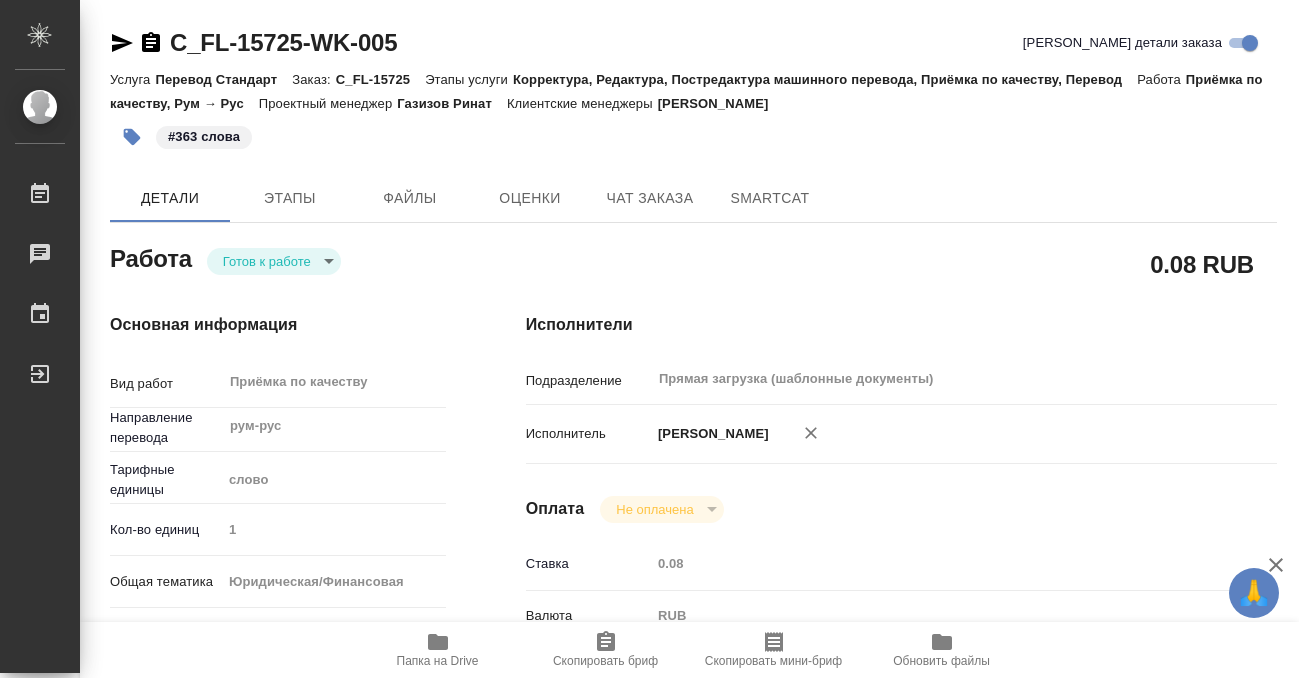click 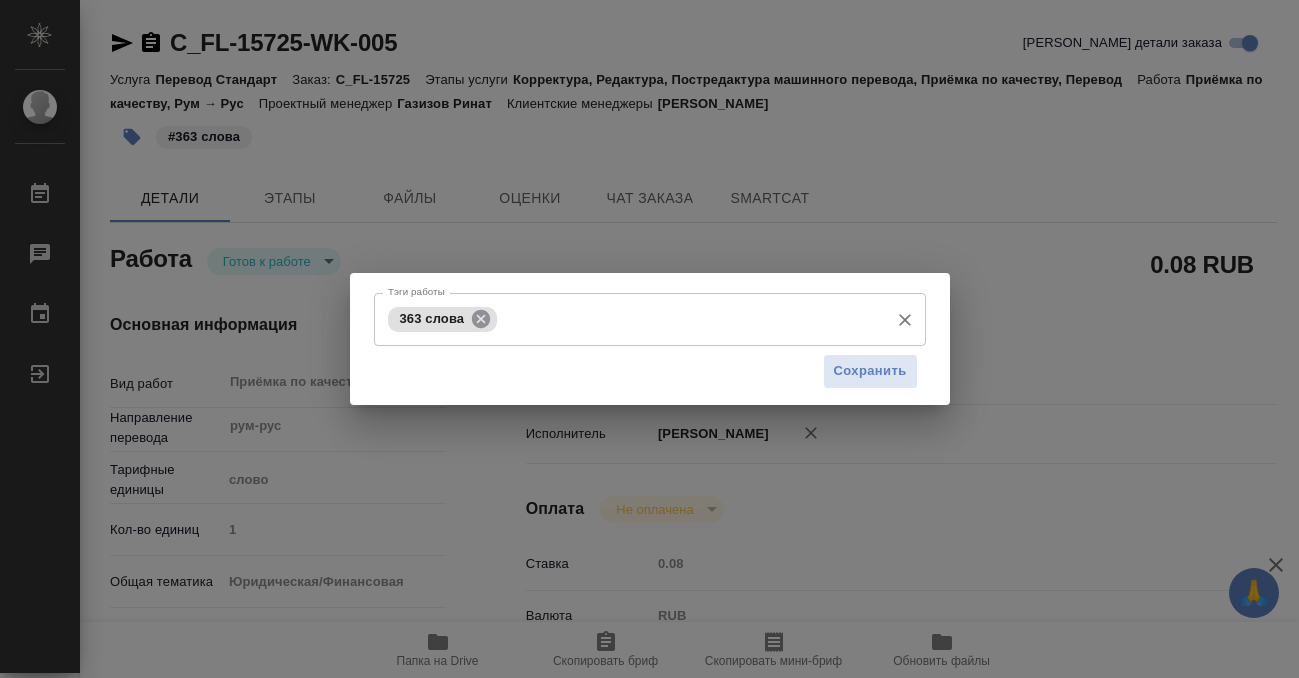 click 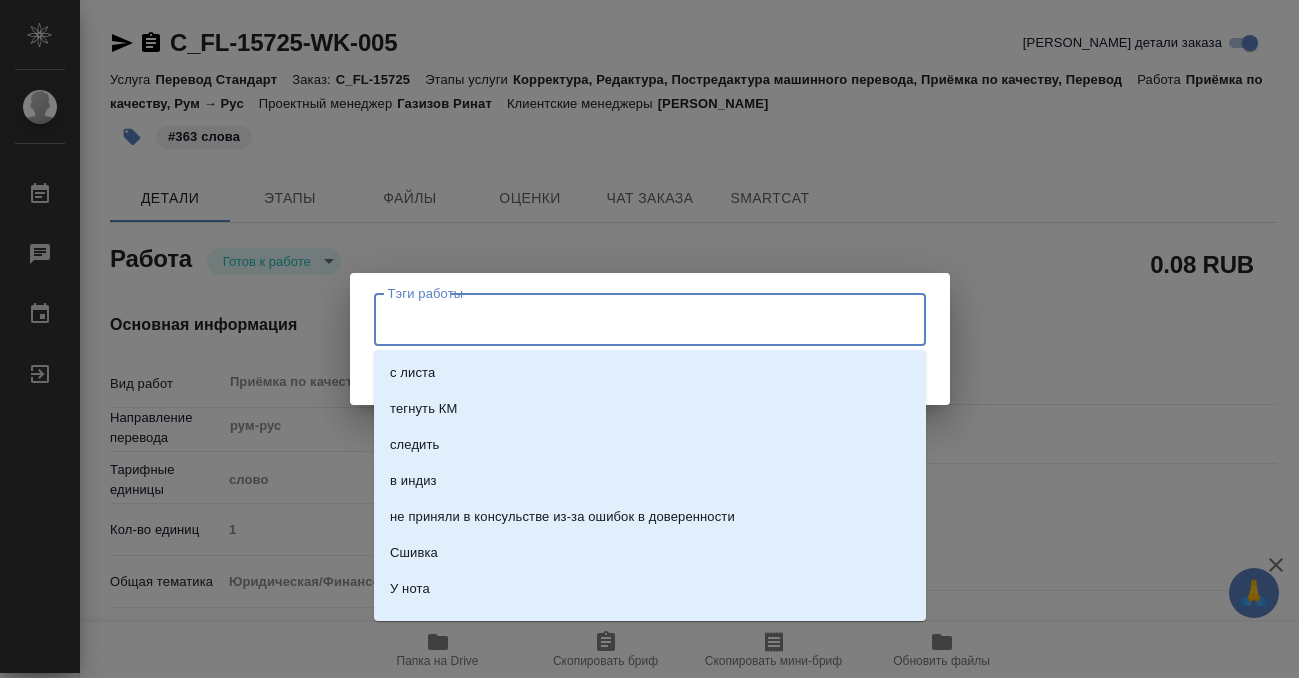 click on "Тэги работы" at bounding box center (631, 319) 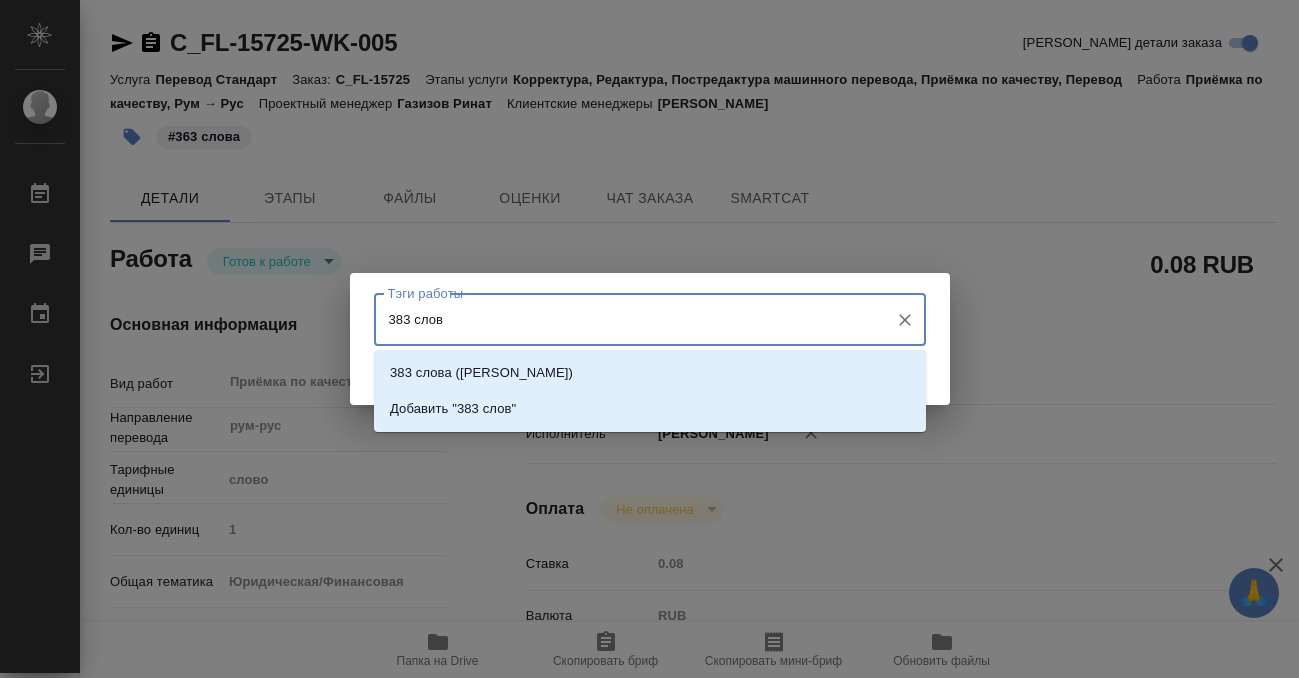 type on "383 слова" 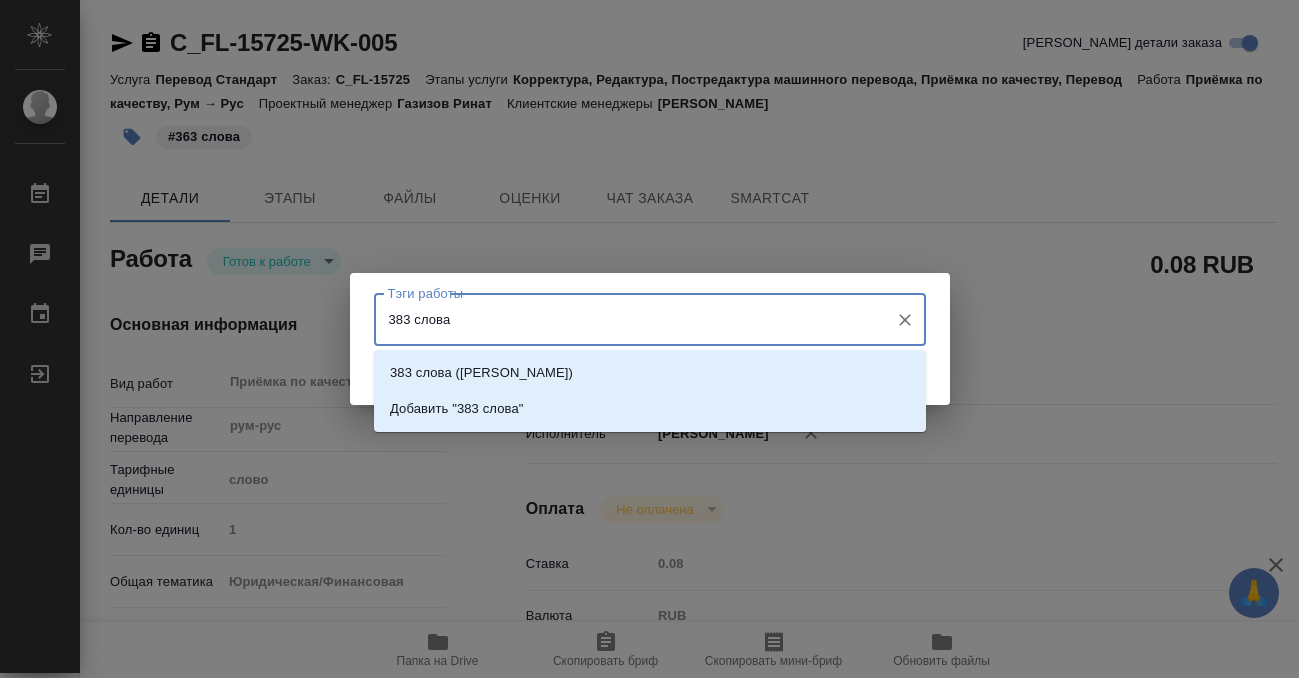 type 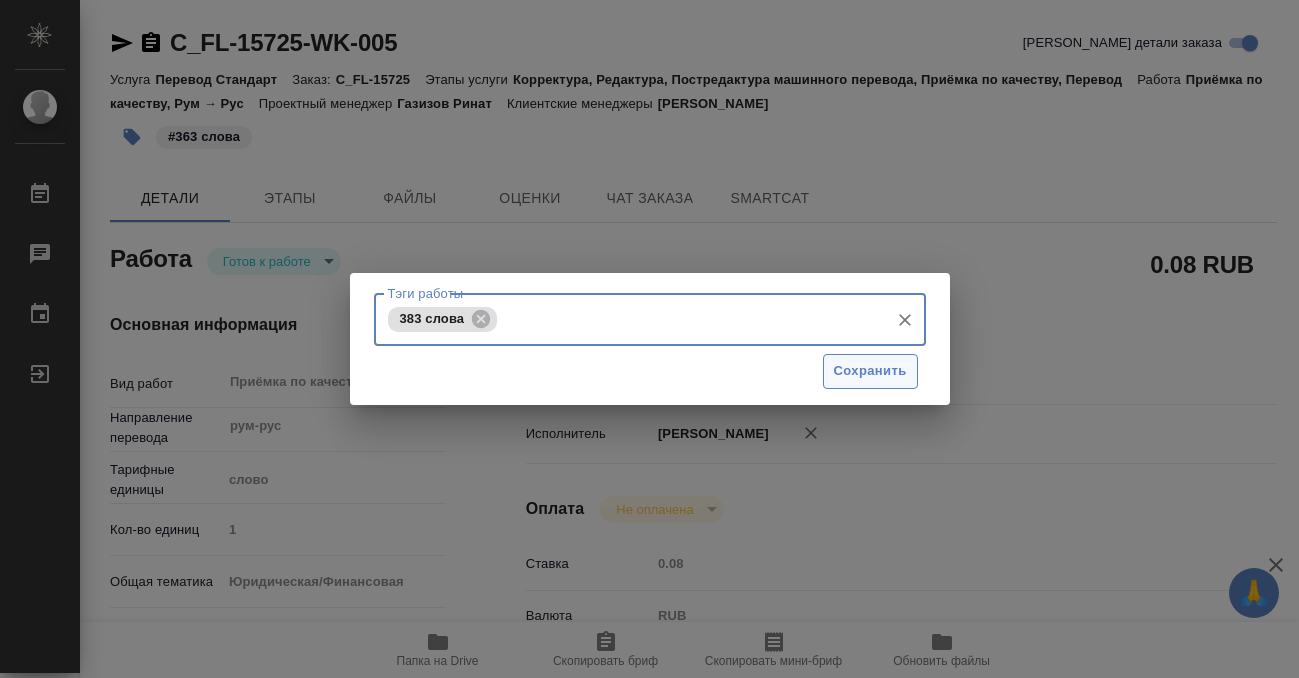 click on "Сохранить" at bounding box center (870, 371) 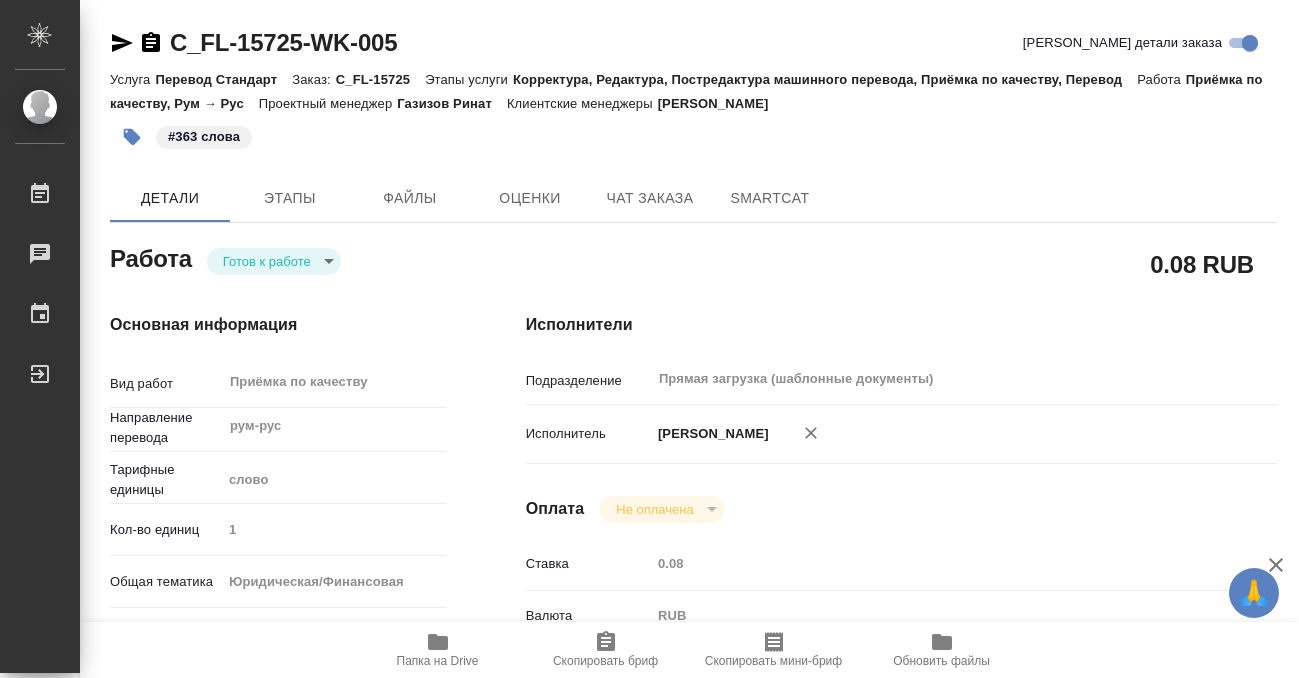 type on "readyForWork" 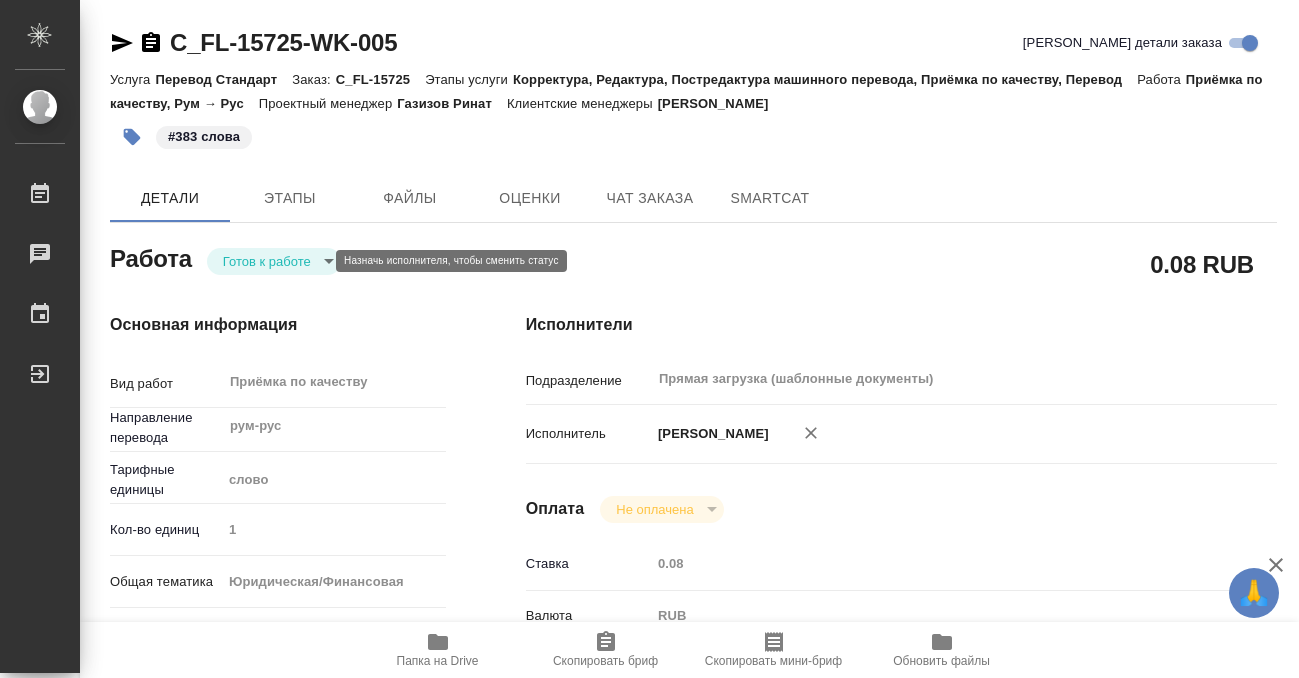 click on "🙏 .cls-1
fill:#fff;
AWATERA Kobzeva Elizaveta Работы 0 Чаты График Выйти C_FL-15725-WK-005 Кратко детали заказа Услуга Перевод Стандарт Заказ: C_FL-15725 Этапы услуги Корректура, Редактура, Постредактура машинного перевода, Приёмка по качеству, Перевод Работа Приёмка по качеству, Рум → Рус Проектный менеджер Газизов Ринат Клиентские менеджеры Димитриева Юлия #383 слова Детали Этапы Файлы Оценки Чат заказа SmartCat Работа Готов к работе readyForWork 0.08 RUB Основная информация Вид работ Приёмка по качеству x ​ Направление перевода рум-рус ​ Тарифные единицы слово 5a8b1489cc6b4906c91bfd90 1 yr-fn" at bounding box center [649, 339] 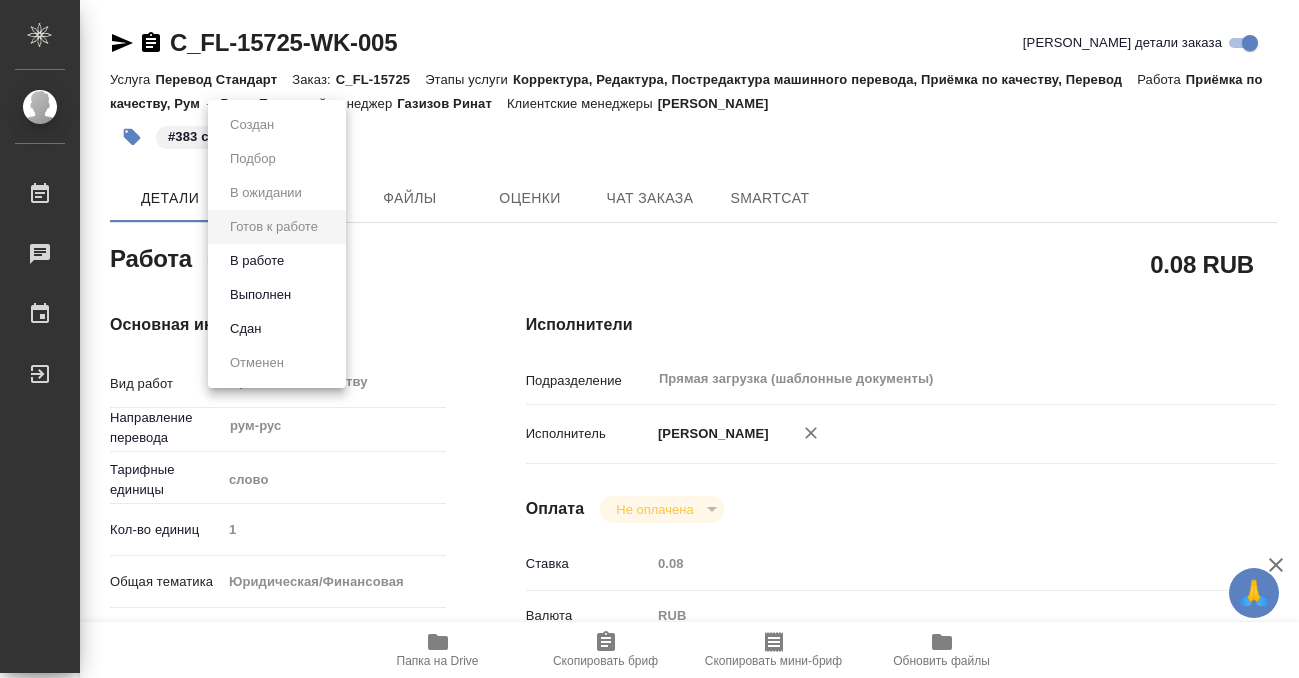 click on "Выполнен" at bounding box center [277, 295] 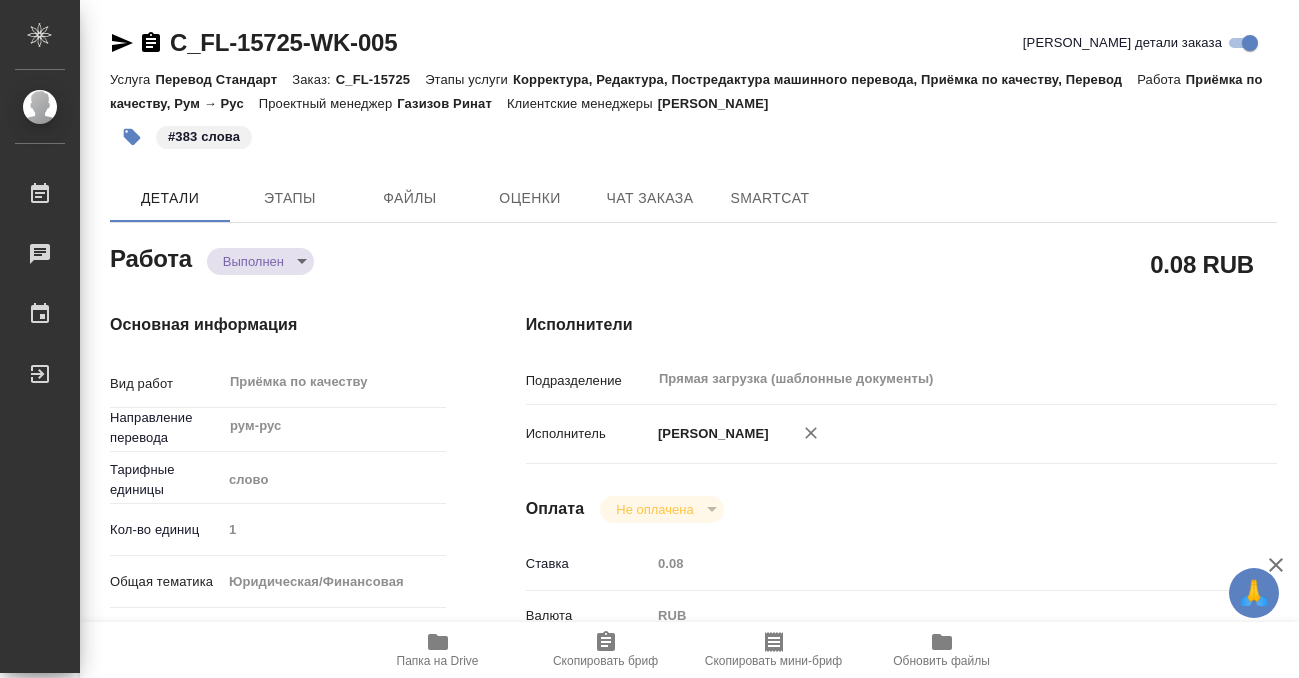 type on "x" 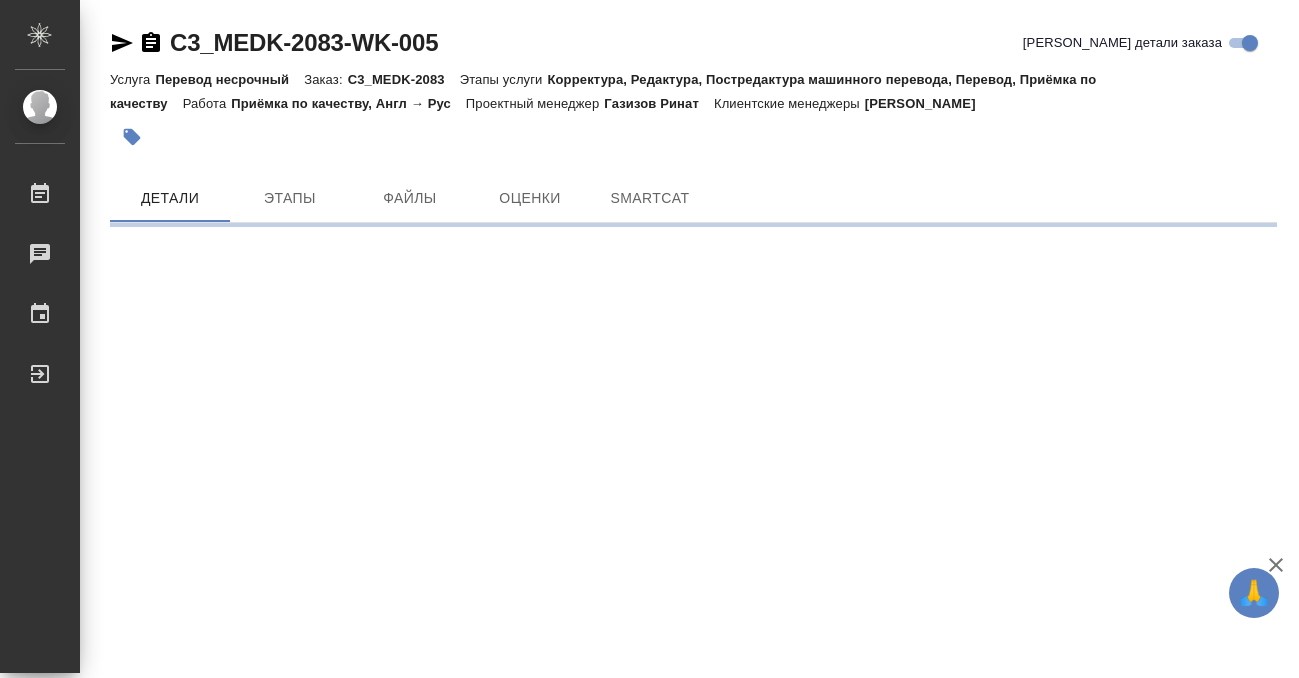 scroll, scrollTop: 0, scrollLeft: 0, axis: both 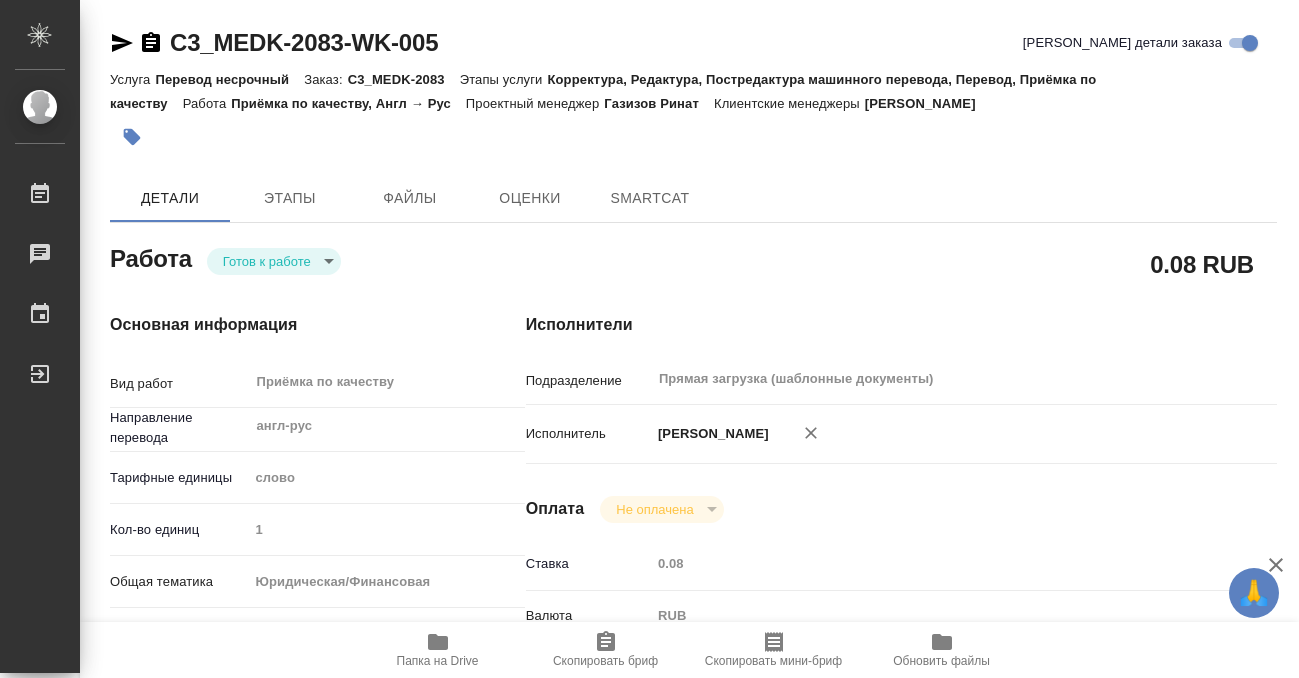 type on "x" 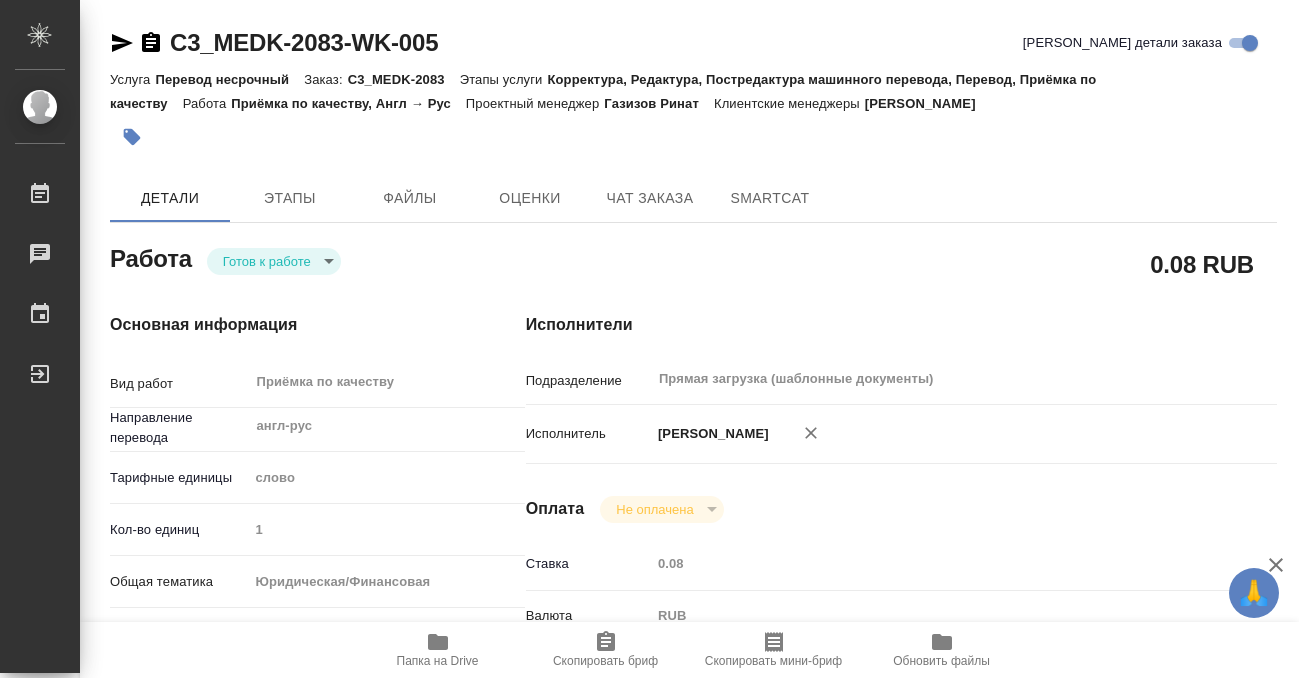 type on "x" 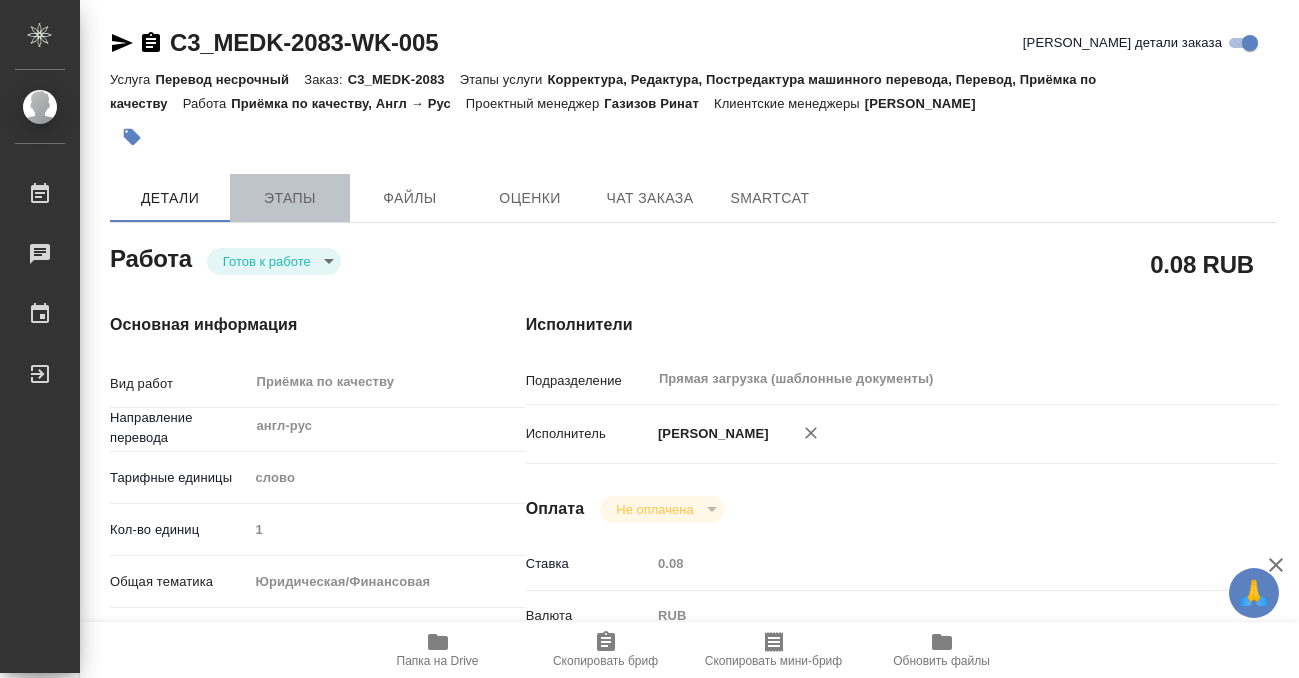 click on "Этапы" at bounding box center (290, 198) 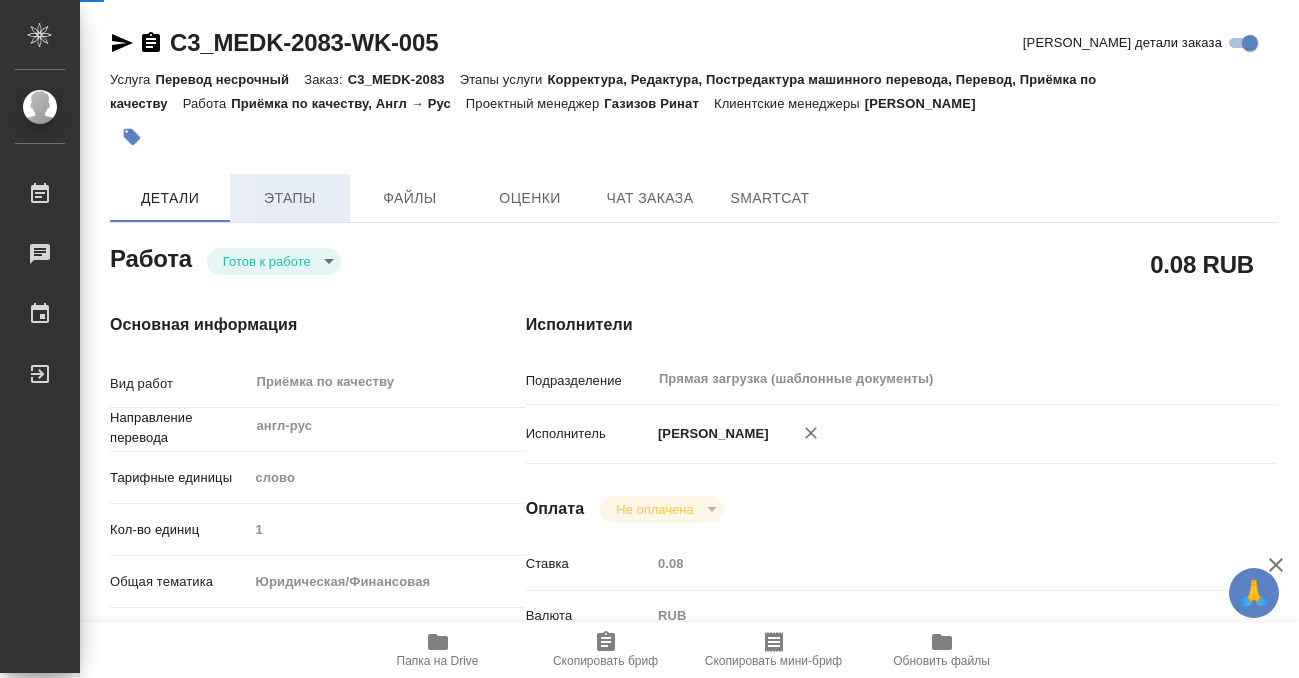 type on "x" 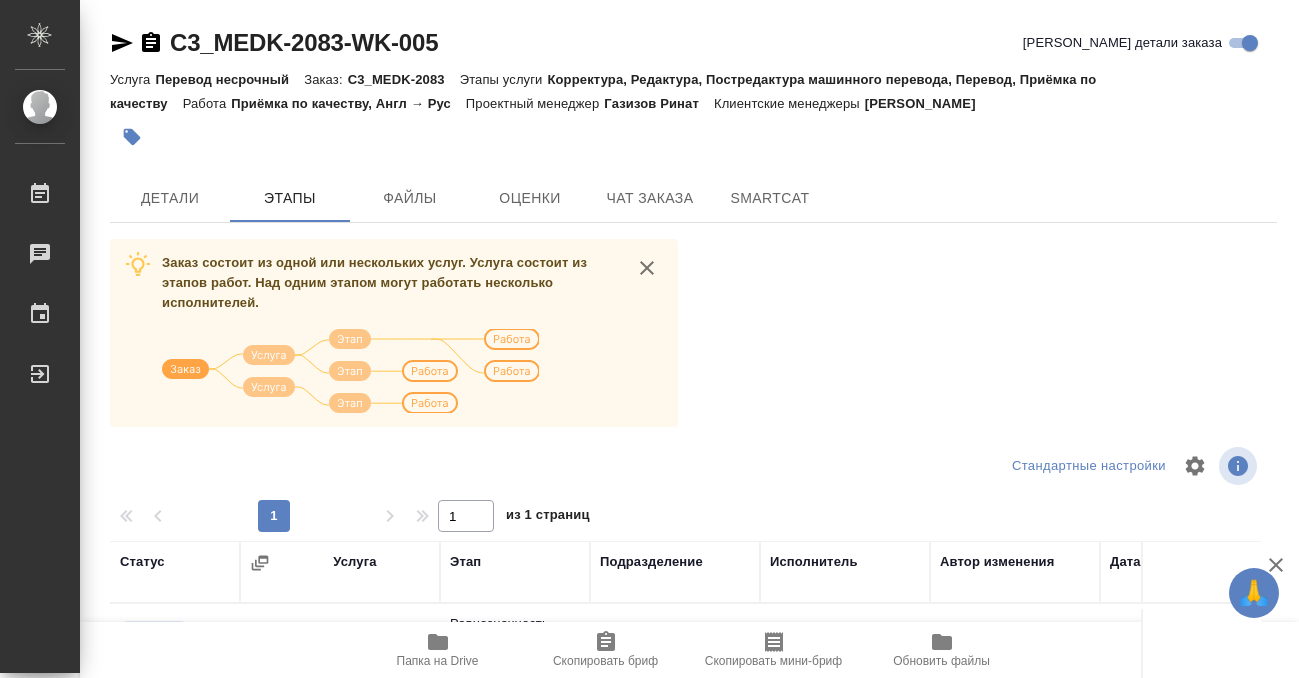 scroll, scrollTop: 313, scrollLeft: 0, axis: vertical 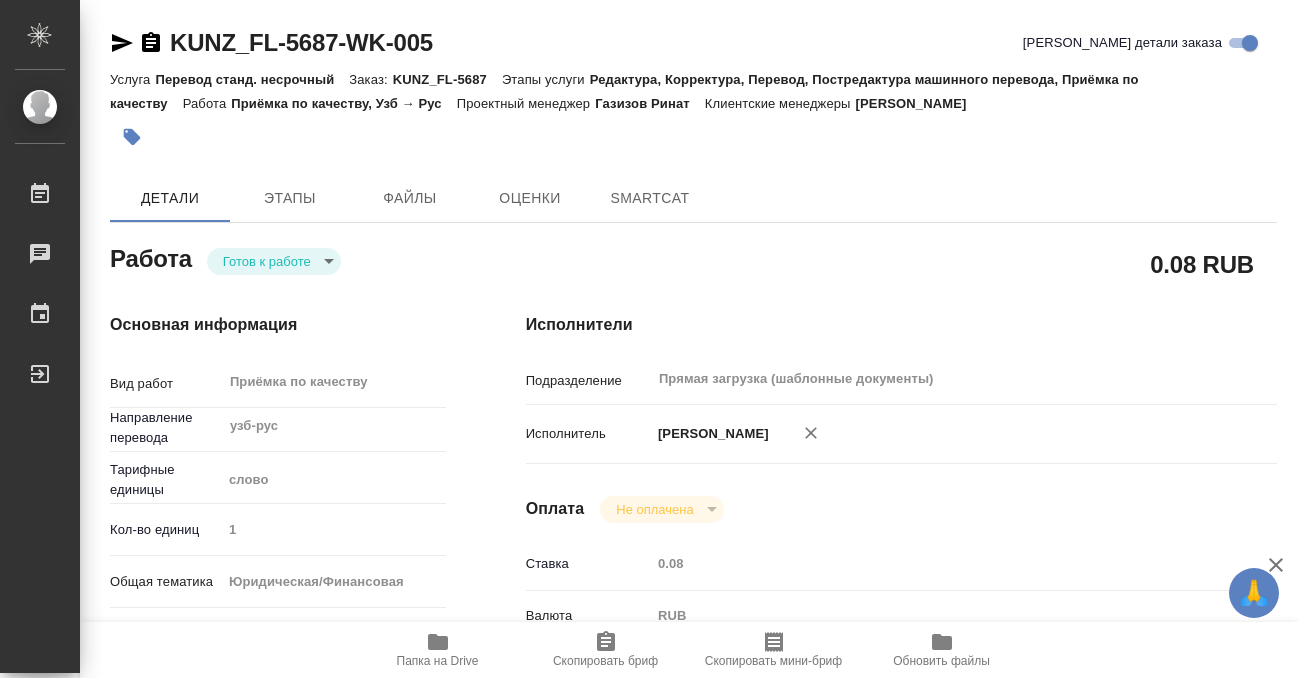 type on "x" 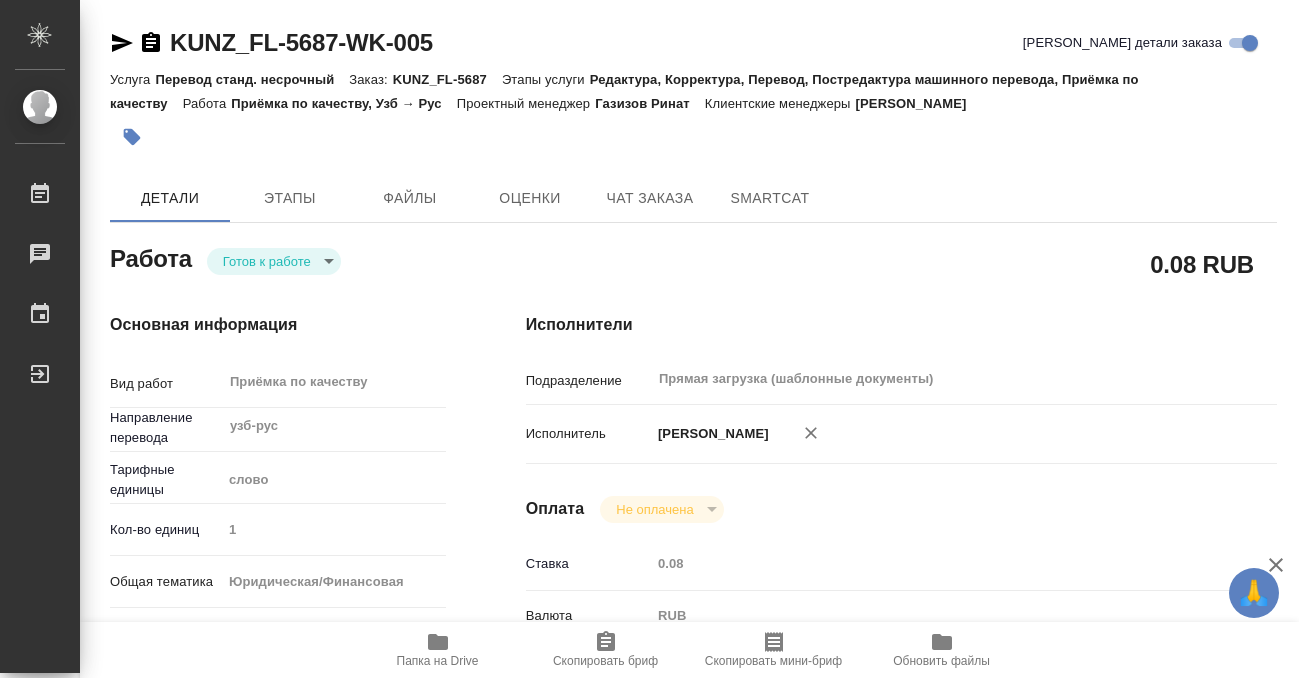 type on "x" 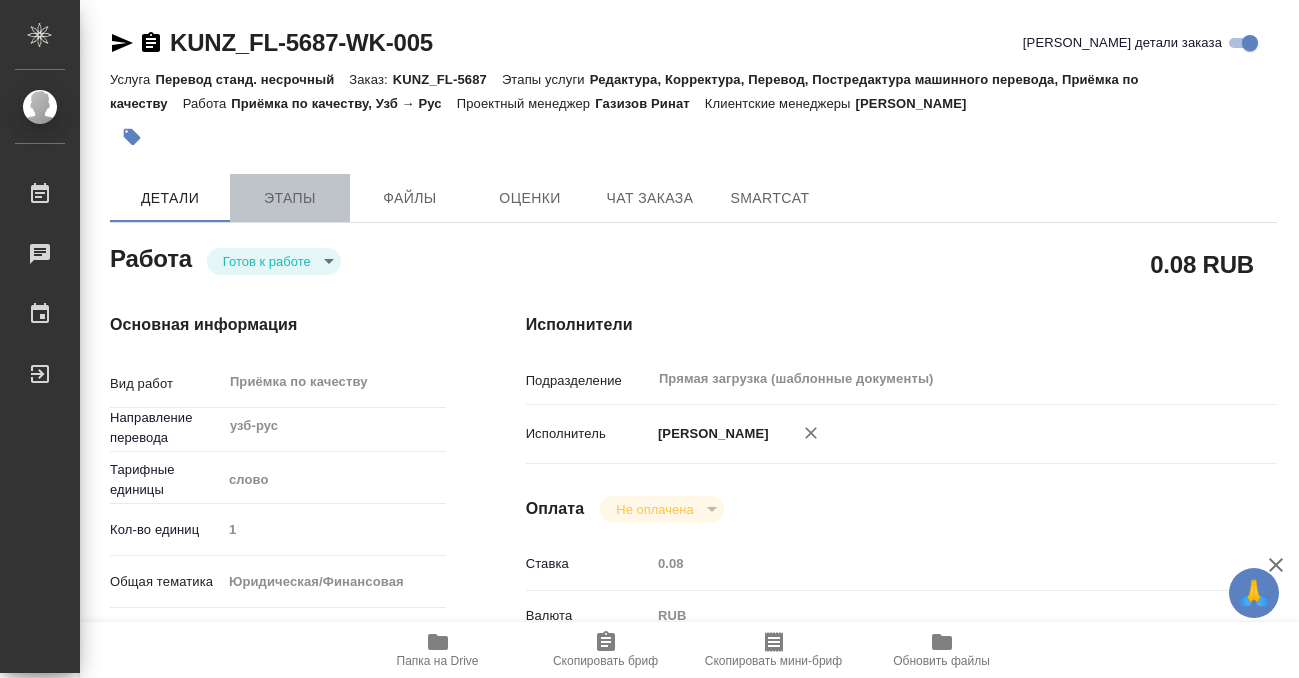 click on "Этапы" at bounding box center (290, 198) 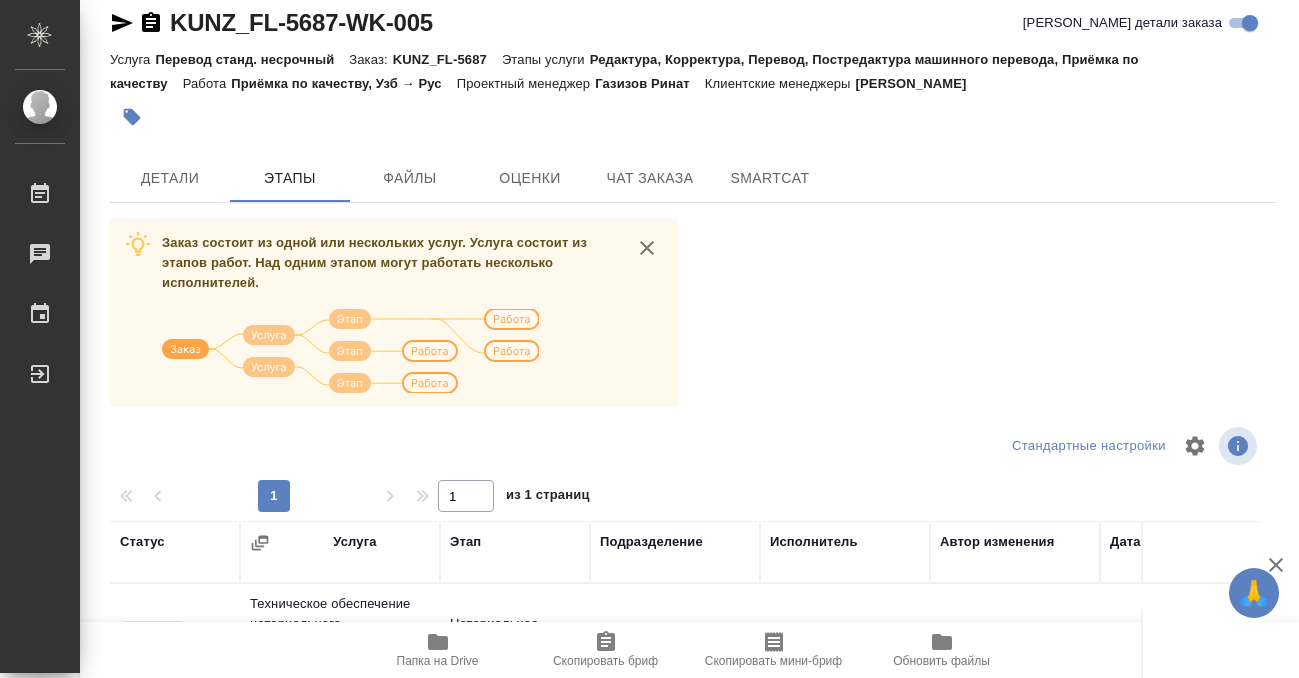 scroll, scrollTop: 0, scrollLeft: 0, axis: both 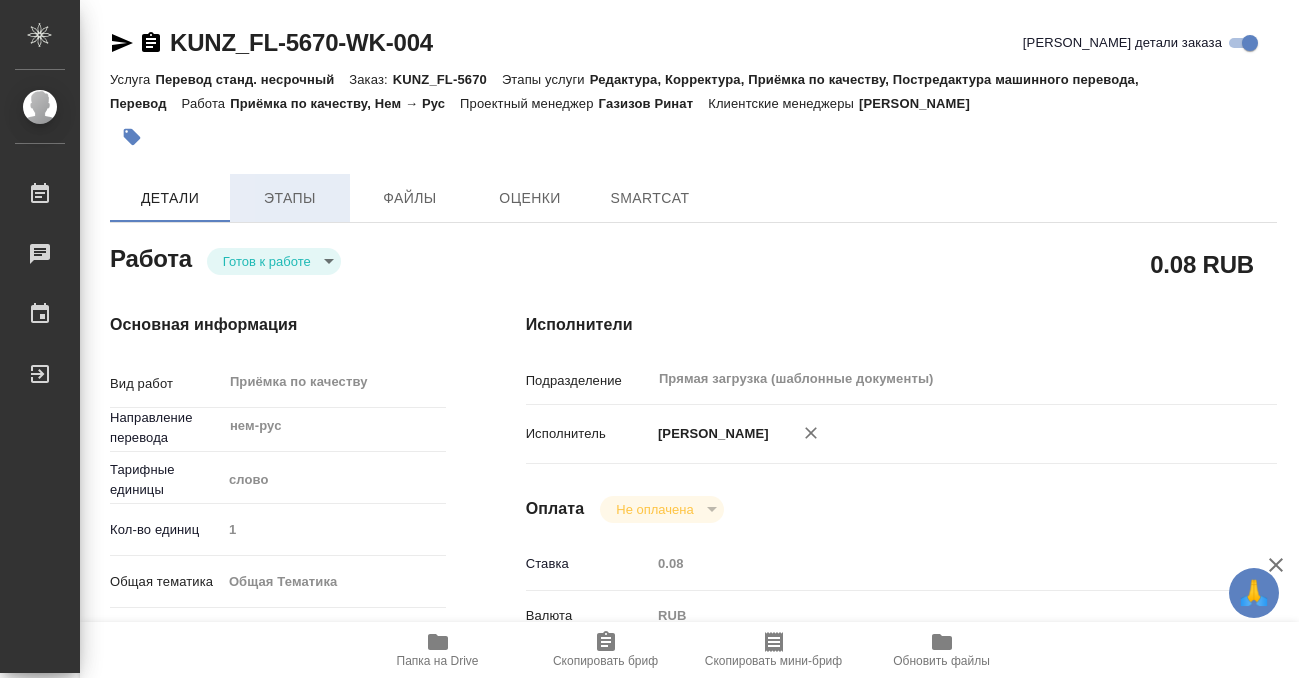 type on "x" 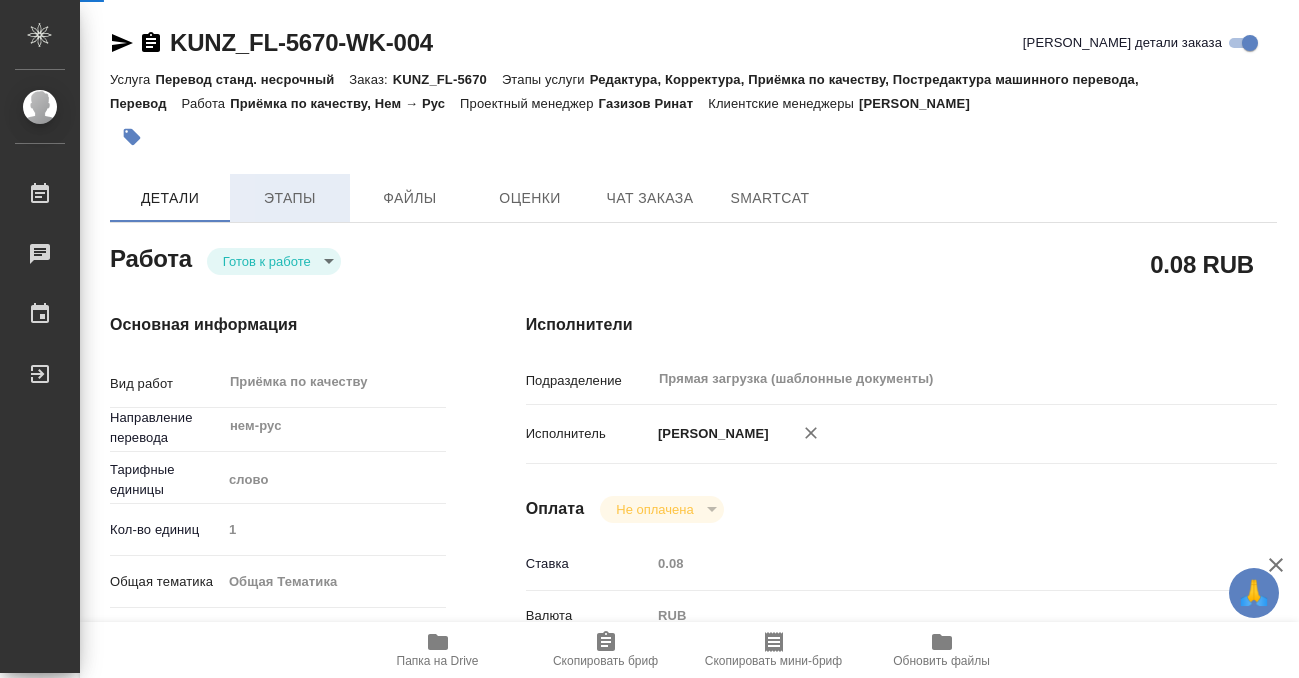 type on "x" 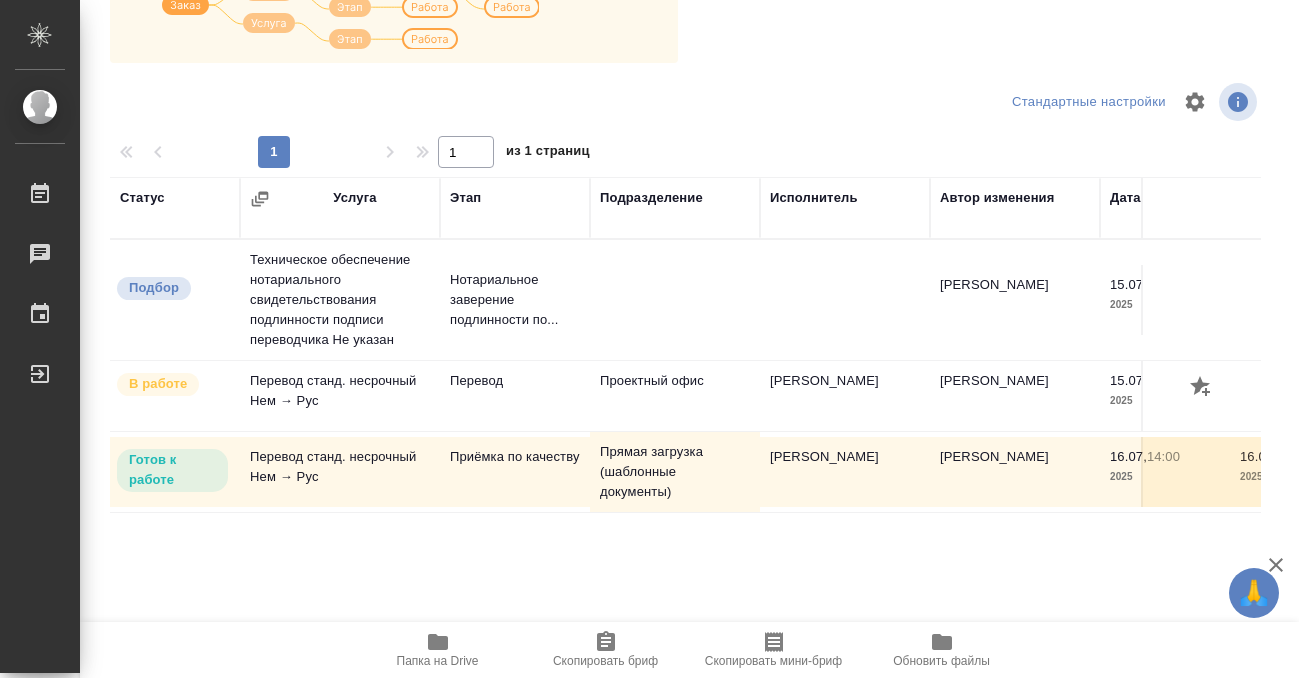 scroll, scrollTop: 0, scrollLeft: 0, axis: both 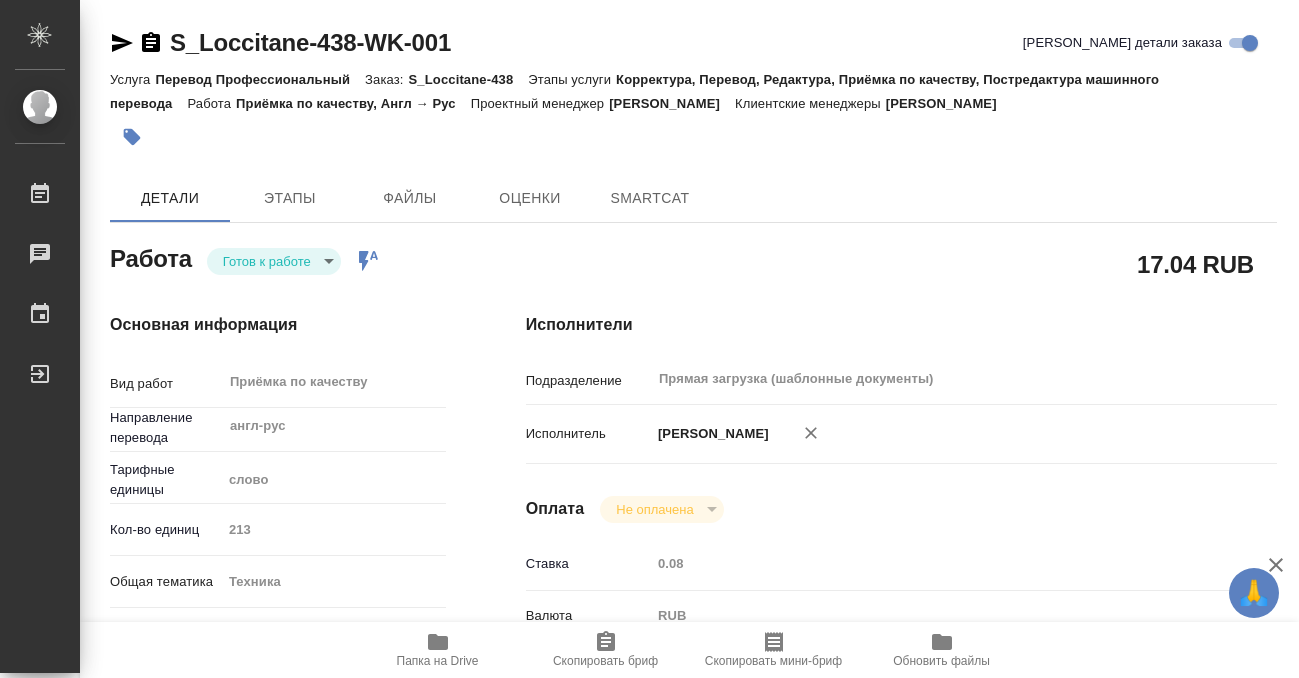 type on "x" 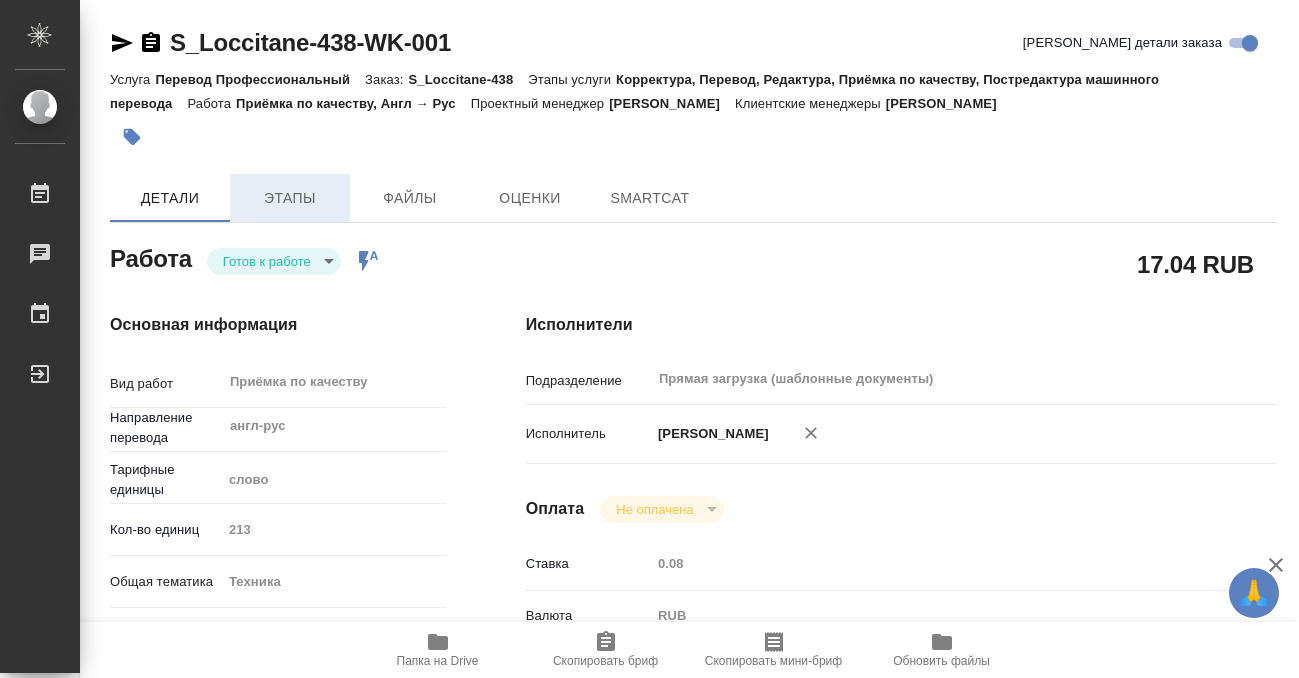 type on "x" 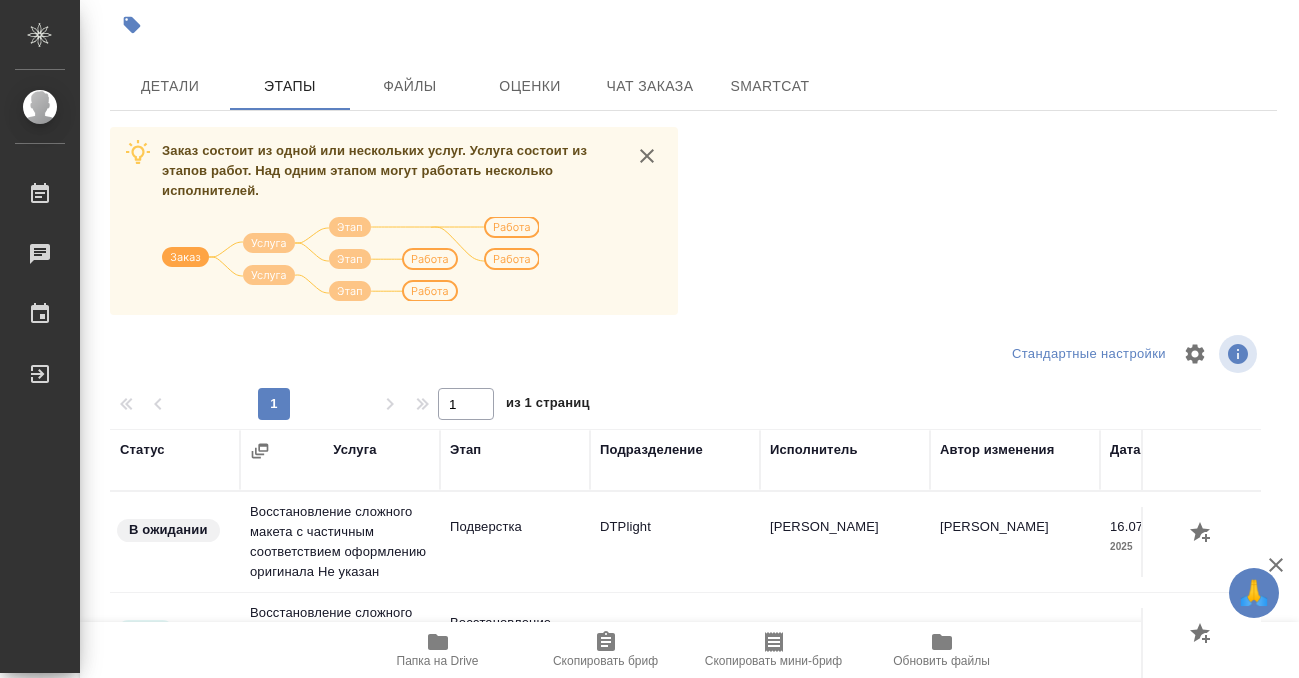 scroll, scrollTop: 364, scrollLeft: 0, axis: vertical 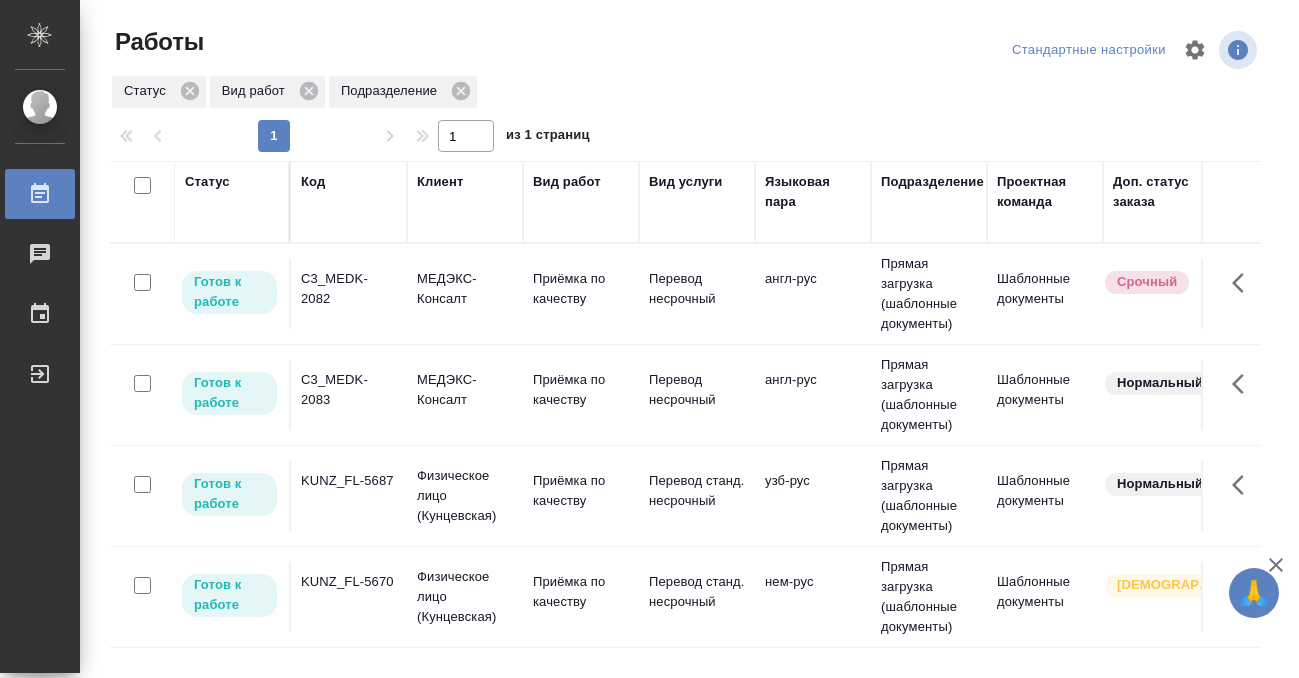 click on "Код" at bounding box center (313, 182) 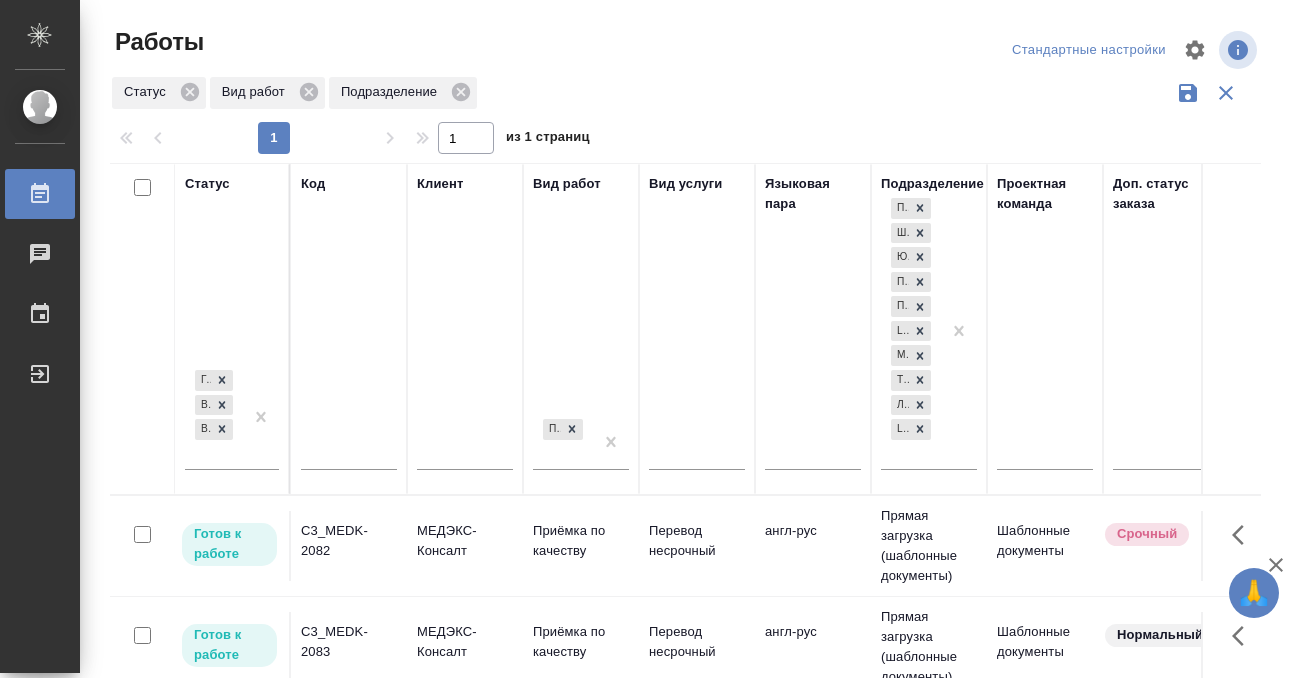 click at bounding box center [349, 456] 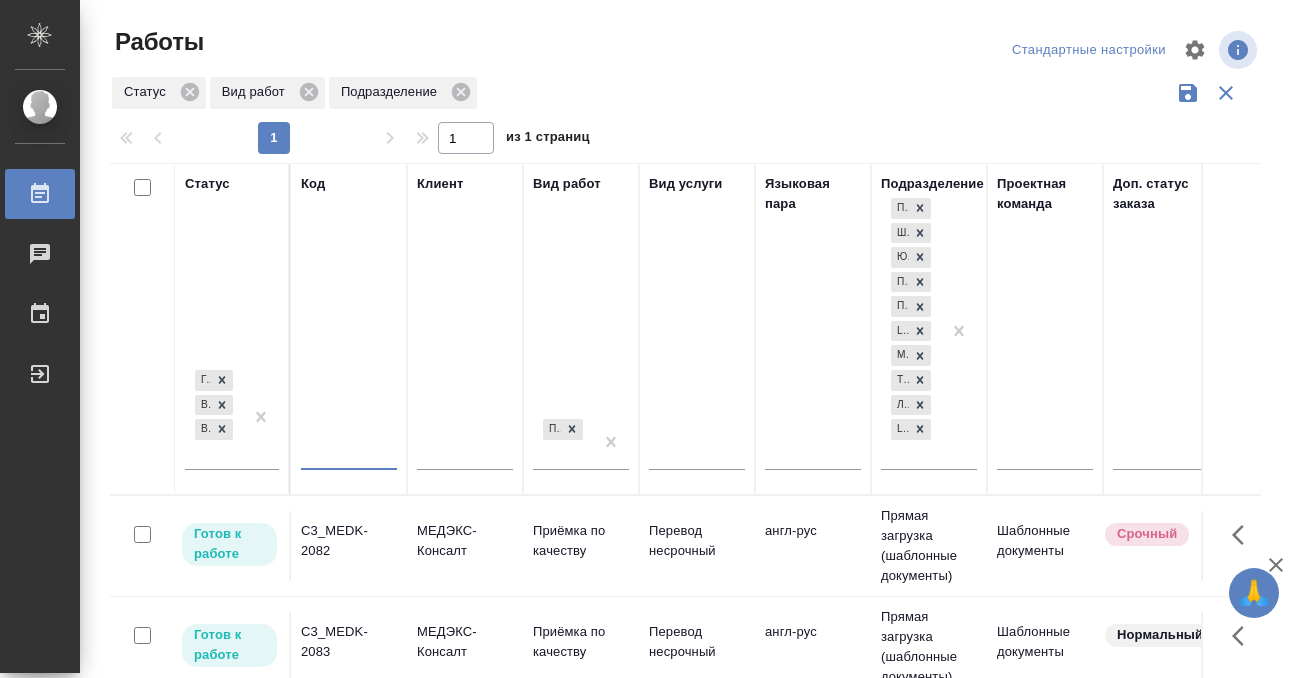 paste on "T_FL-25776" 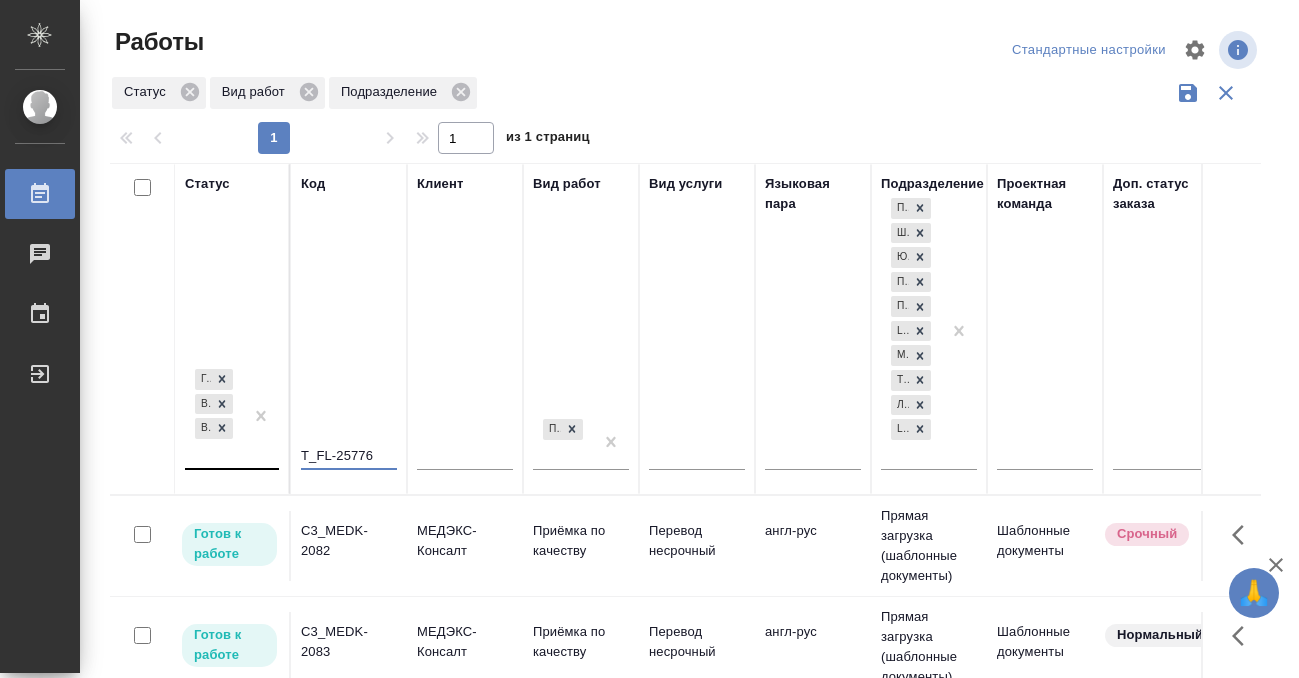 type on "T_FL-25776" 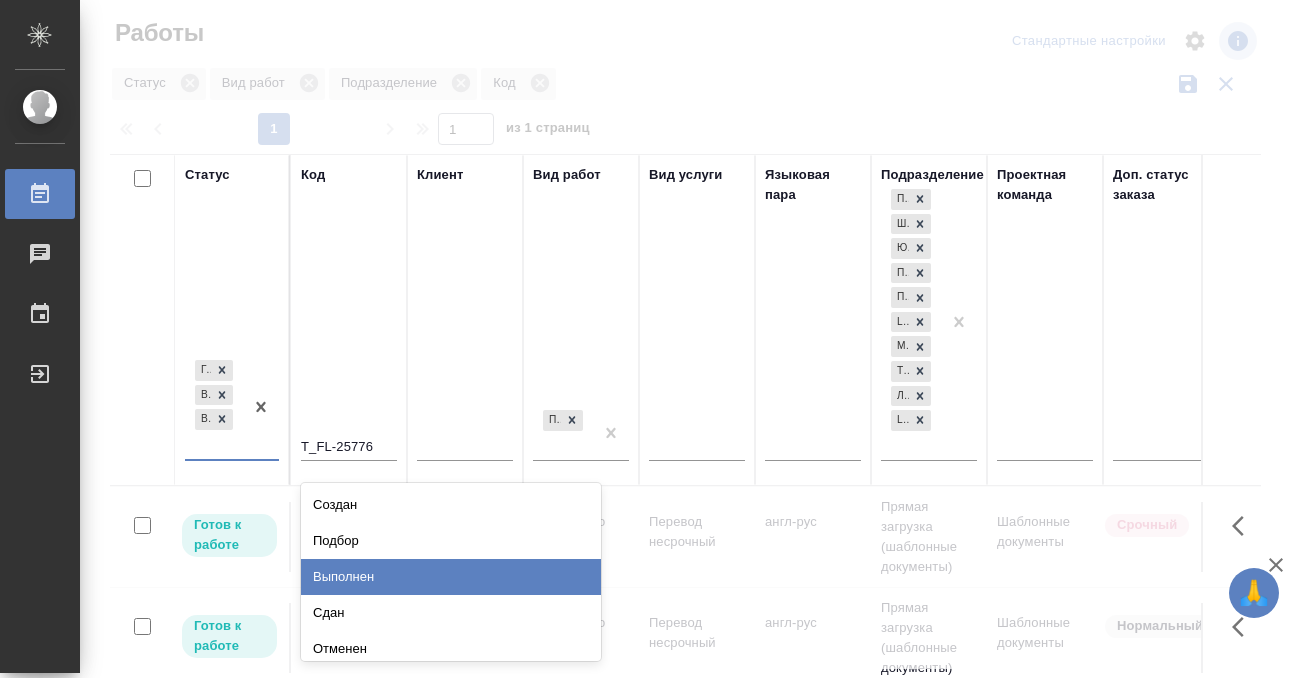 scroll, scrollTop: 10, scrollLeft: 0, axis: vertical 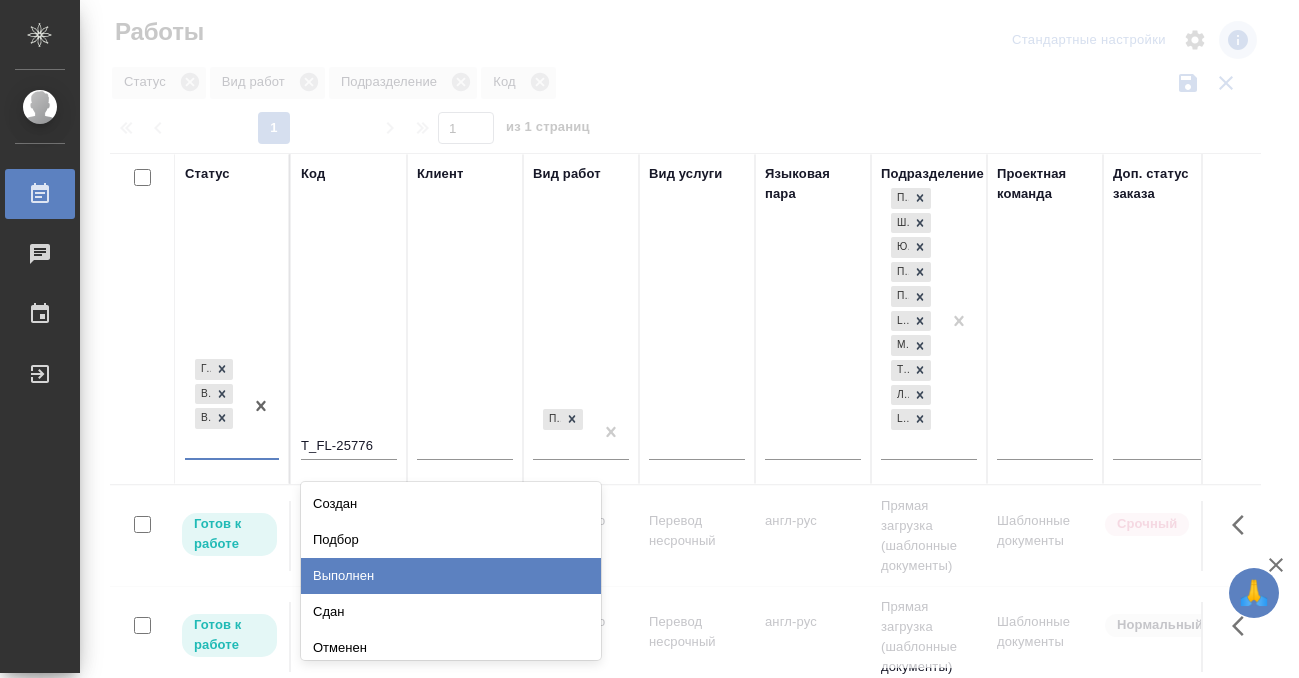 click on "Сдан" at bounding box center [451, 612] 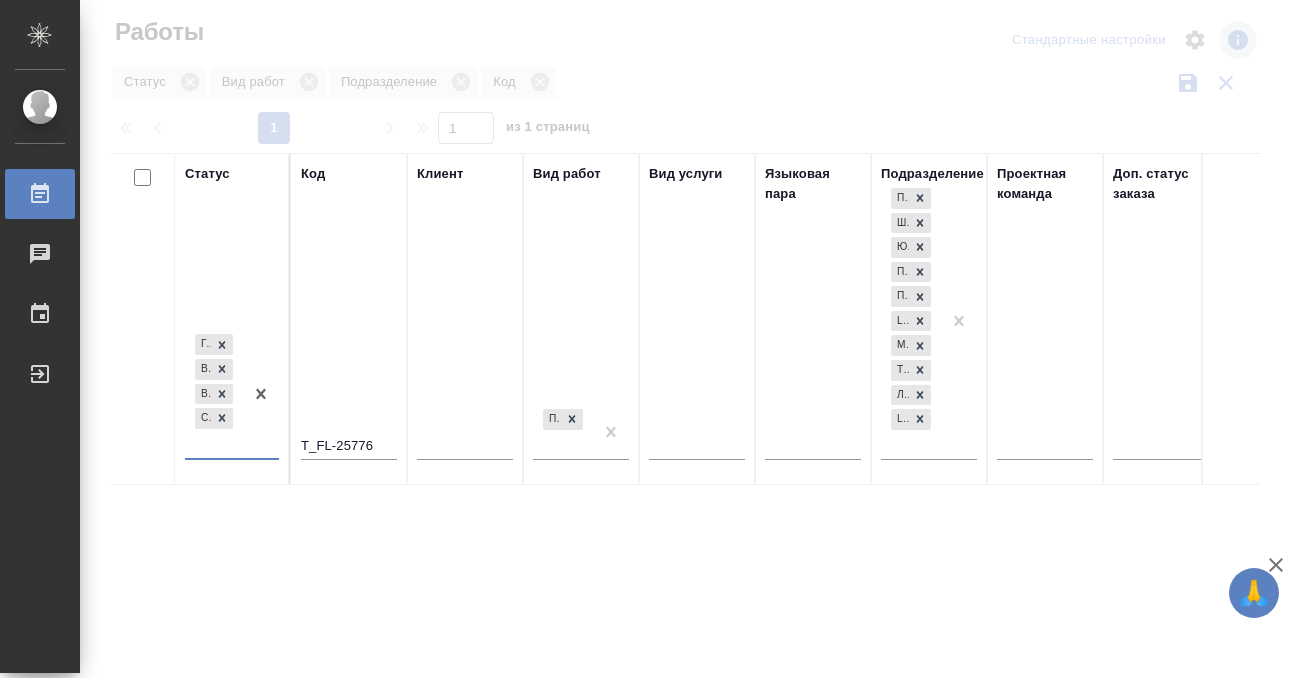 scroll, scrollTop: 10, scrollLeft: 0, axis: vertical 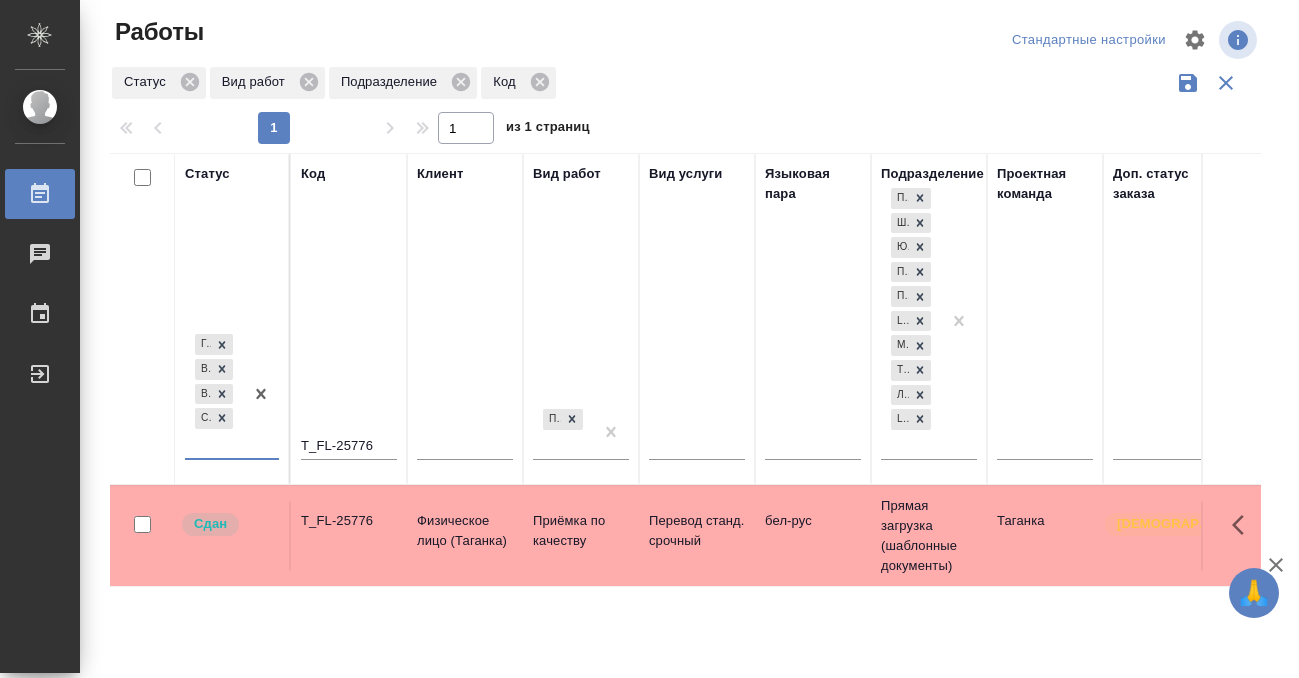 click on "Физическое лицо (Таганка)" at bounding box center [465, 536] 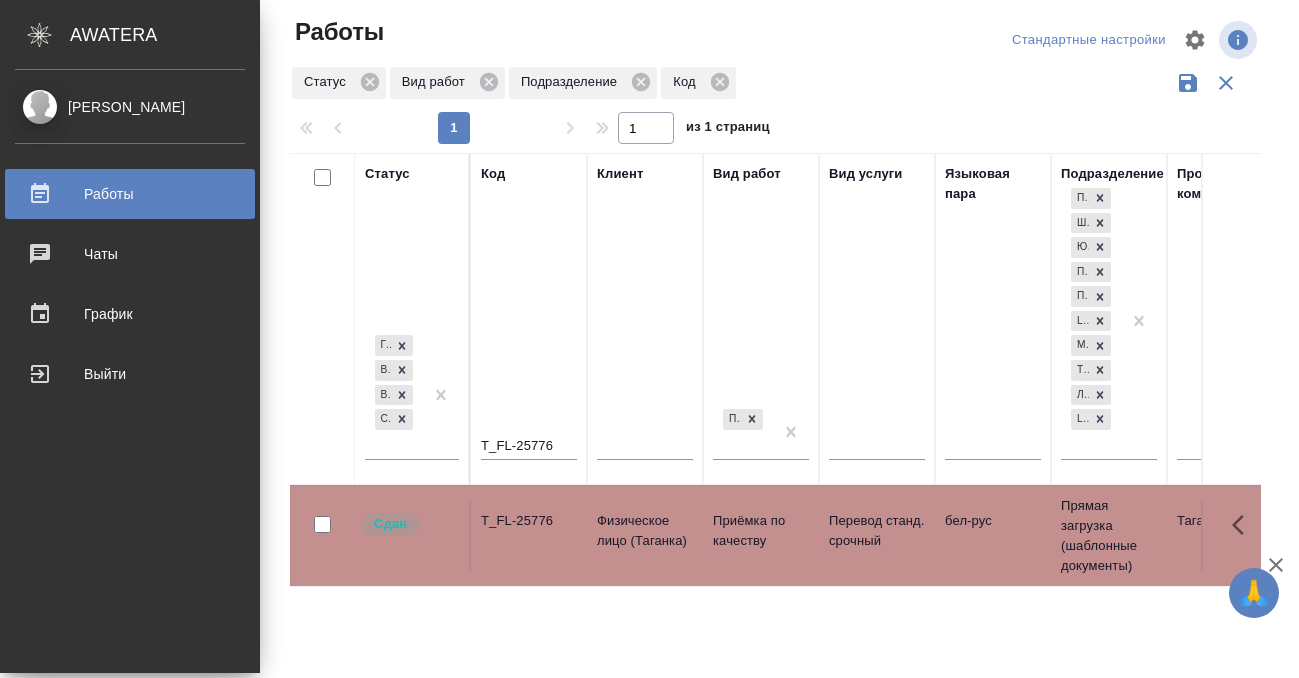 click on "Работы" at bounding box center [130, 194] 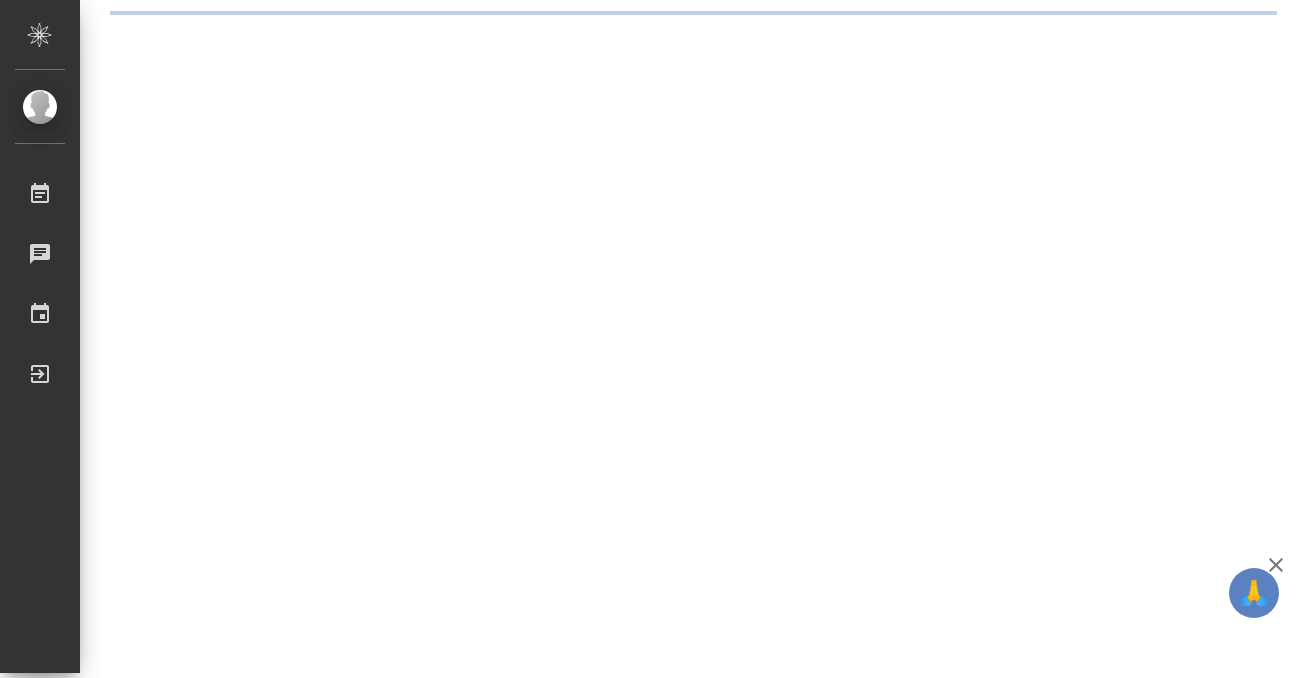 scroll, scrollTop: 0, scrollLeft: 0, axis: both 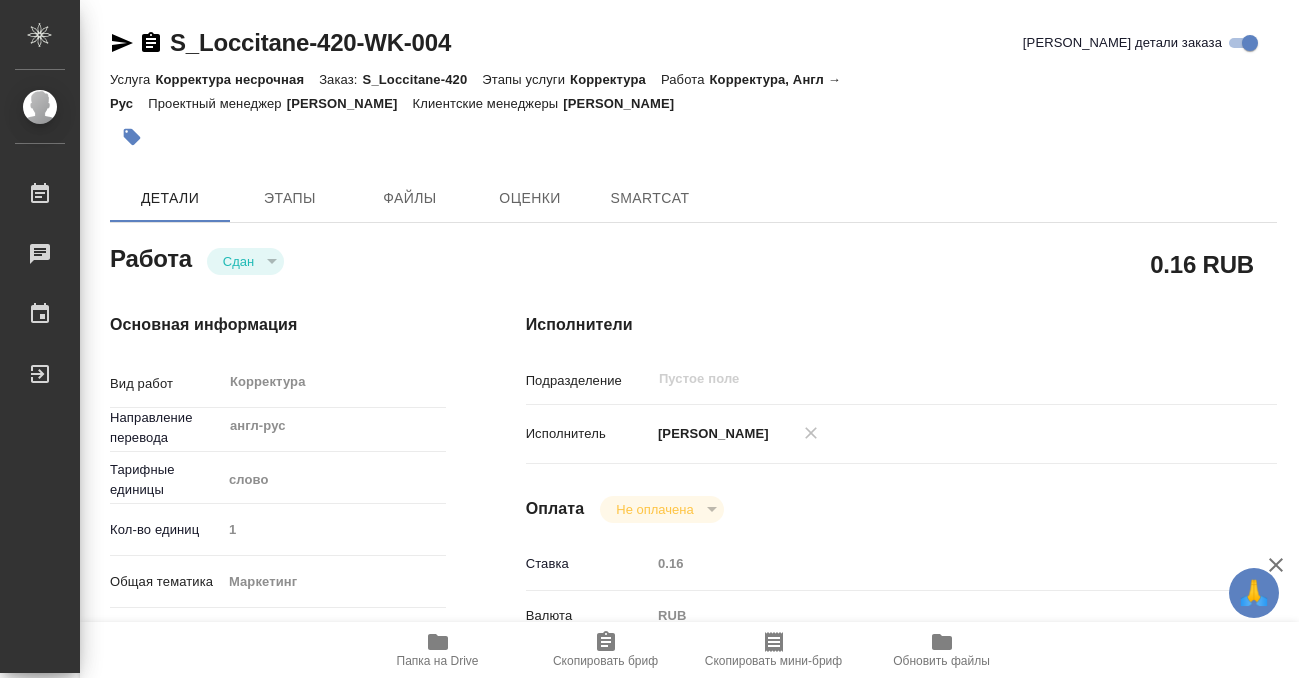 type on "x" 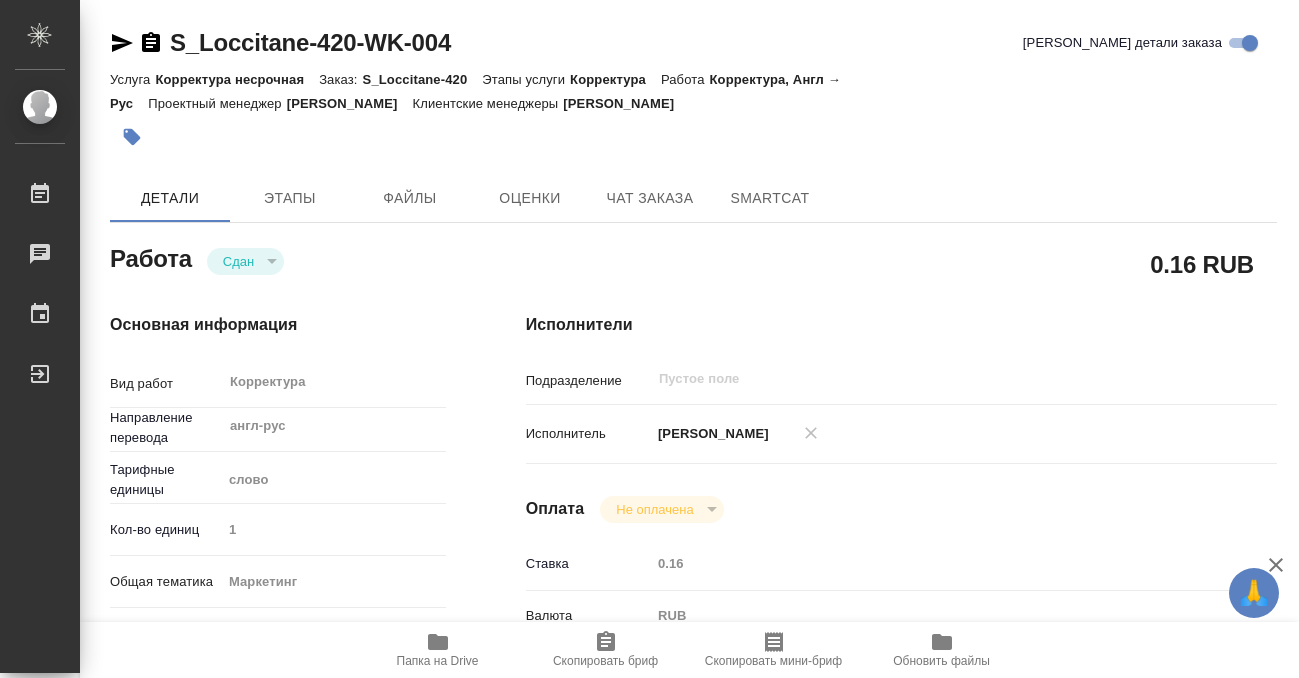 type on "x" 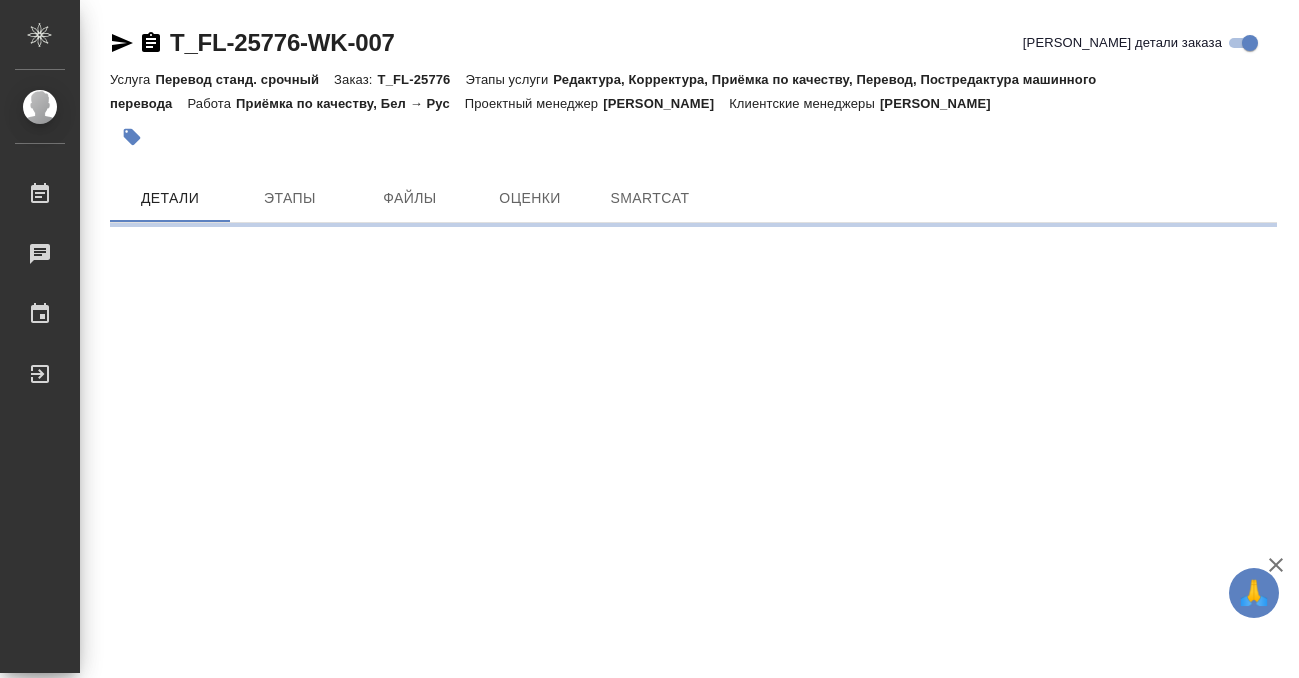 scroll, scrollTop: 0, scrollLeft: 0, axis: both 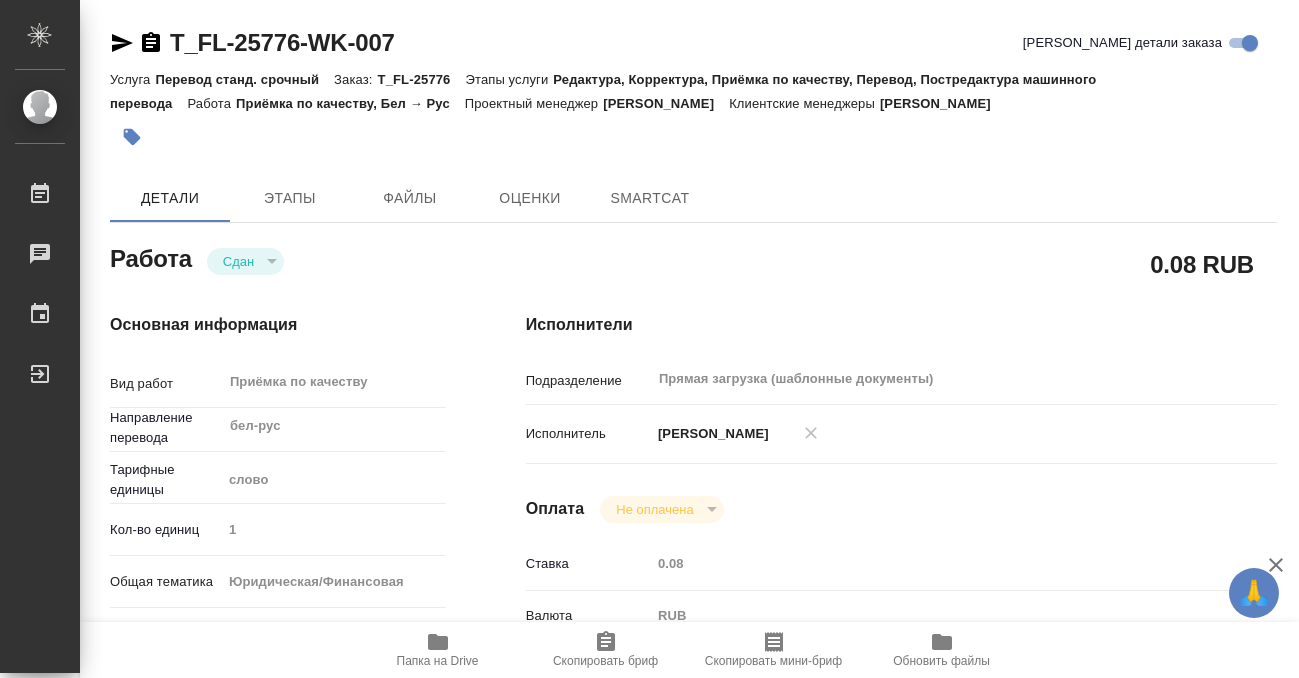 type on "x" 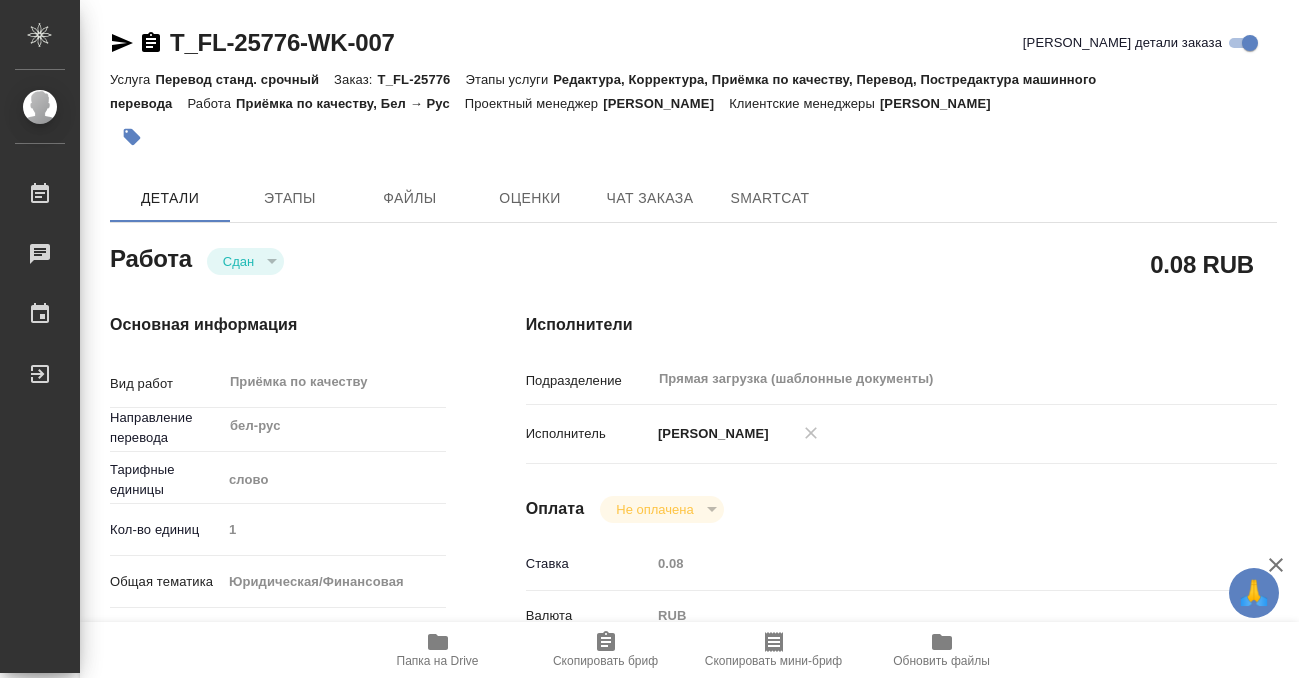 type on "x" 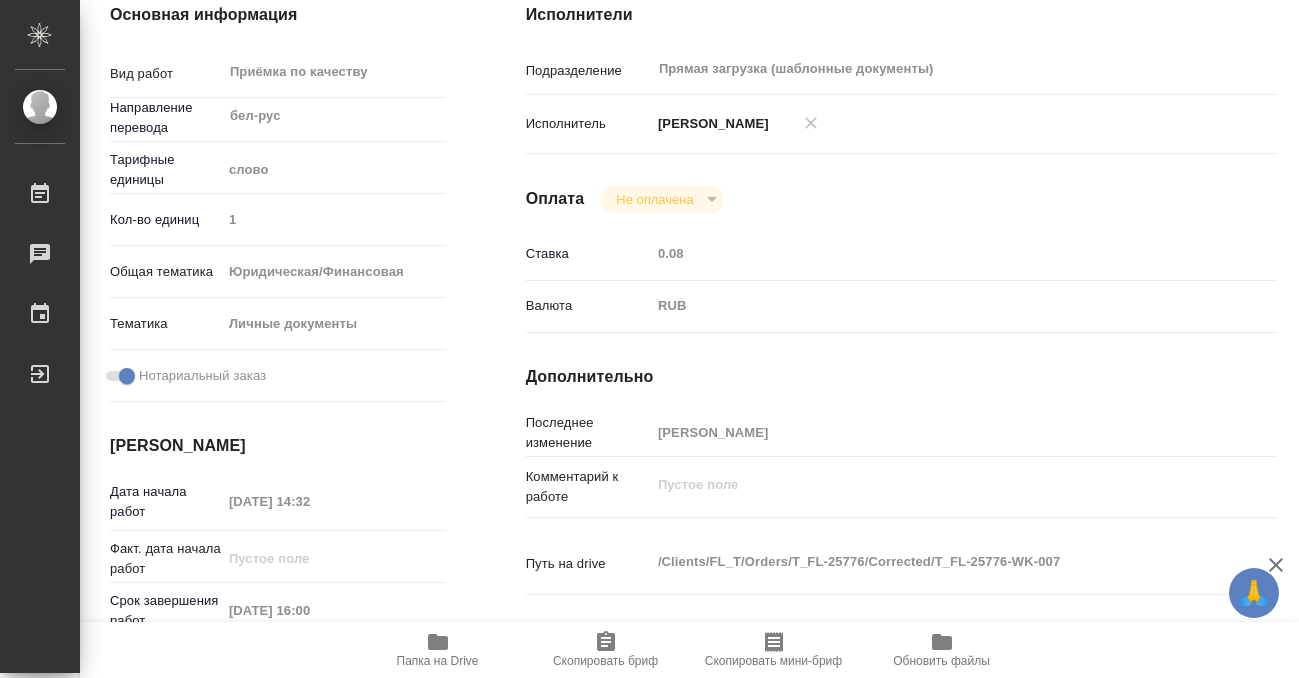 type on "x" 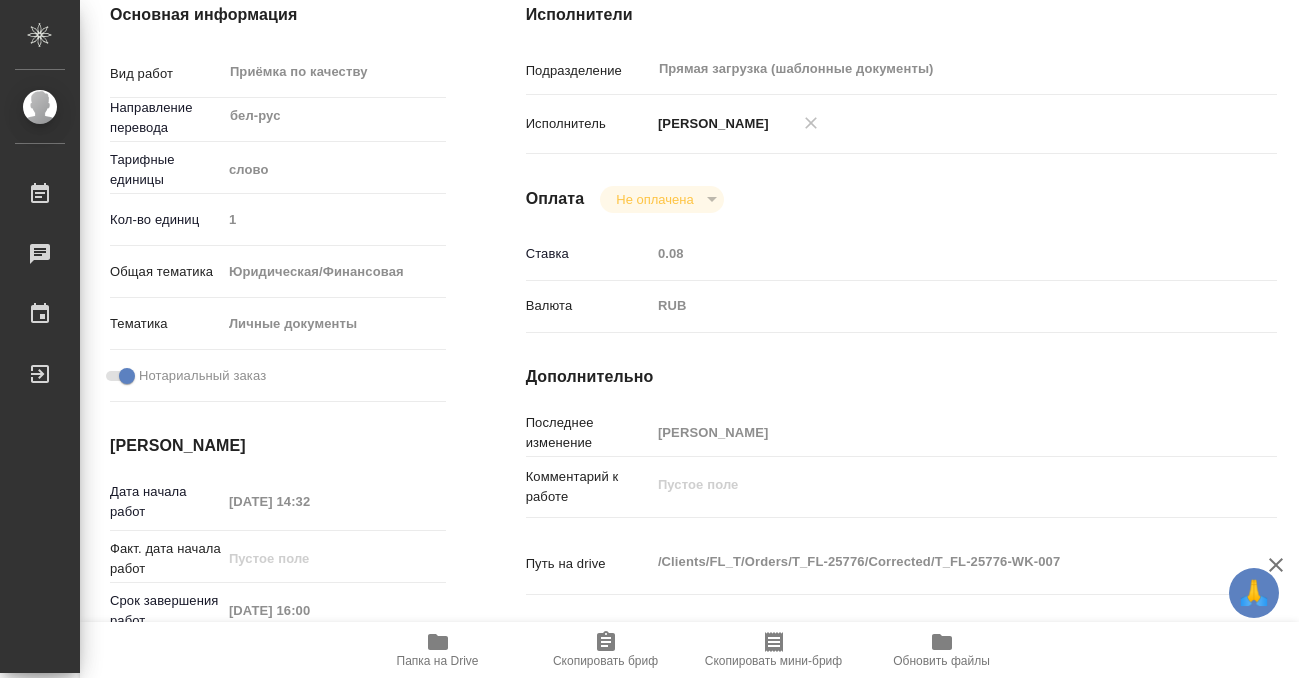 type on "x" 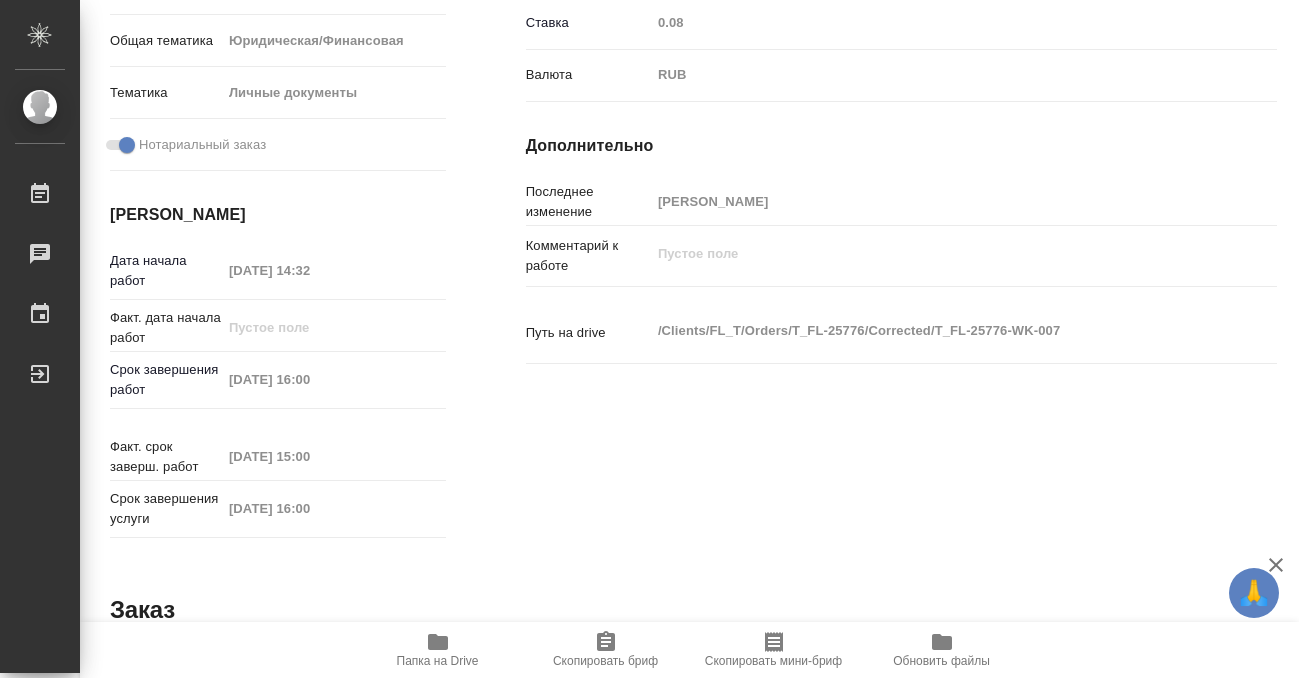 scroll, scrollTop: 0, scrollLeft: 0, axis: both 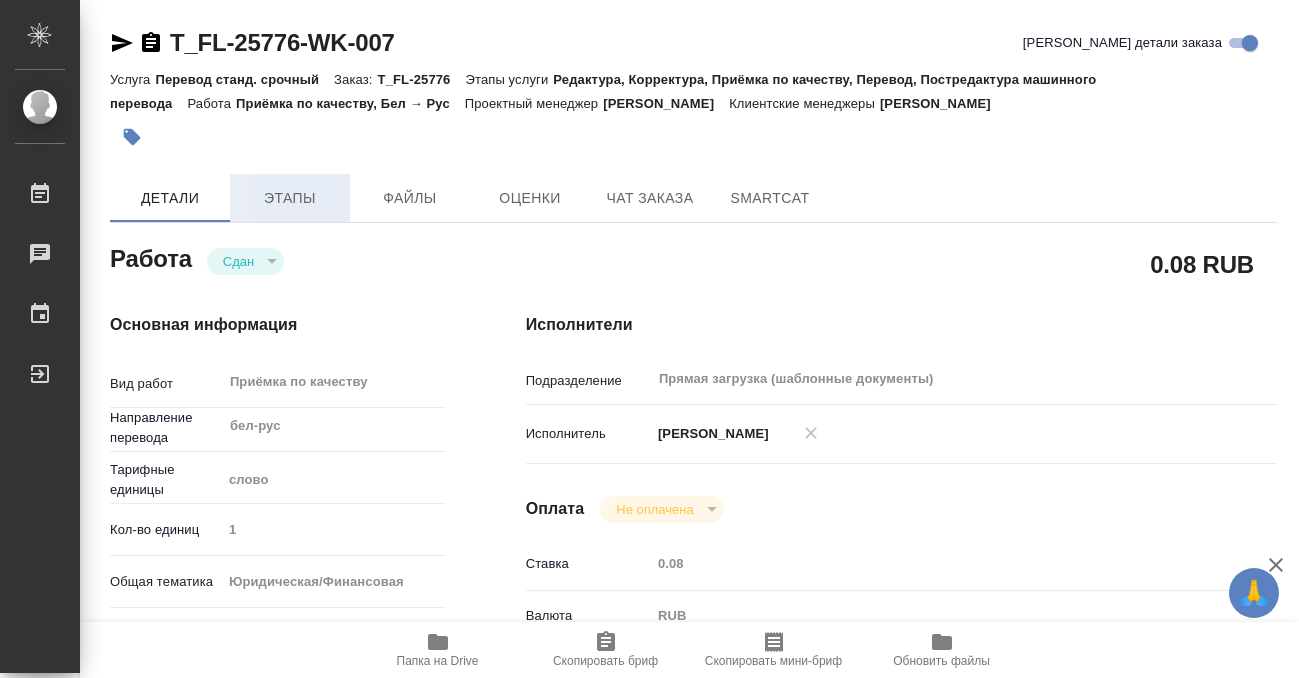 click on "Этапы" at bounding box center [290, 198] 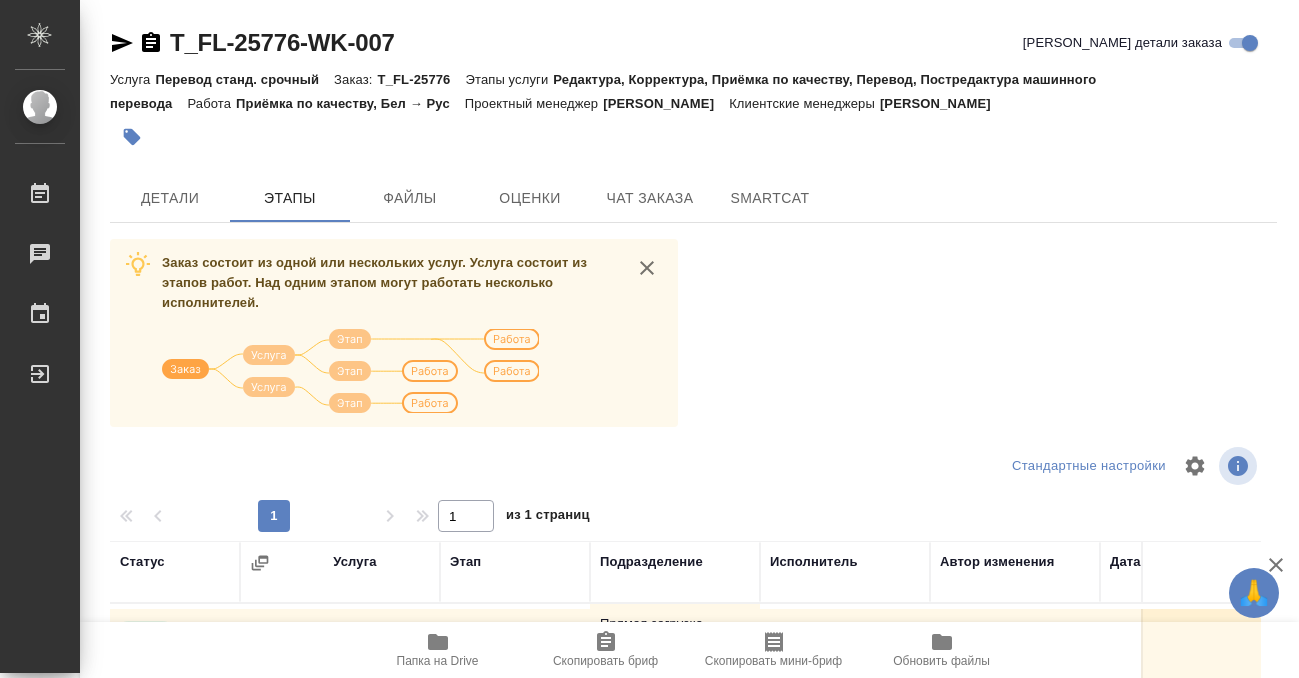 scroll, scrollTop: 364, scrollLeft: 0, axis: vertical 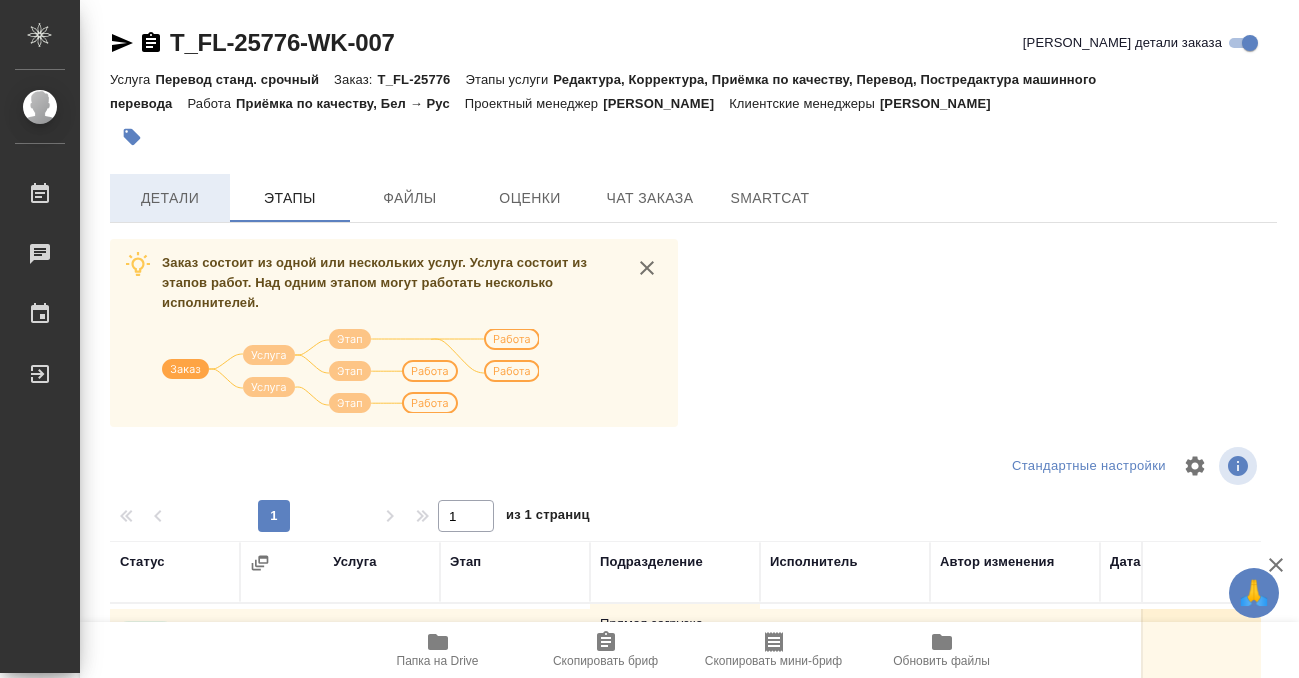 click on "Детали" at bounding box center [170, 198] 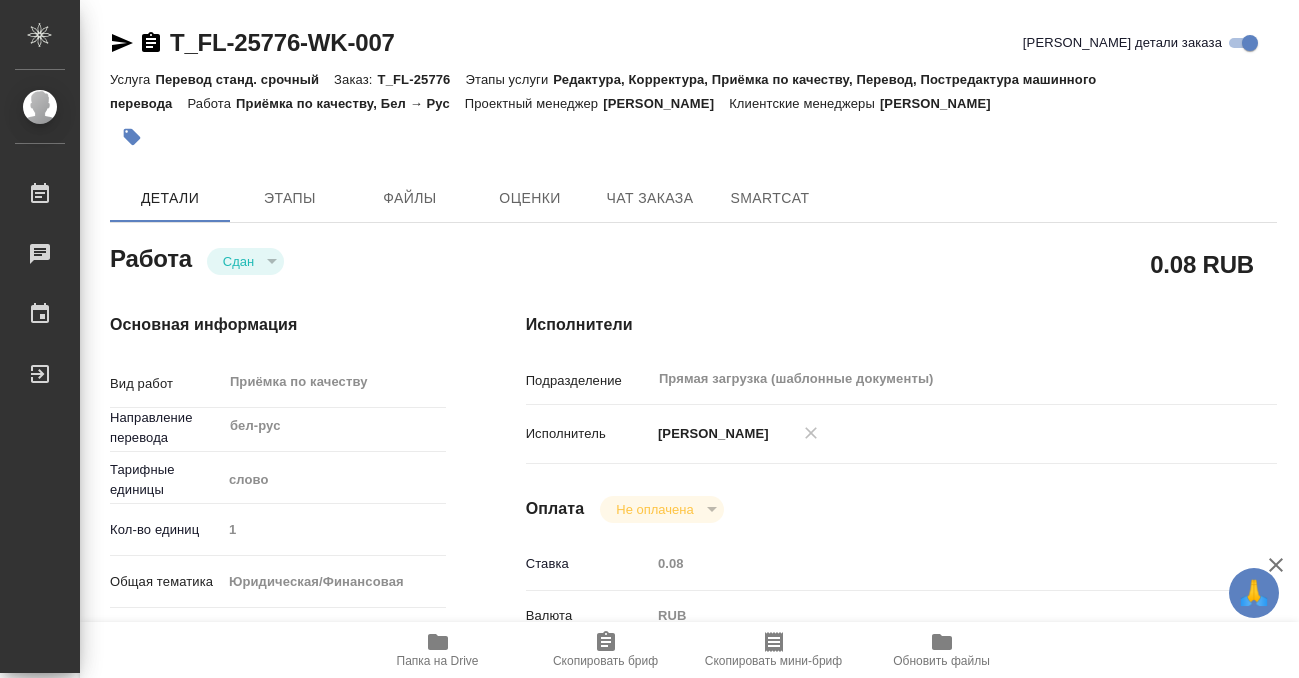 type on "x" 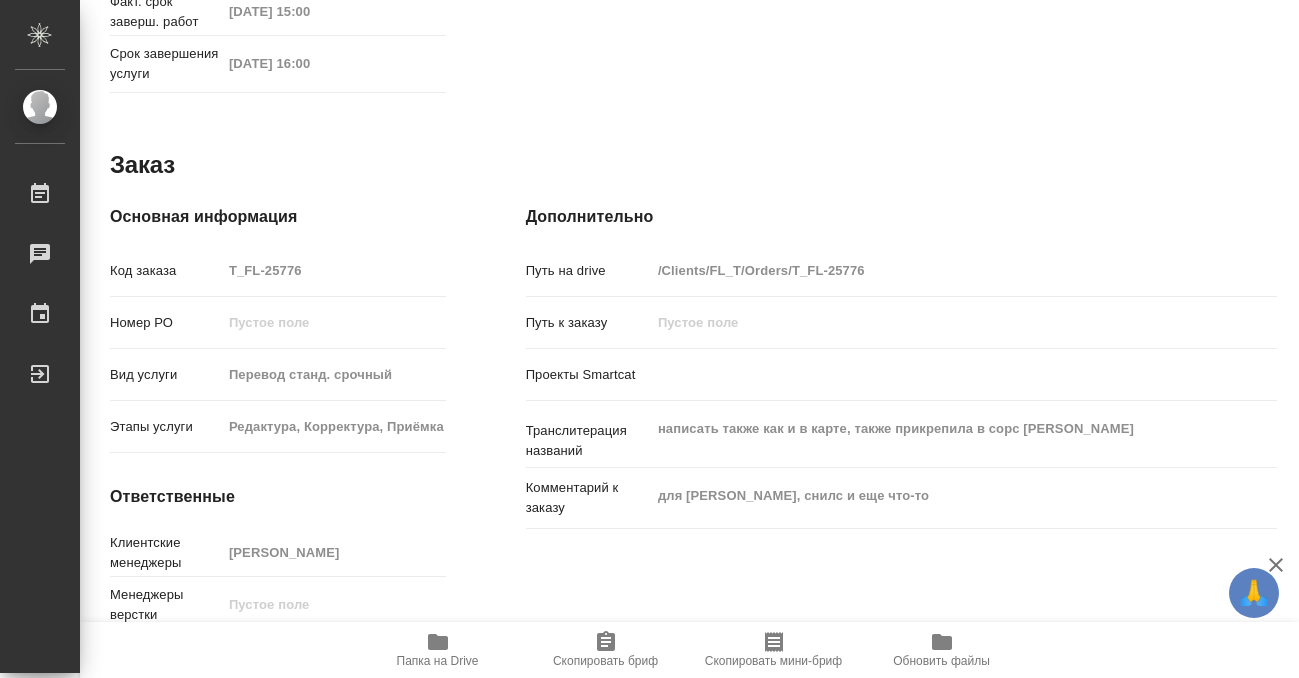 scroll, scrollTop: 1068, scrollLeft: 0, axis: vertical 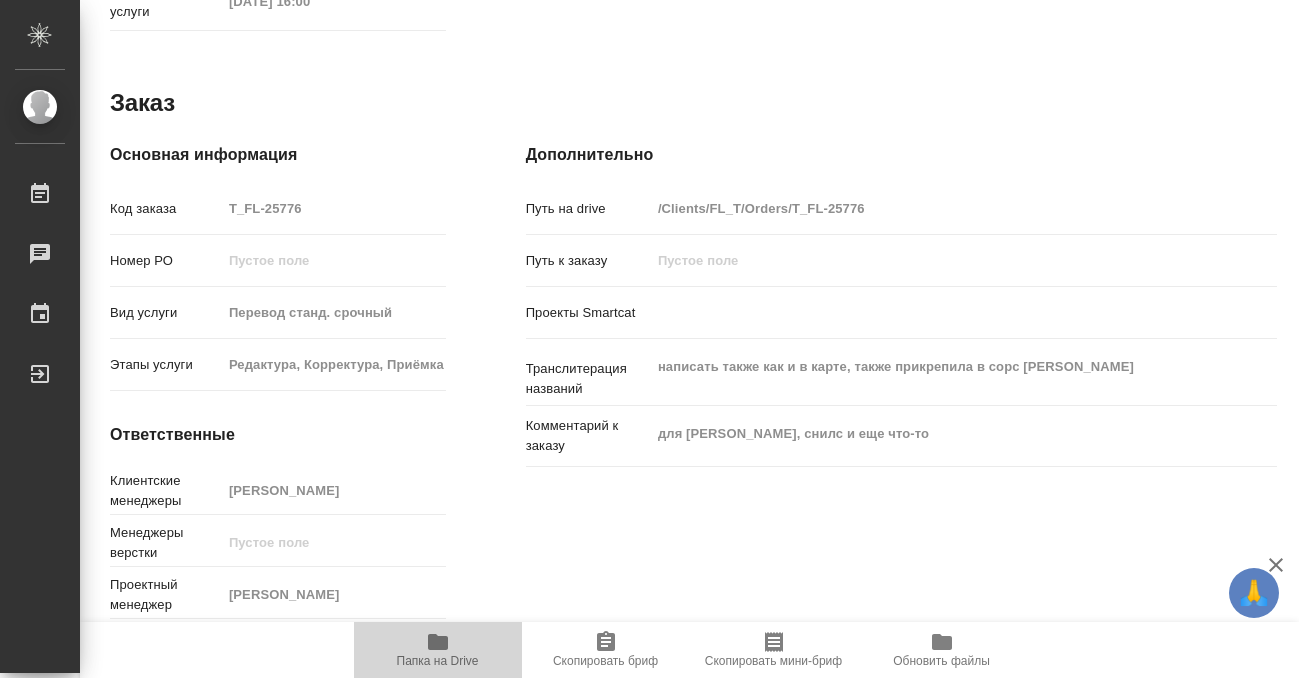 click 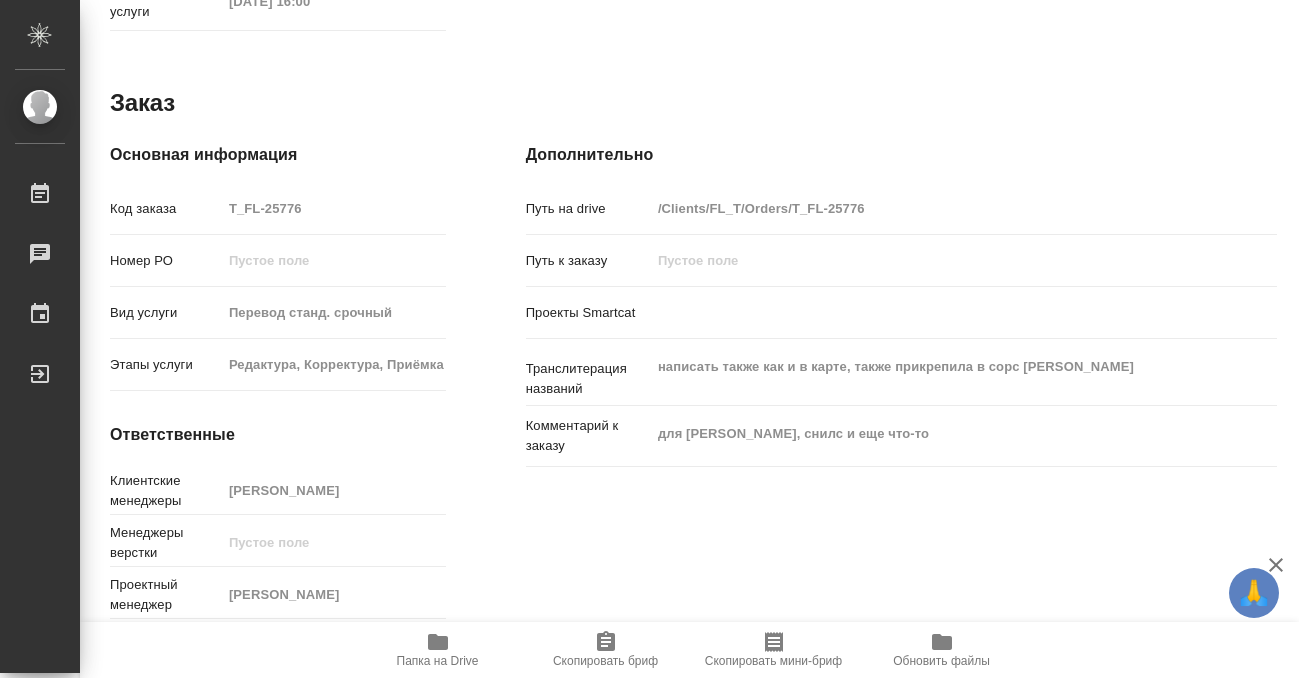 scroll, scrollTop: 0, scrollLeft: 0, axis: both 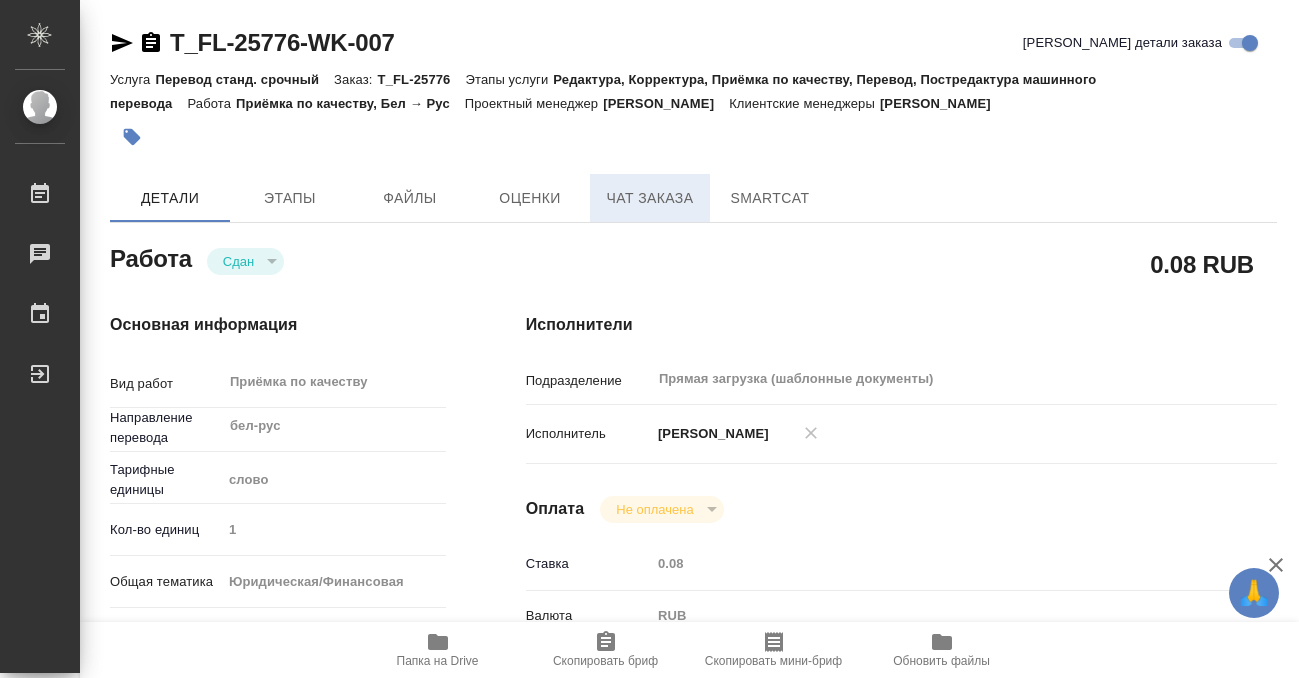 click on "Чат заказа" at bounding box center (650, 198) 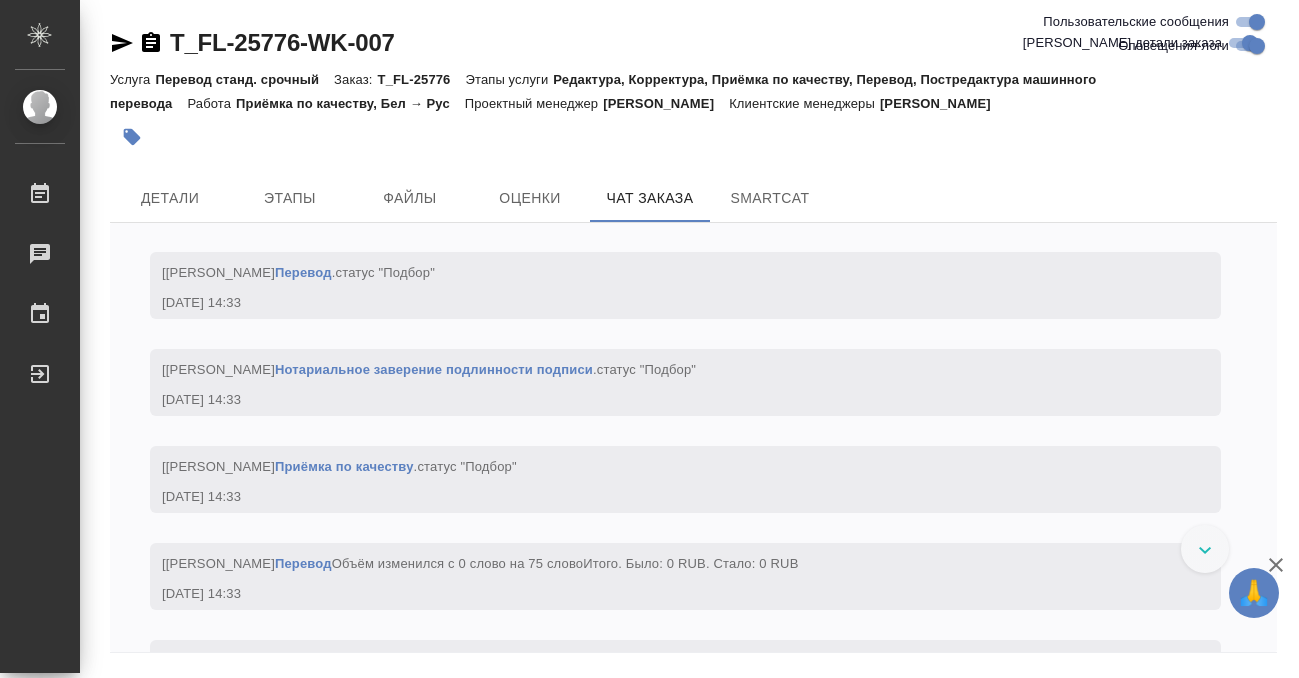 scroll, scrollTop: 1182, scrollLeft: 0, axis: vertical 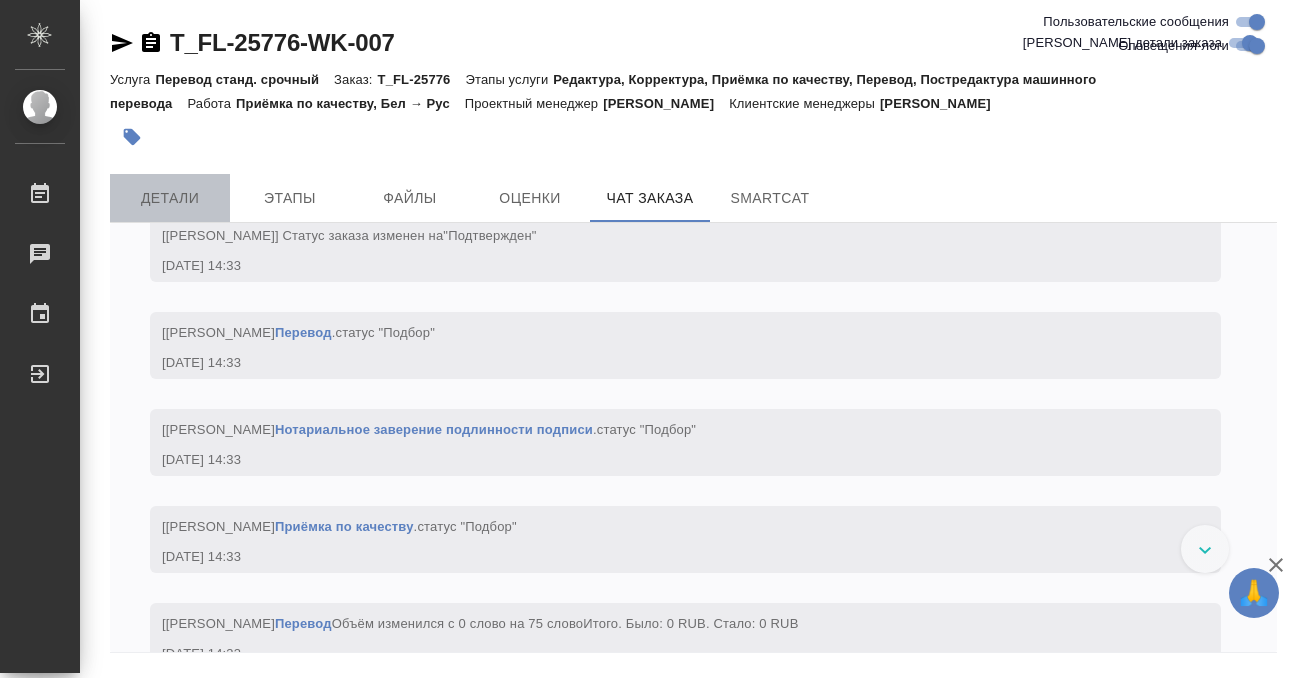 click on "Детали" at bounding box center [170, 198] 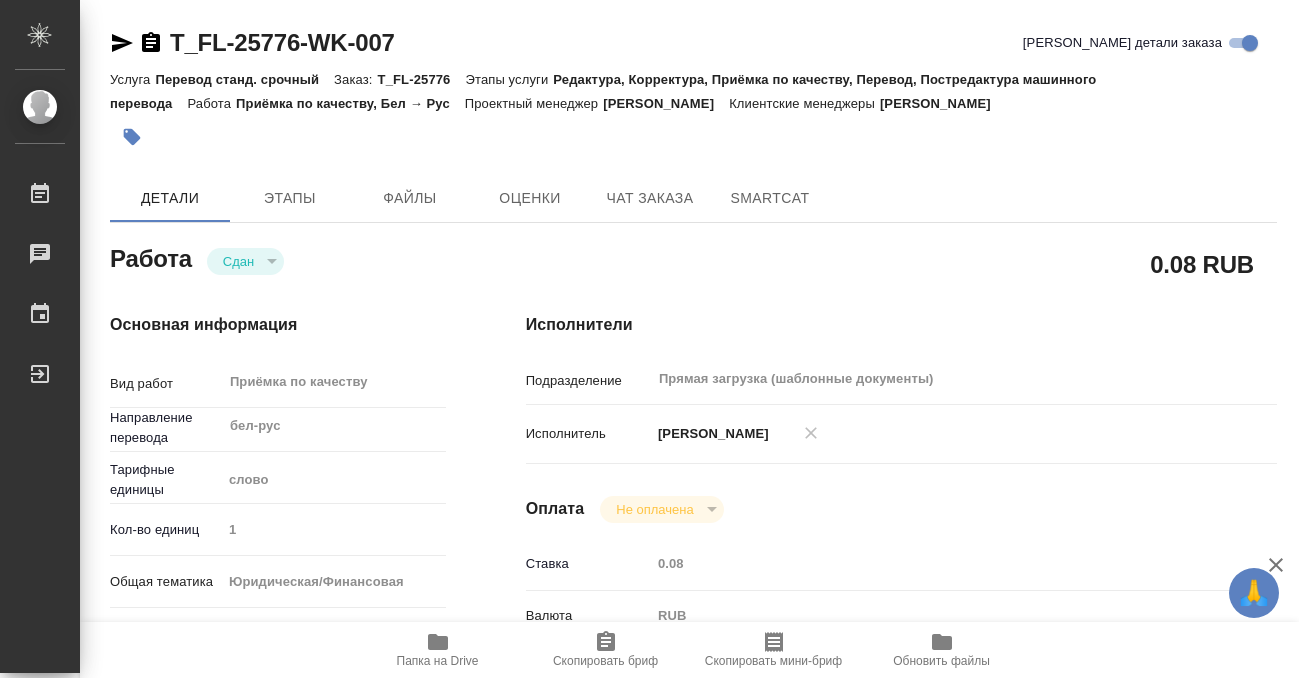 type on "x" 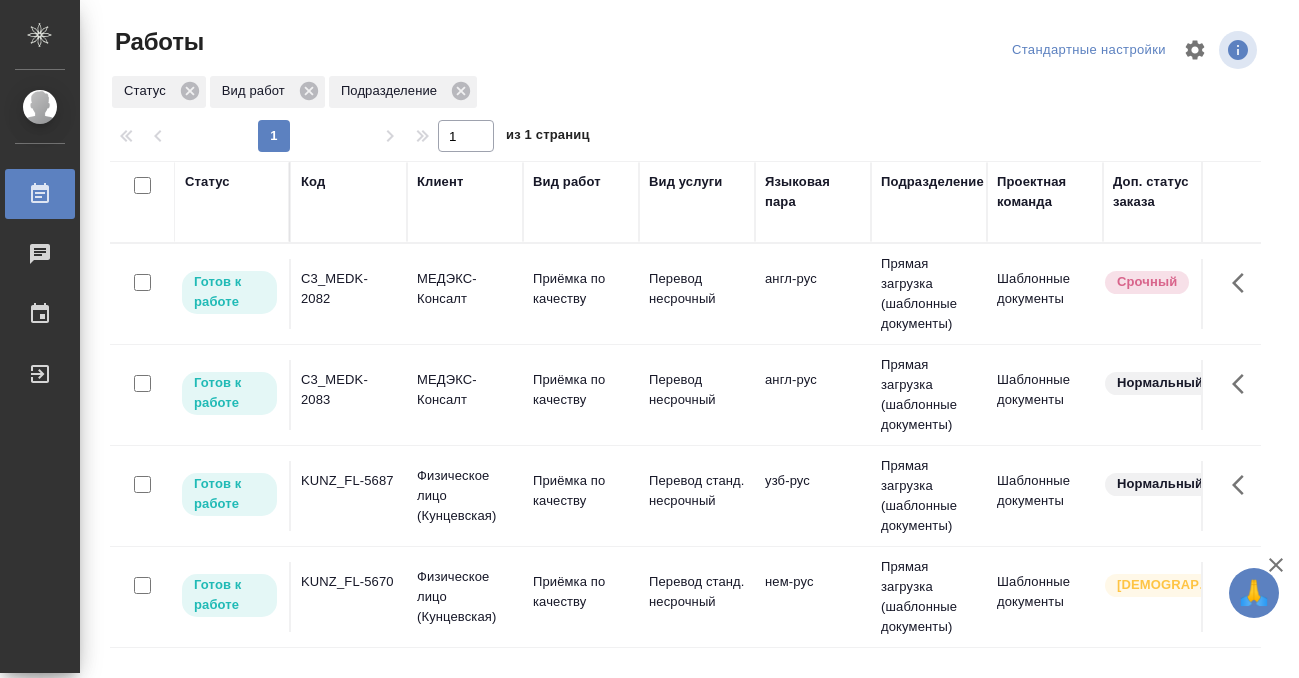 scroll, scrollTop: 0, scrollLeft: 0, axis: both 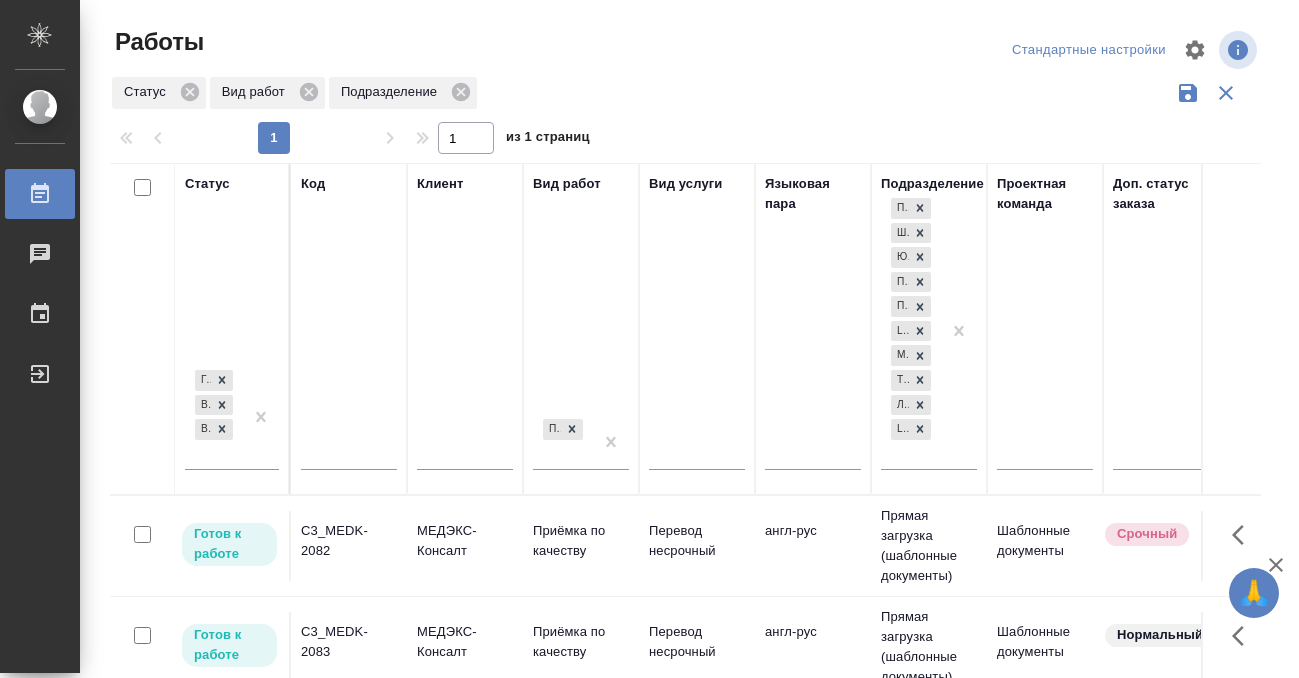 click at bounding box center (349, 458) 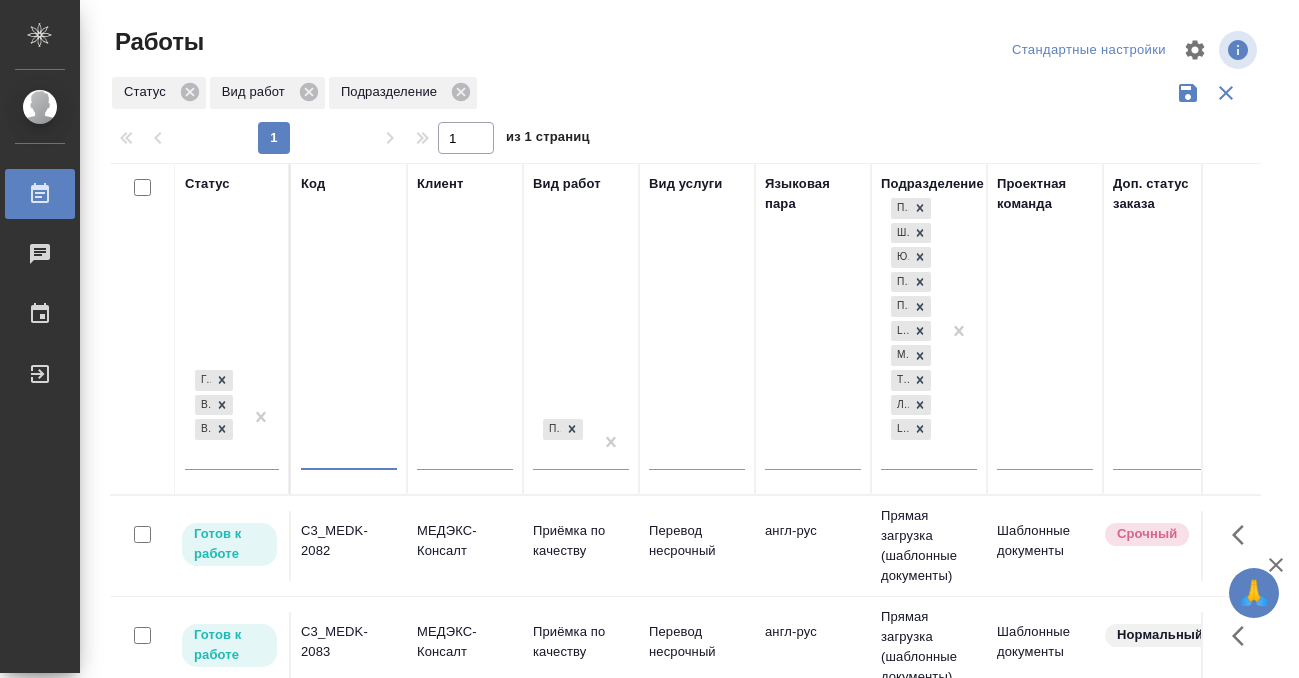 click at bounding box center [349, 456] 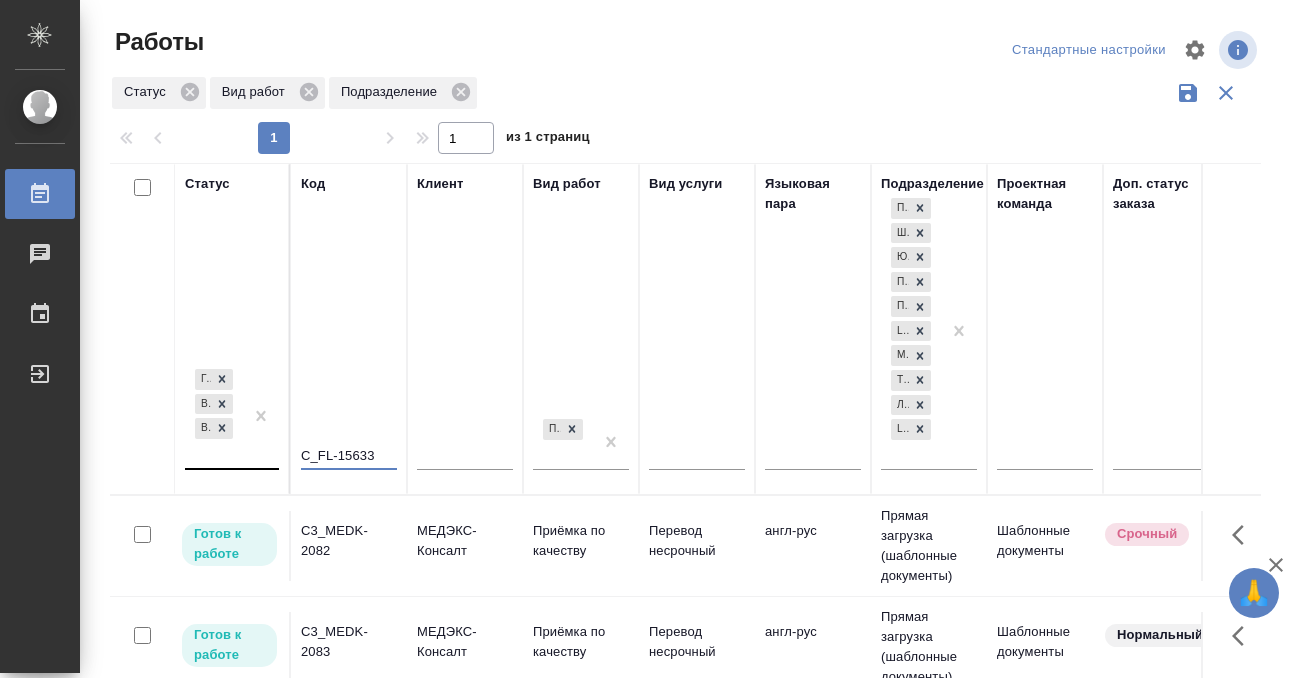 type on "C_FL-15633" 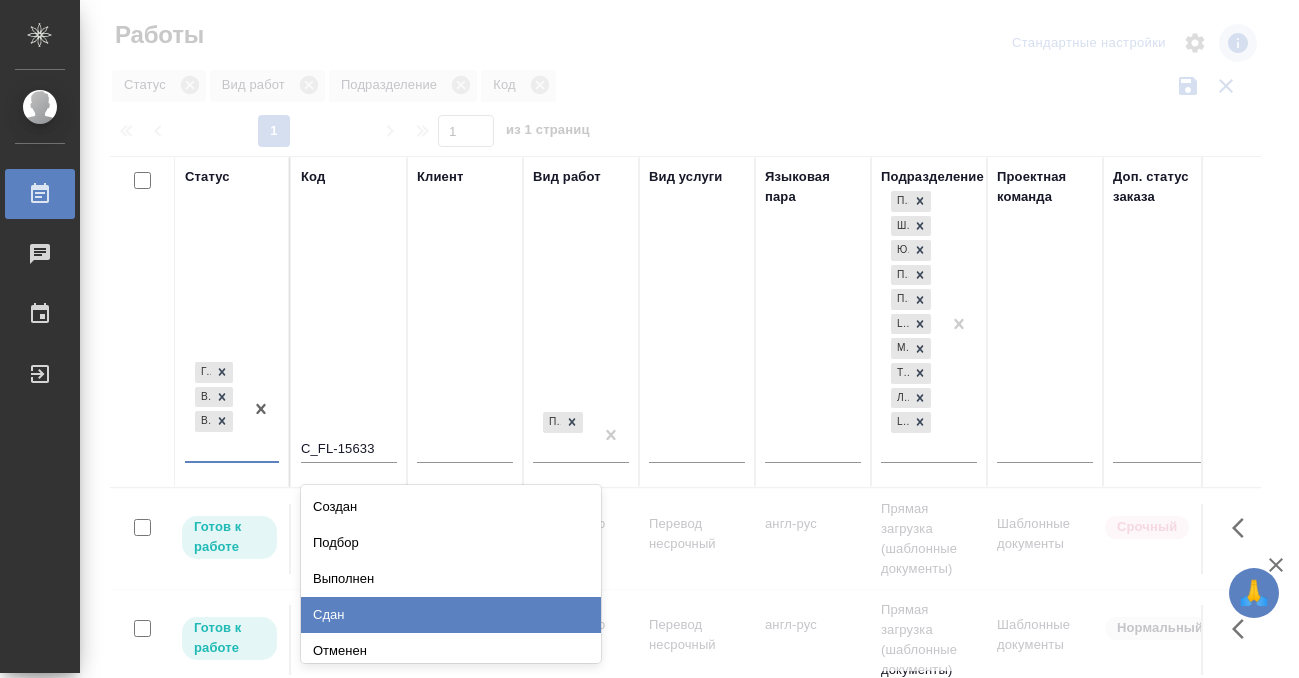 scroll, scrollTop: 9, scrollLeft: 0, axis: vertical 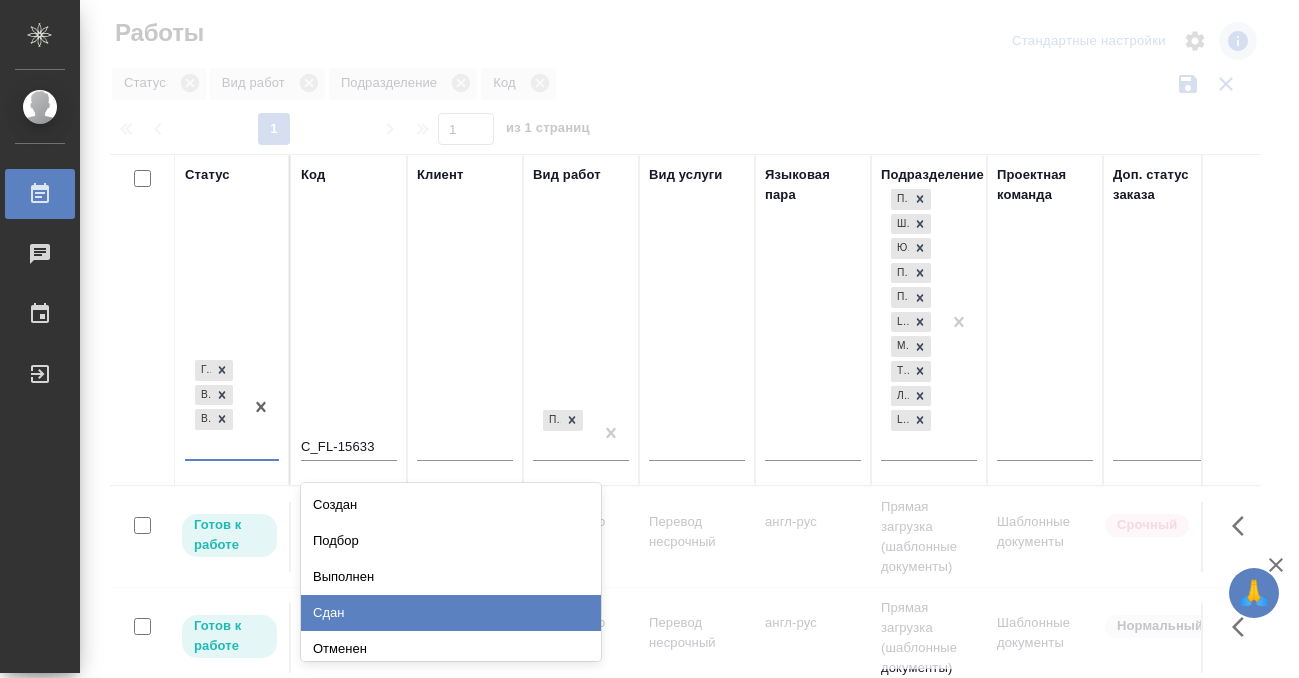 click on "Сдан" at bounding box center [451, 613] 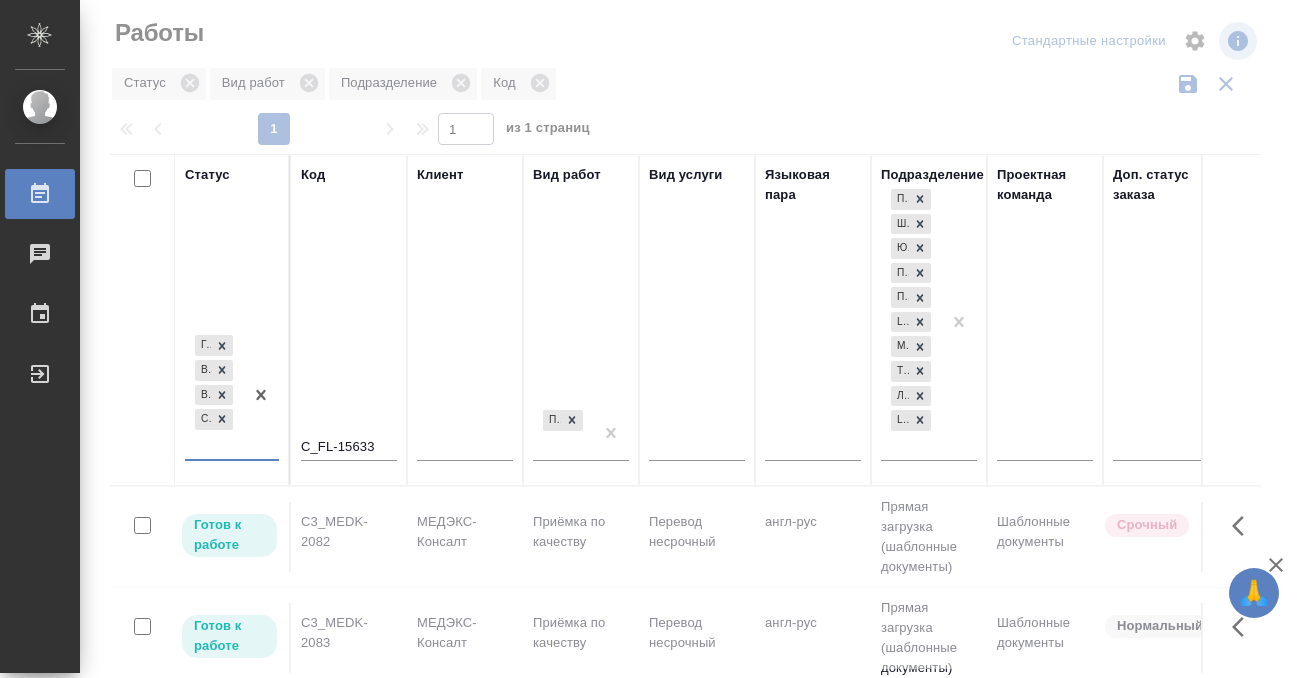 scroll, scrollTop: 10, scrollLeft: 0, axis: vertical 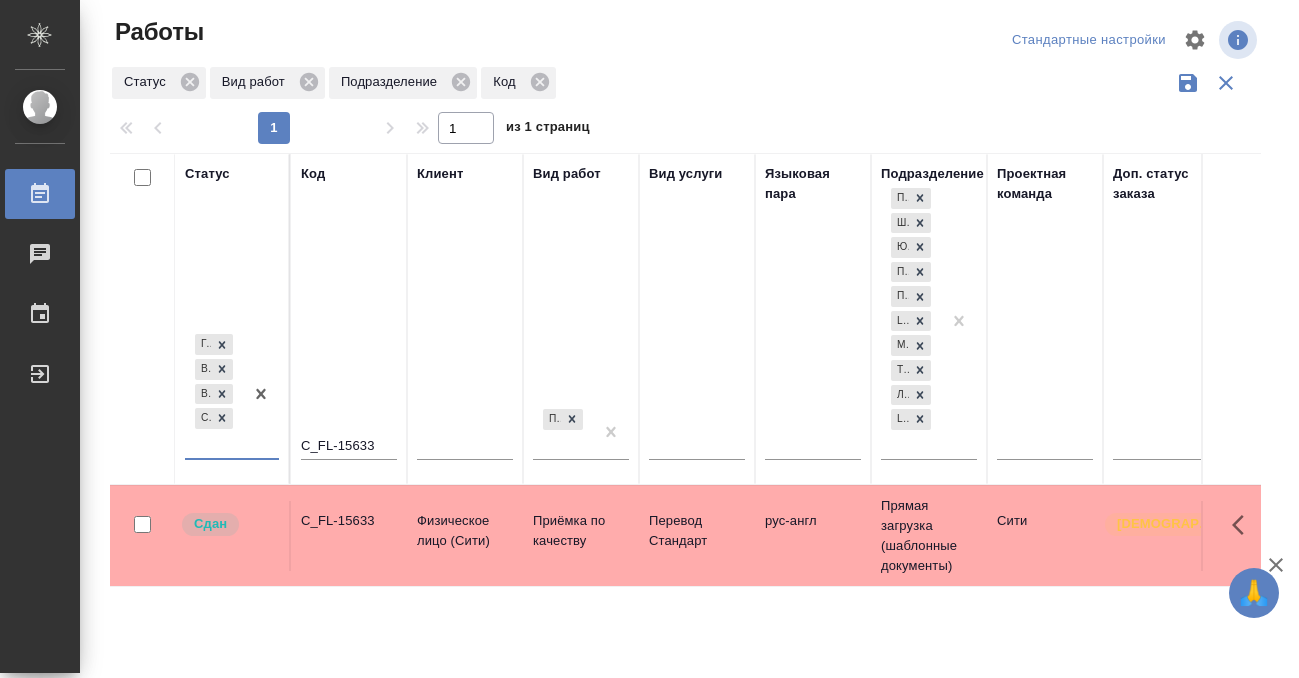 click on "C_FL-15633" at bounding box center (349, 536) 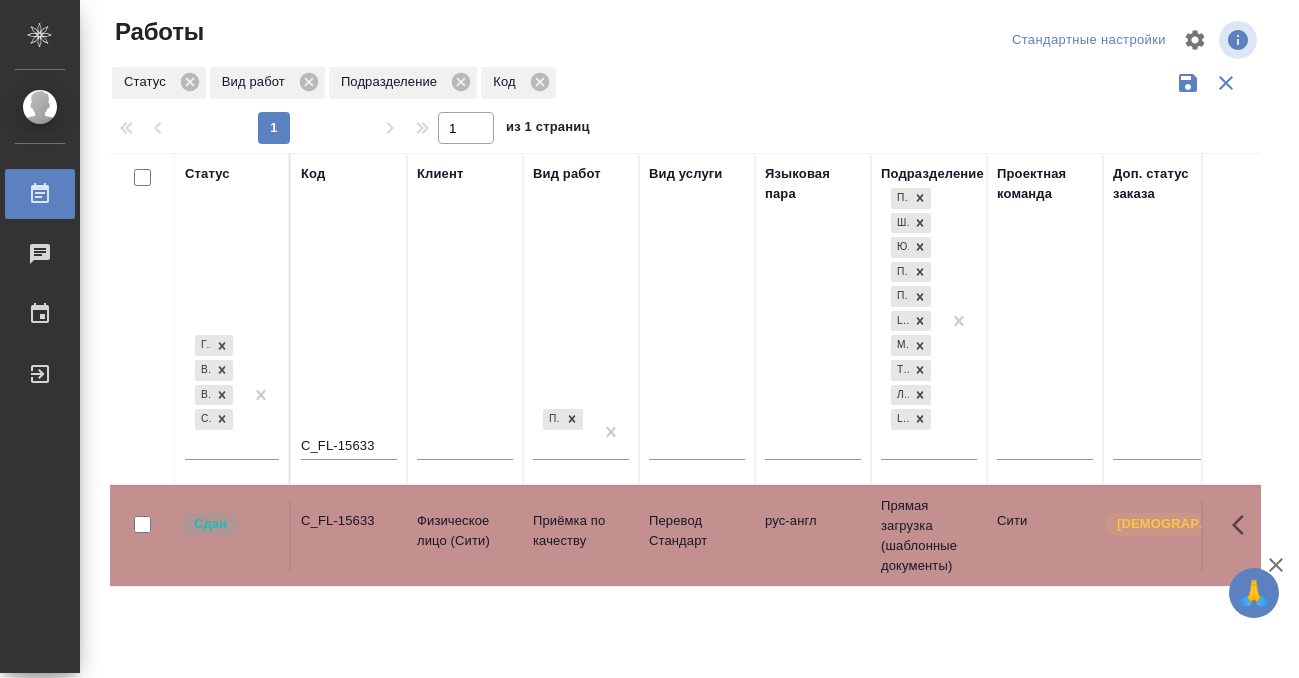 click on "C_FL-15633" at bounding box center [349, 536] 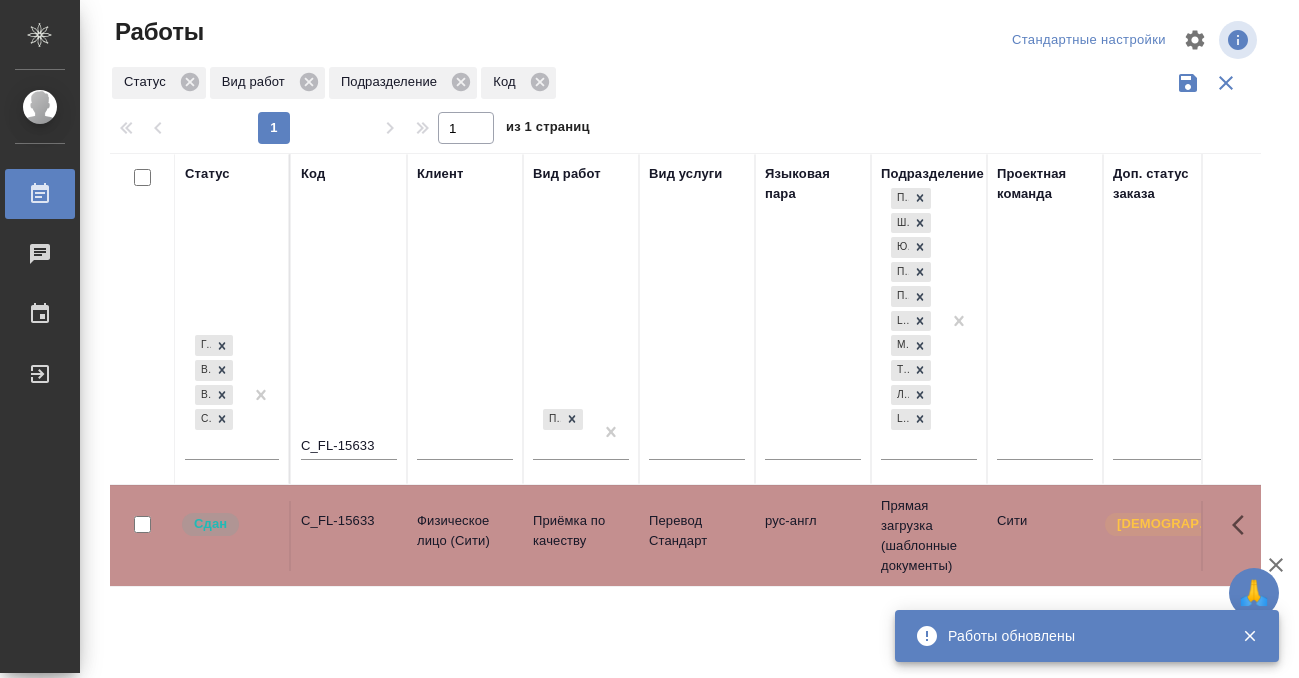 click on "Работы" at bounding box center (15, 194) 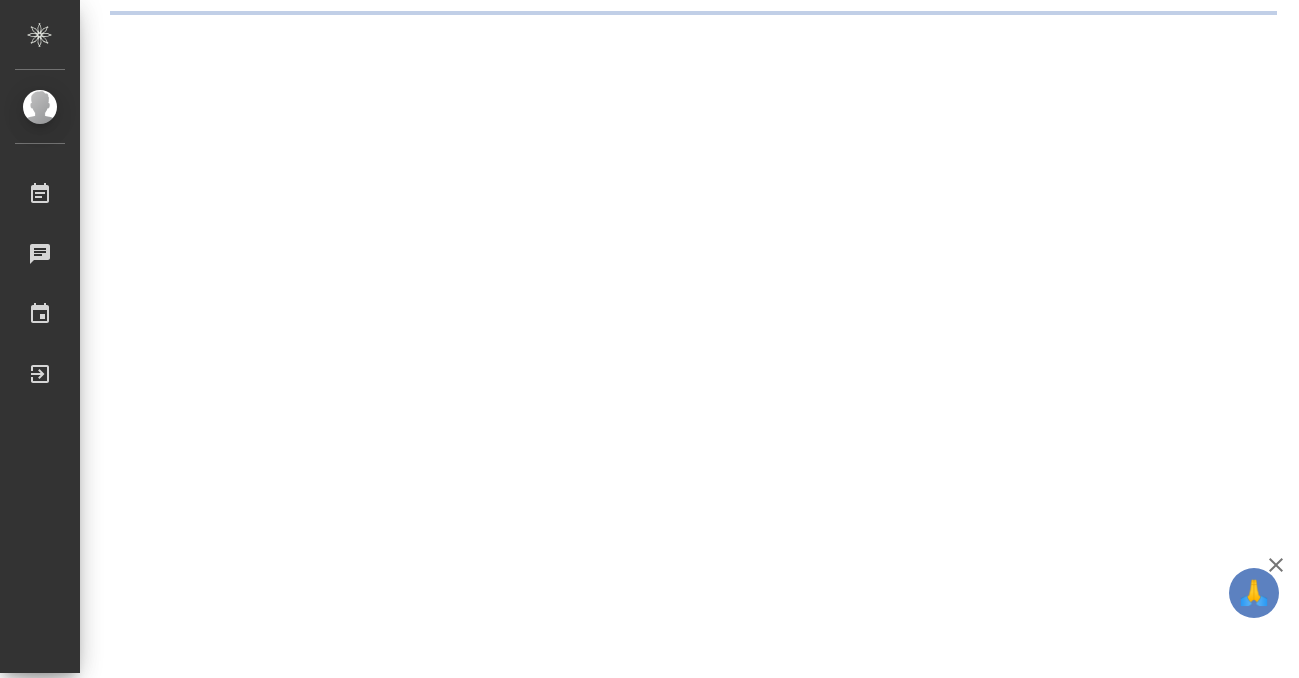 scroll, scrollTop: 0, scrollLeft: 0, axis: both 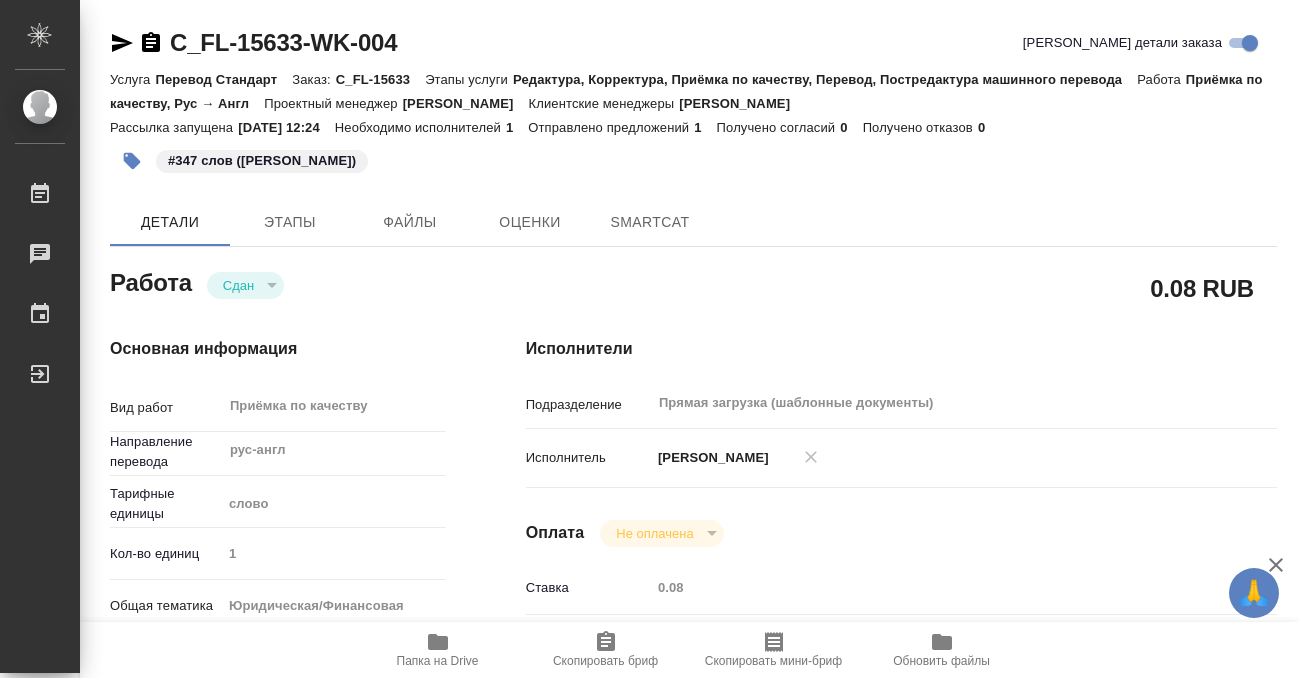 type on "x" 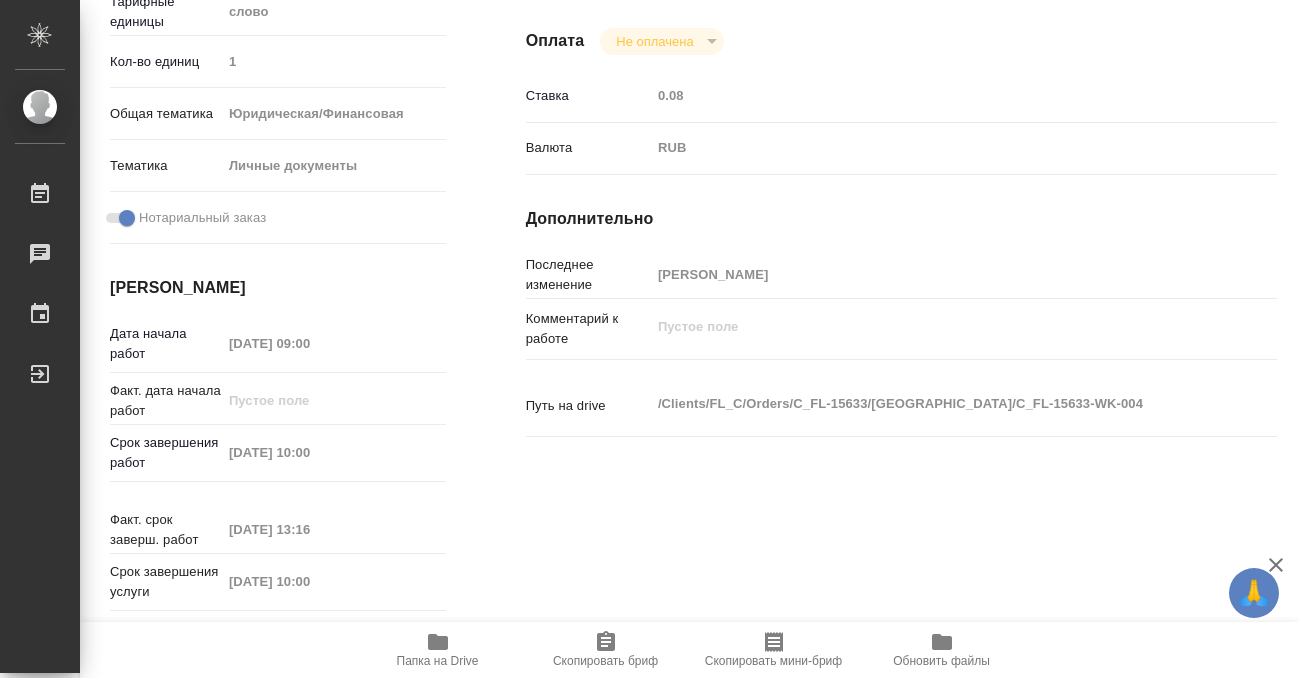 type on "x" 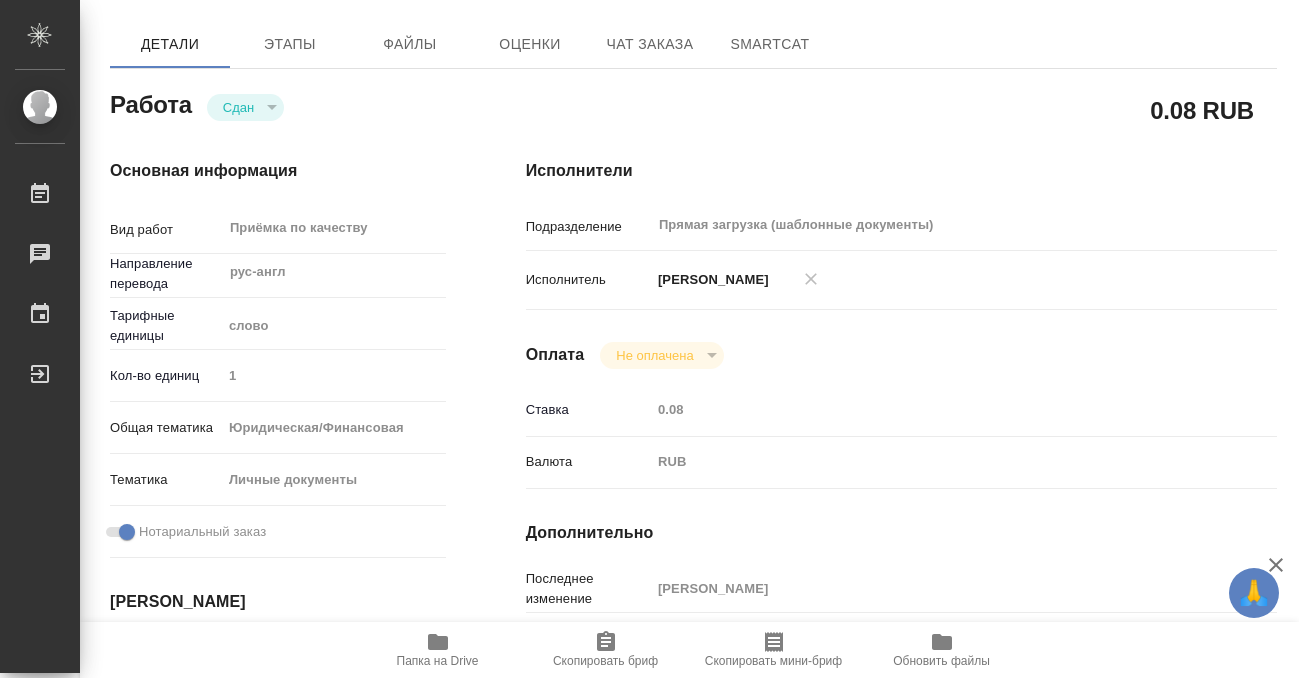 type on "x" 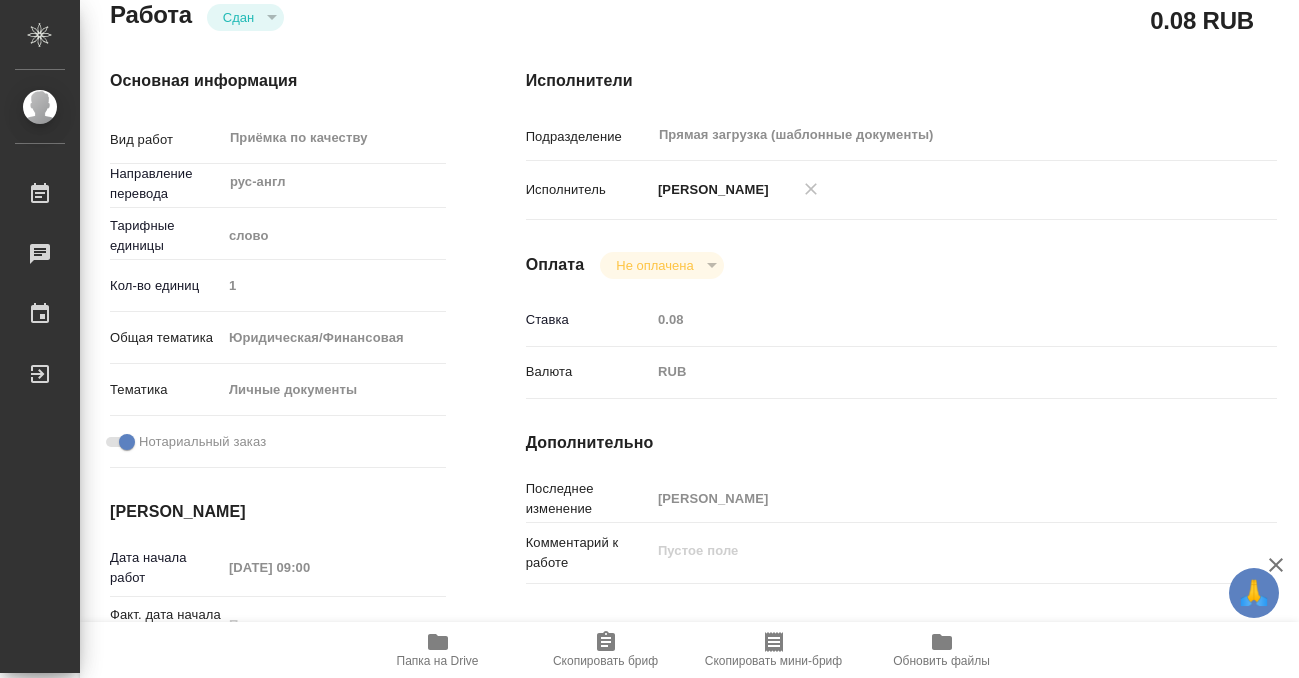 scroll, scrollTop: 0, scrollLeft: 0, axis: both 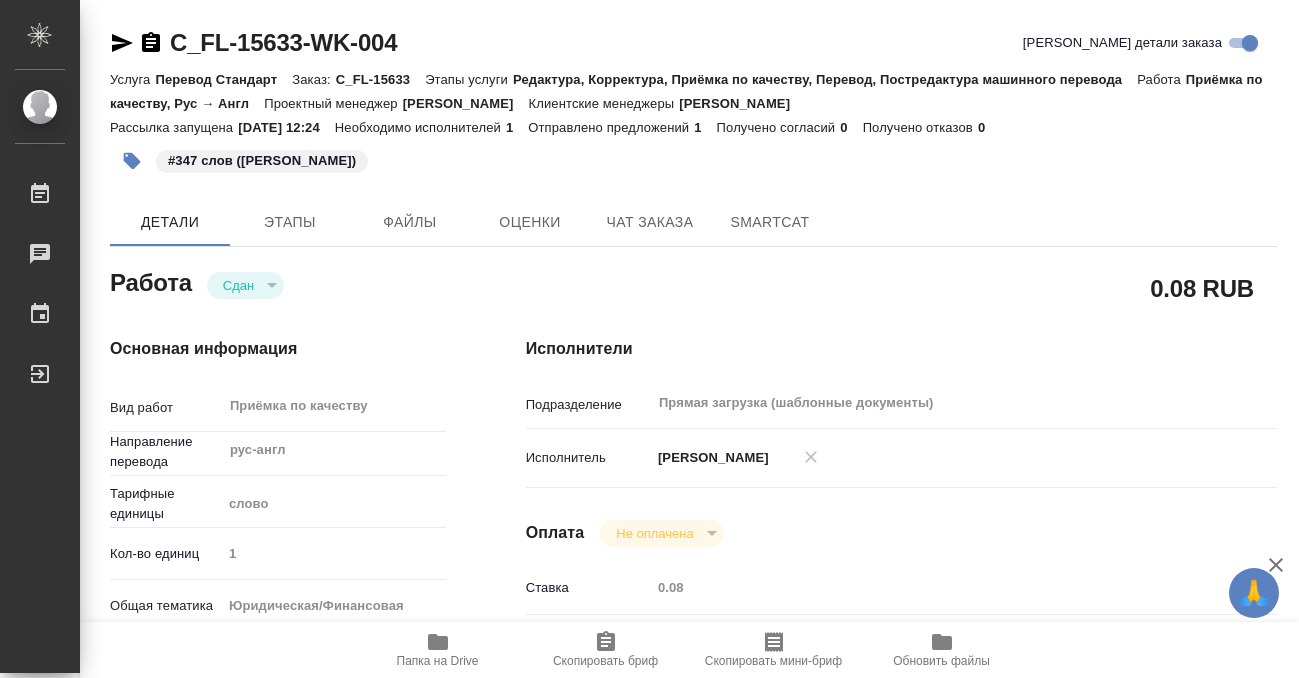 click 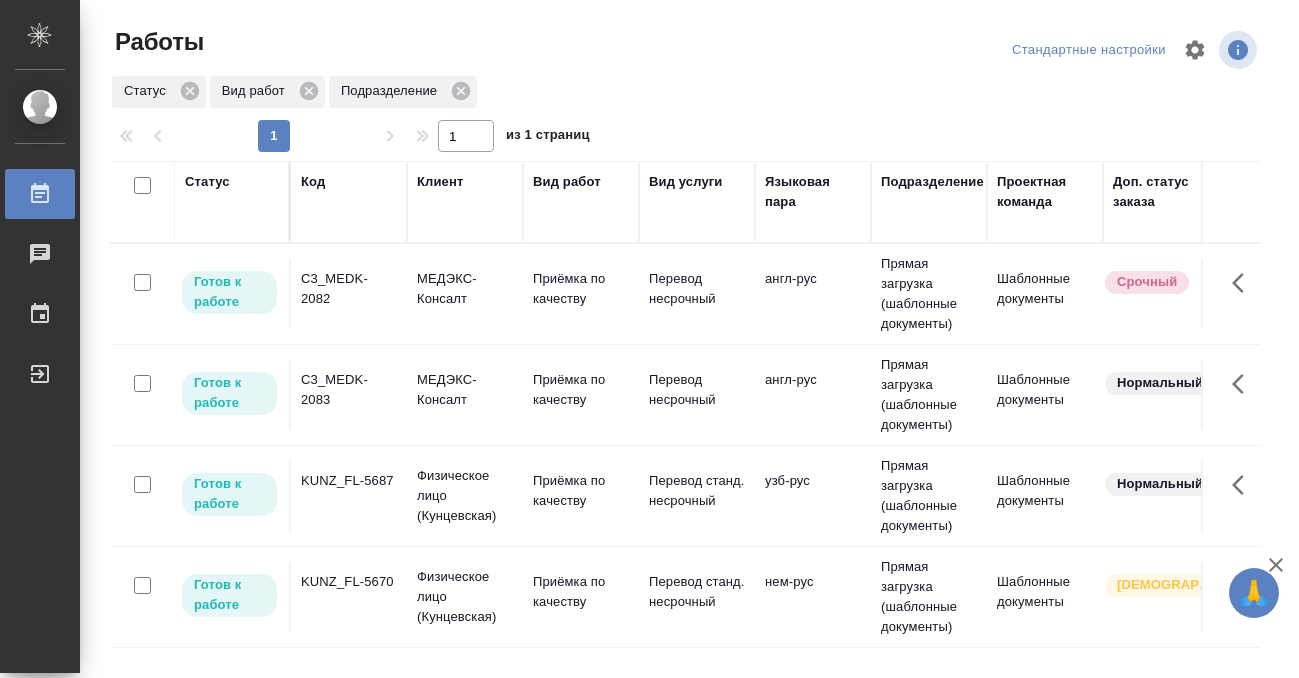 scroll, scrollTop: 0, scrollLeft: 0, axis: both 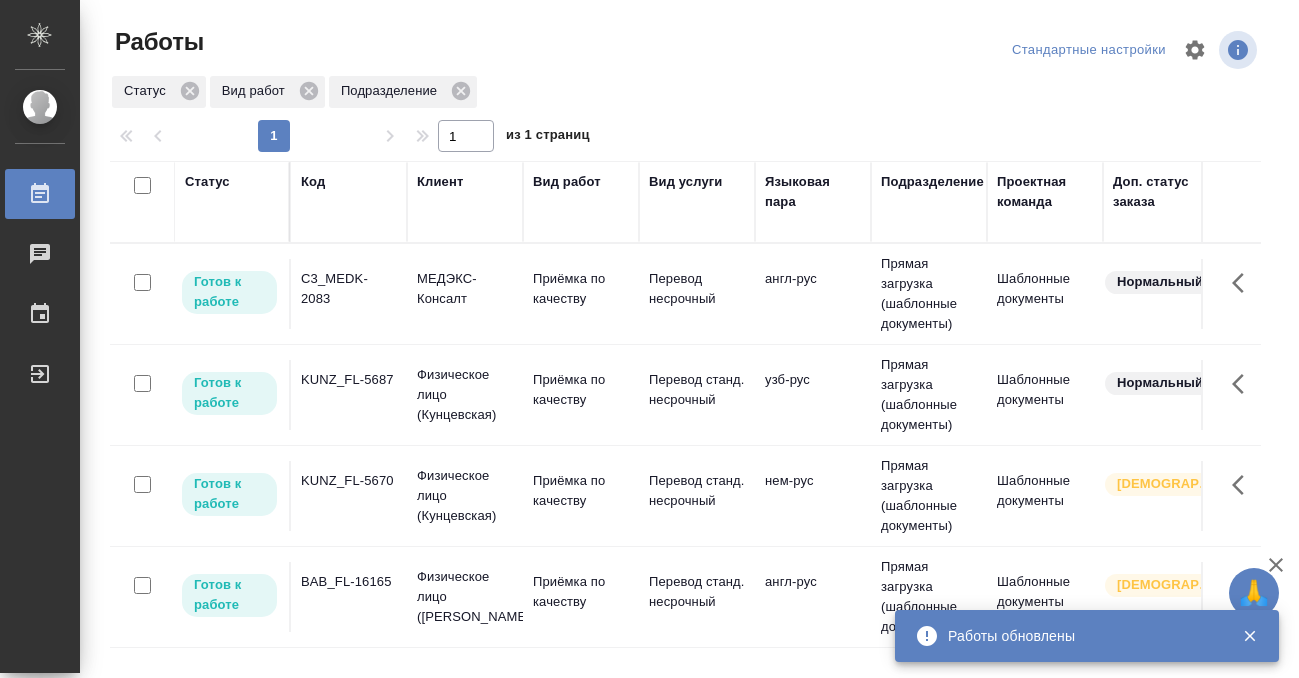 click on "KUNZ_FL-5687" at bounding box center (349, 294) 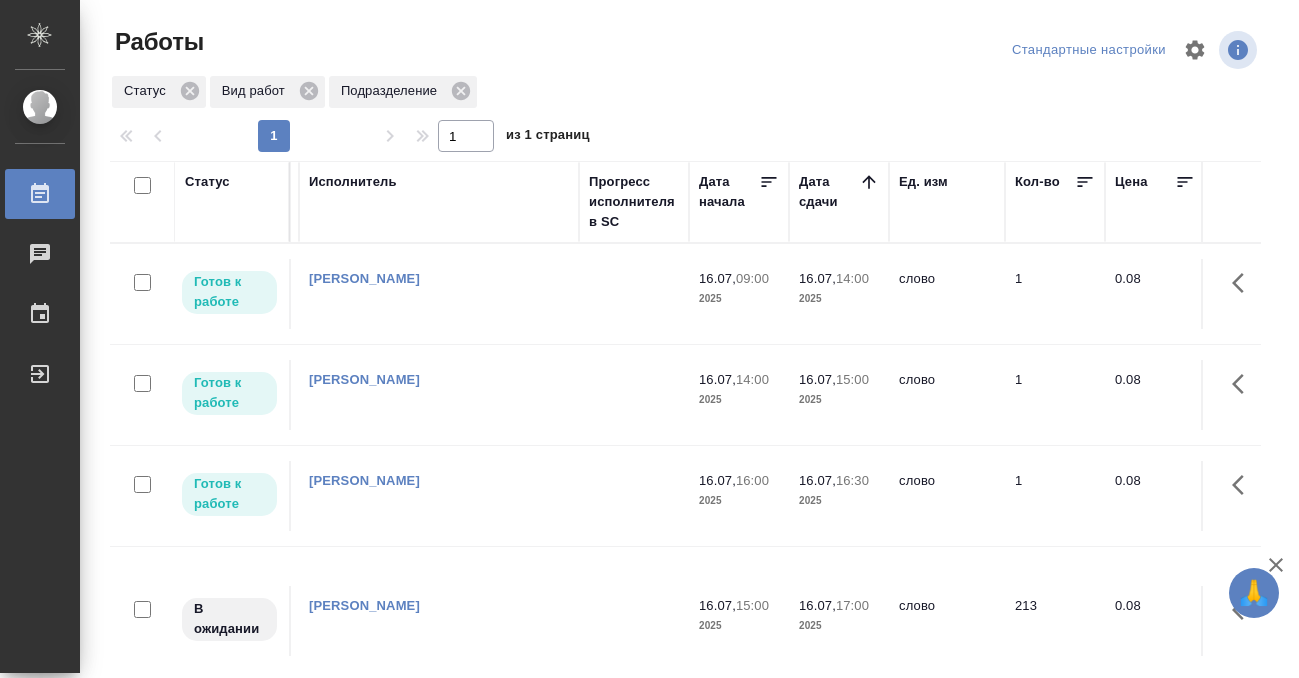 scroll, scrollTop: 0, scrollLeft: 0, axis: both 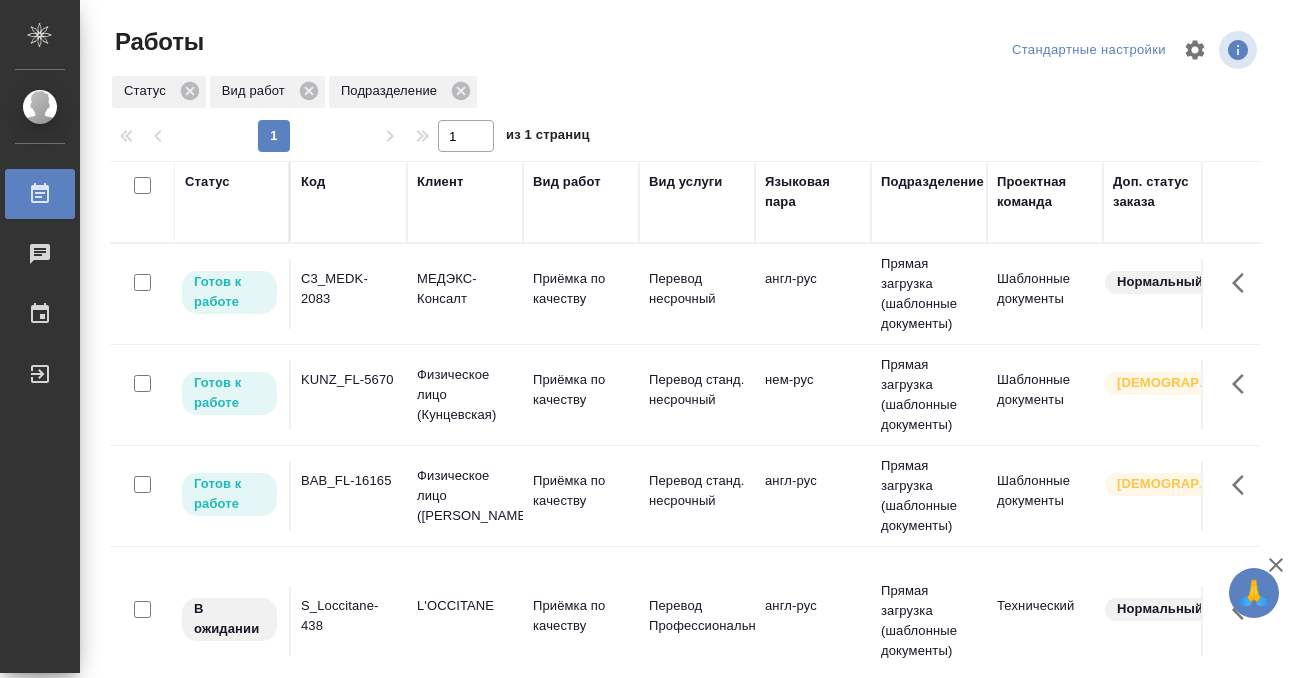 click on "C3_MEDK-2083" at bounding box center (349, 289) 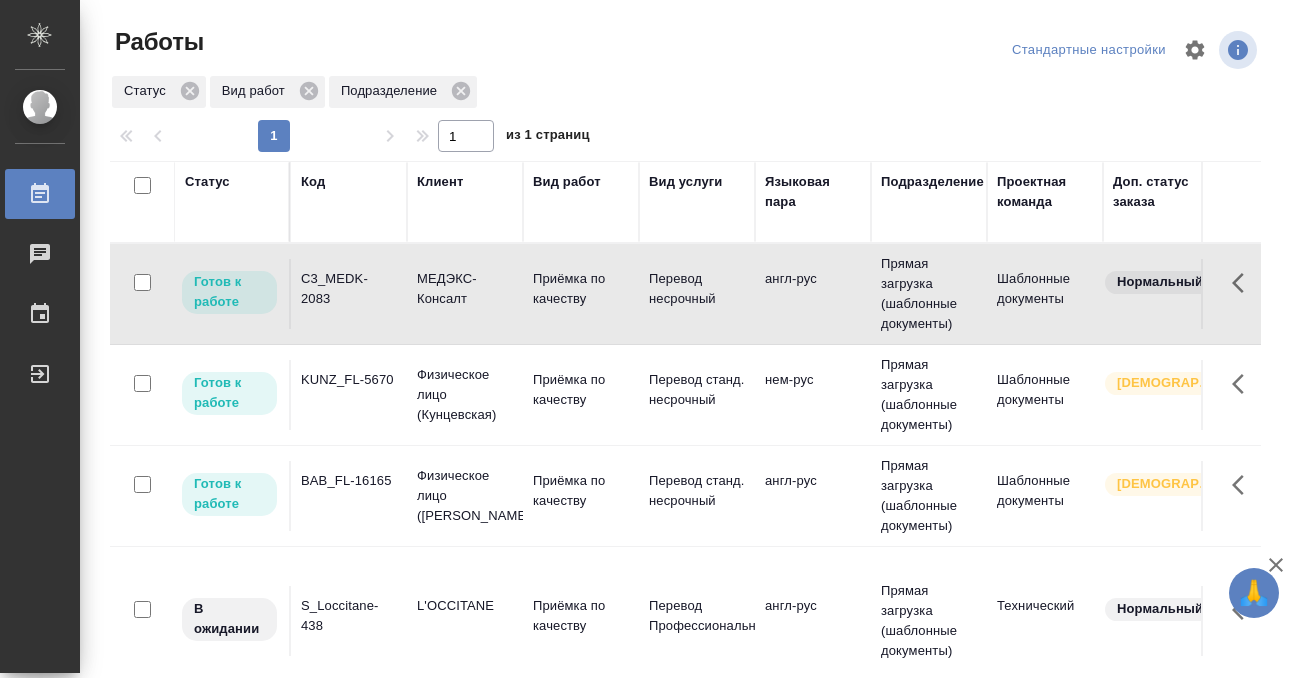 click on "C3_MEDK-2083" at bounding box center (349, 289) 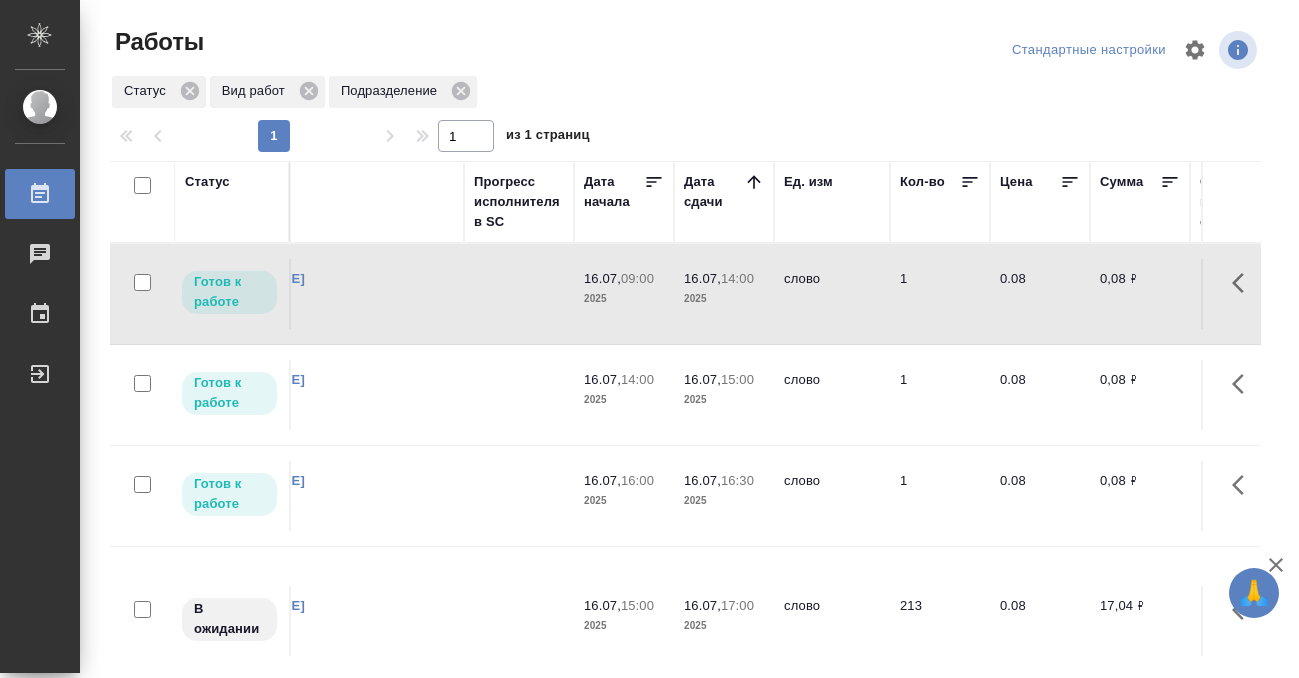 scroll, scrollTop: 0, scrollLeft: 0, axis: both 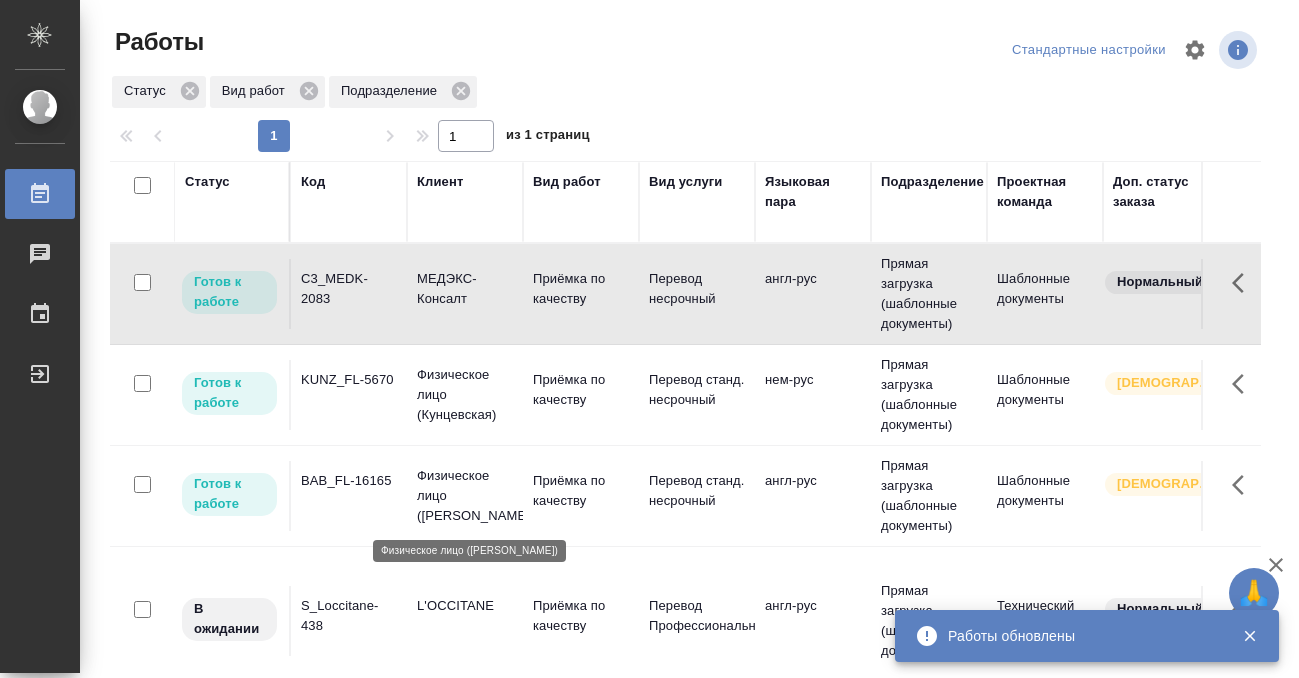 click on "S_Loccitane-438" at bounding box center (349, 294) 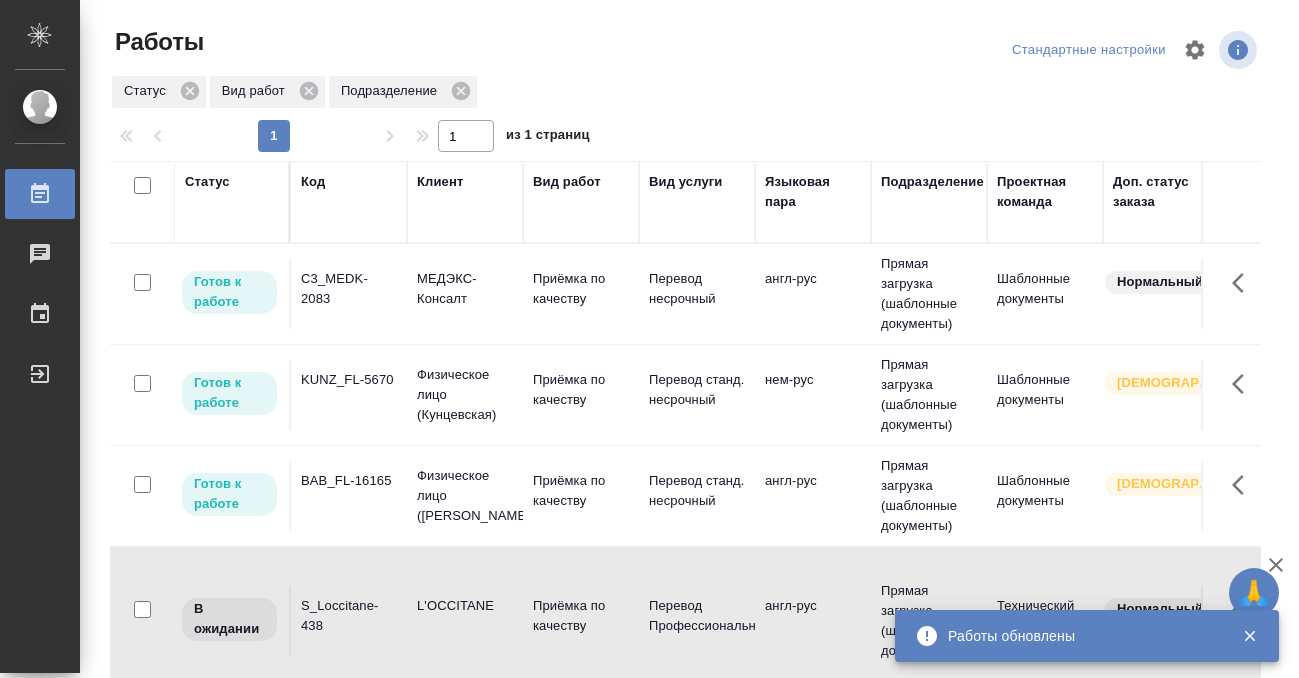 click on "S_Loccitane-438" at bounding box center [349, 294] 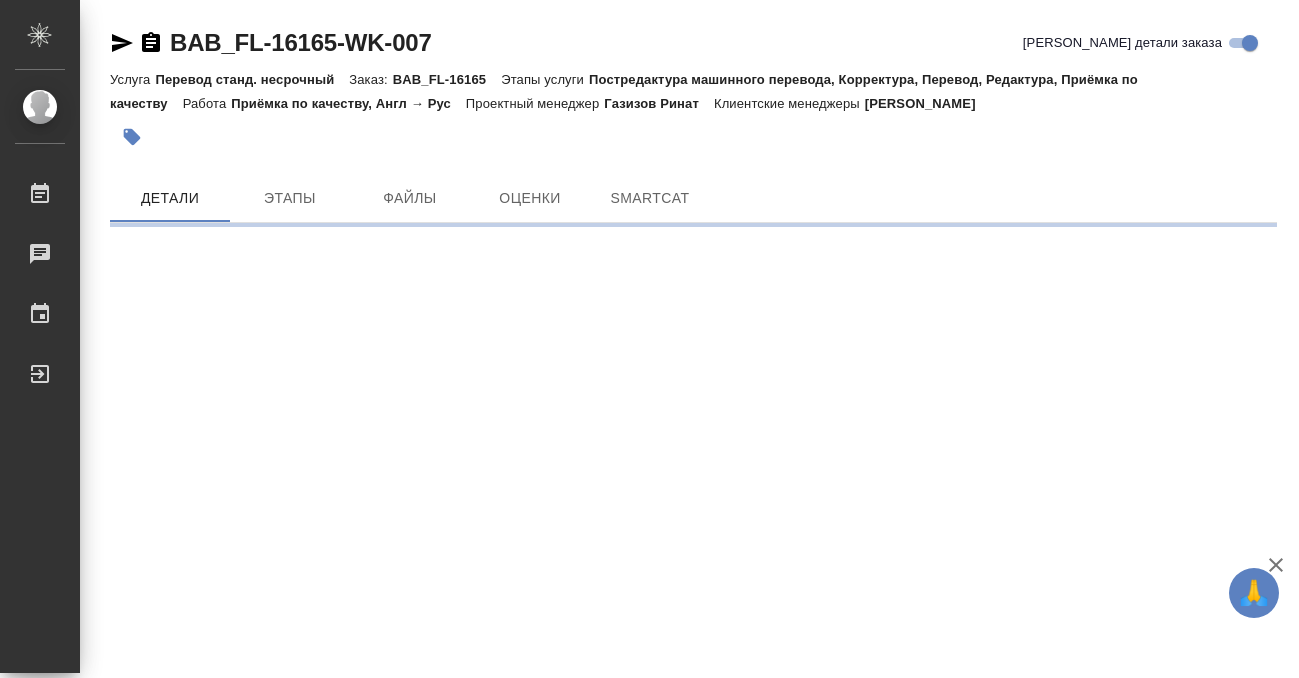 scroll, scrollTop: 0, scrollLeft: 0, axis: both 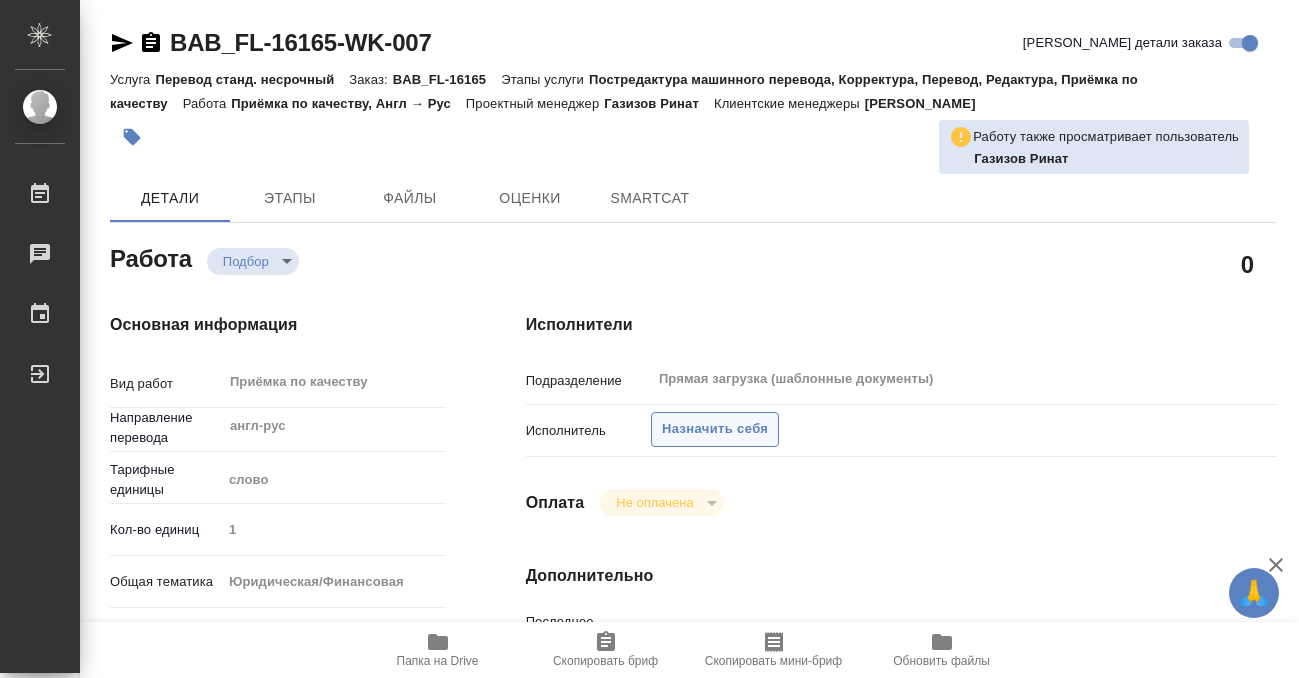 type on "x" 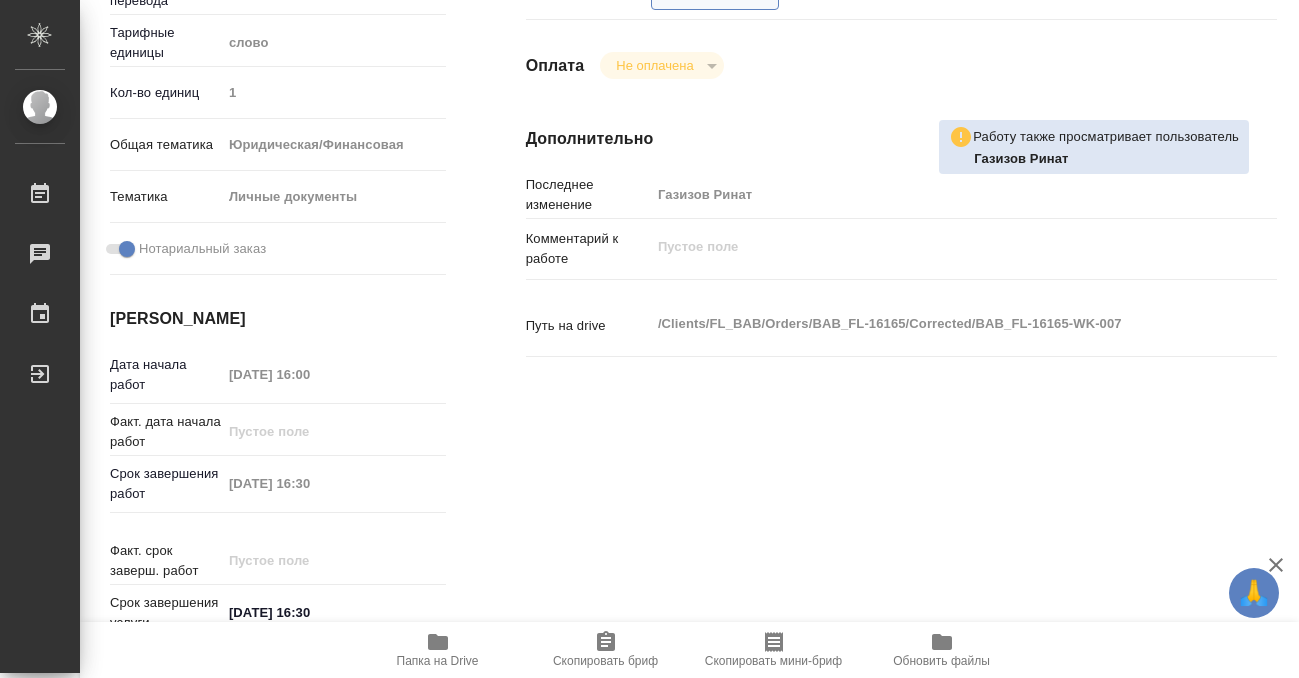 type on "x" 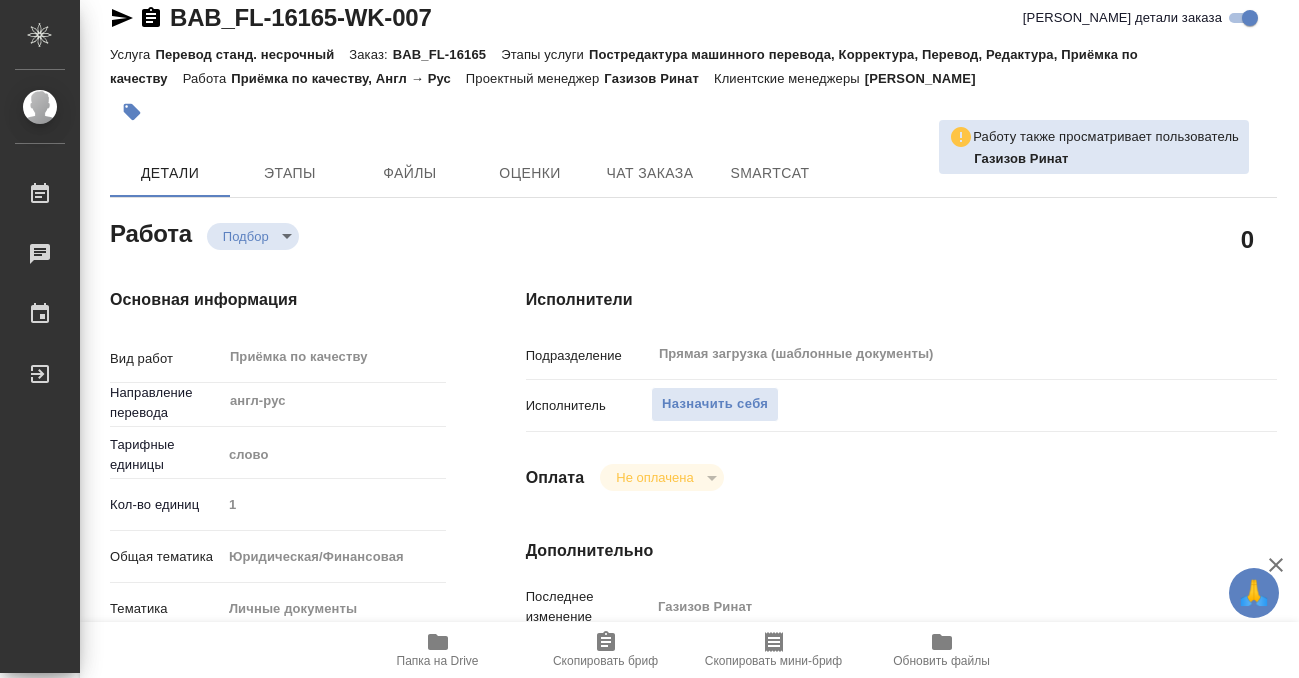 scroll, scrollTop: 0, scrollLeft: 0, axis: both 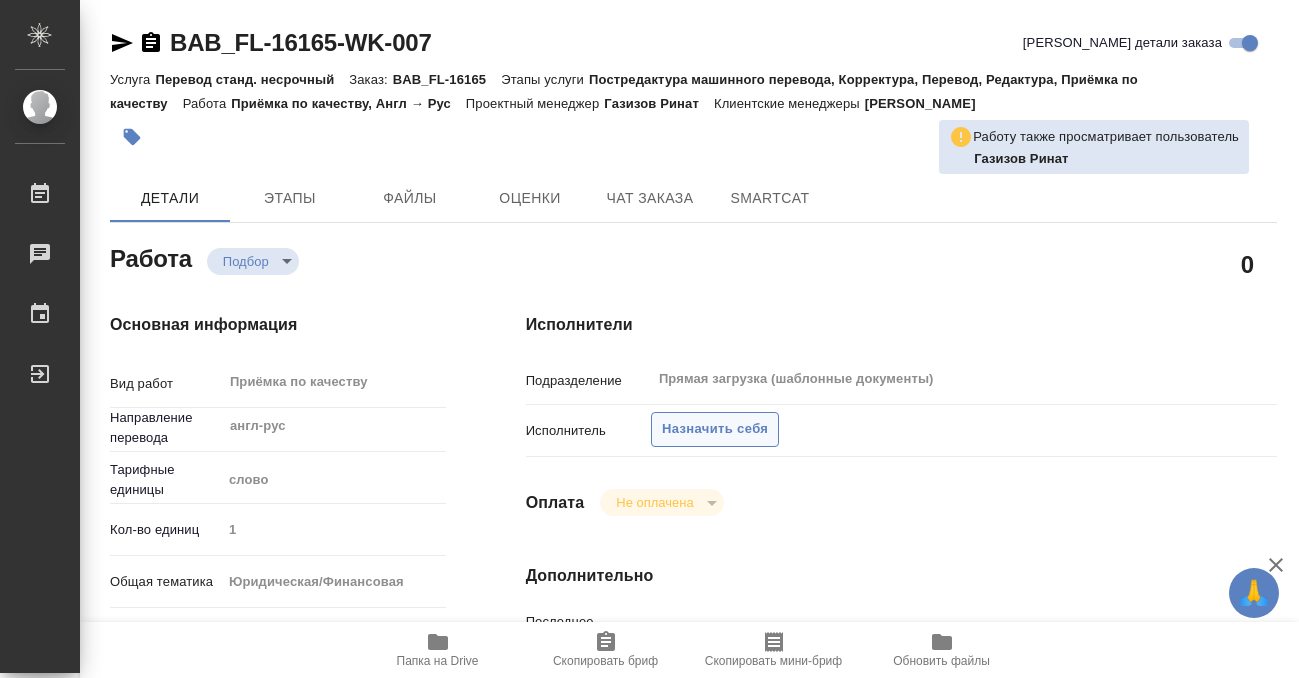 type on "x" 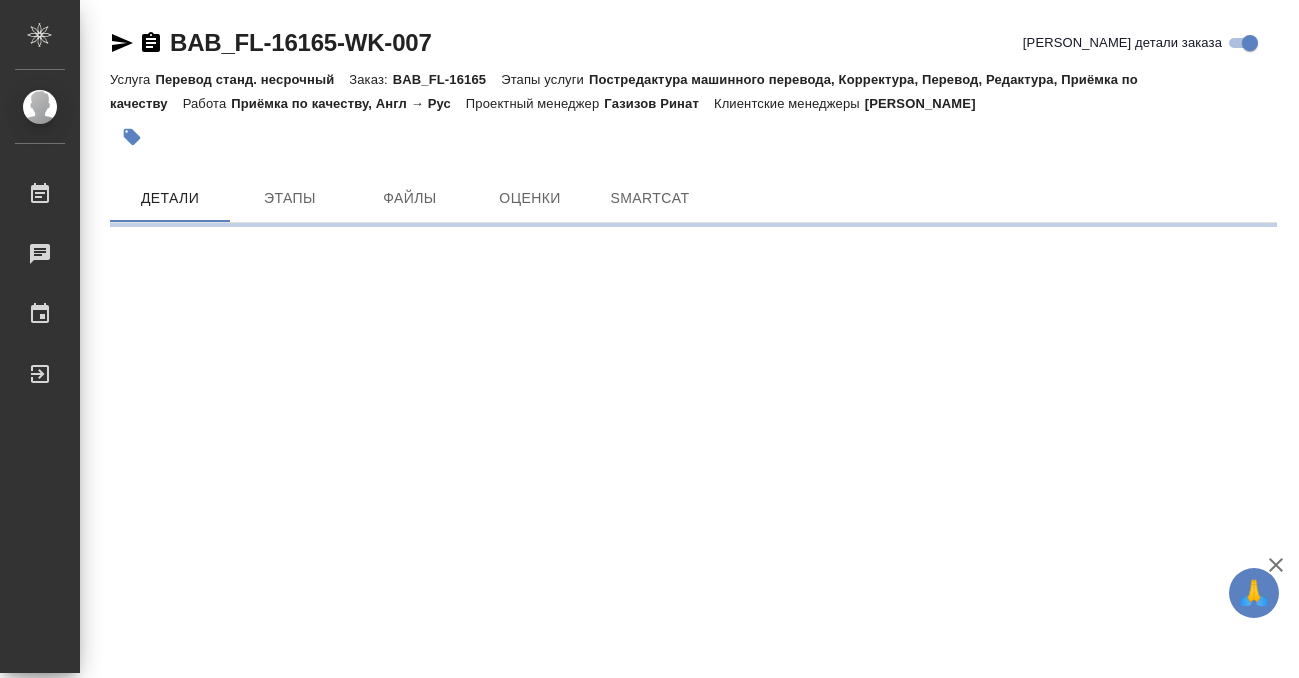 scroll, scrollTop: 0, scrollLeft: 0, axis: both 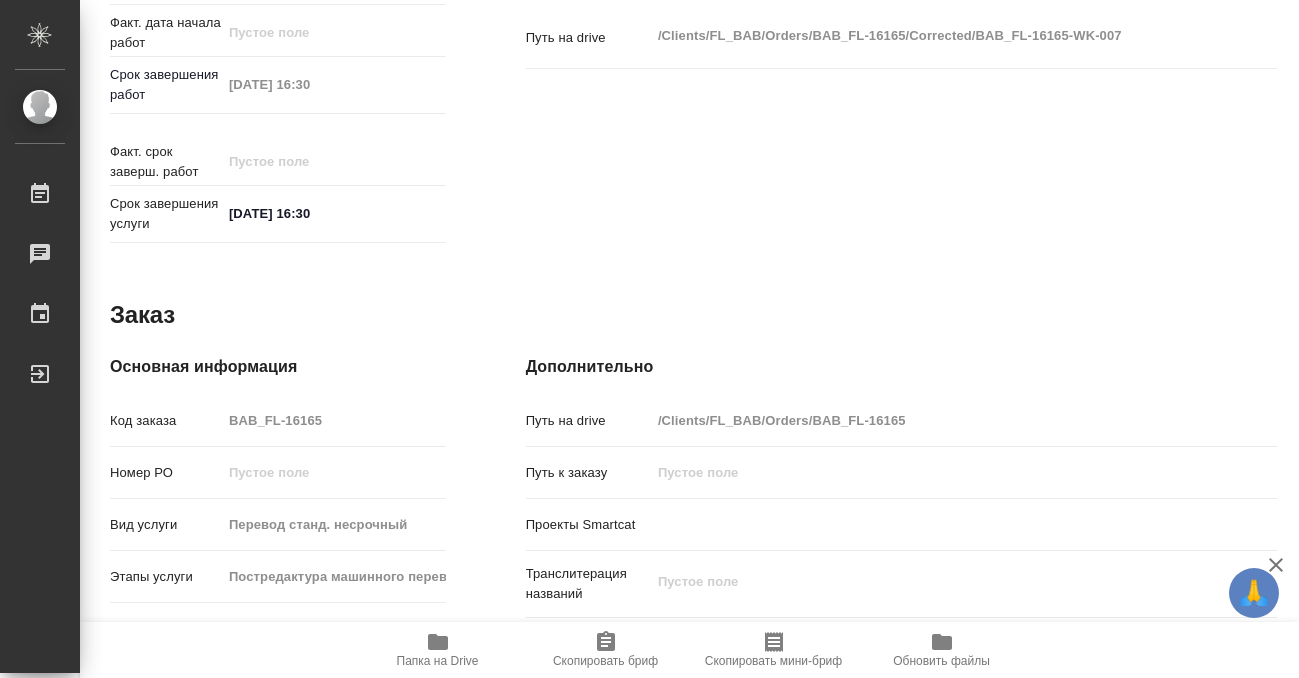 type on "x" 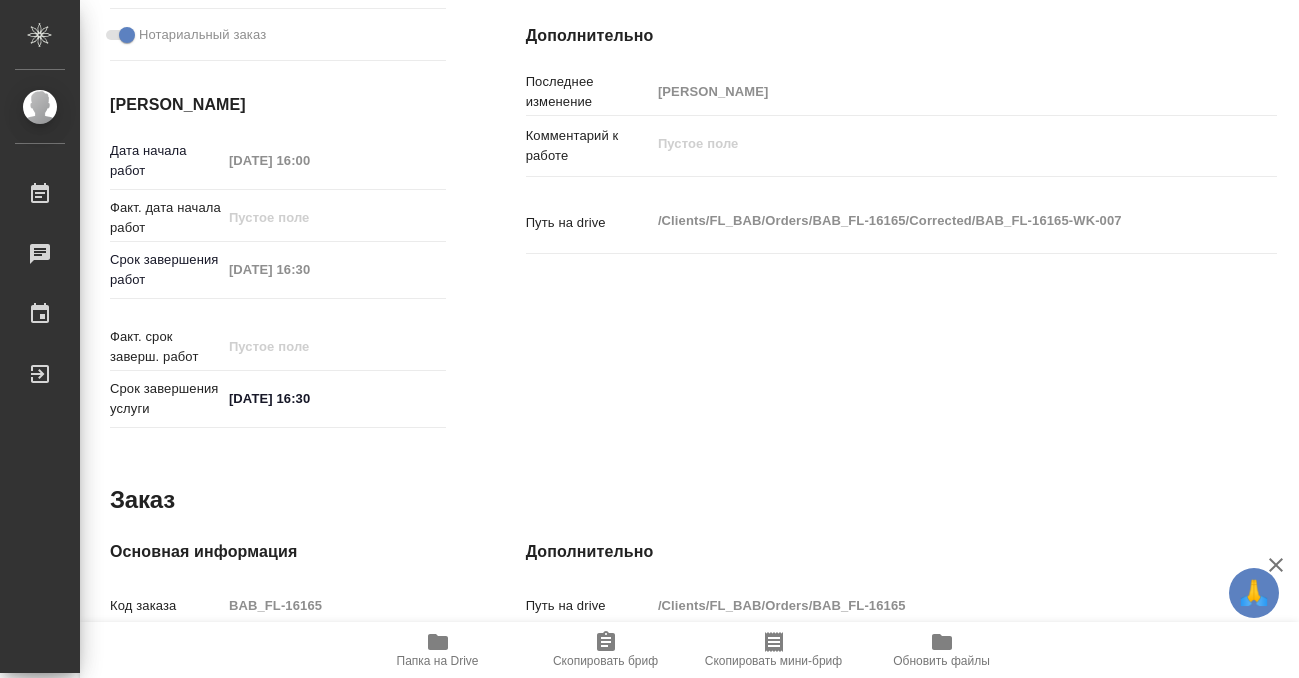 scroll, scrollTop: 243, scrollLeft: 0, axis: vertical 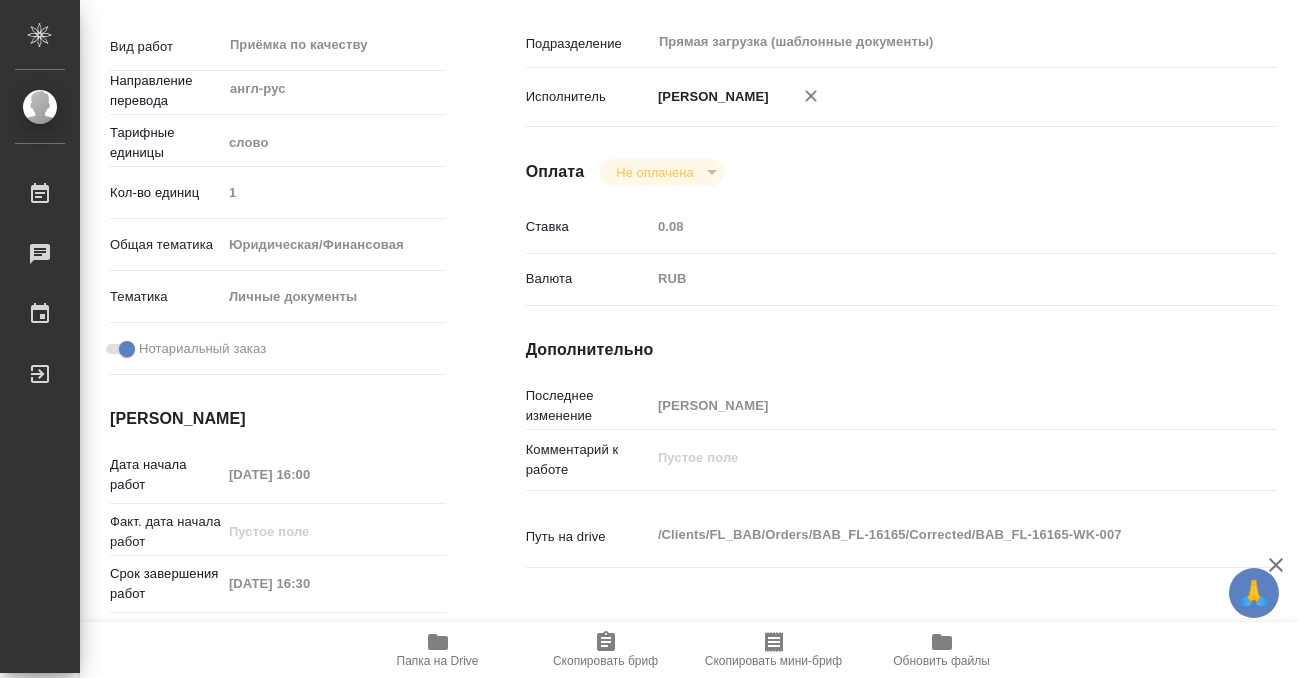 type on "x" 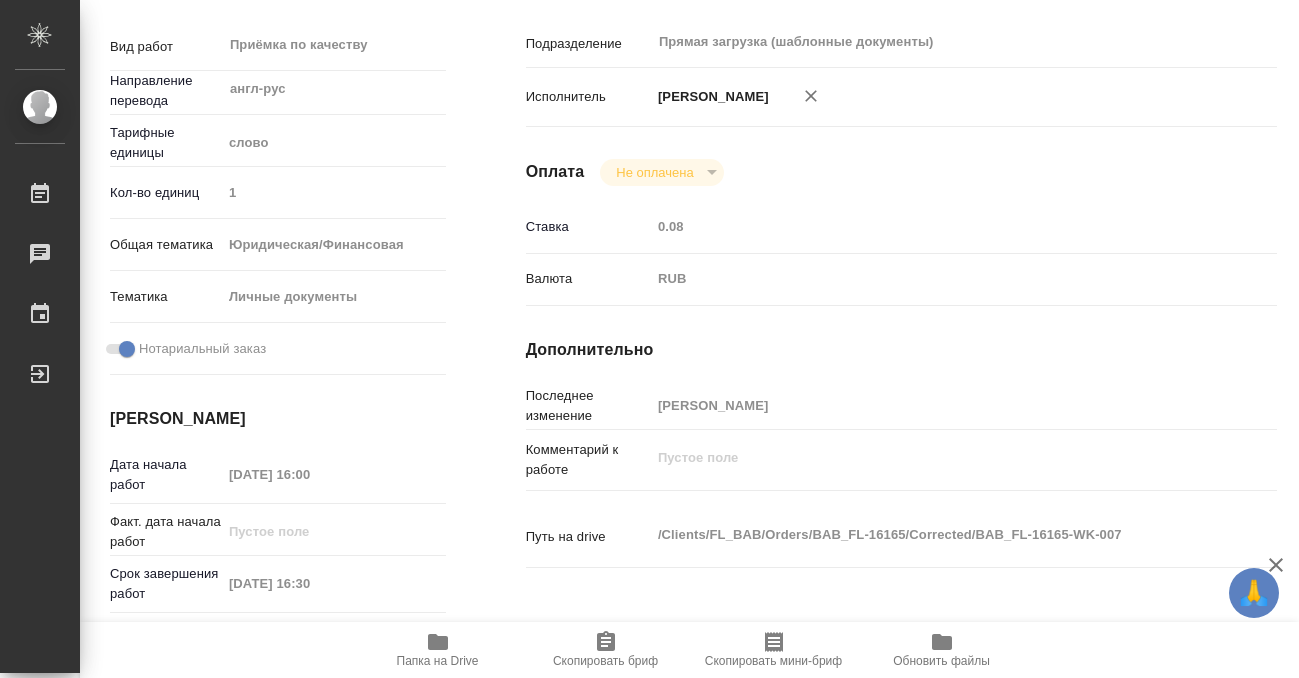 type on "x" 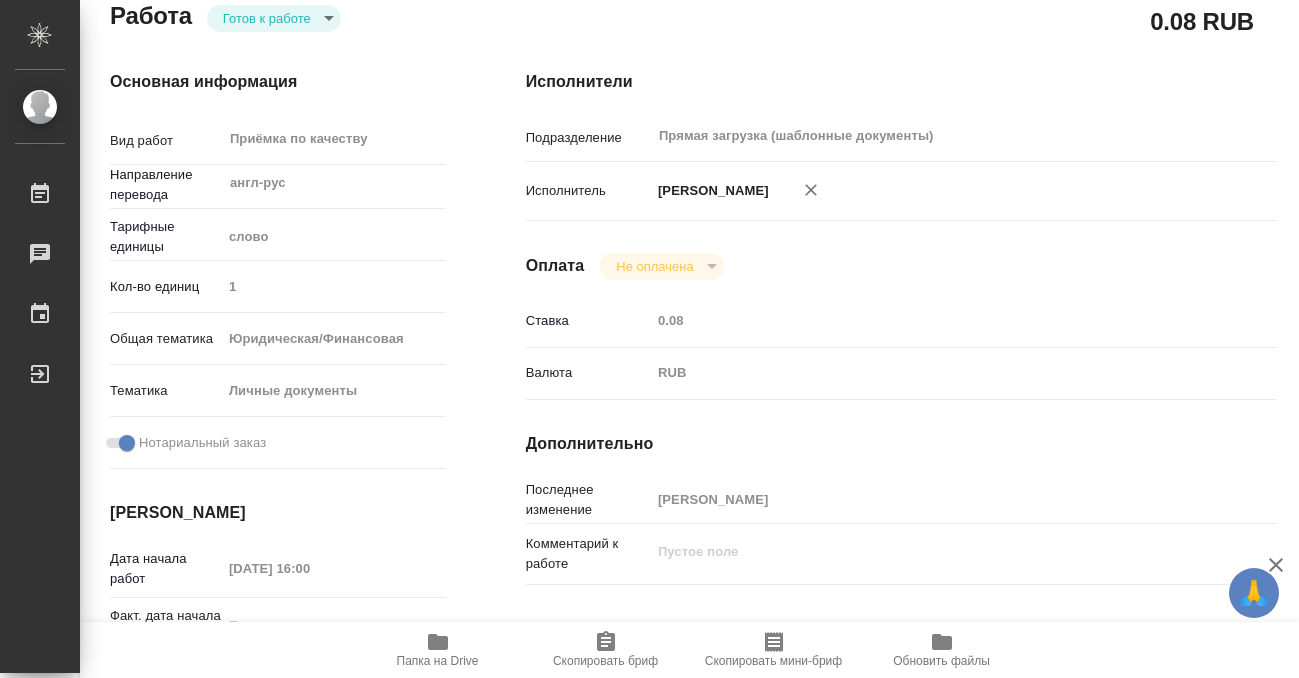 scroll, scrollTop: 0, scrollLeft: 0, axis: both 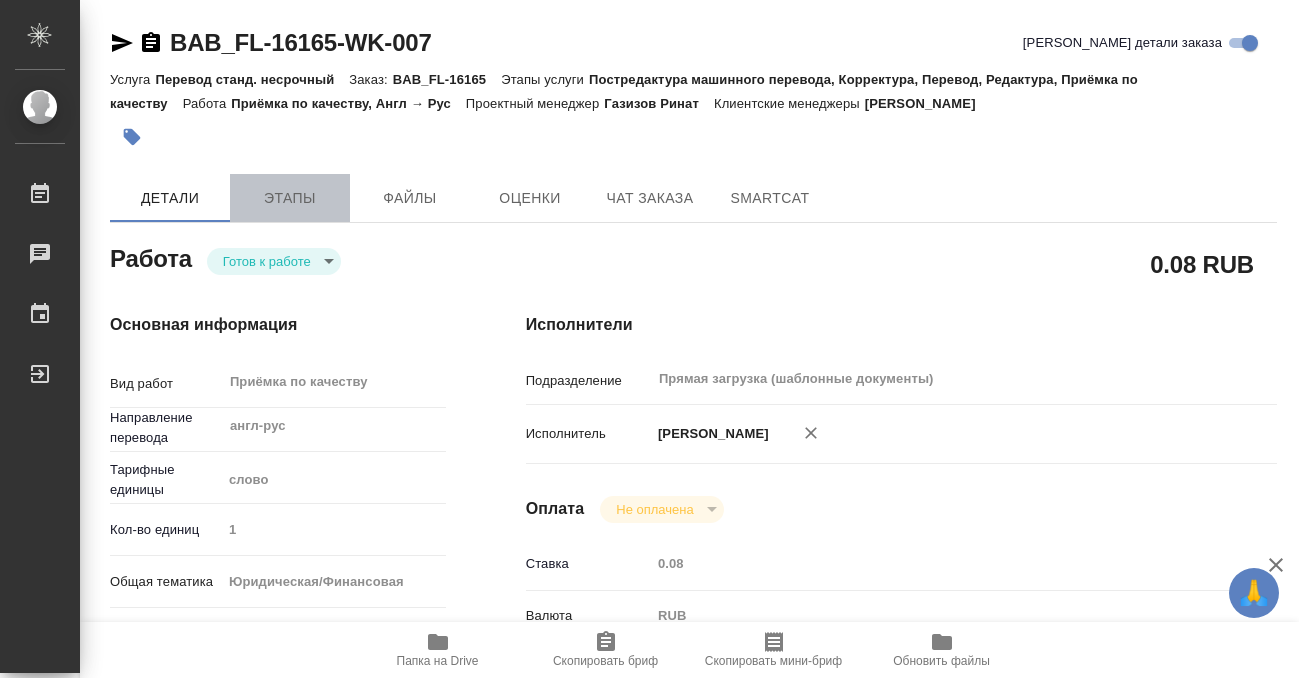 click on "Этапы" at bounding box center [290, 198] 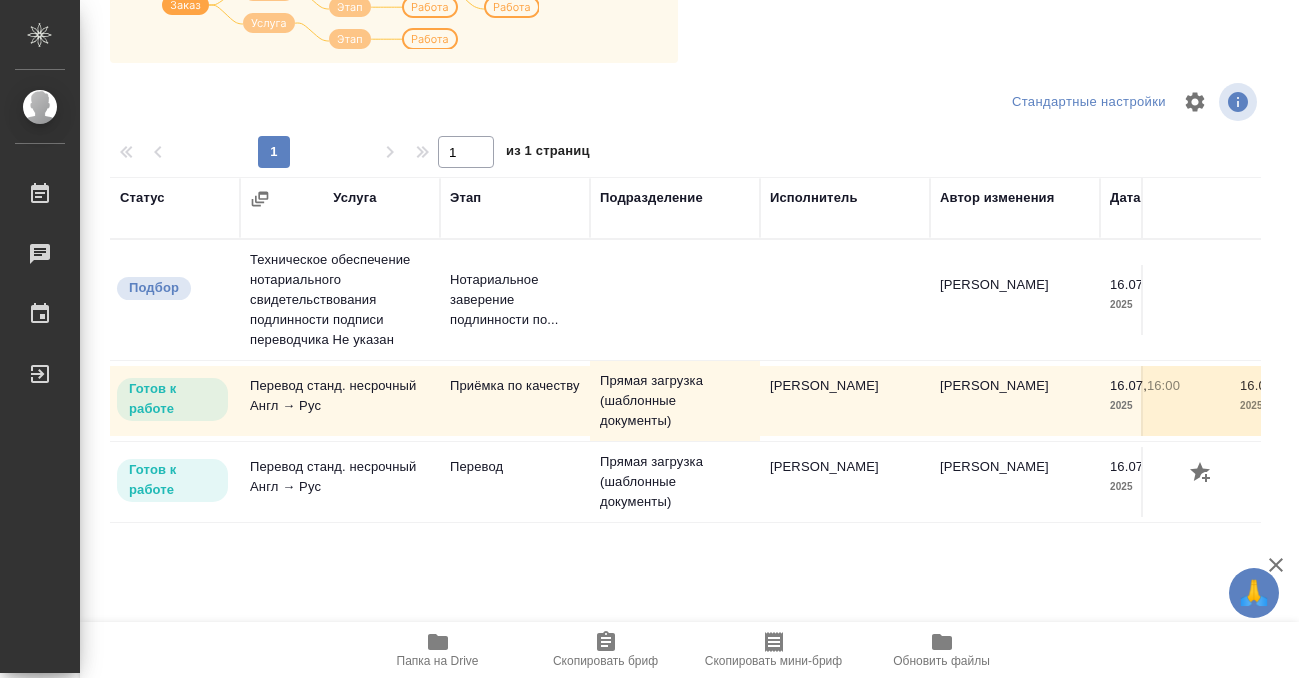 scroll, scrollTop: 0, scrollLeft: 0, axis: both 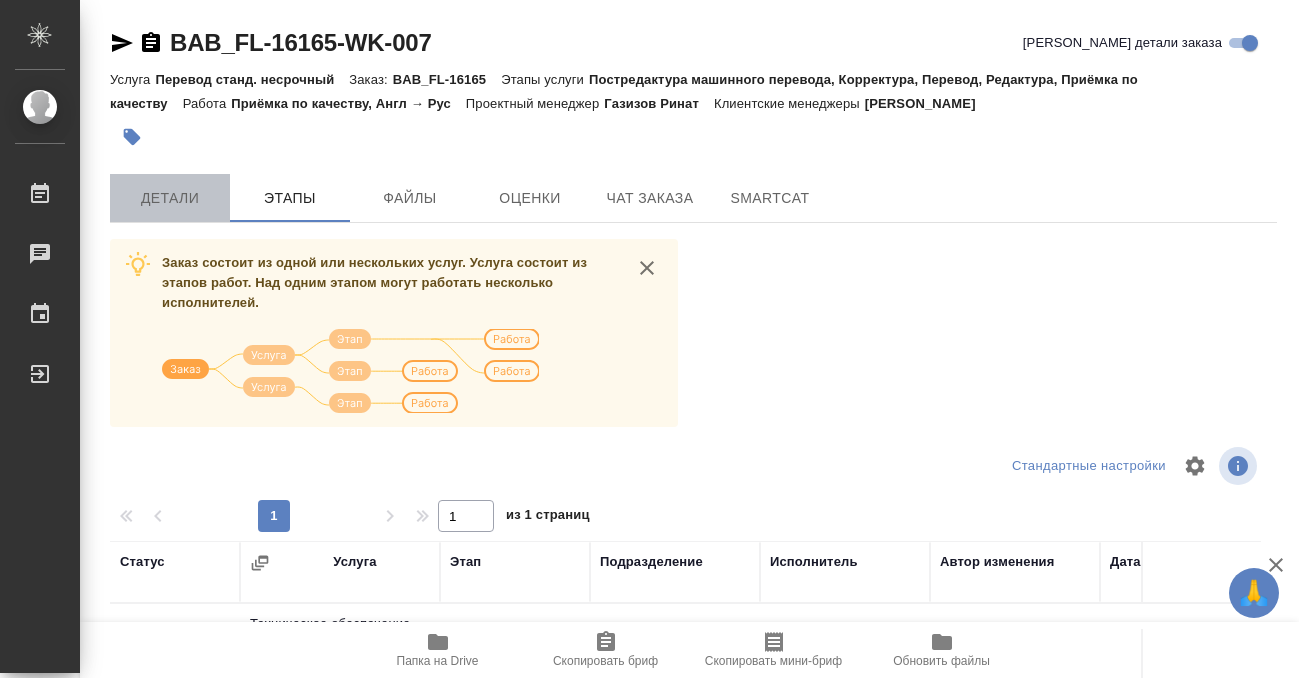 click on "Детали" at bounding box center (170, 198) 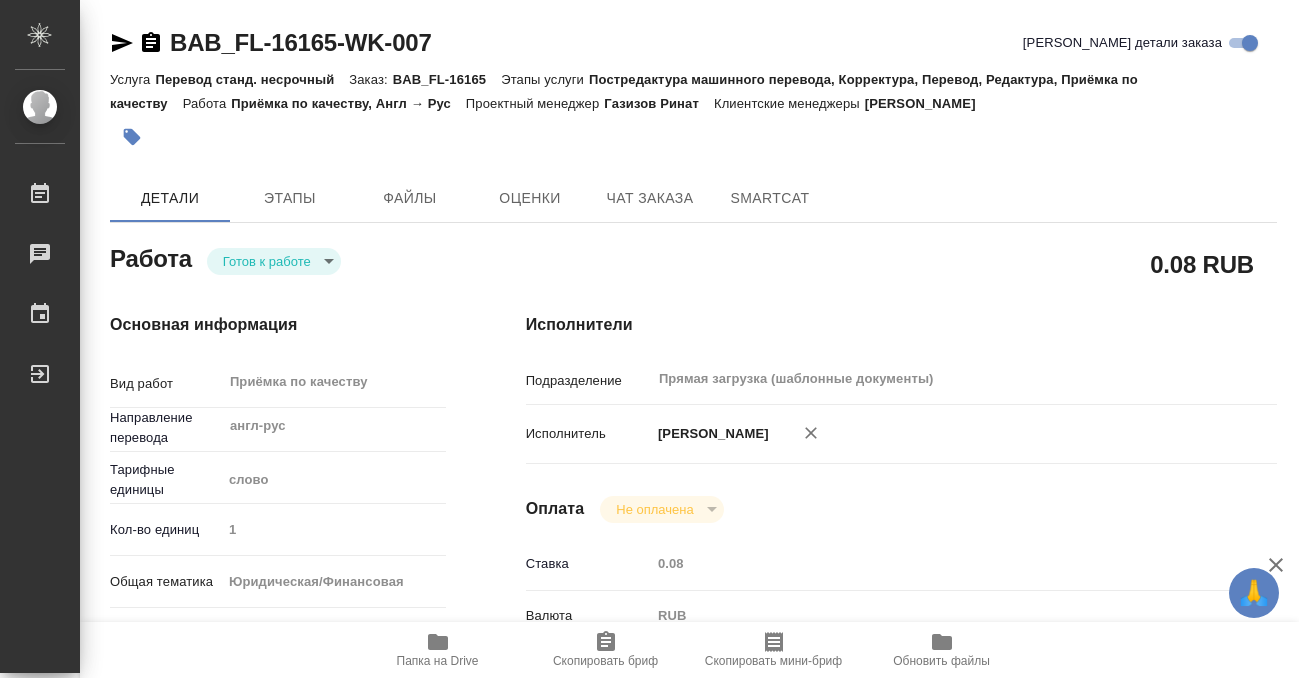 type on "x" 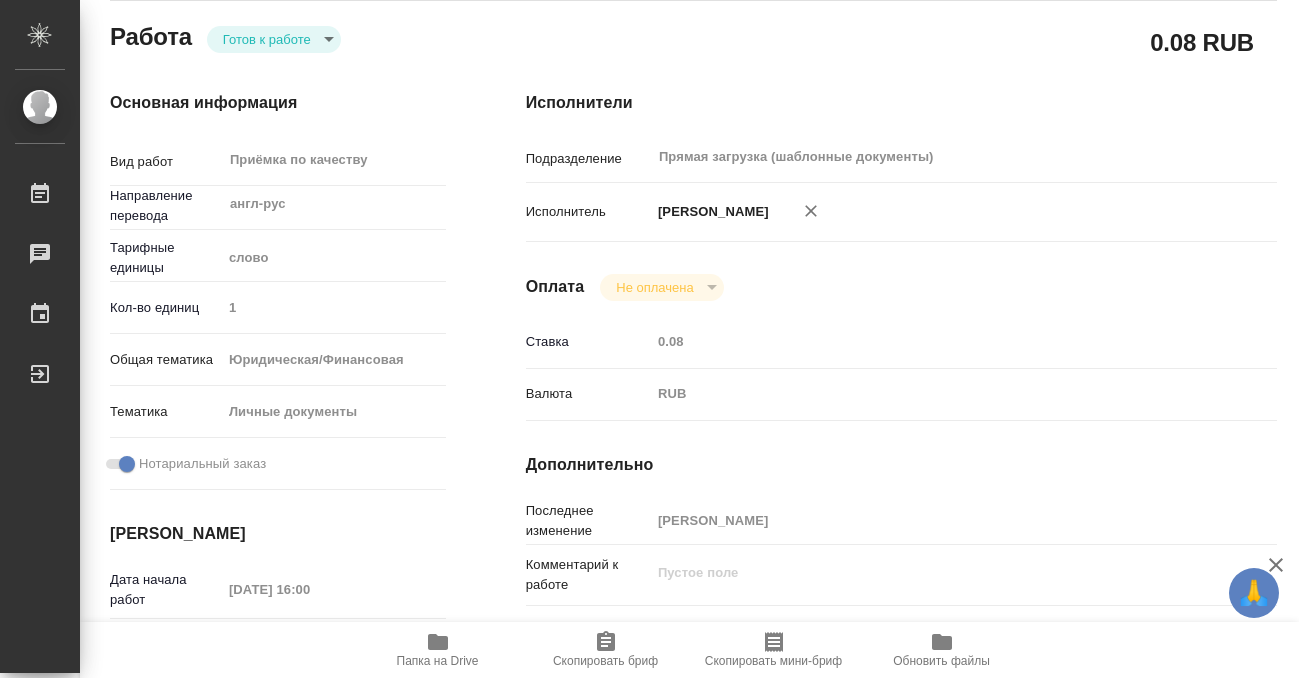 scroll, scrollTop: 0, scrollLeft: 0, axis: both 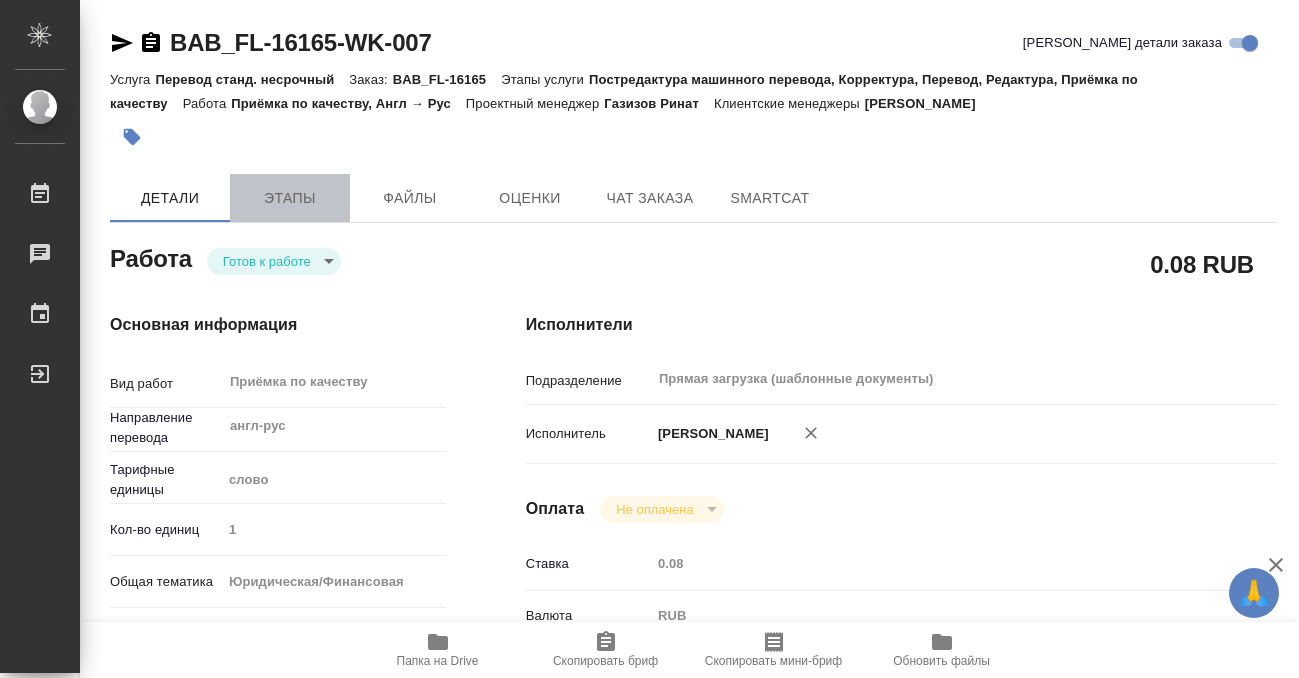 click on "Этапы" at bounding box center (290, 198) 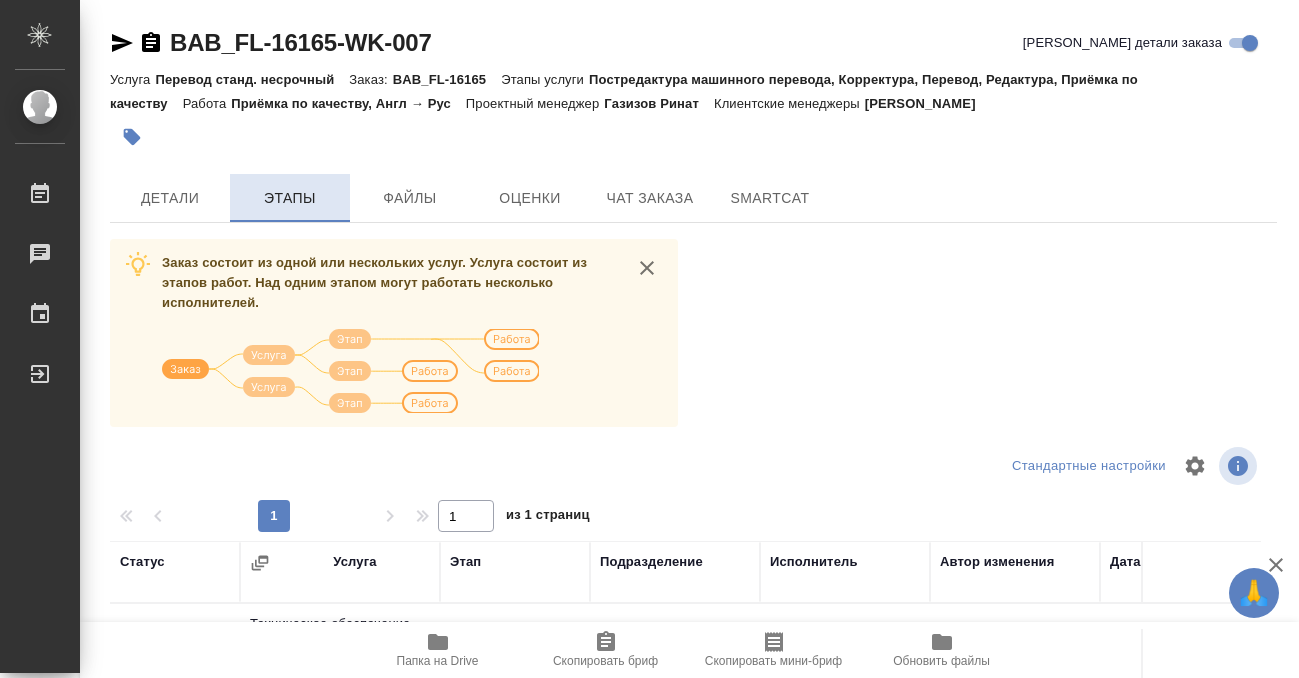 scroll, scrollTop: 364, scrollLeft: 0, axis: vertical 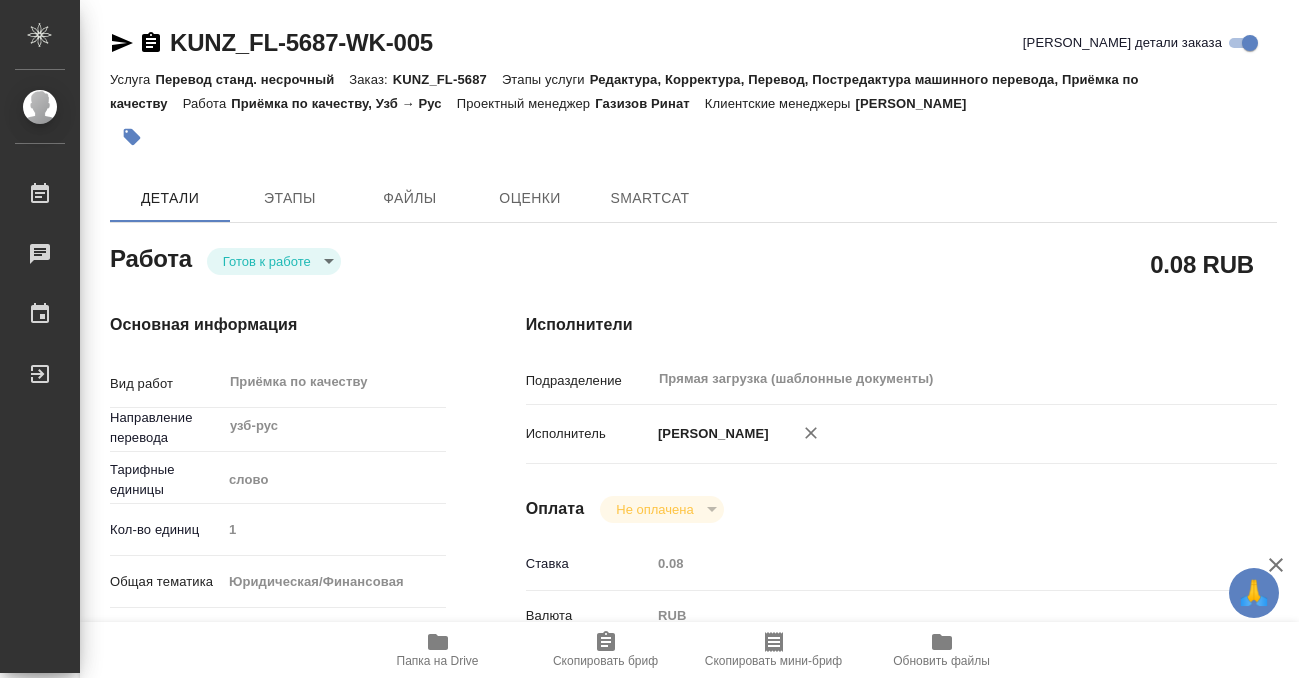 type on "x" 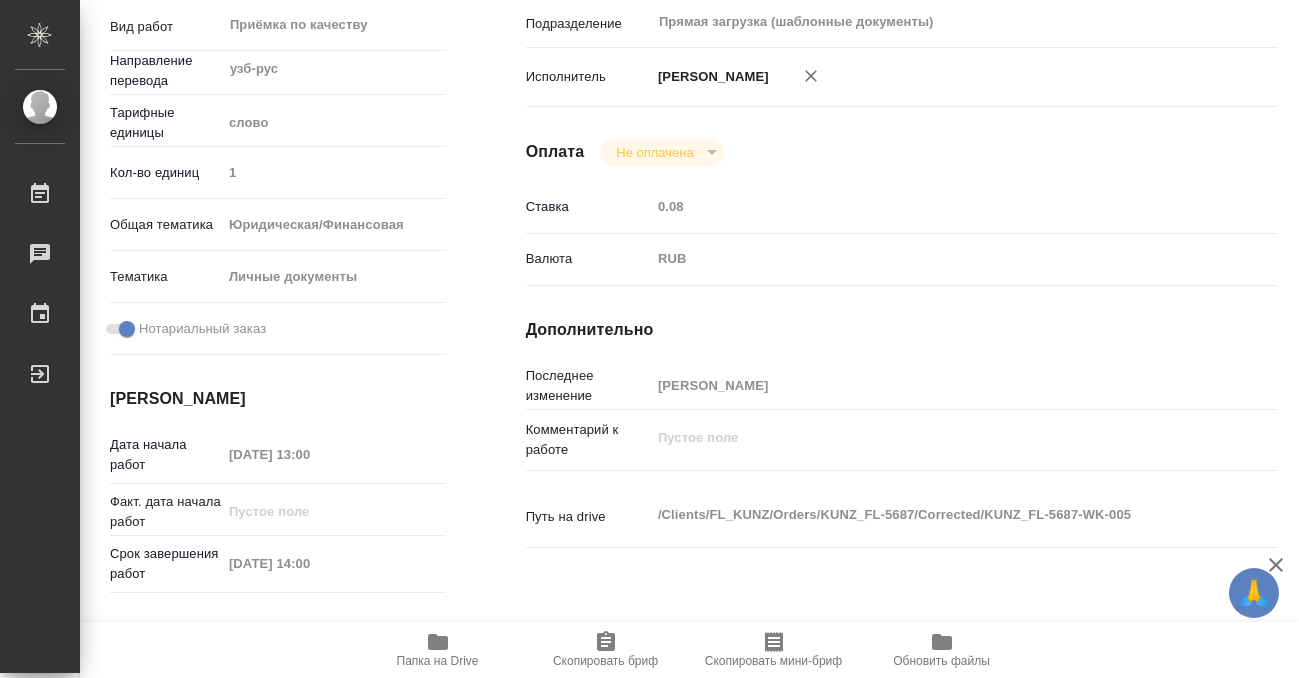 type on "x" 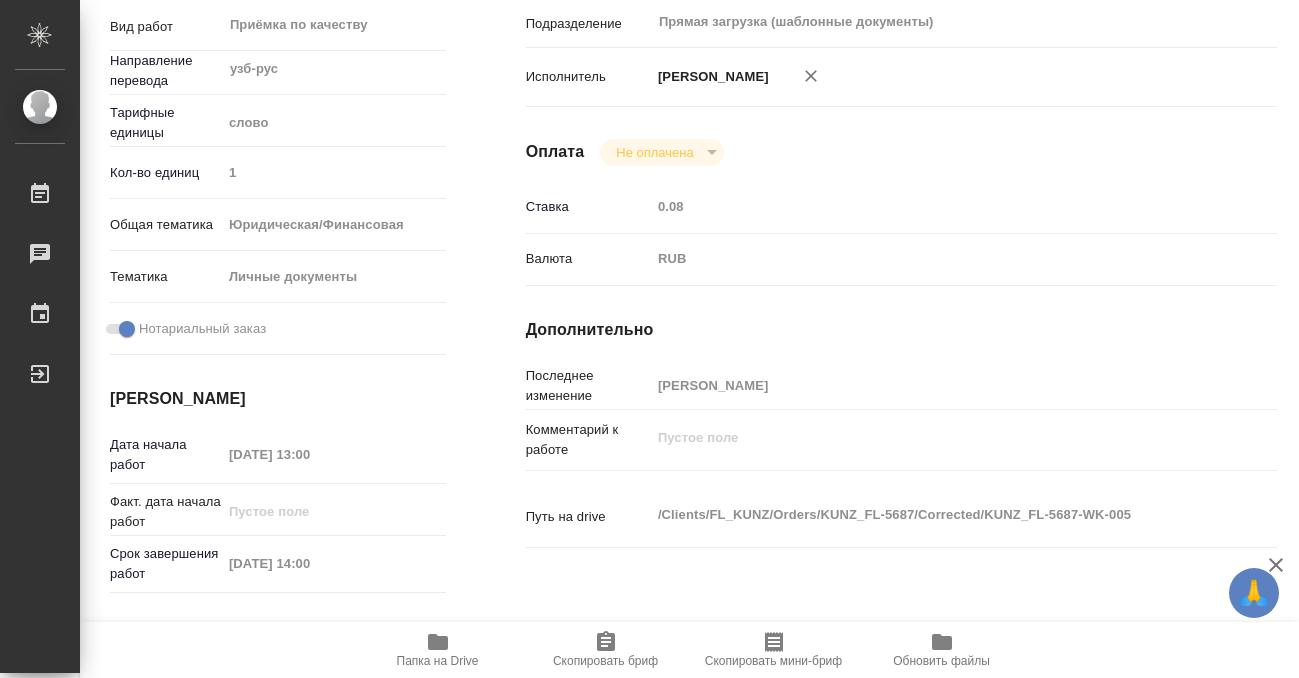 type on "x" 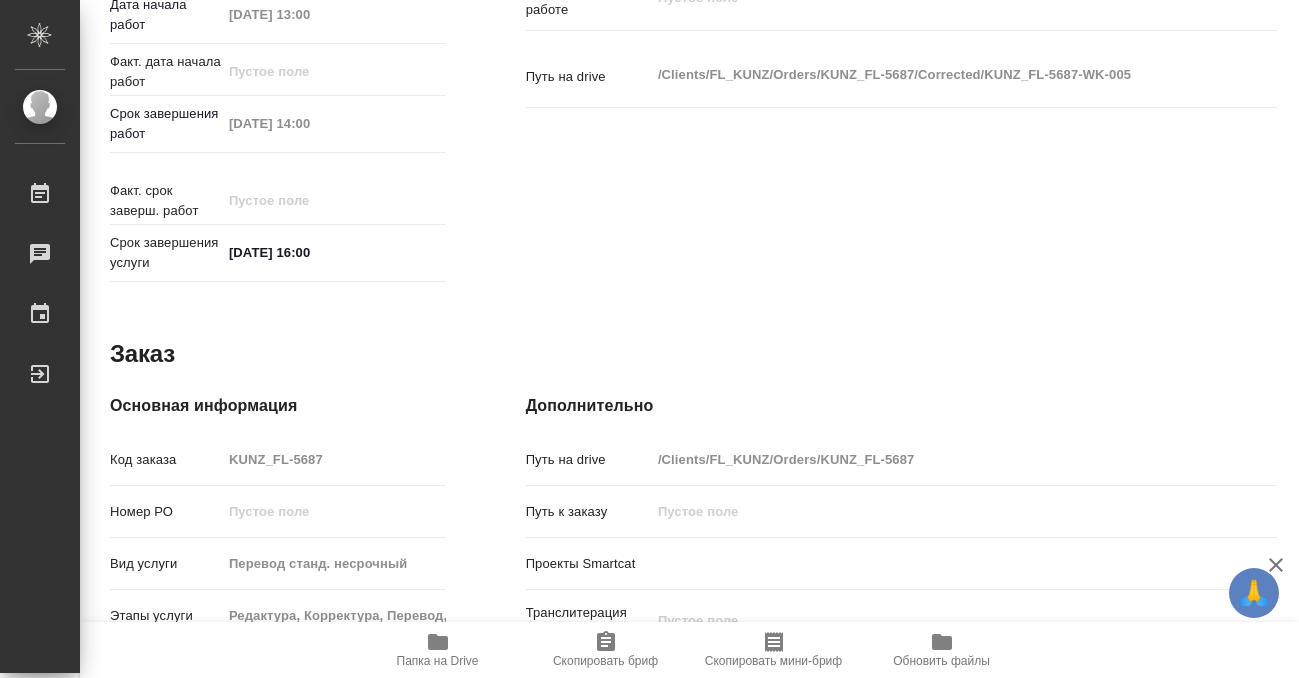 scroll, scrollTop: 1068, scrollLeft: 0, axis: vertical 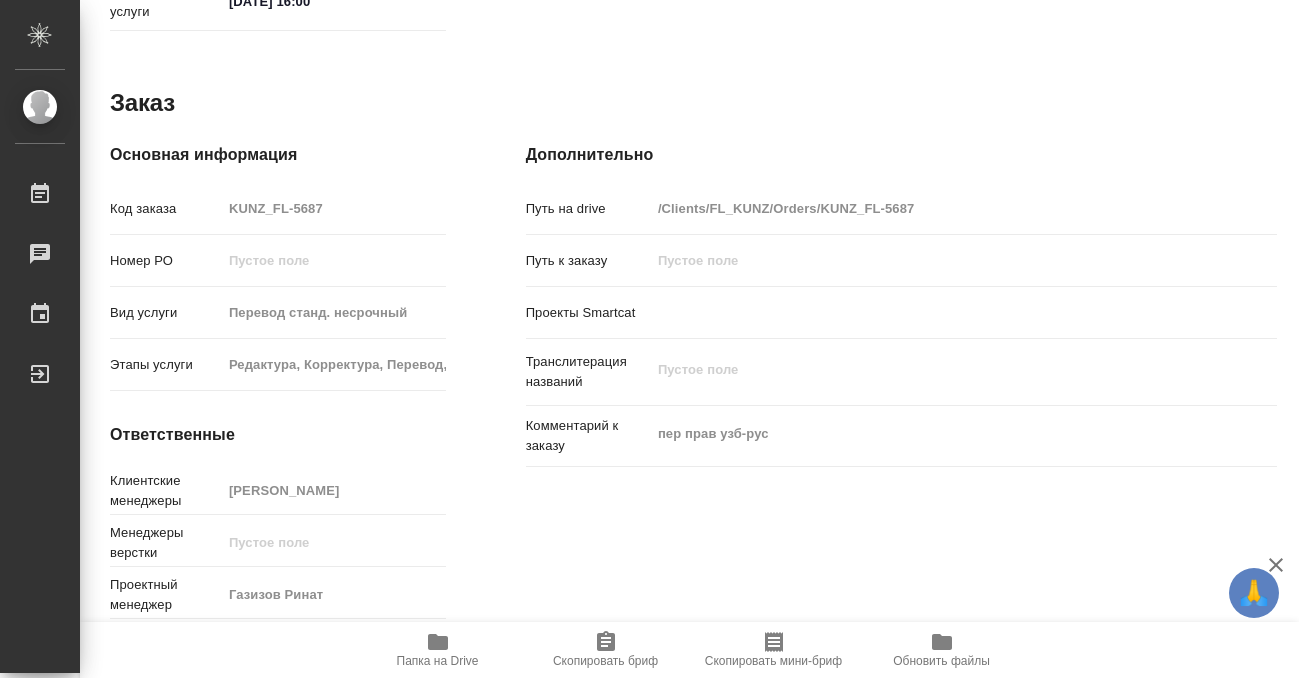 type on "x" 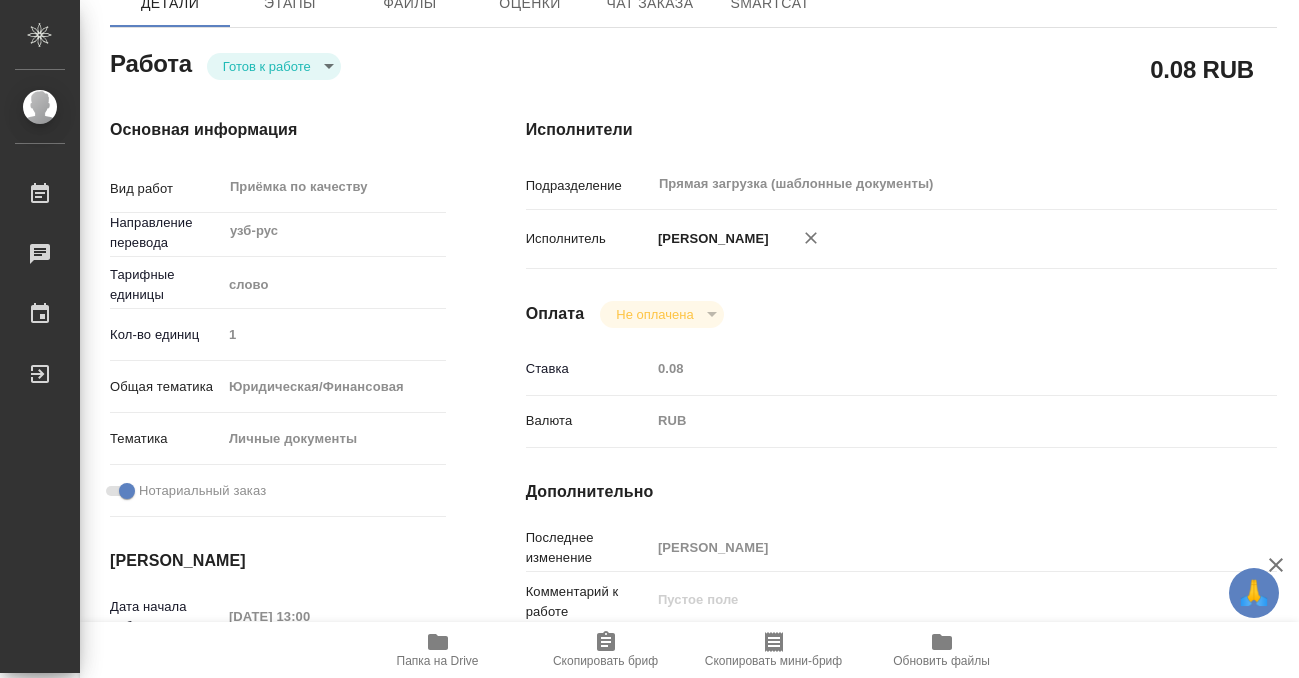 scroll, scrollTop: 26, scrollLeft: 0, axis: vertical 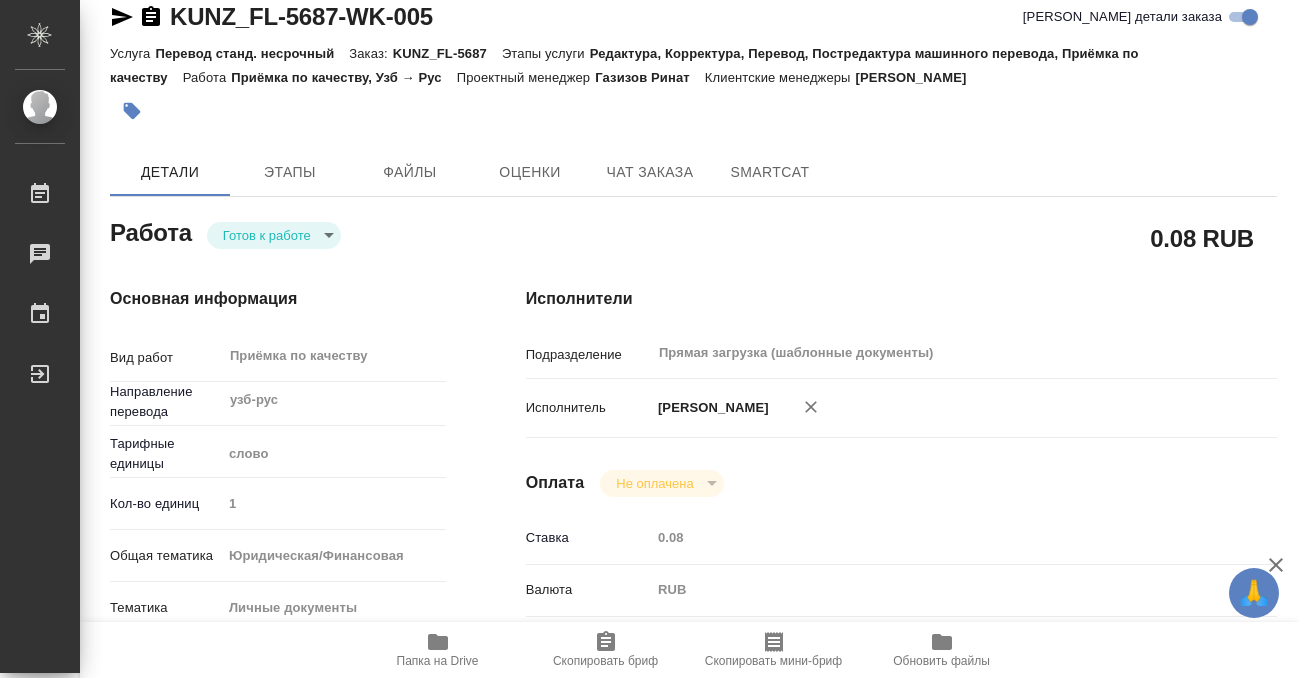 click on "KUNZ_FL-5687-WK-005 Кратко детали заказа Услуга Перевод станд. несрочный Заказ: KUNZ_FL-5687 Этапы услуги Редактура, Корректура, Перевод, Постредактура машинного перевода, Приёмка по качеству Работа Приёмка по качеству, Узб → Рус Проектный менеджер Газизов Ринат Клиентские менеджеры Шульгина Анна Детали Этапы Файлы Оценки Чат заказа SmartCat Работа Готов к работе readyForWork 0.08 RUB Основная информация Вид работ Приёмка по качеству x ​ Направление перевода узб-рус ​ Тарифные единицы слово 5a8b1489cc6b4906c91bfd90 Кол-во единиц 1 Общая тематика Юридическая/Финансовая yr-fn Тематика Сроки" at bounding box center [693, 837] 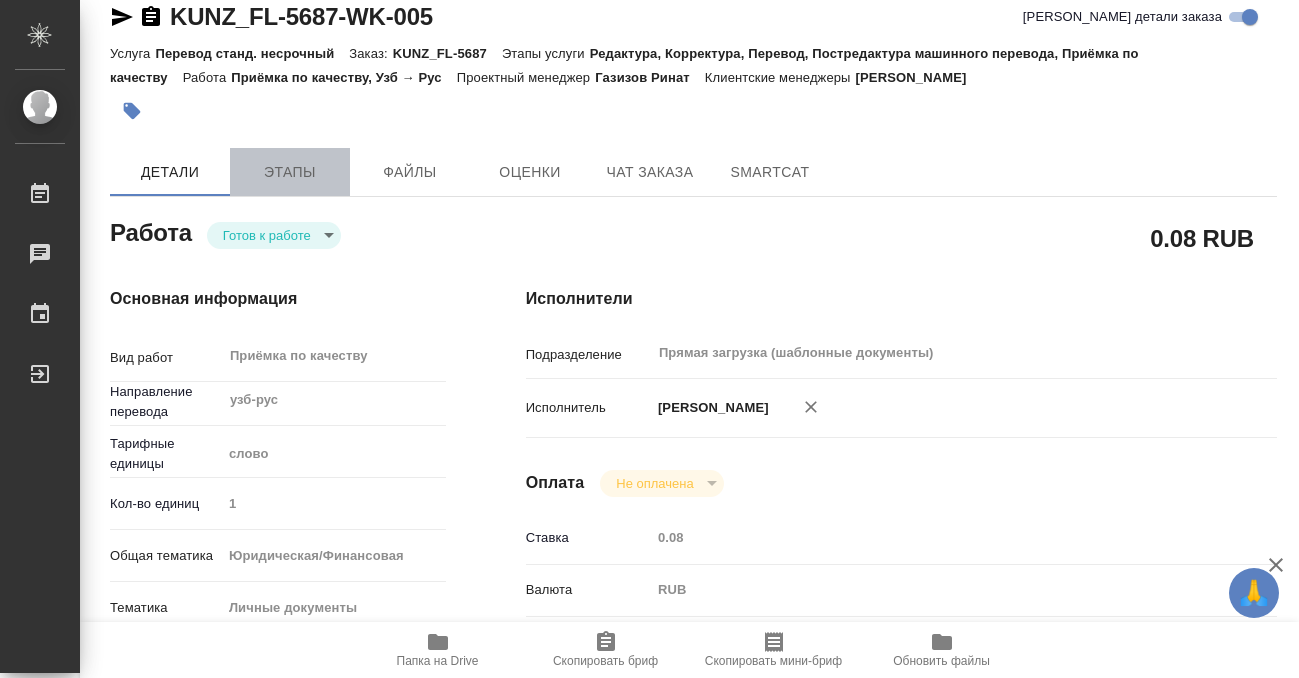 click on "Этапы" at bounding box center [290, 172] 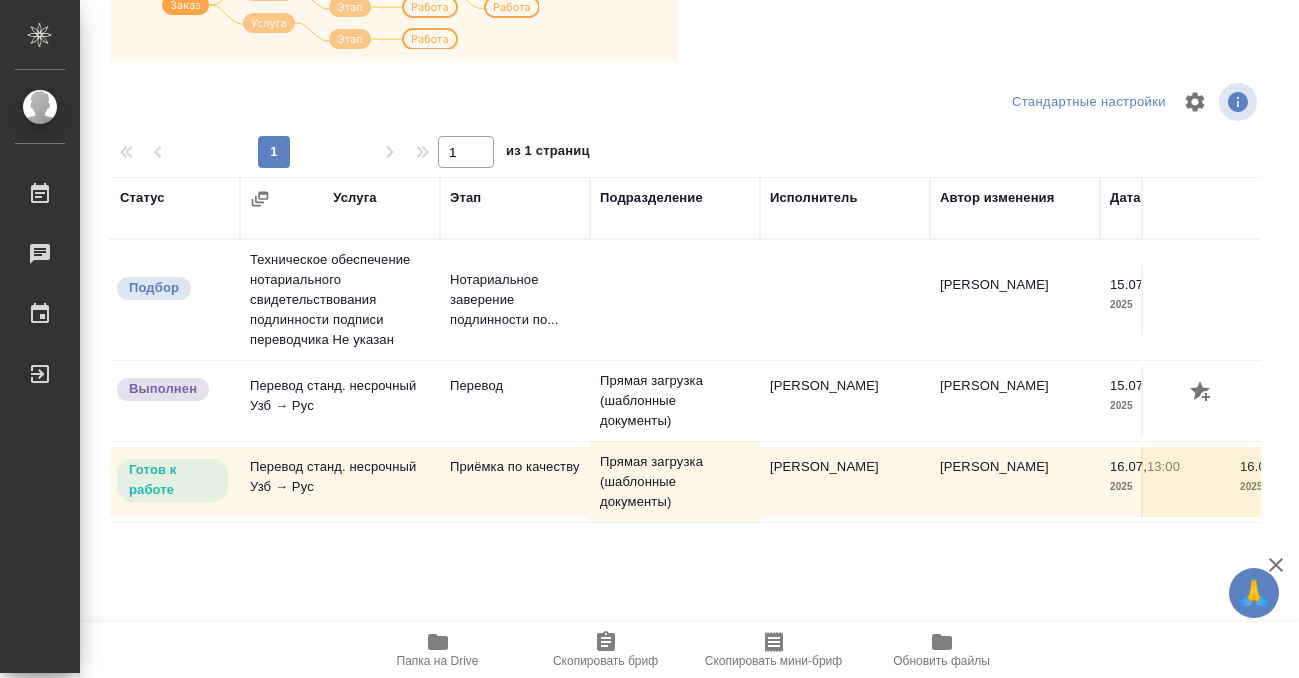 scroll, scrollTop: 0, scrollLeft: 0, axis: both 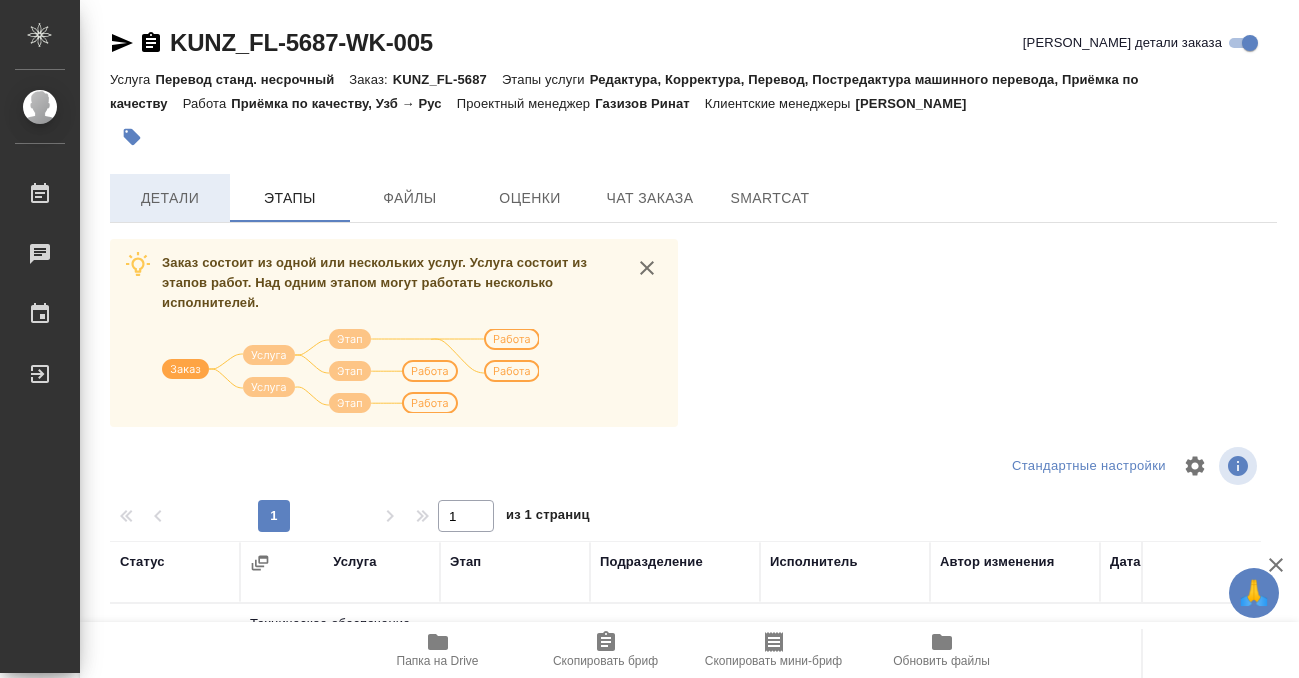 click on "Детали" at bounding box center [170, 198] 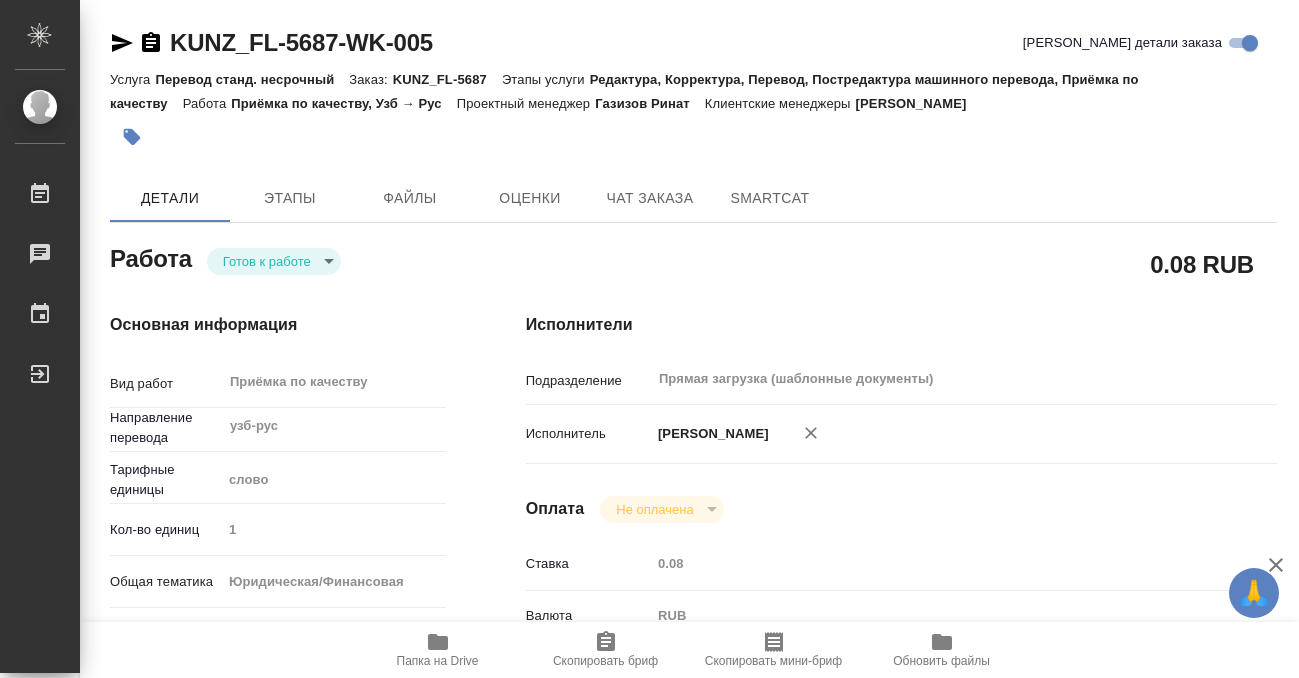 type on "x" 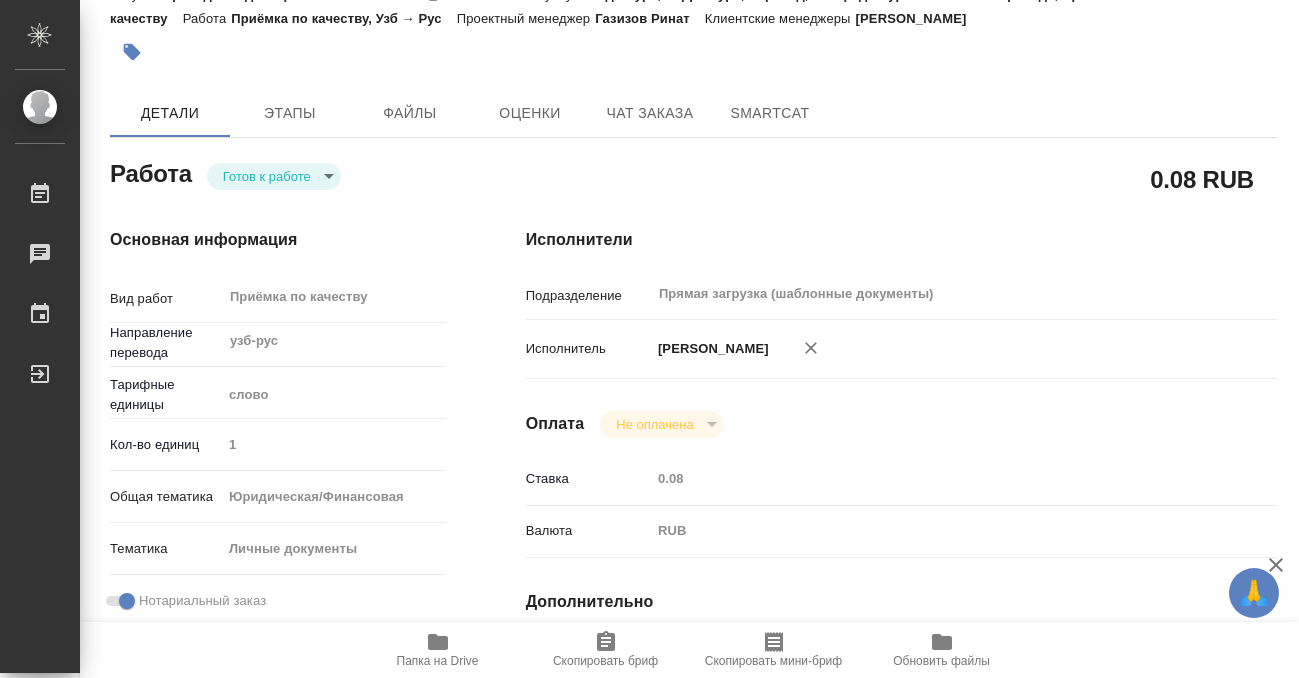 type on "x" 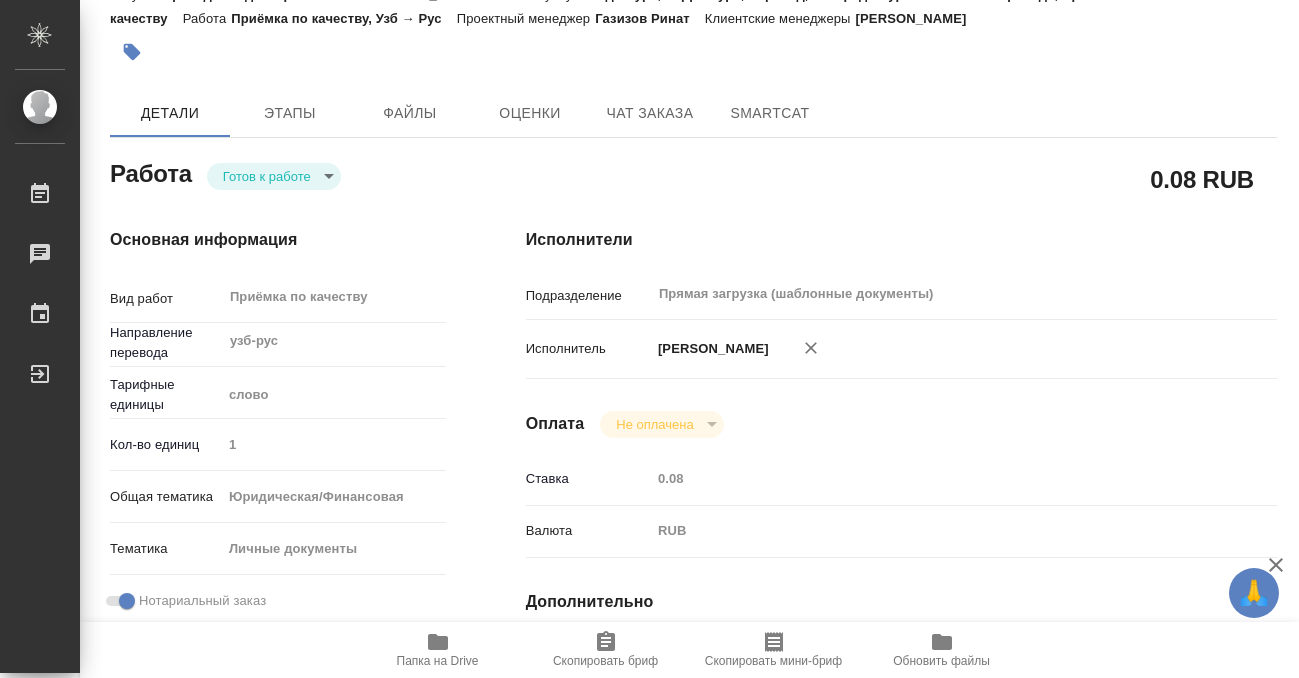 type on "x" 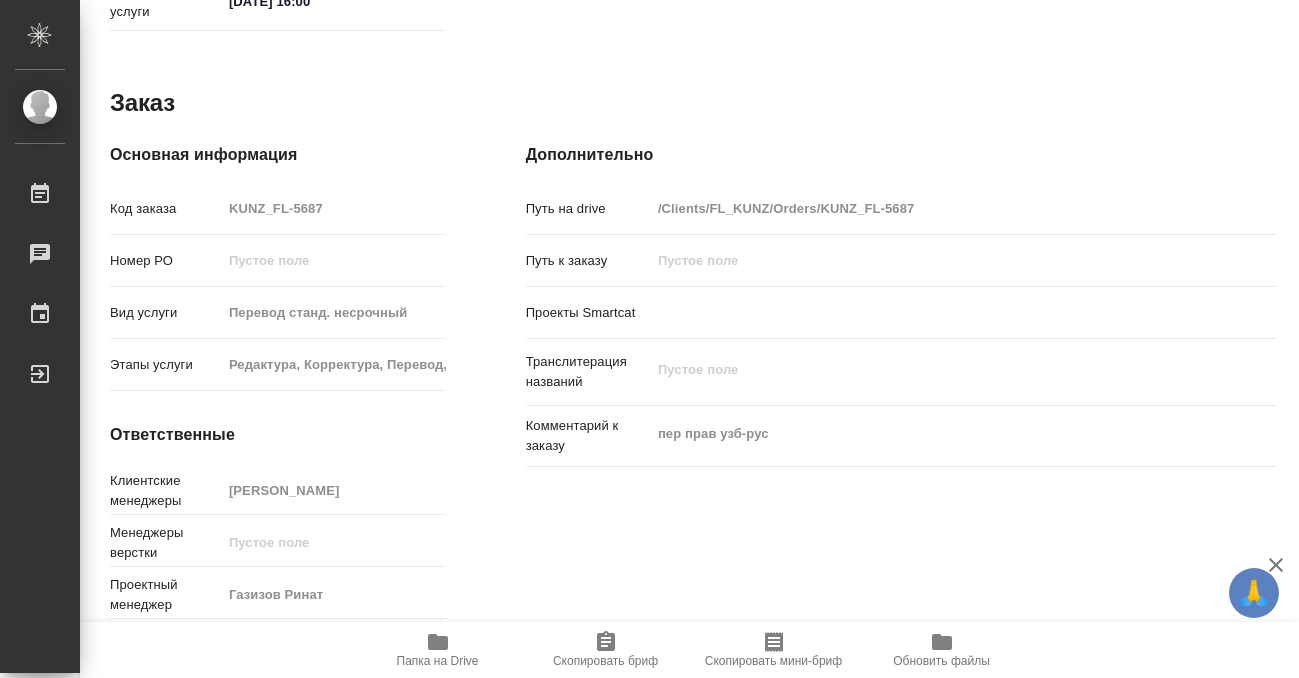 scroll, scrollTop: 1068, scrollLeft: 0, axis: vertical 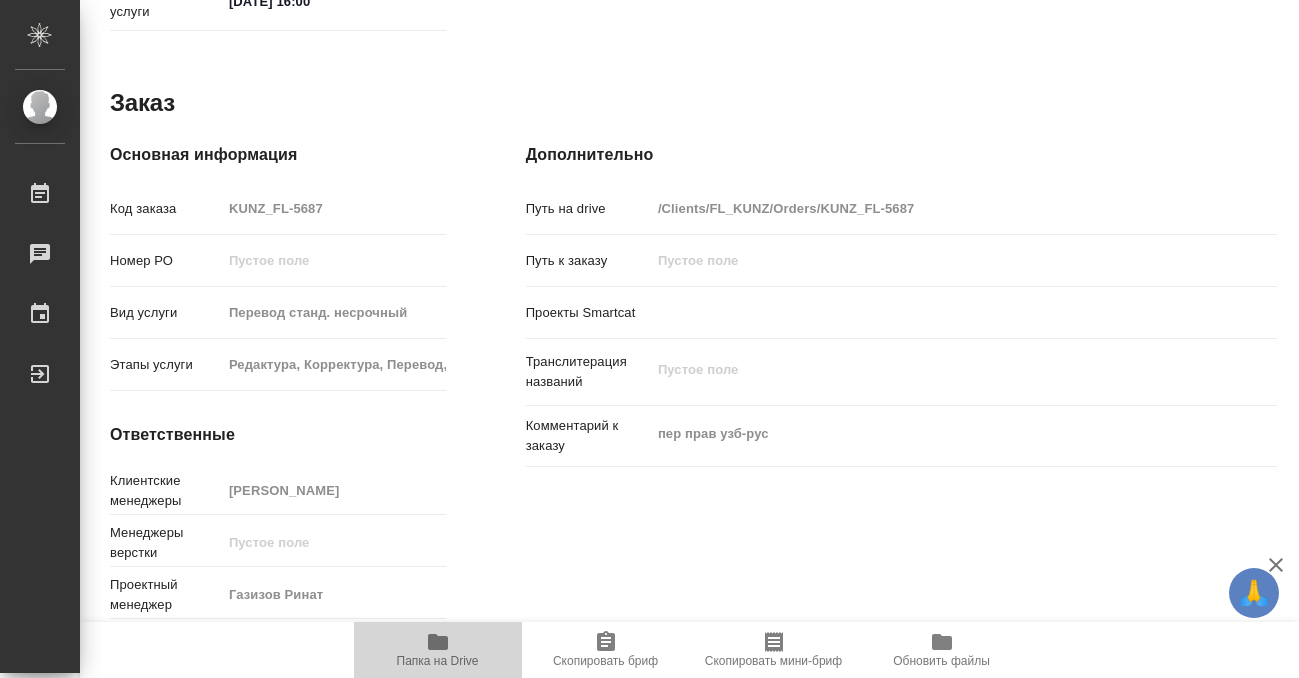 click 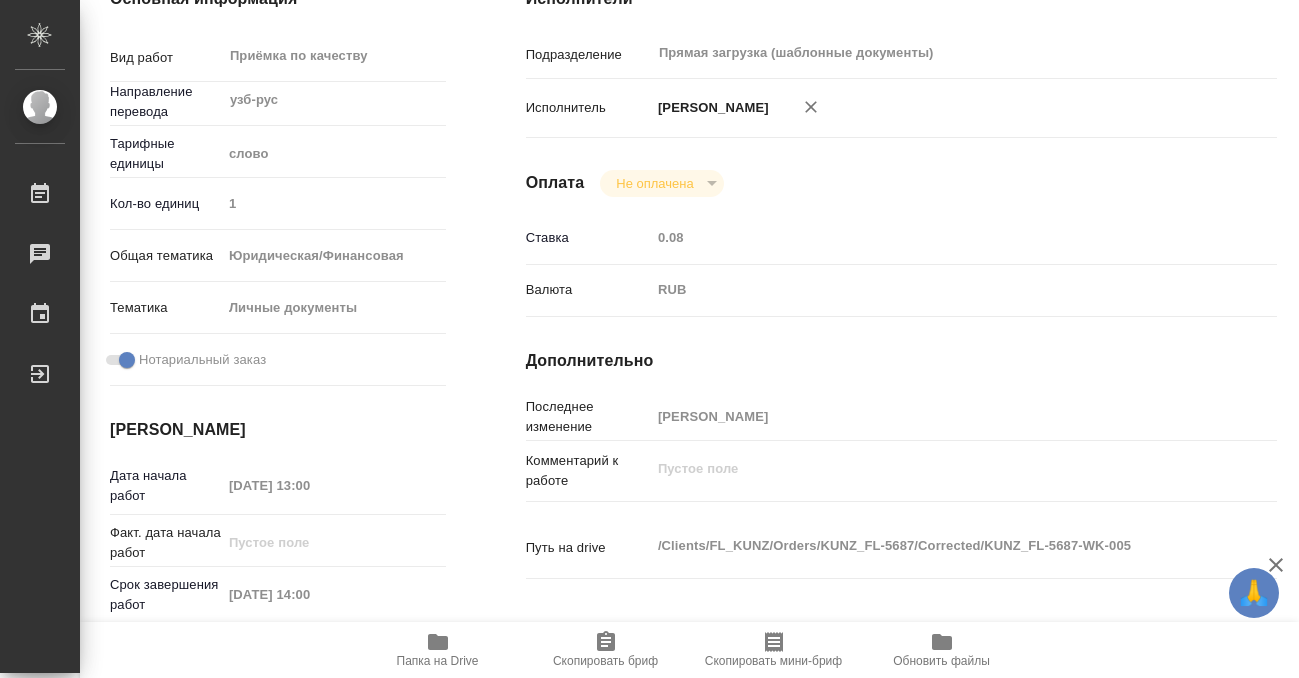 scroll, scrollTop: 0, scrollLeft: 0, axis: both 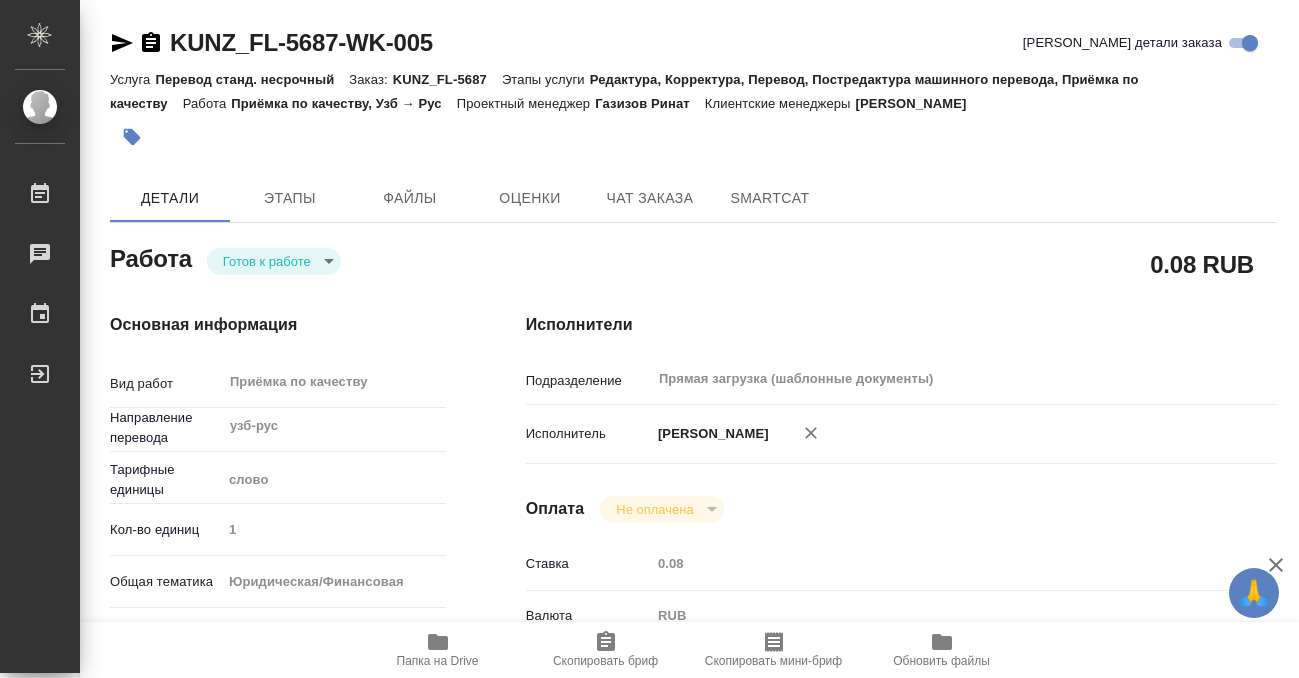 click 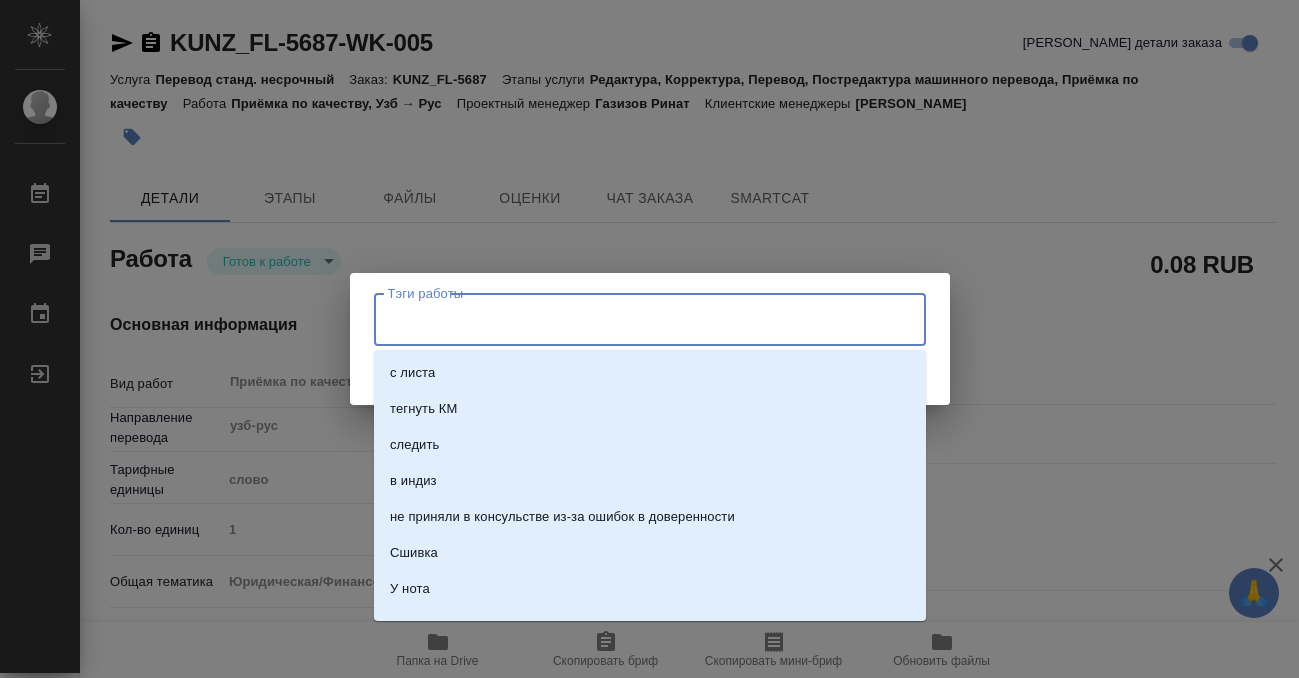 click on "Тэги работы" at bounding box center (631, 319) 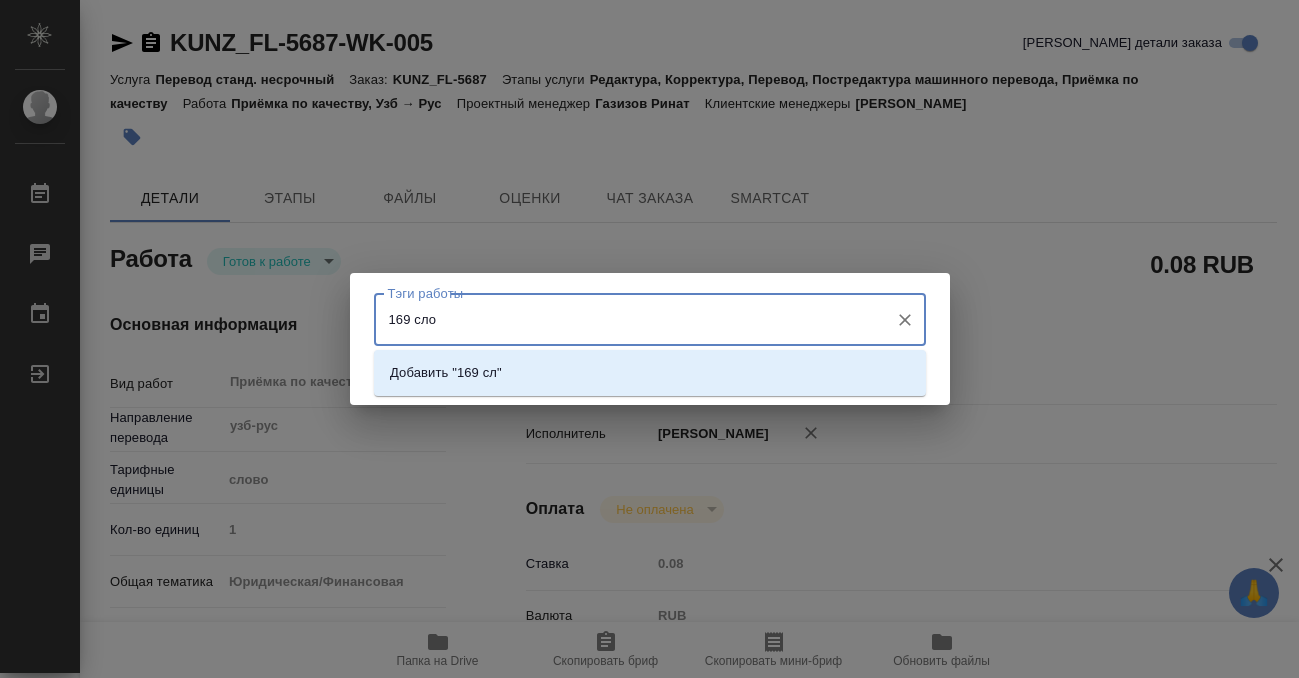 type on "169 слов" 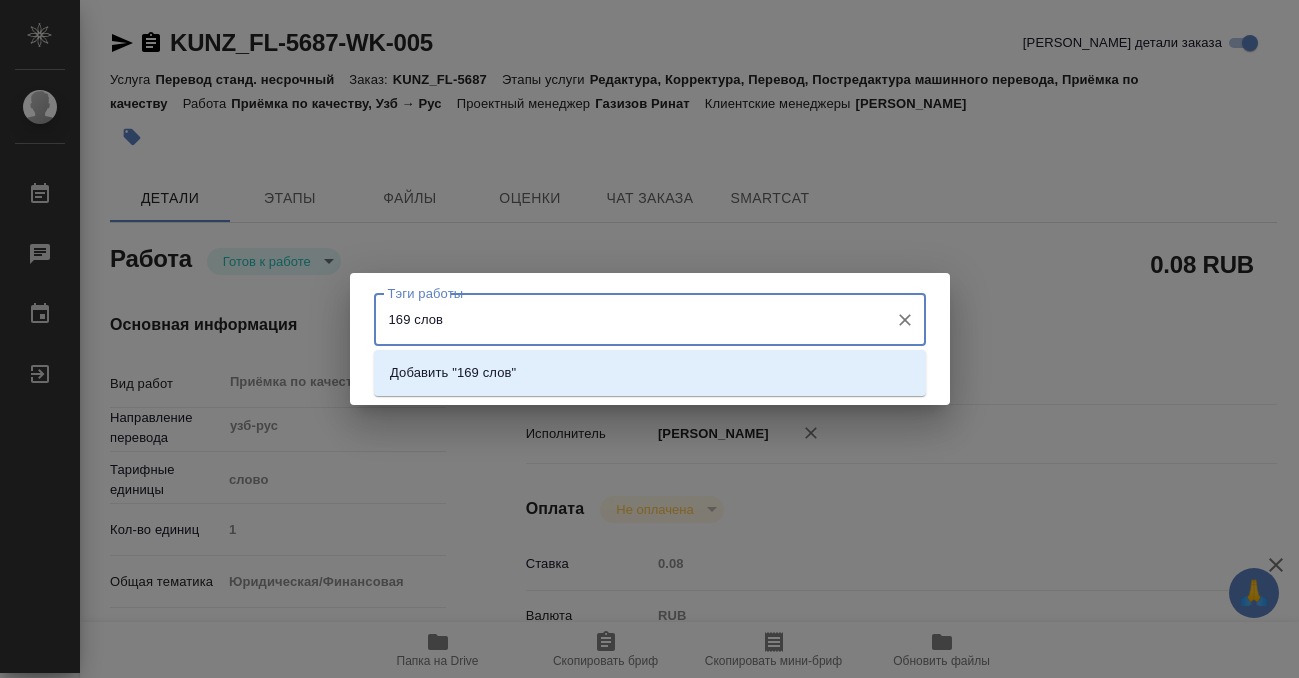 type 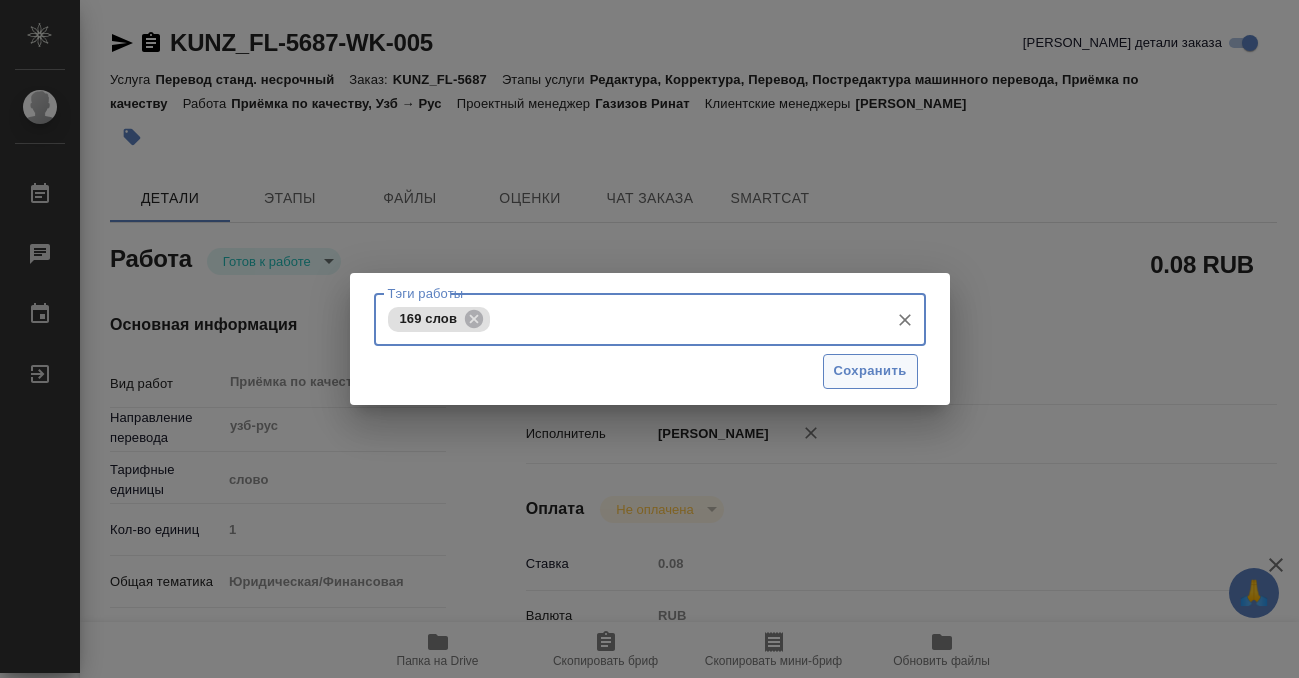 click on "Сохранить" at bounding box center (870, 371) 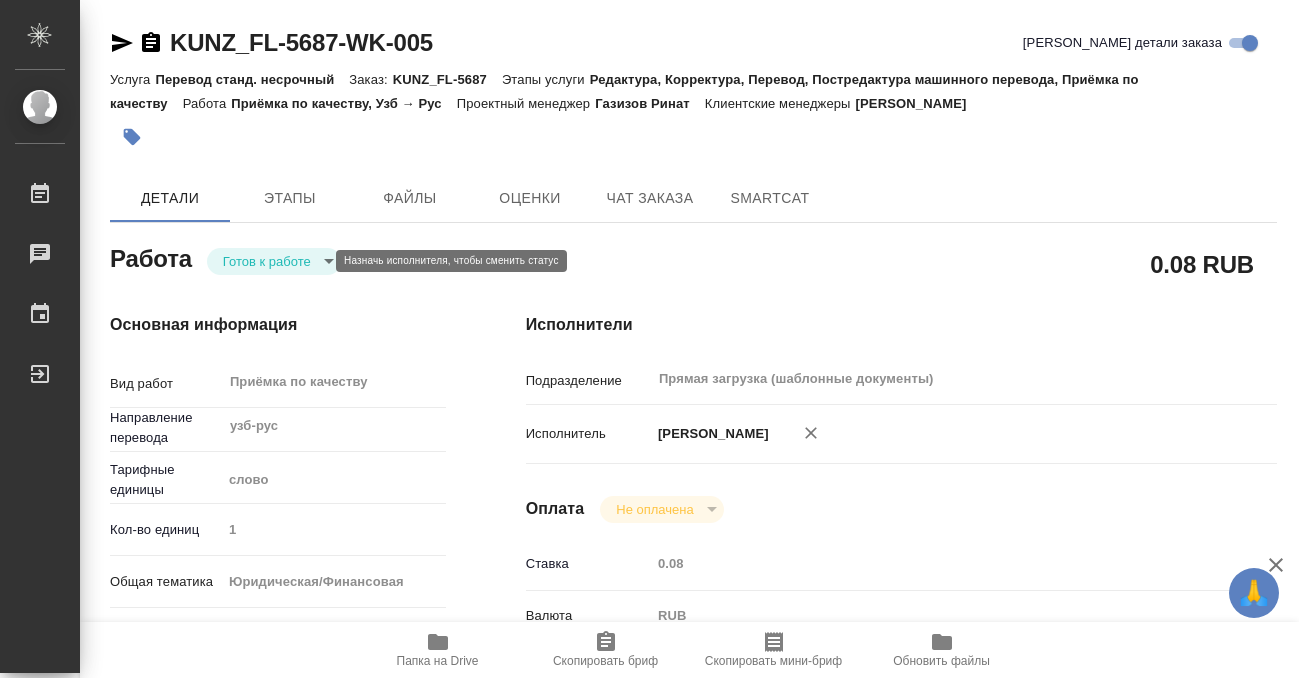 type on "readyForWork" 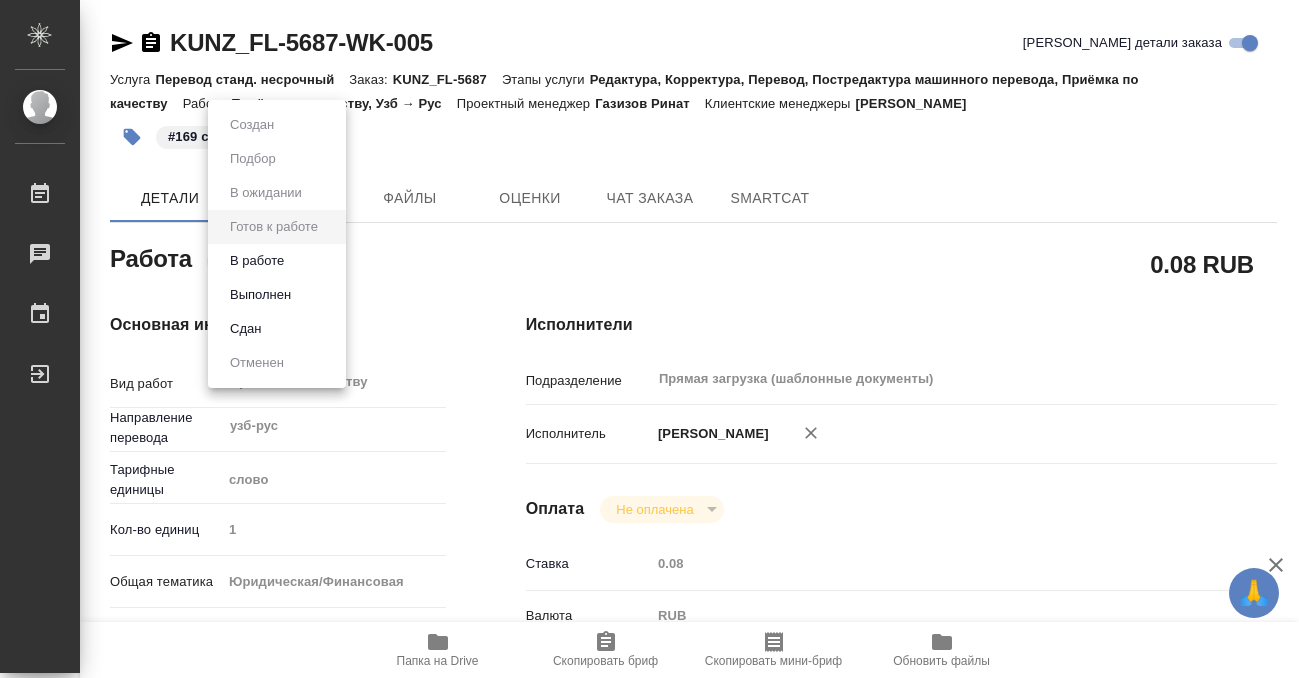 click on "🙏 .cls-1
fill:#fff;
AWATERA Kobzeva Elizaveta Работы 0 Чаты График Выйти KUNZ_FL-5687-WK-005 Кратко детали заказа Услуга Перевод станд. несрочный Заказ: KUNZ_FL-5687 Этапы услуги Редактура, Корректура, Перевод, Постредактура машинного перевода, Приёмка по качеству Работа Приёмка по качеству, Узб → Рус Проектный менеджер Газизов Ринат Клиентские менеджеры Шульгина Анна #169 слов Детали Этапы Файлы Оценки Чат заказа SmartCat Работа Готов к работе readyForWork 0.08 RUB Основная информация Вид работ Приёмка по качеству x ​ Направление перевода узб-рус ​ Тарифные единицы слово 1 yr-fn Сроки x" at bounding box center (649, 339) 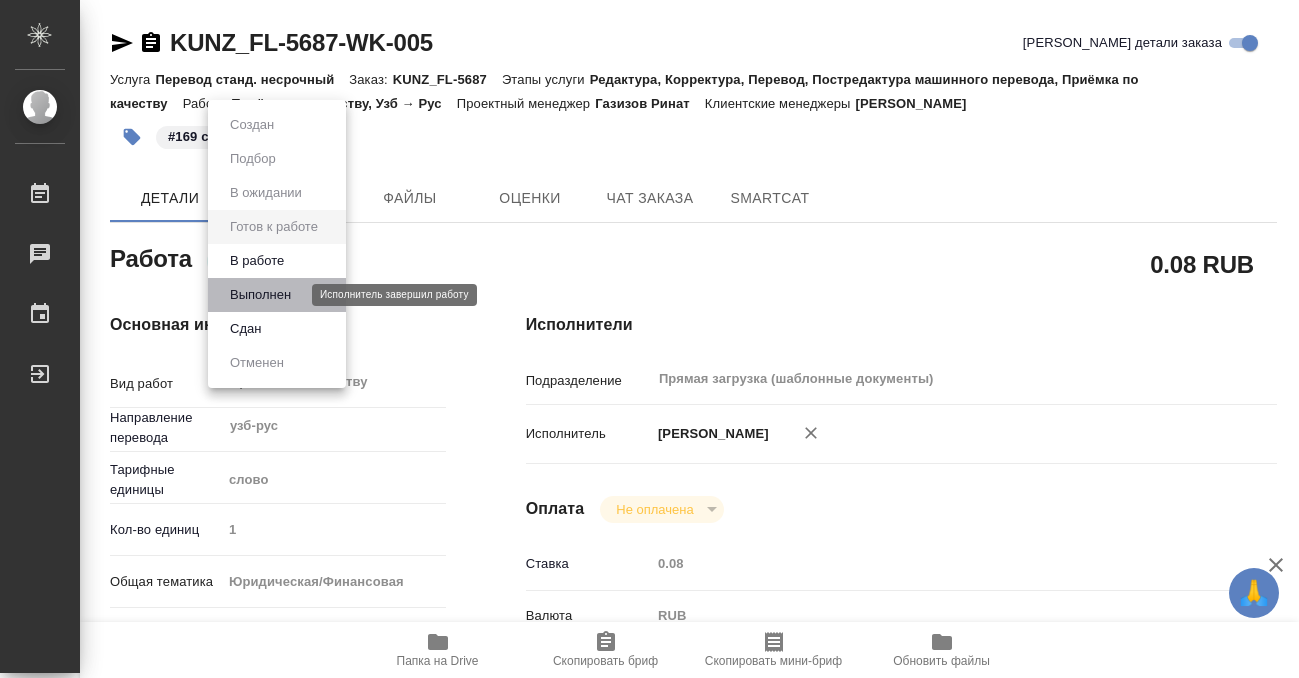 click on "Выполнен" at bounding box center (260, 295) 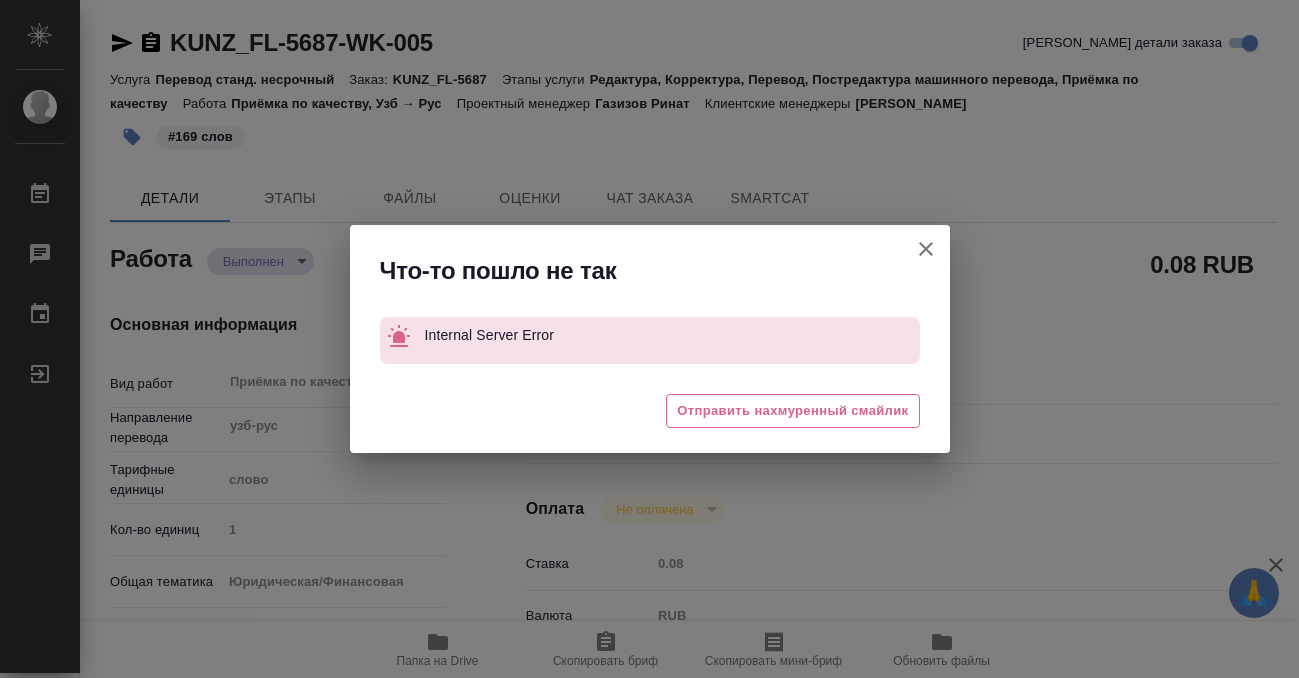 type on "x" 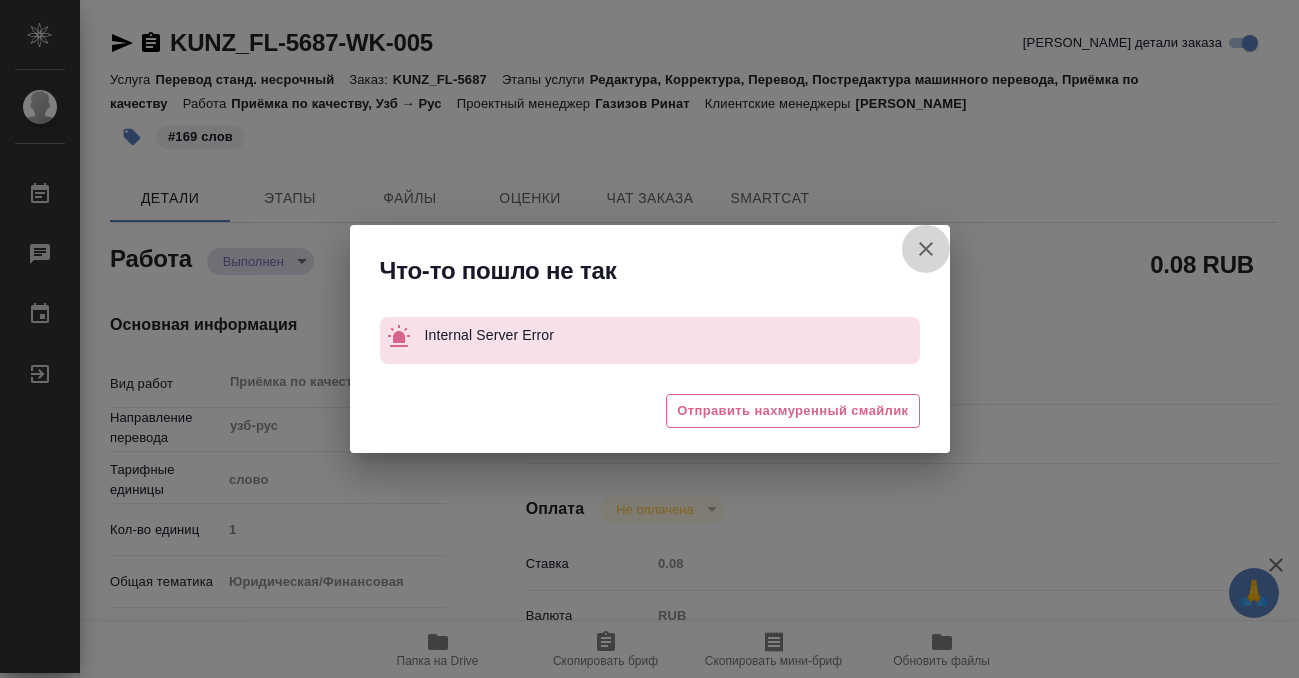 click 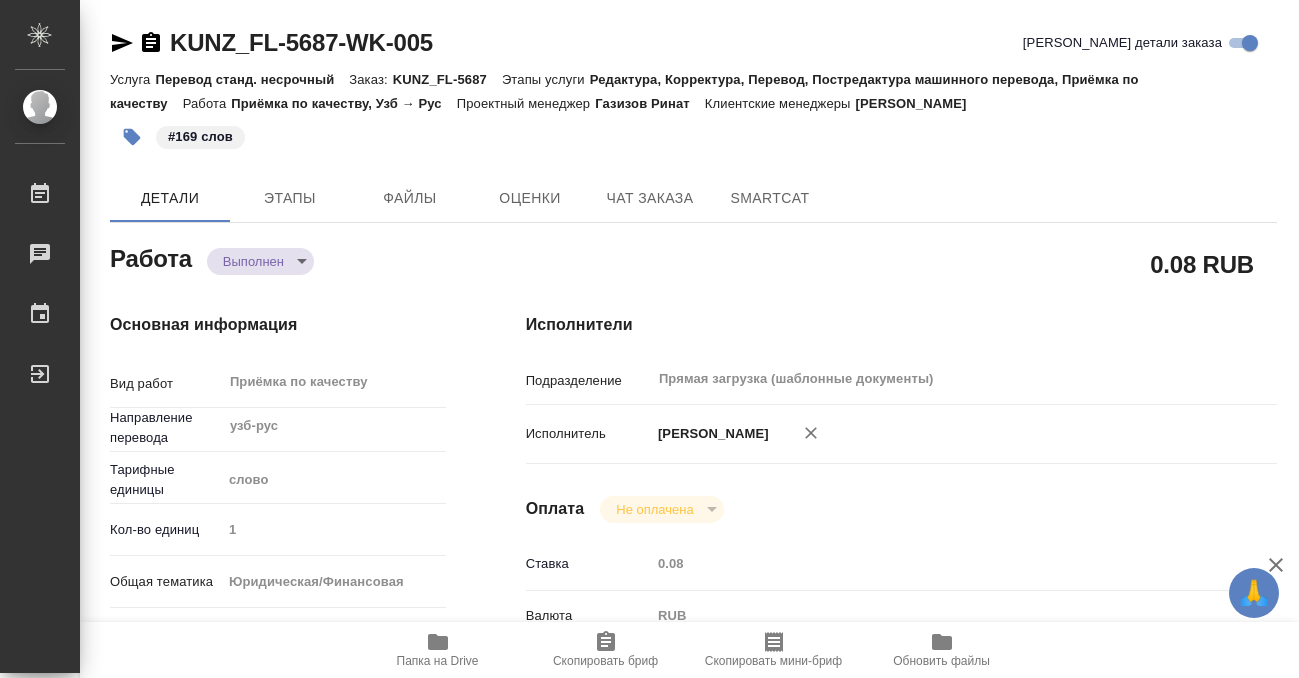 click 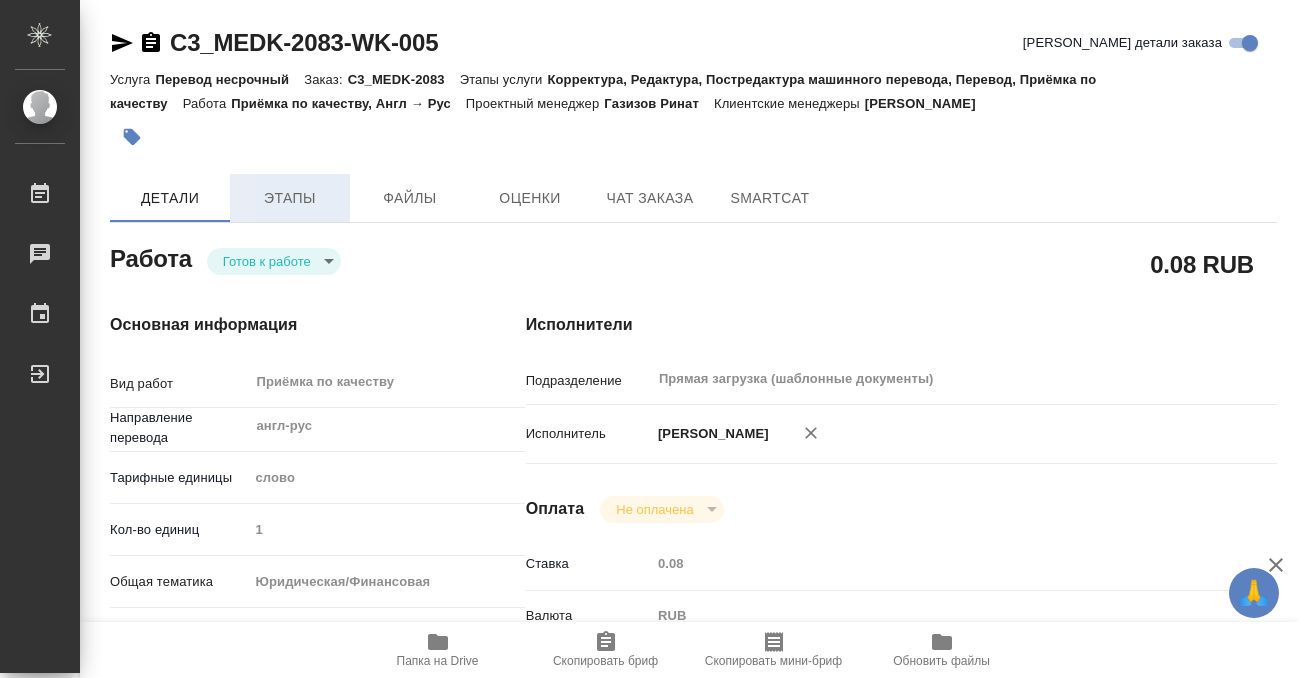 click on "Этапы" at bounding box center (290, 198) 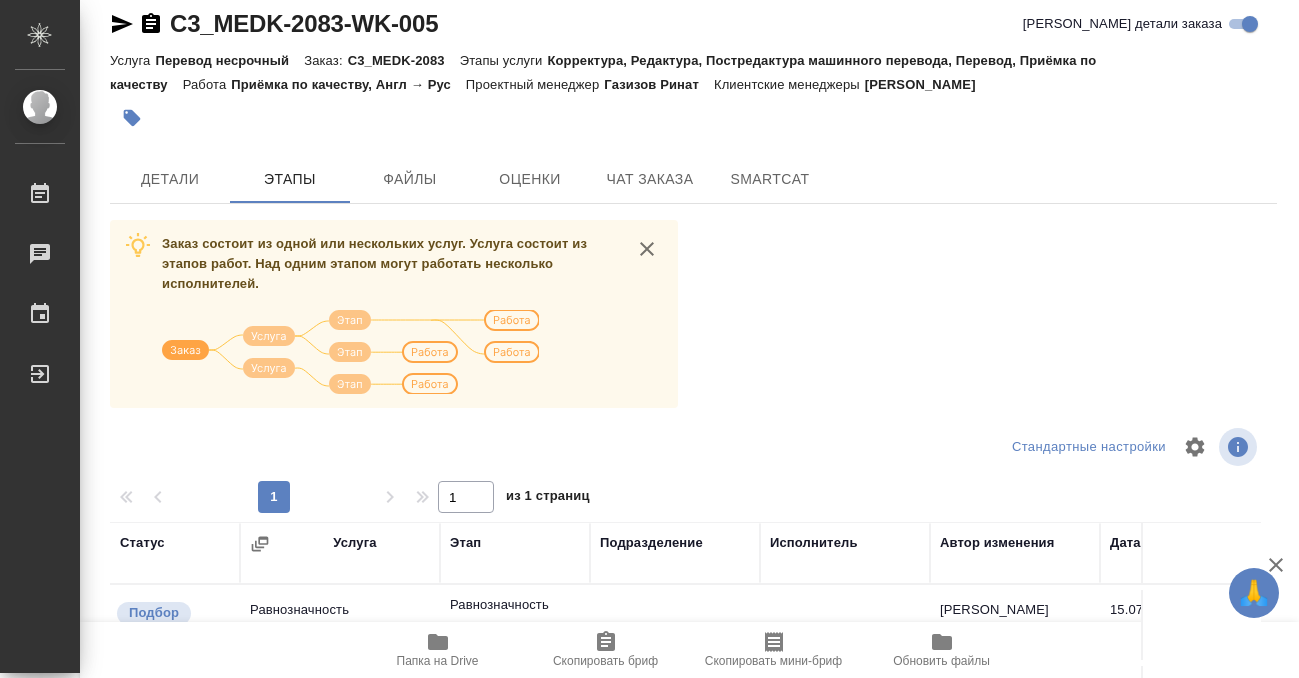 scroll, scrollTop: 0, scrollLeft: 0, axis: both 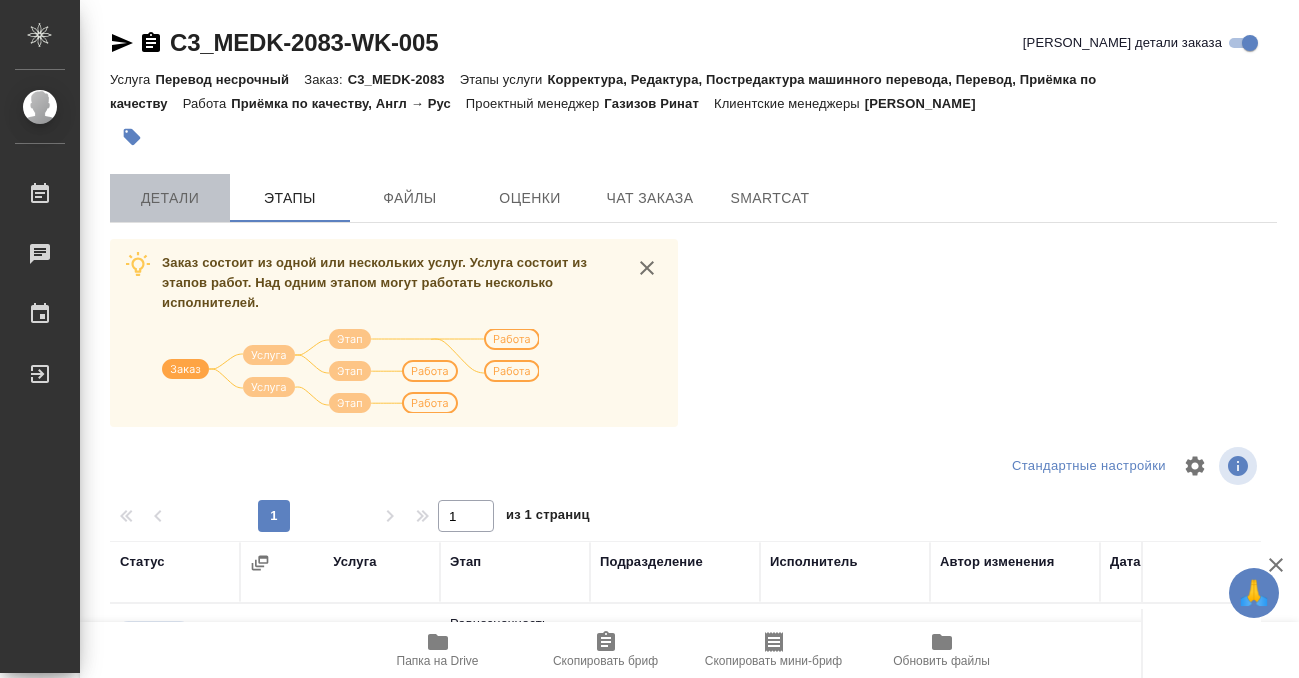 click on "Детали" at bounding box center [170, 198] 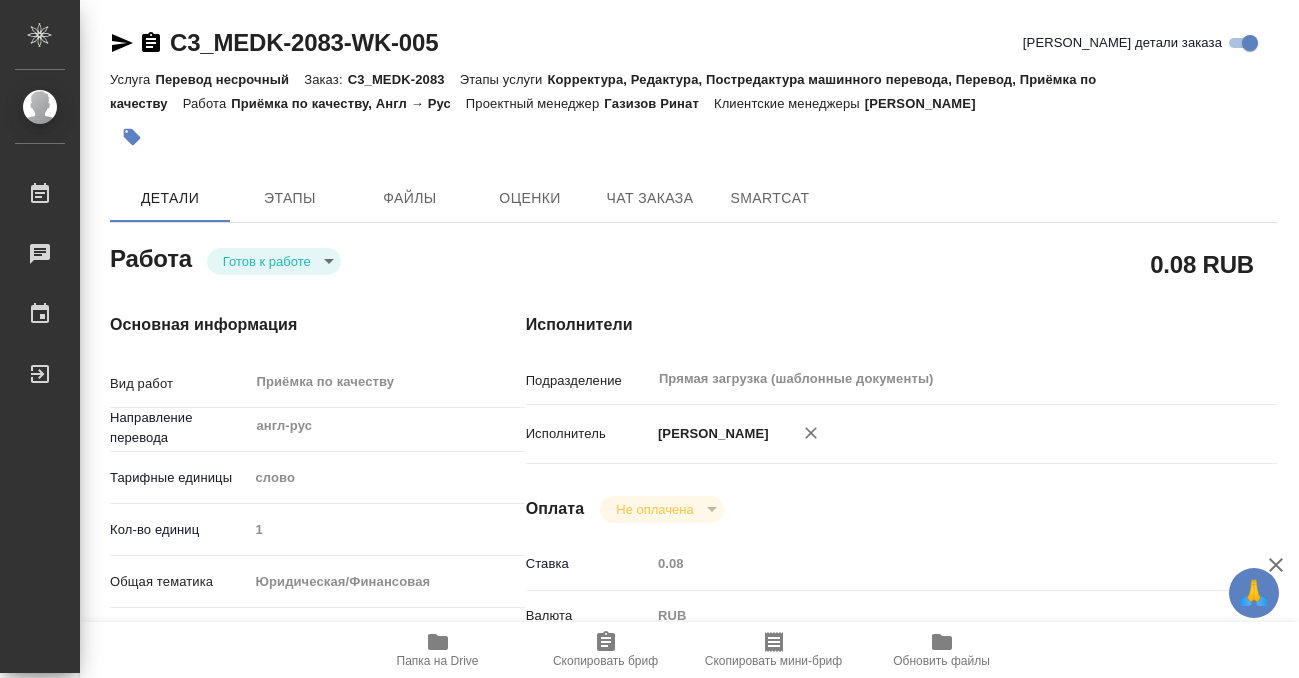 type on "x" 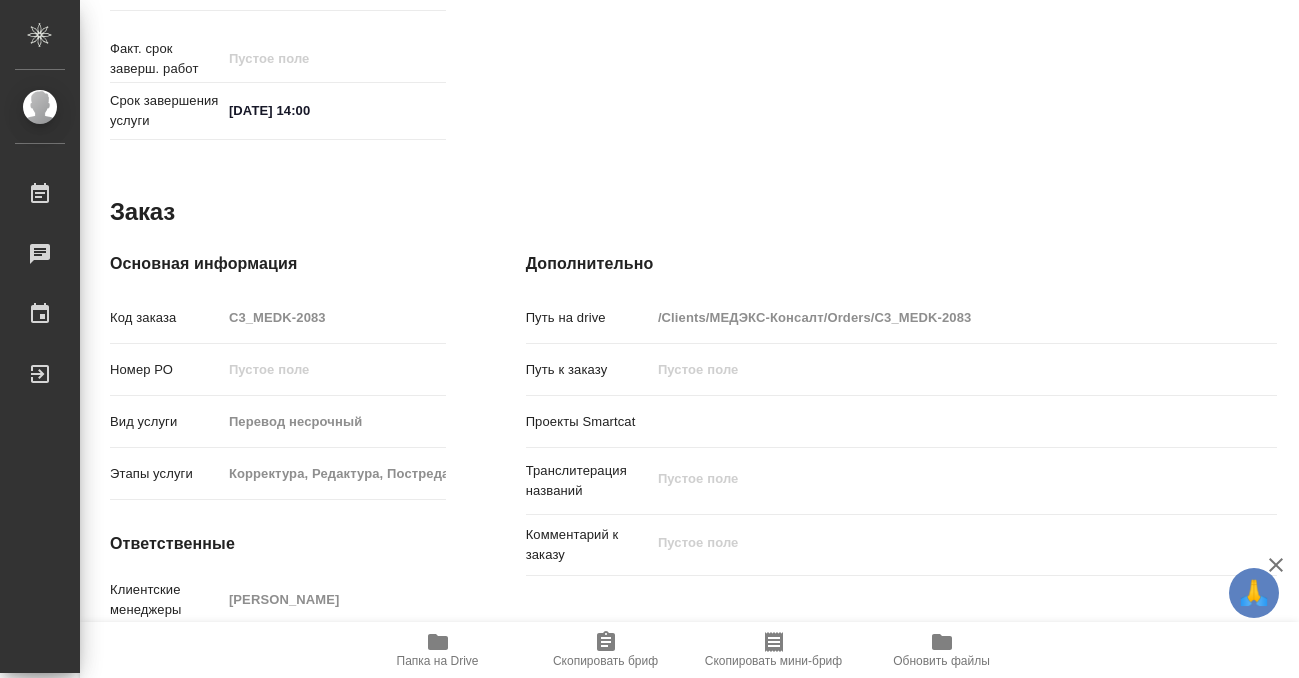 scroll, scrollTop: 1068, scrollLeft: 0, axis: vertical 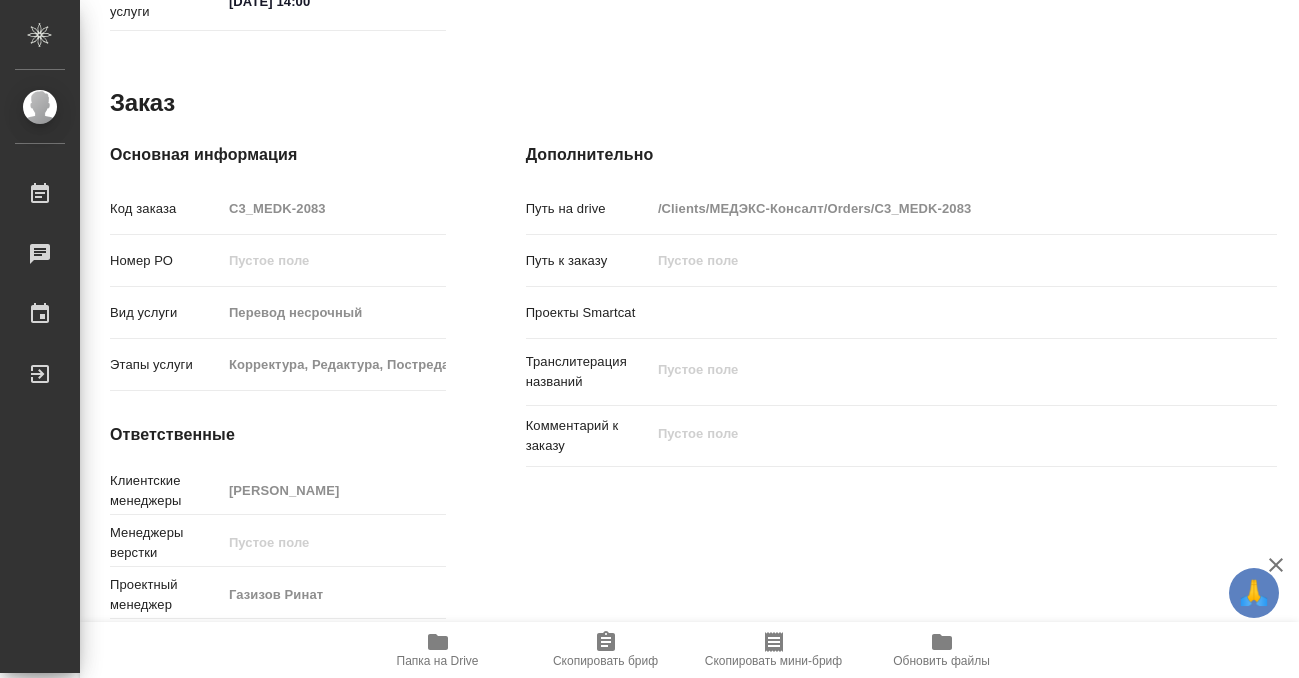 type on "x" 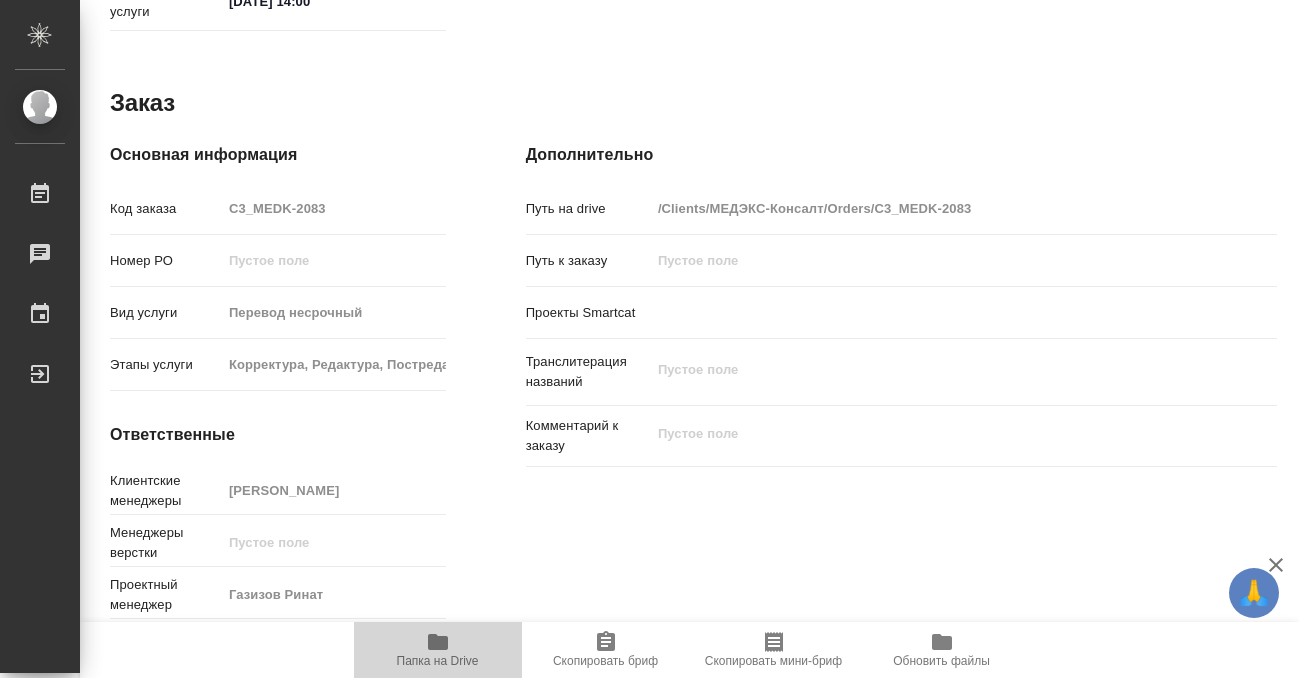 click 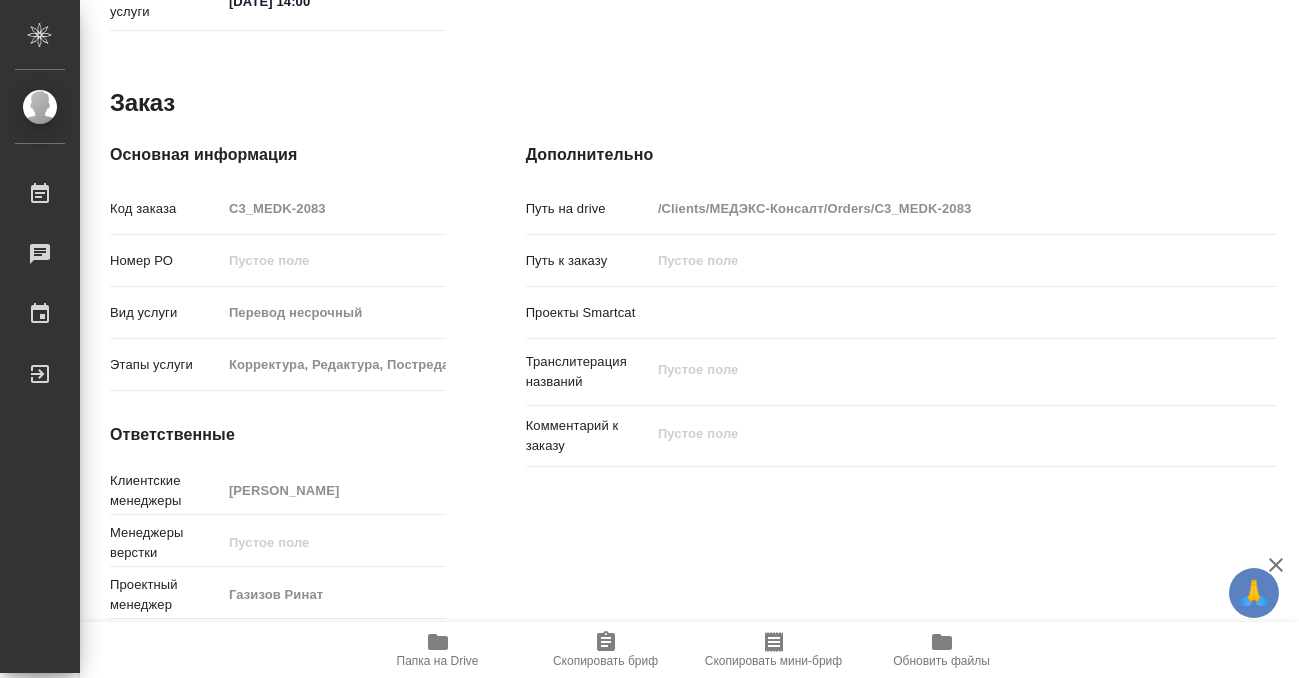 scroll, scrollTop: 0, scrollLeft: 0, axis: both 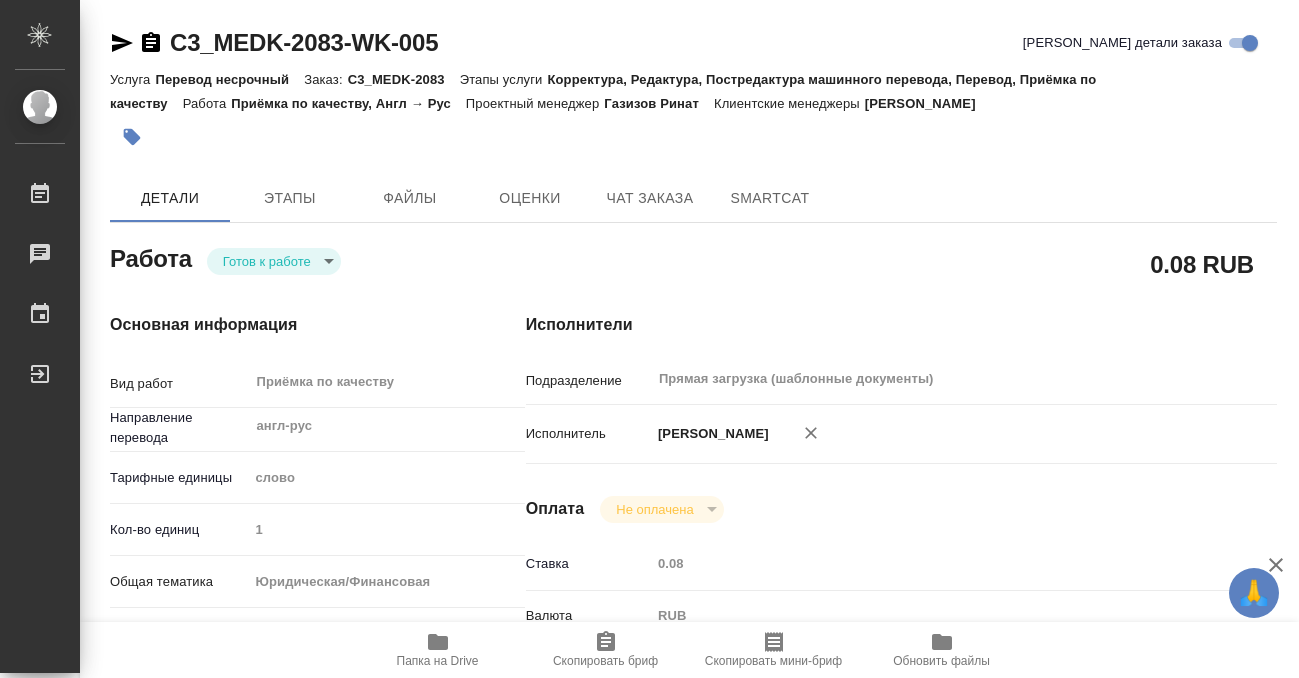 click on "Работа Готов к работе readyForWork" at bounding box center (278, 264) 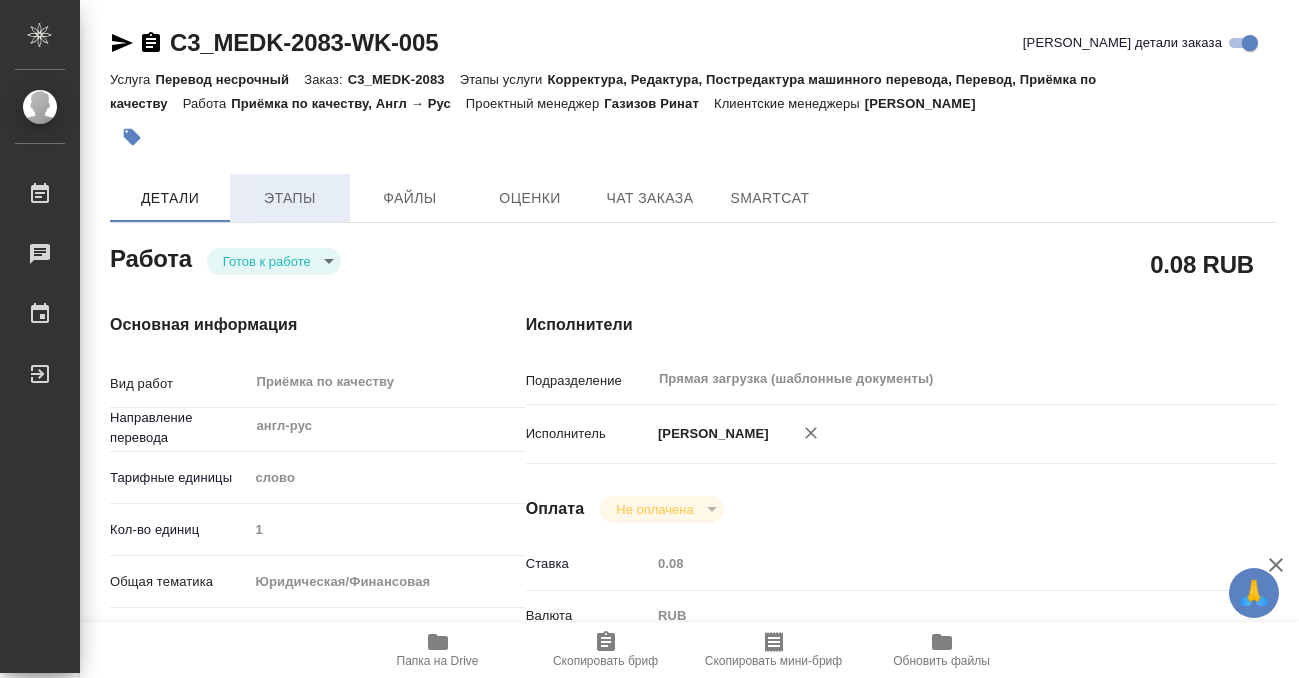 click on "Этапы" at bounding box center (290, 198) 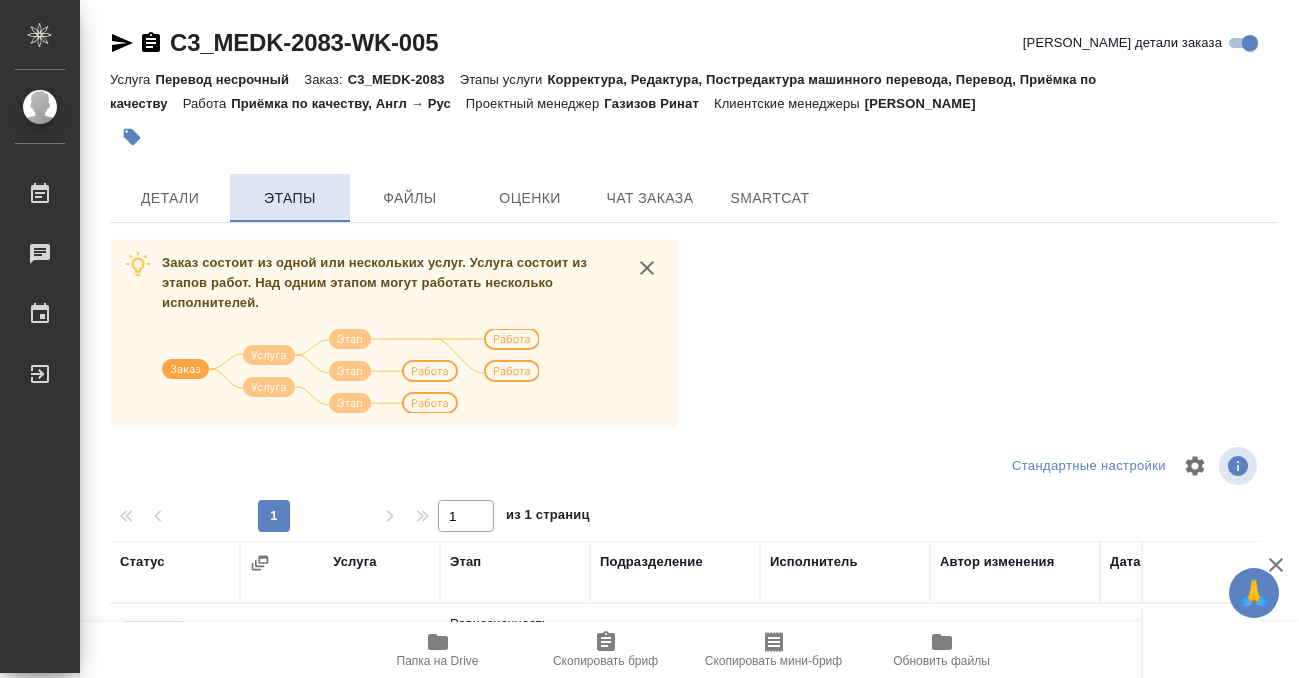 scroll, scrollTop: 364, scrollLeft: 0, axis: vertical 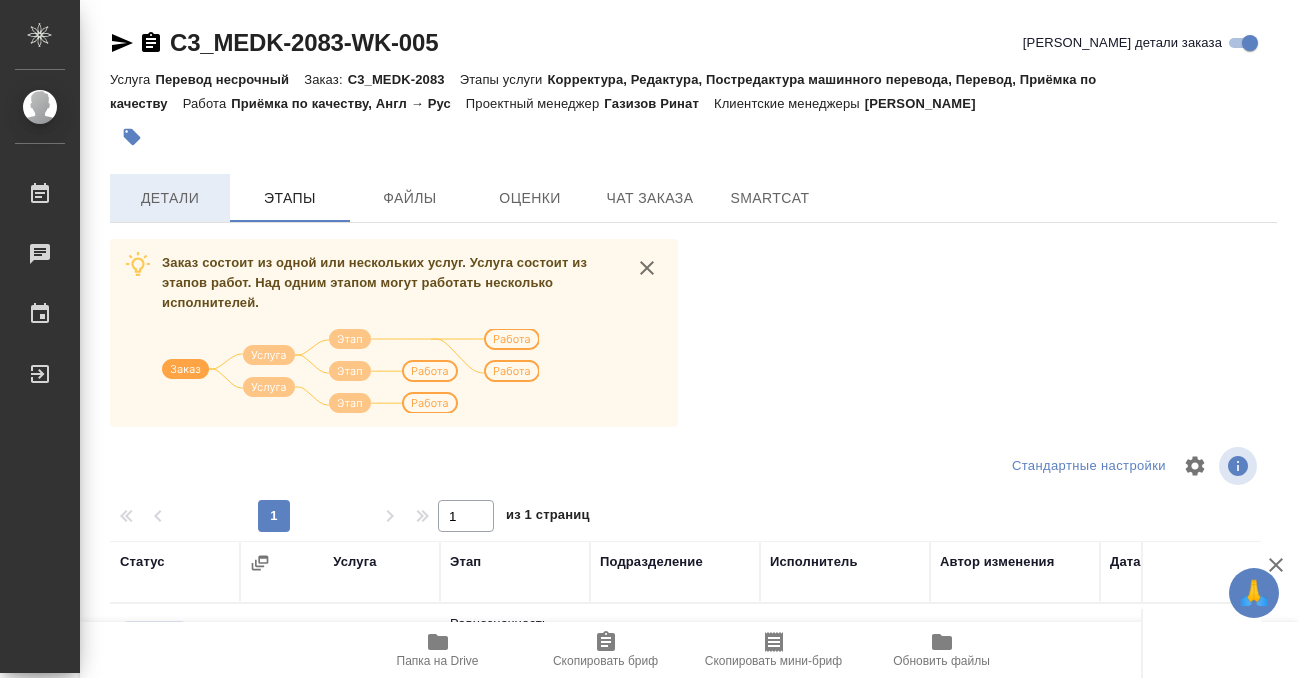 click on "Детали" at bounding box center [170, 198] 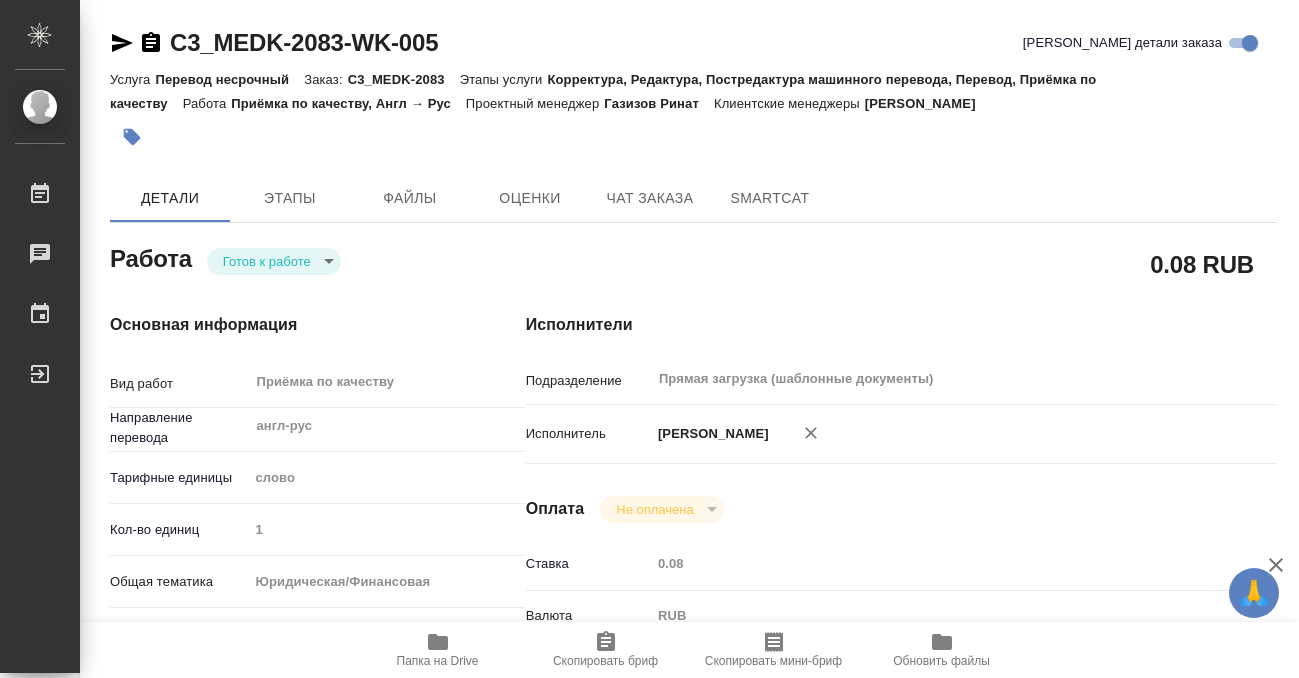 type on "x" 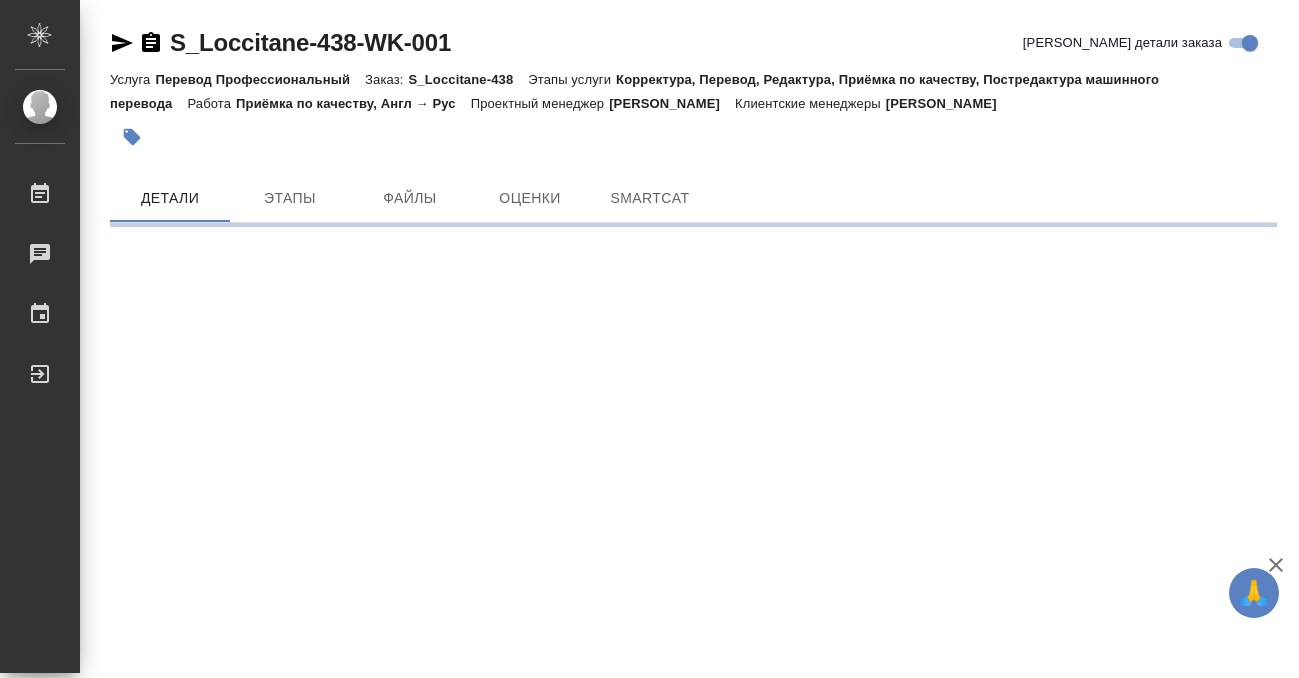 scroll, scrollTop: 0, scrollLeft: 0, axis: both 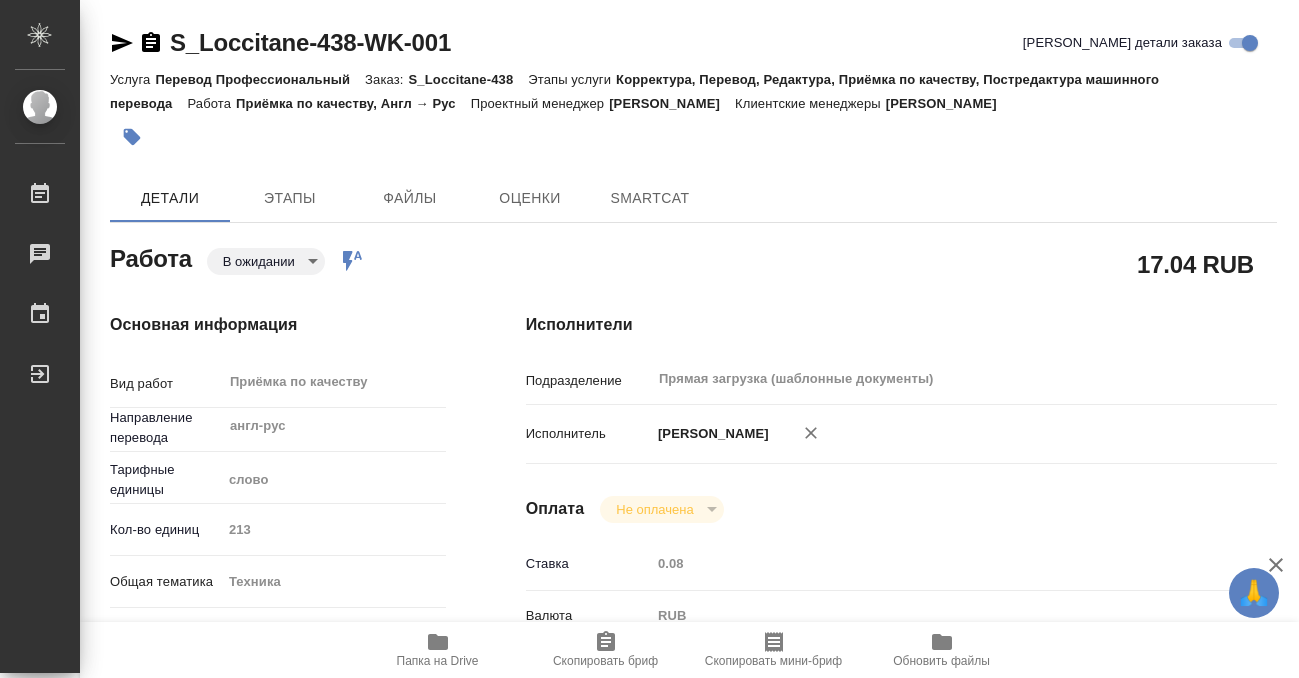 type on "x" 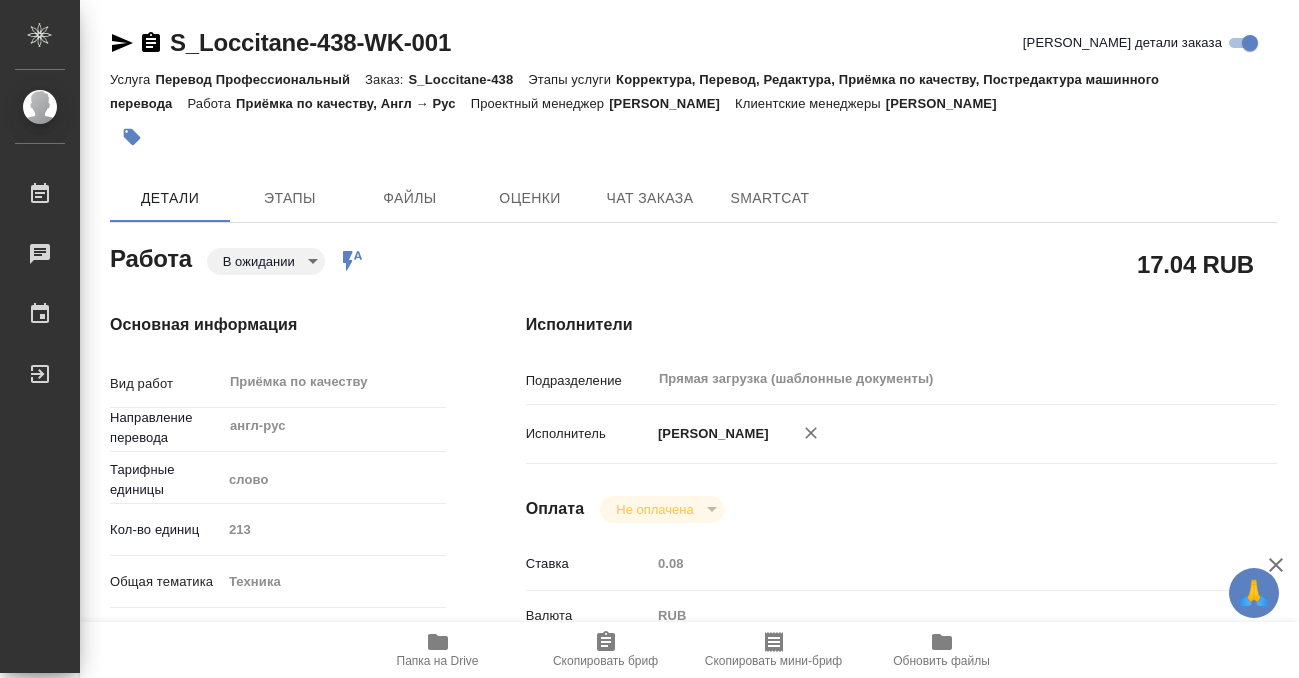 type on "x" 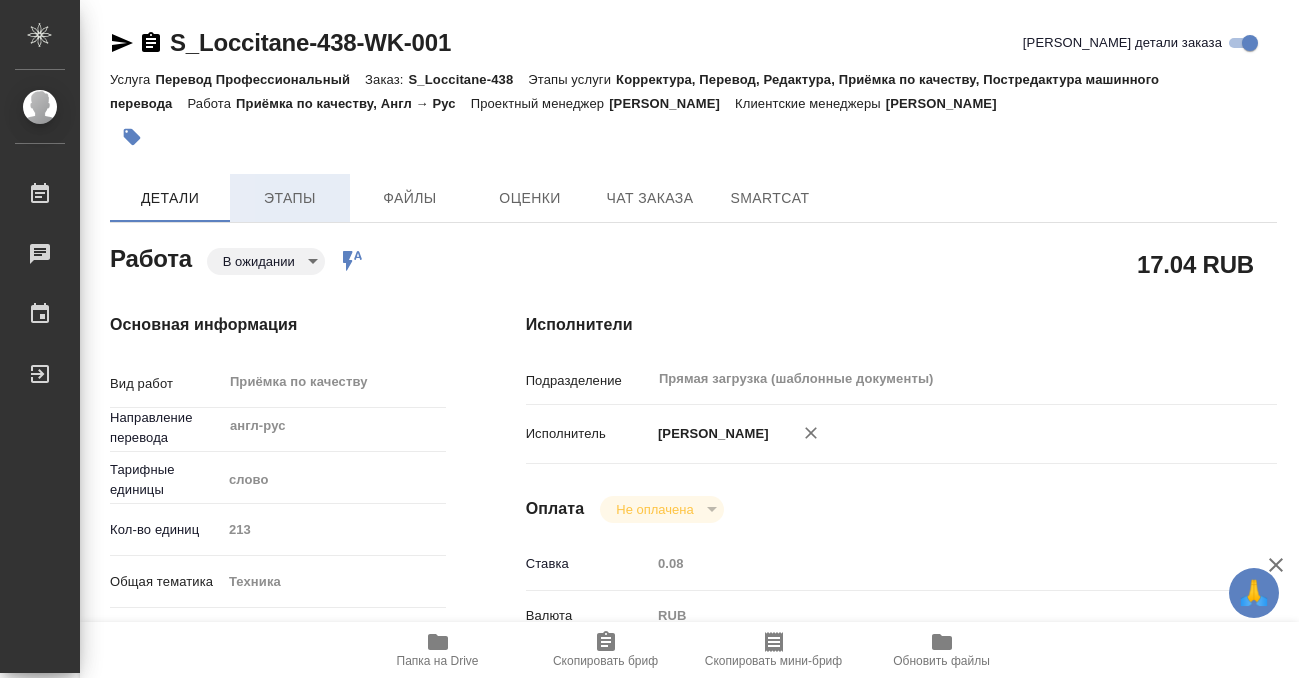 click on "Этапы" at bounding box center (290, 198) 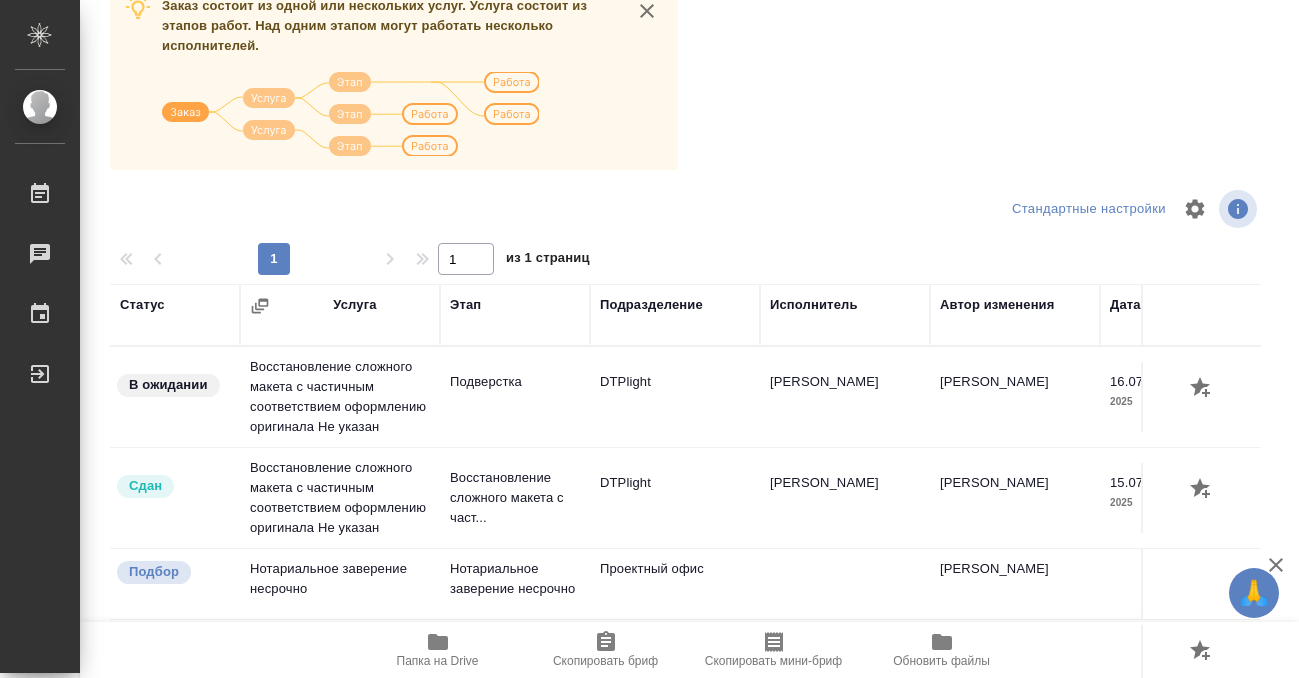 scroll, scrollTop: 364, scrollLeft: 0, axis: vertical 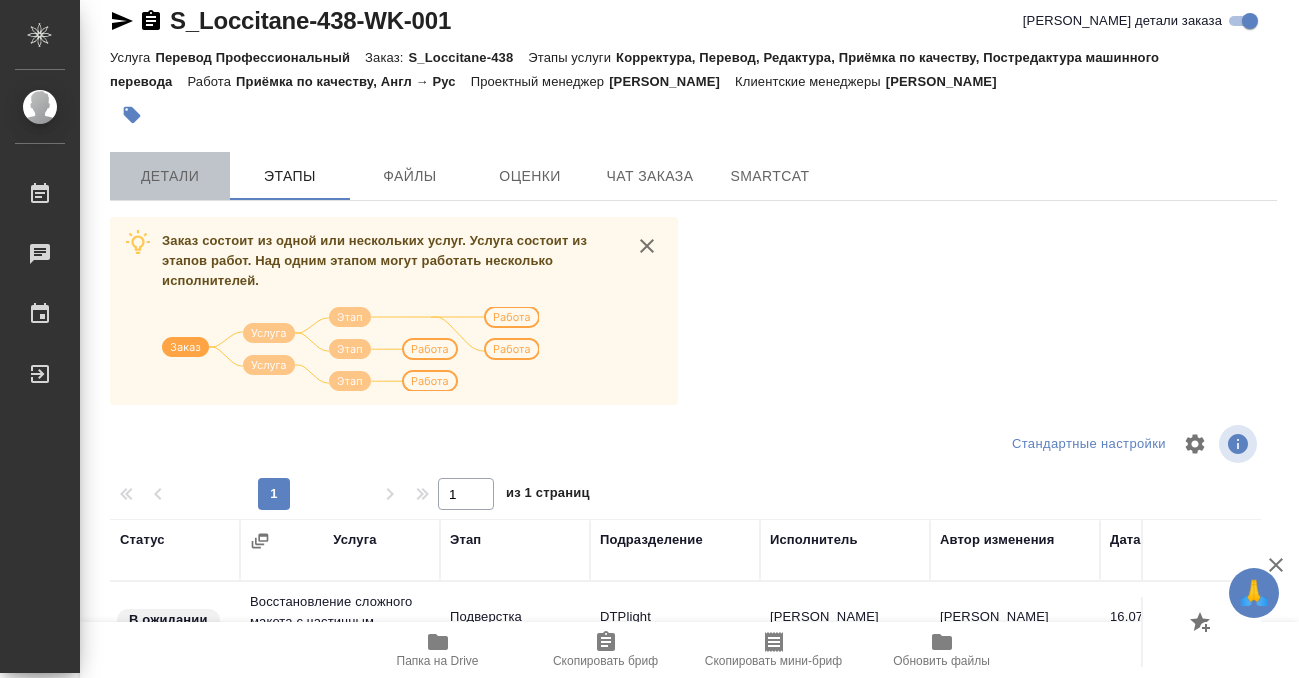 click on "Детали" at bounding box center (170, 176) 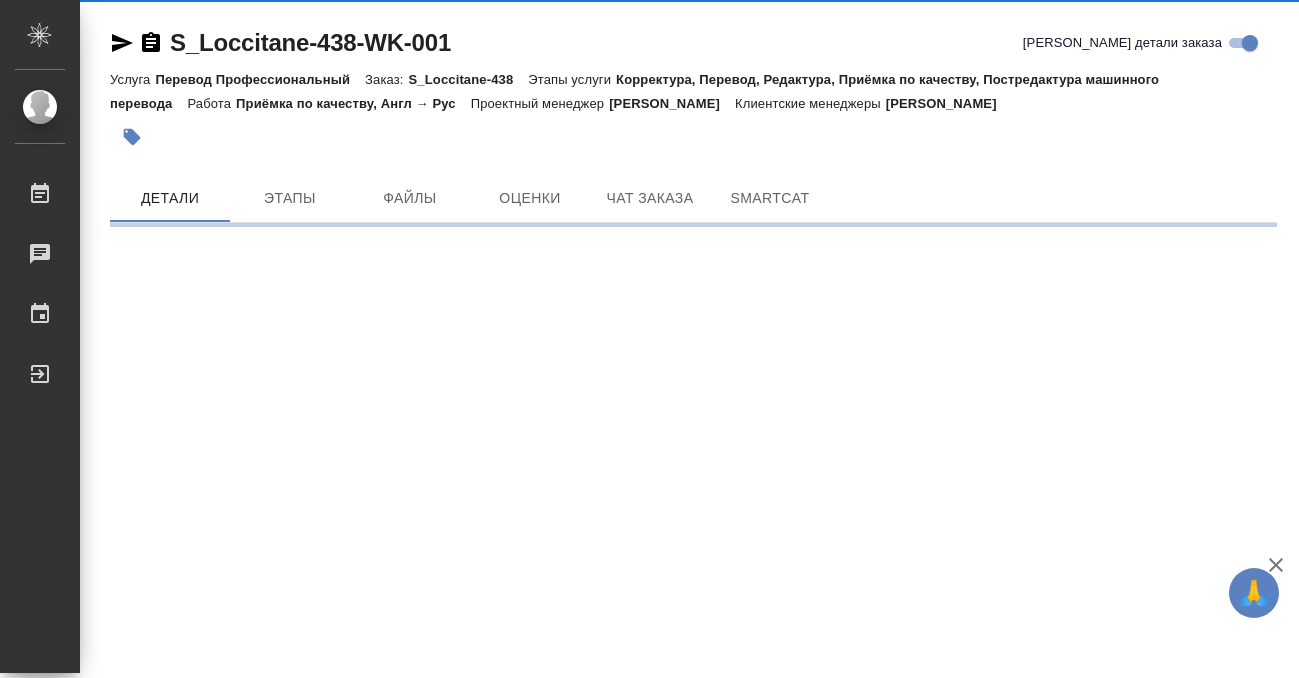 scroll, scrollTop: 0, scrollLeft: 0, axis: both 